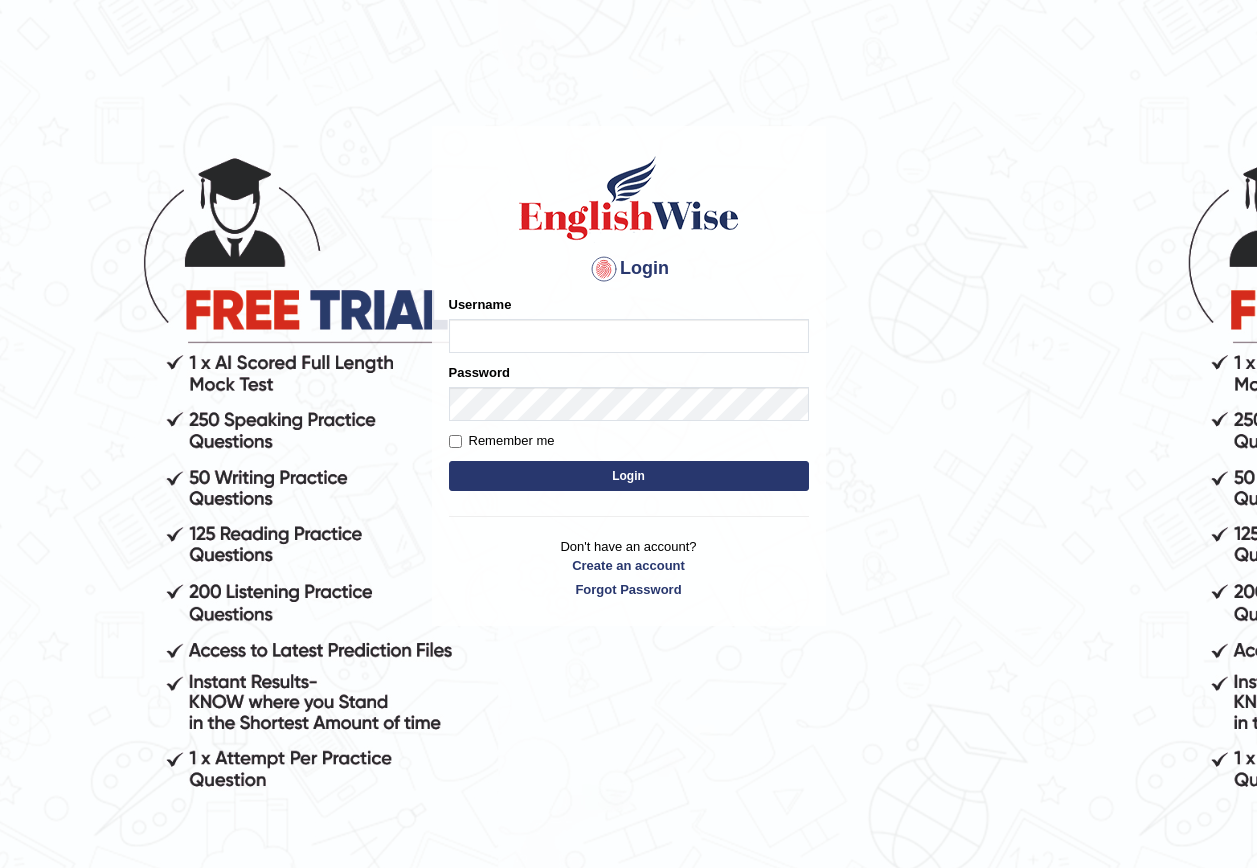 scroll, scrollTop: 0, scrollLeft: 0, axis: both 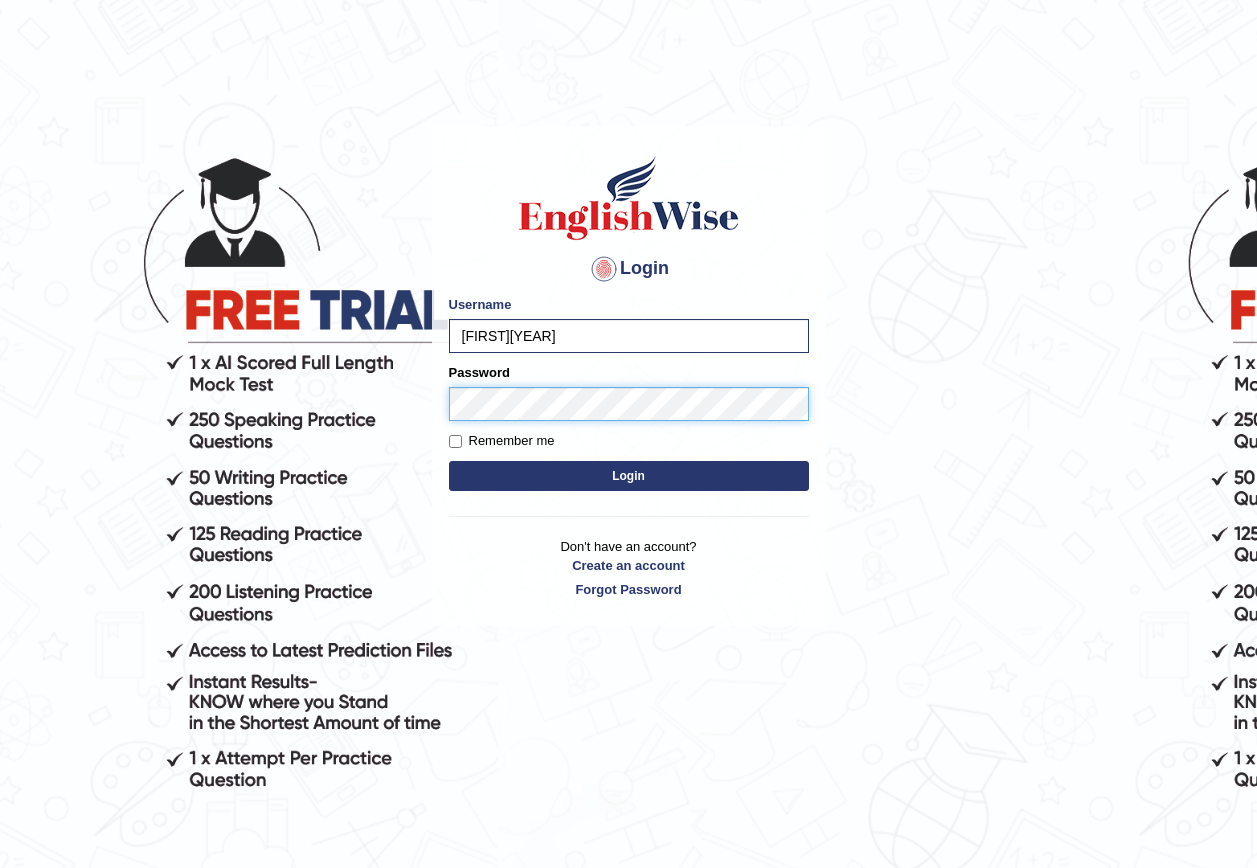 click on "Login" at bounding box center [629, 476] 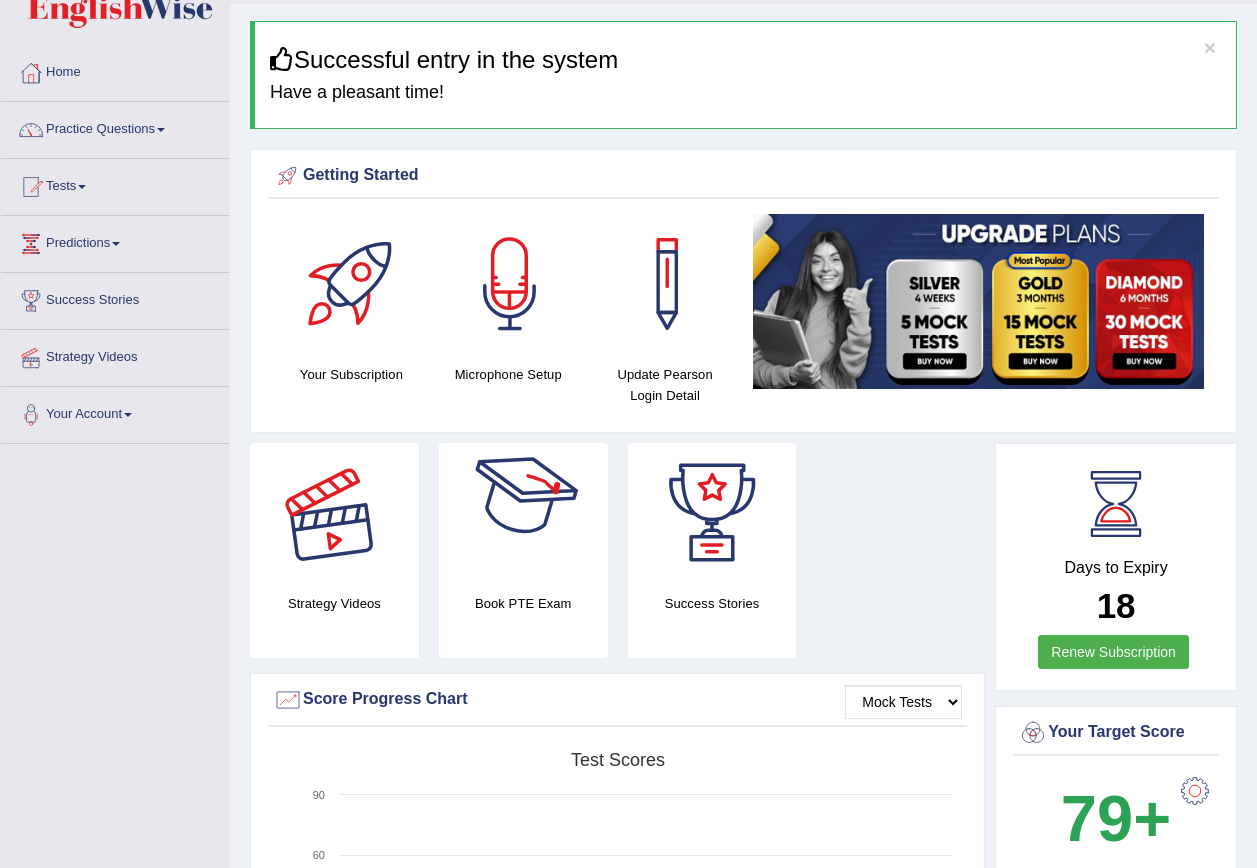 scroll, scrollTop: 400, scrollLeft: 0, axis: vertical 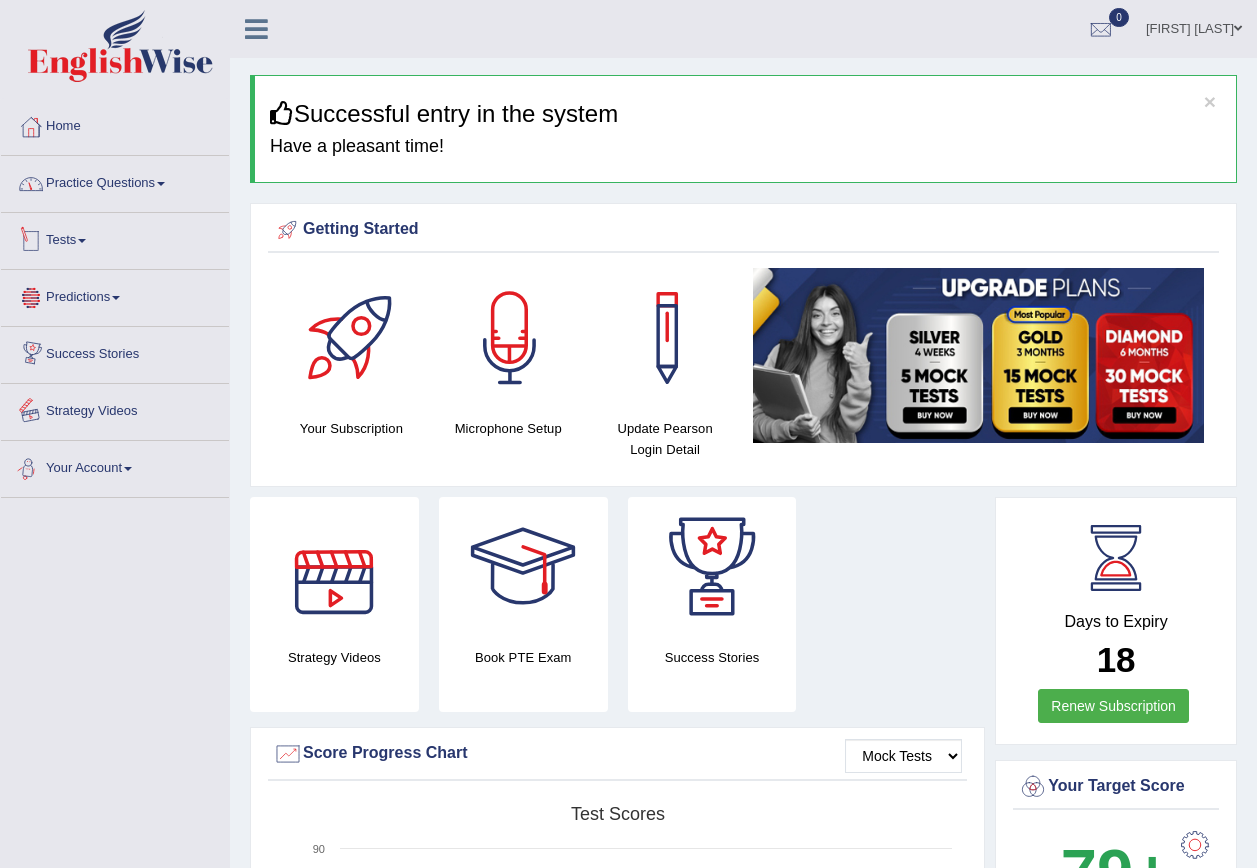 click on "Practice Questions" at bounding box center [115, 181] 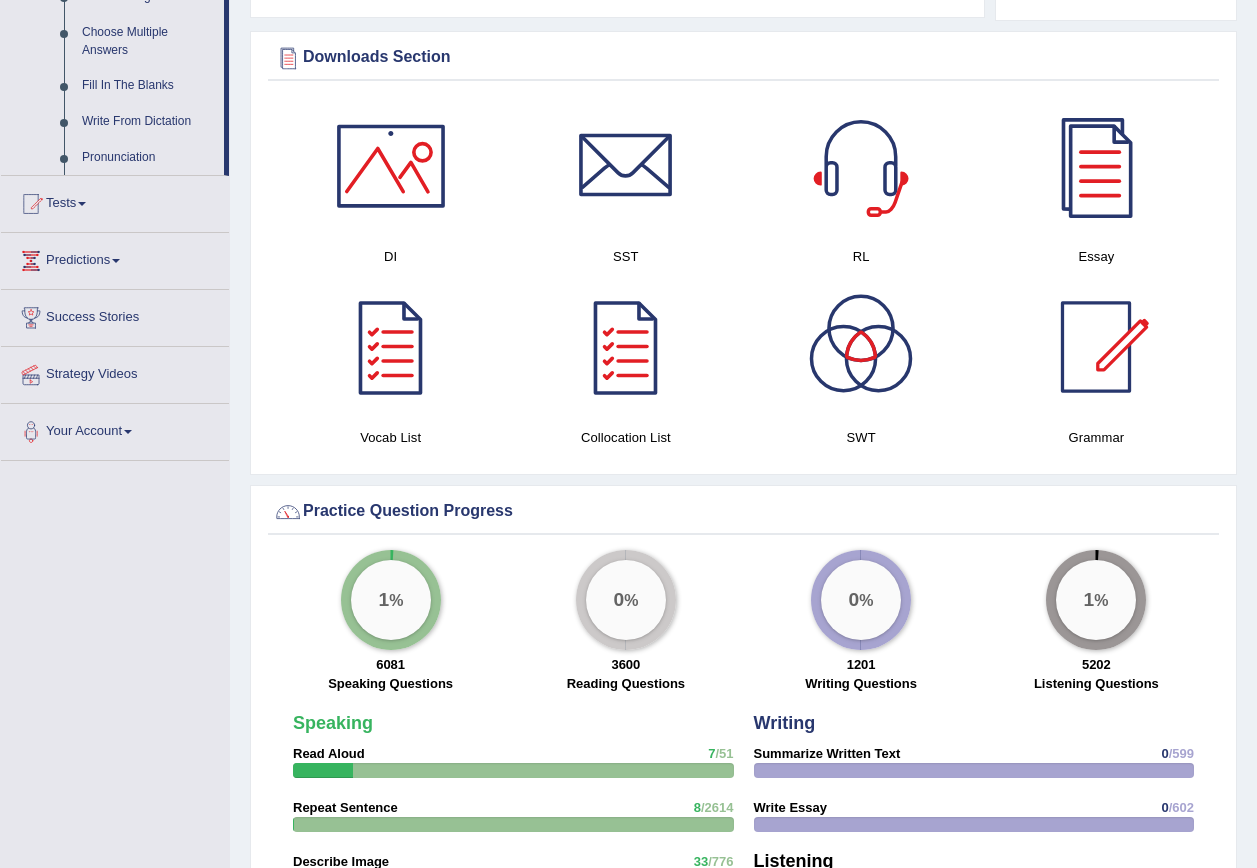 scroll, scrollTop: 1200, scrollLeft: 0, axis: vertical 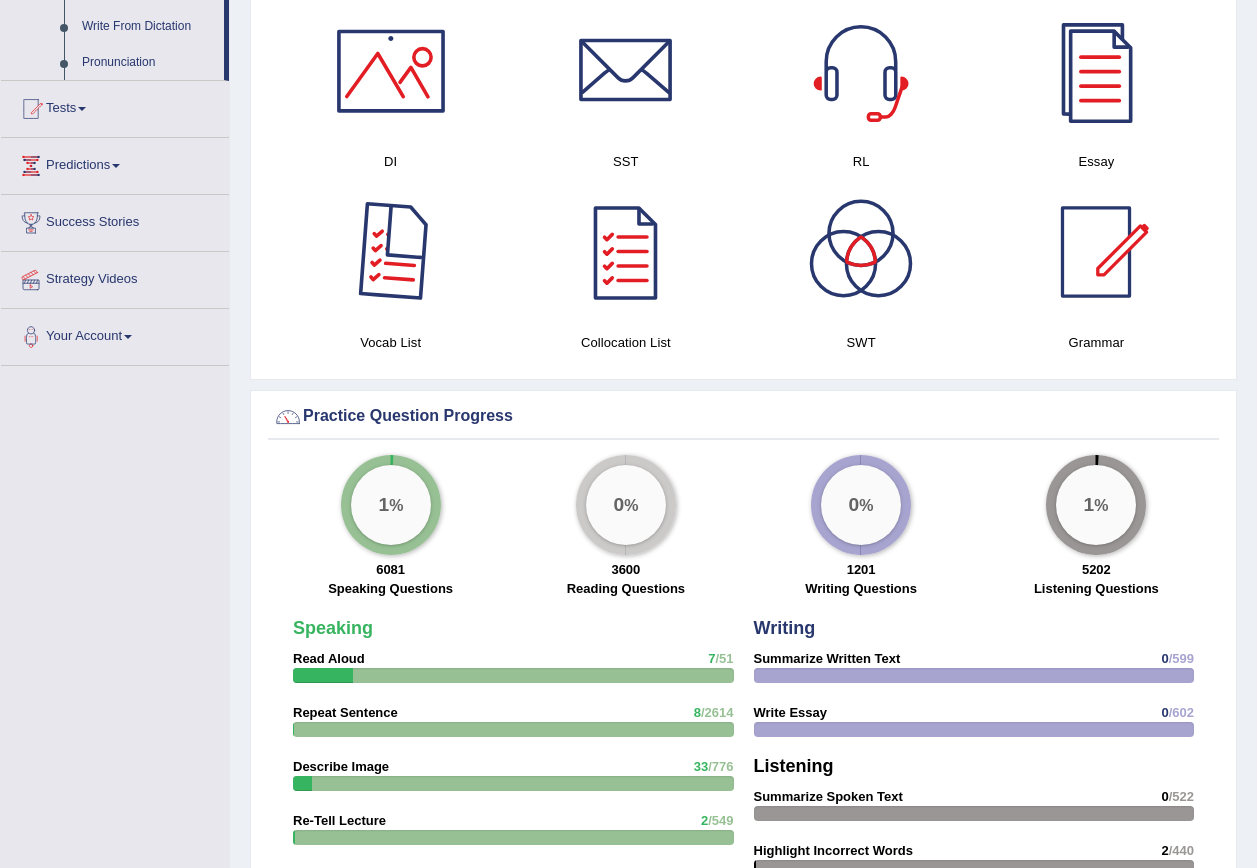 click at bounding box center (391, 252) 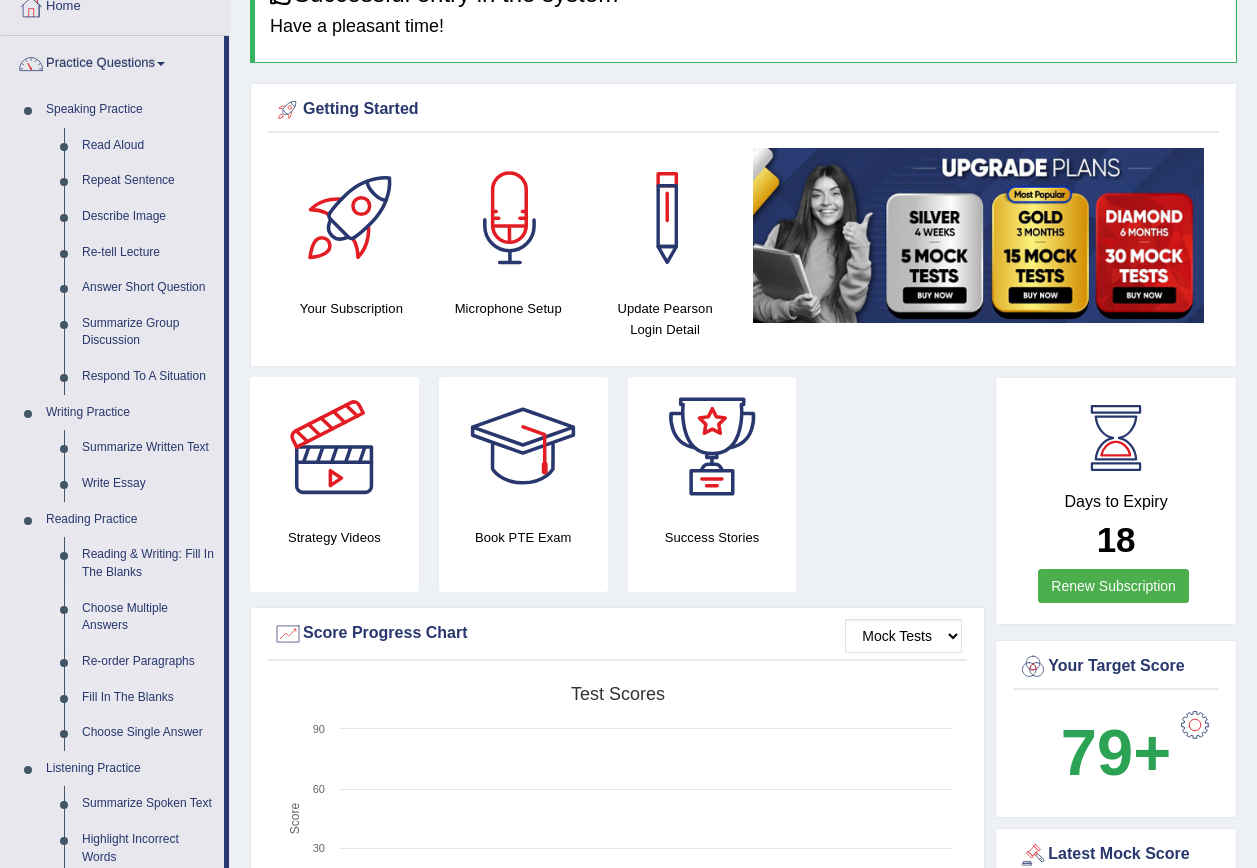 scroll, scrollTop: 100, scrollLeft: 0, axis: vertical 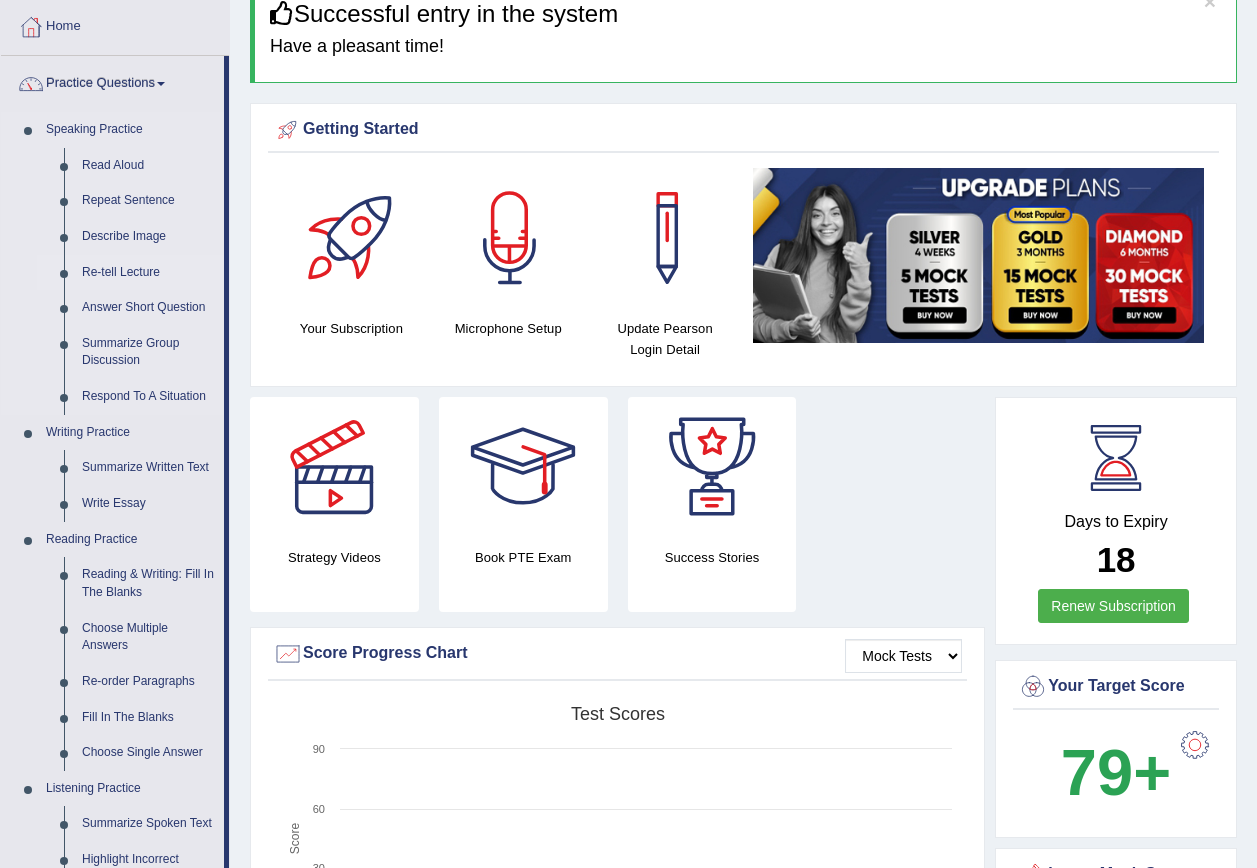 click on "Re-tell Lecture" at bounding box center [148, 273] 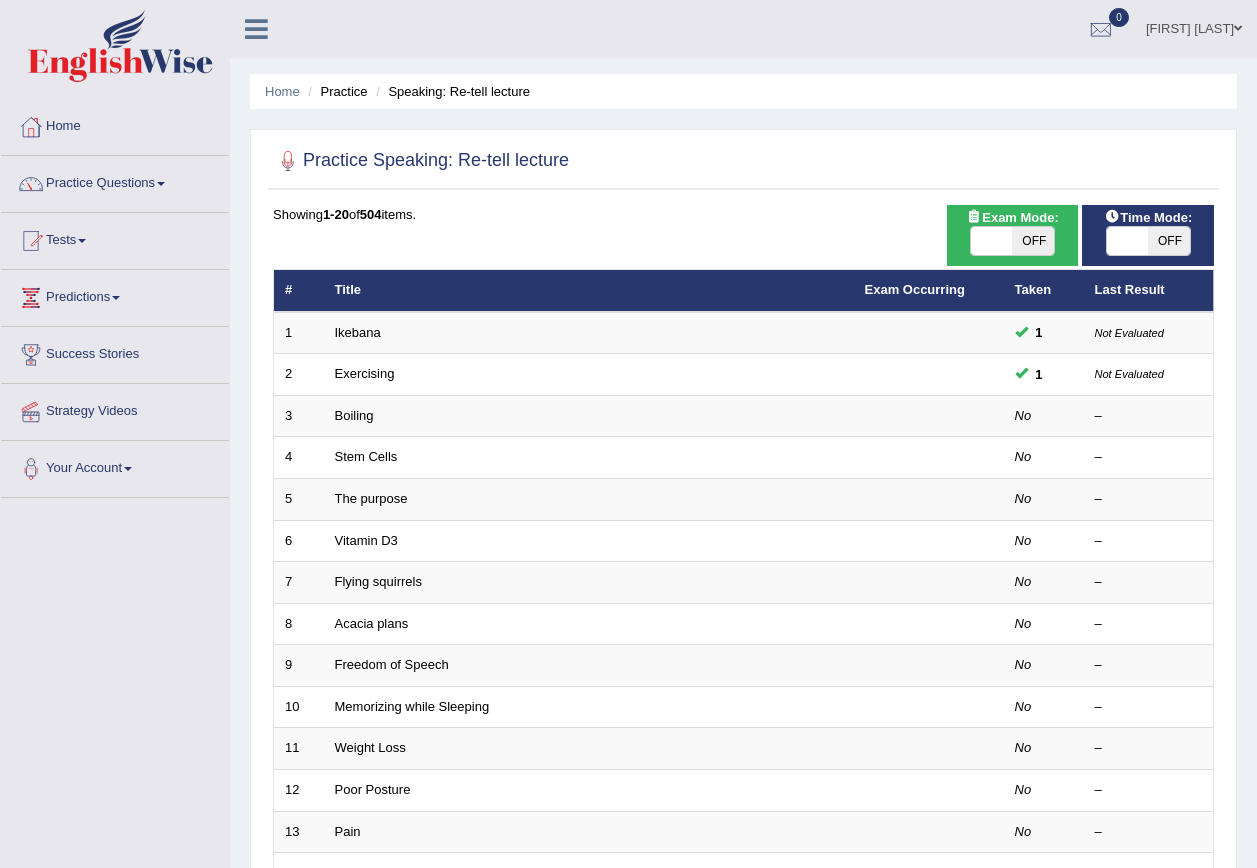scroll, scrollTop: 0, scrollLeft: 0, axis: both 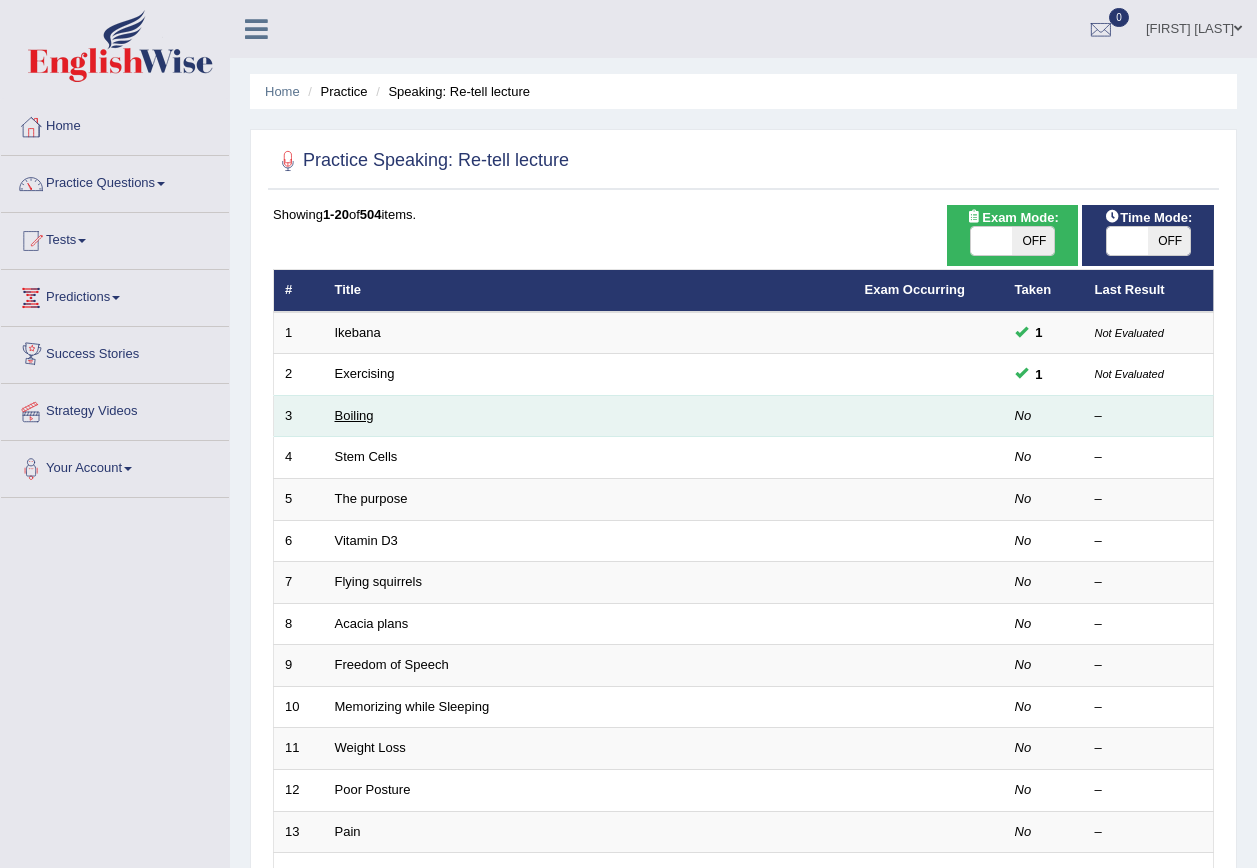 click on "Boiling" at bounding box center [354, 415] 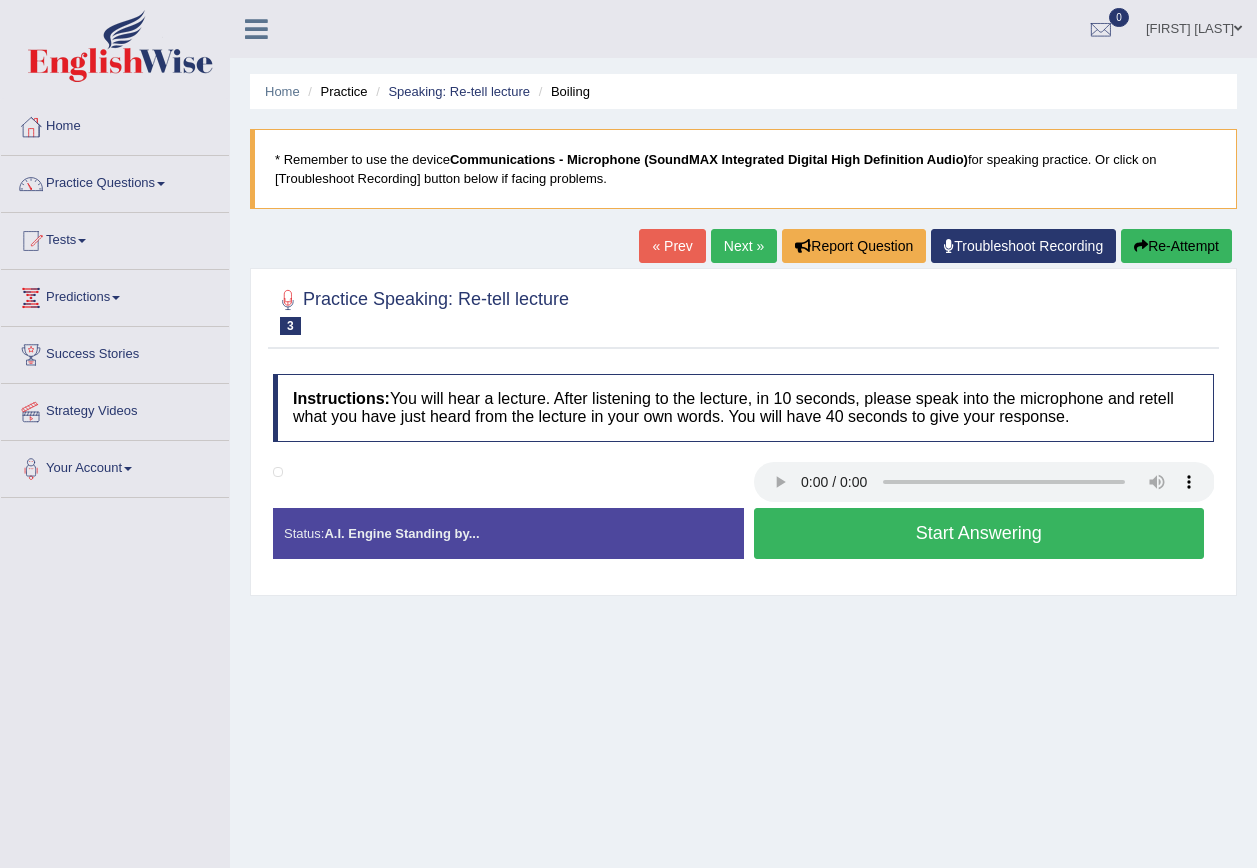 scroll, scrollTop: 0, scrollLeft: 0, axis: both 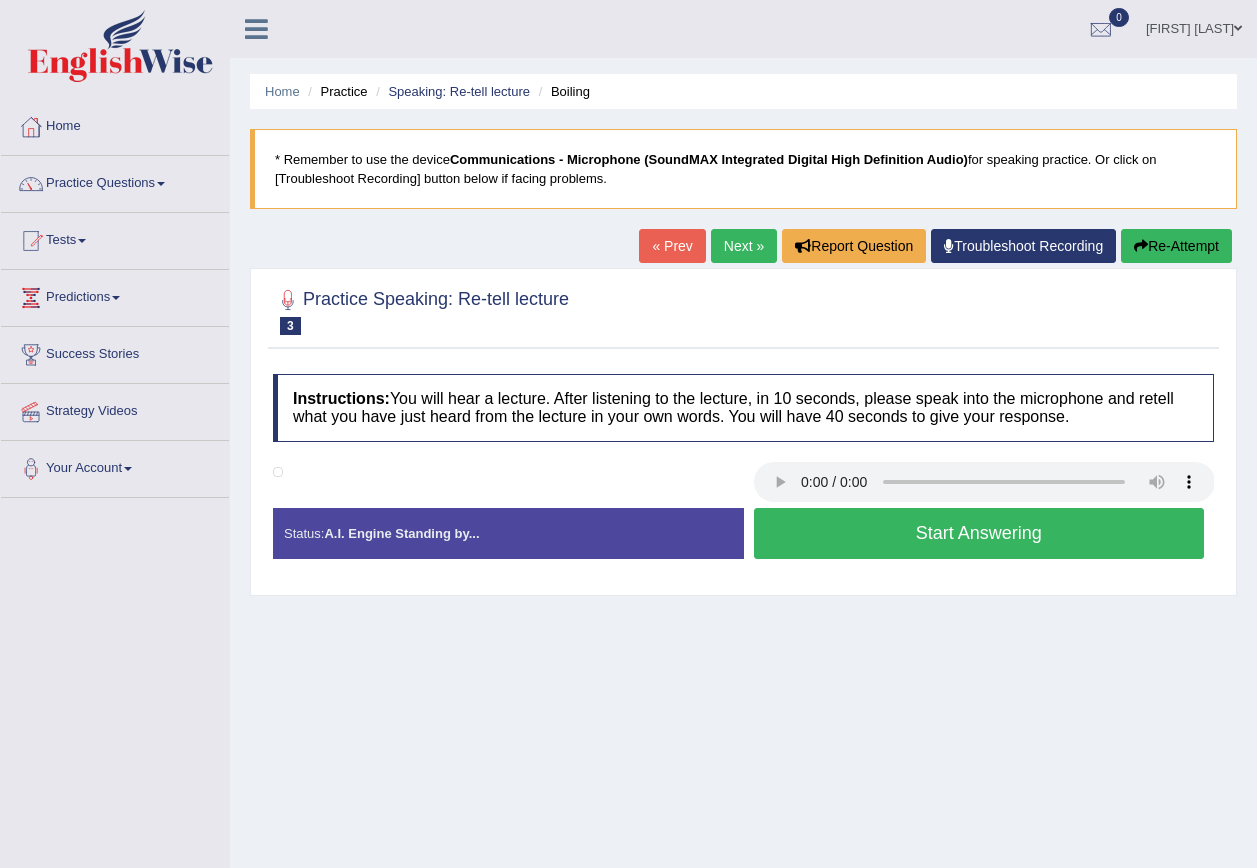 click on "Start Answering" at bounding box center [979, 533] 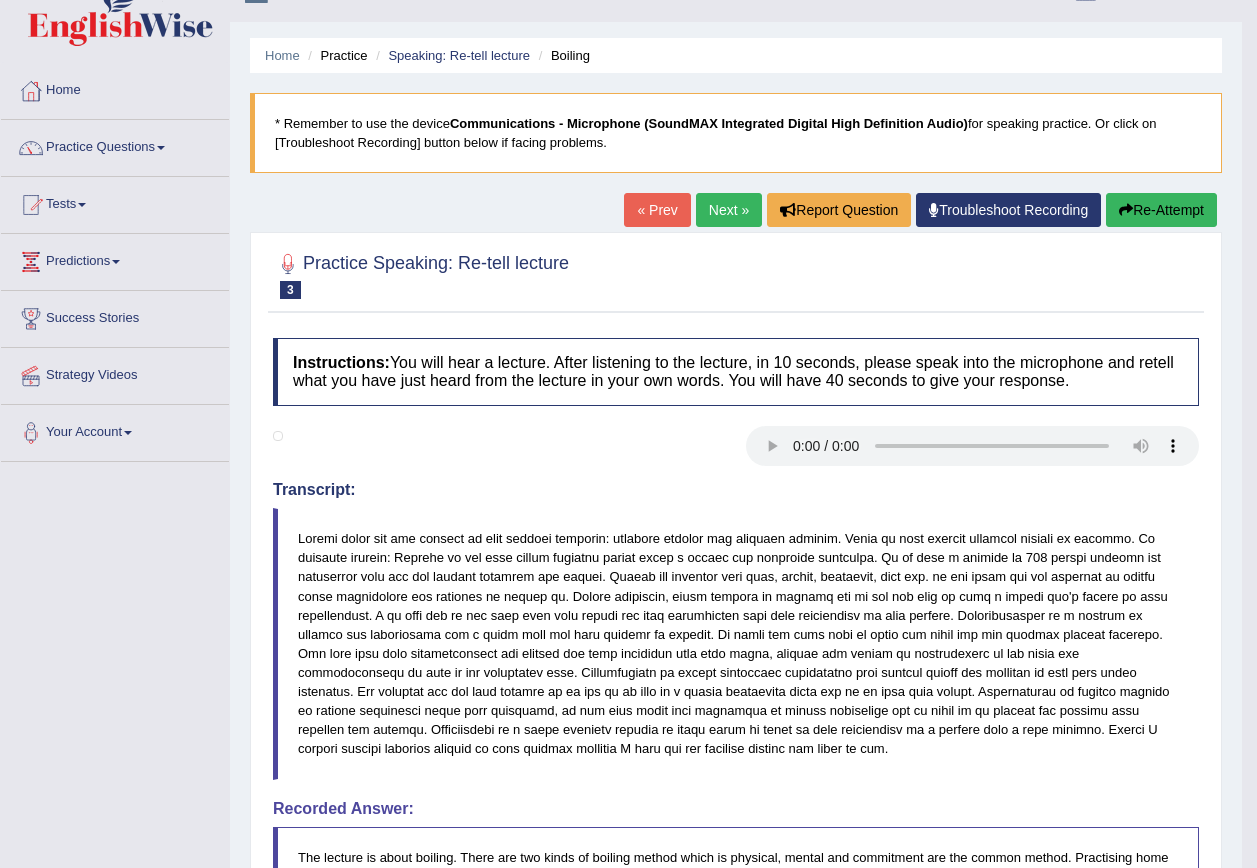 scroll, scrollTop: 0, scrollLeft: 0, axis: both 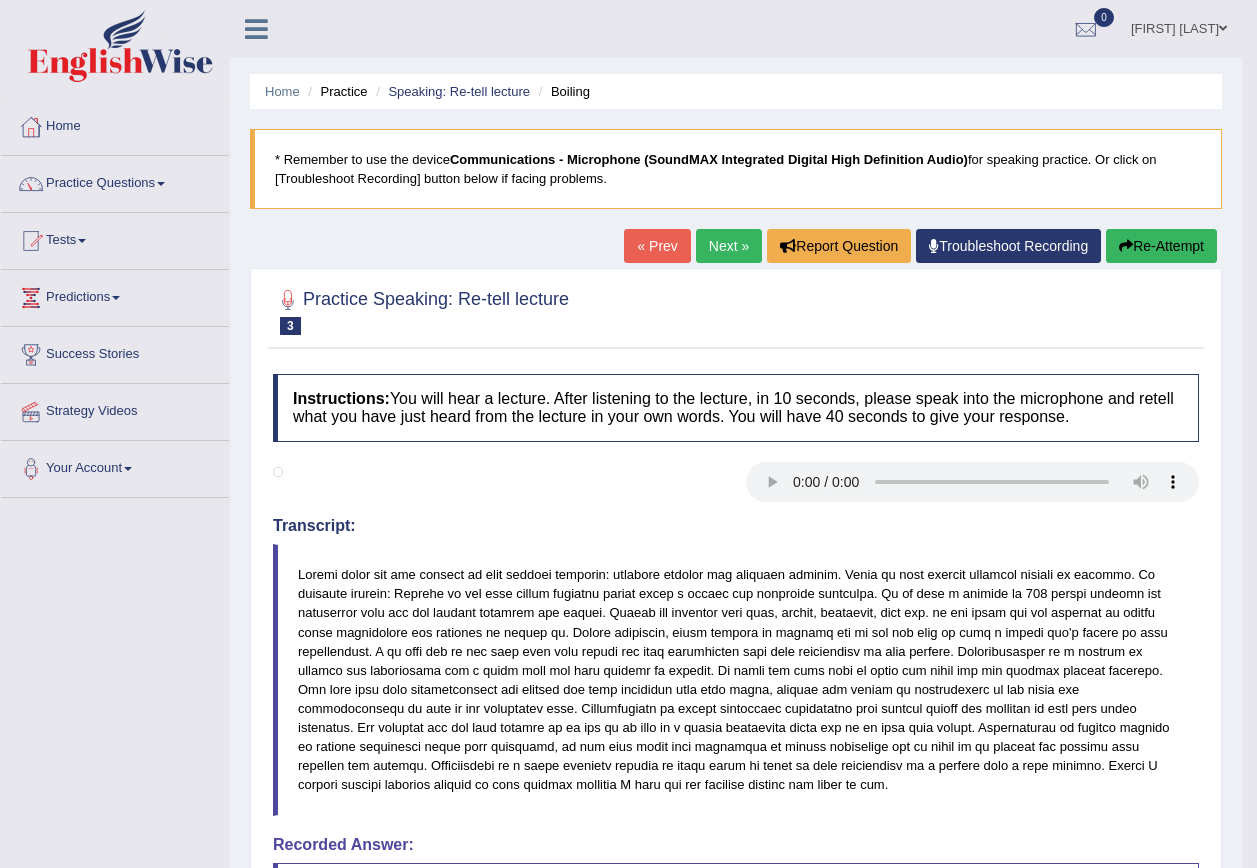click on "Next »" at bounding box center (729, 246) 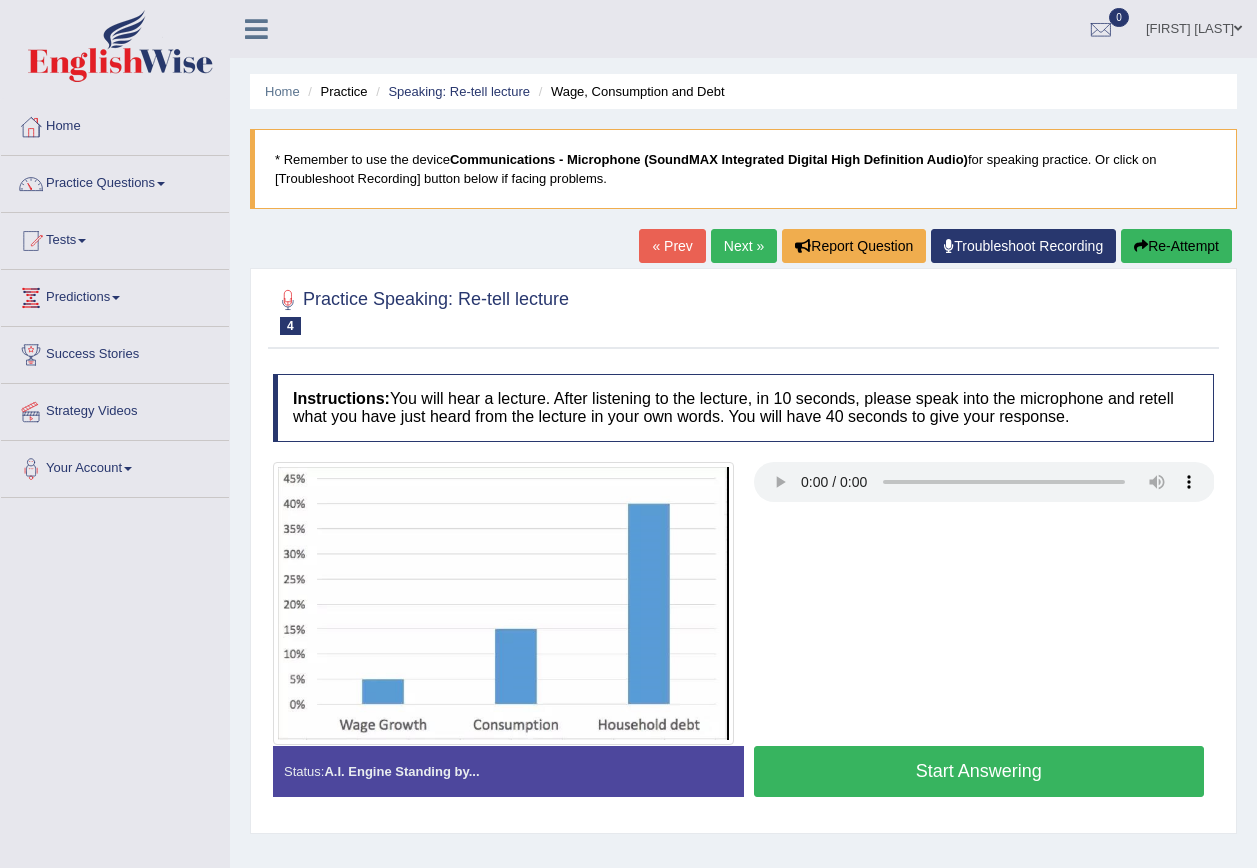 scroll, scrollTop: 0, scrollLeft: 0, axis: both 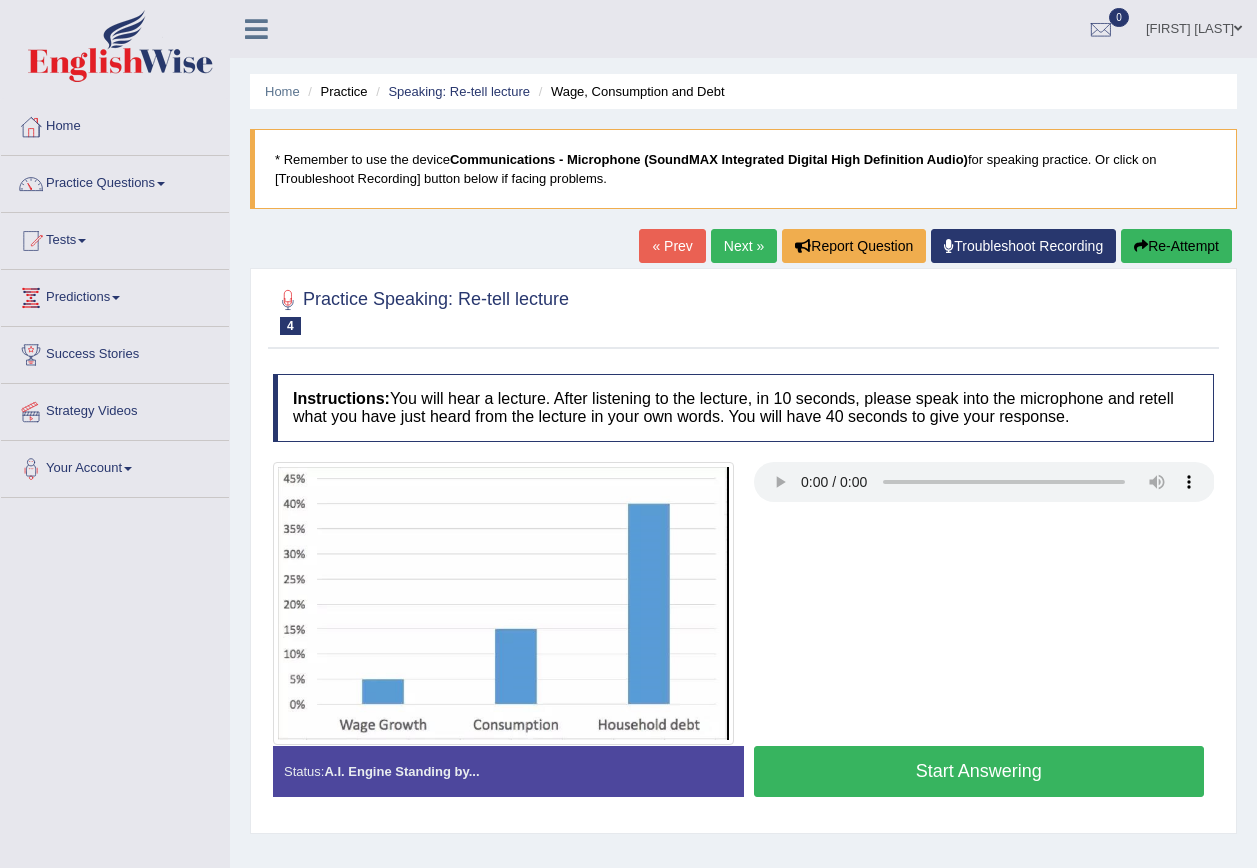 click on "Start Answering" at bounding box center [979, 771] 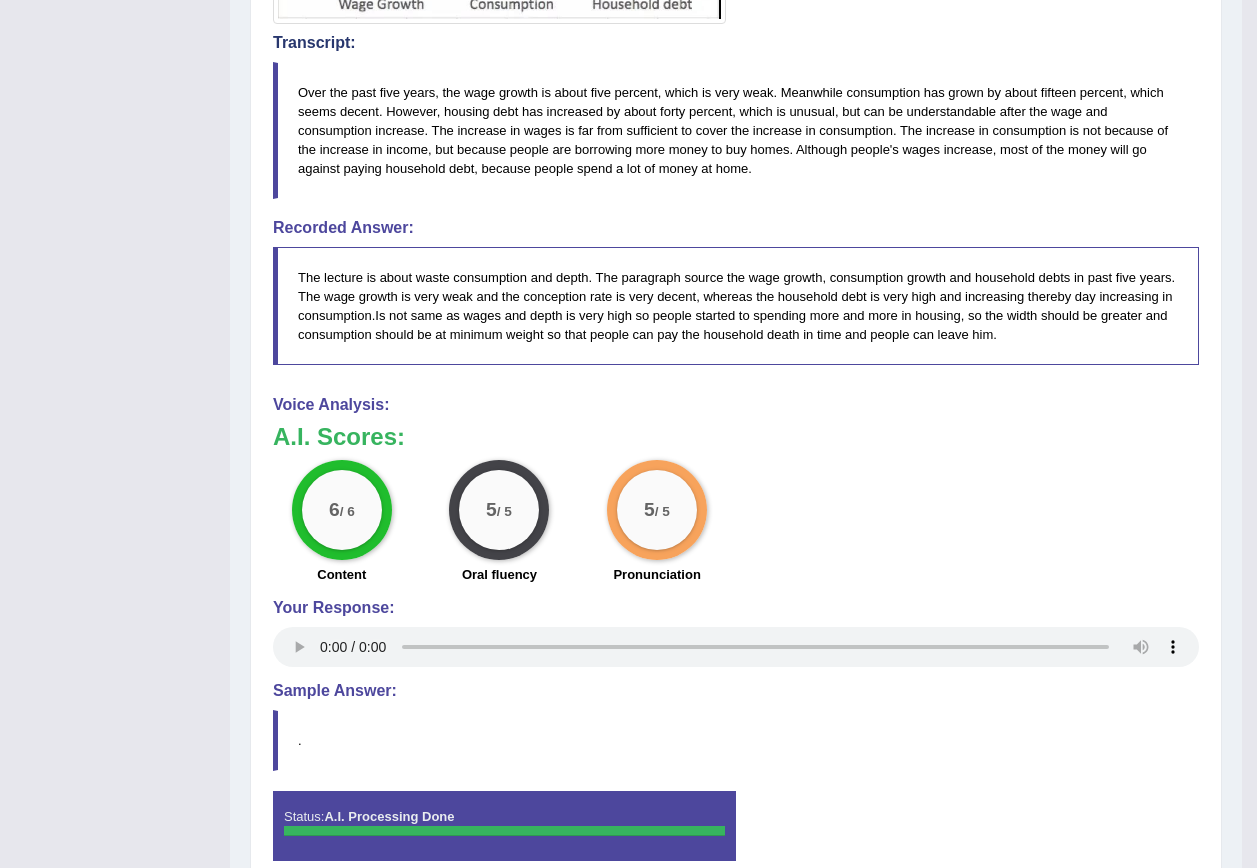 scroll, scrollTop: 725, scrollLeft: 0, axis: vertical 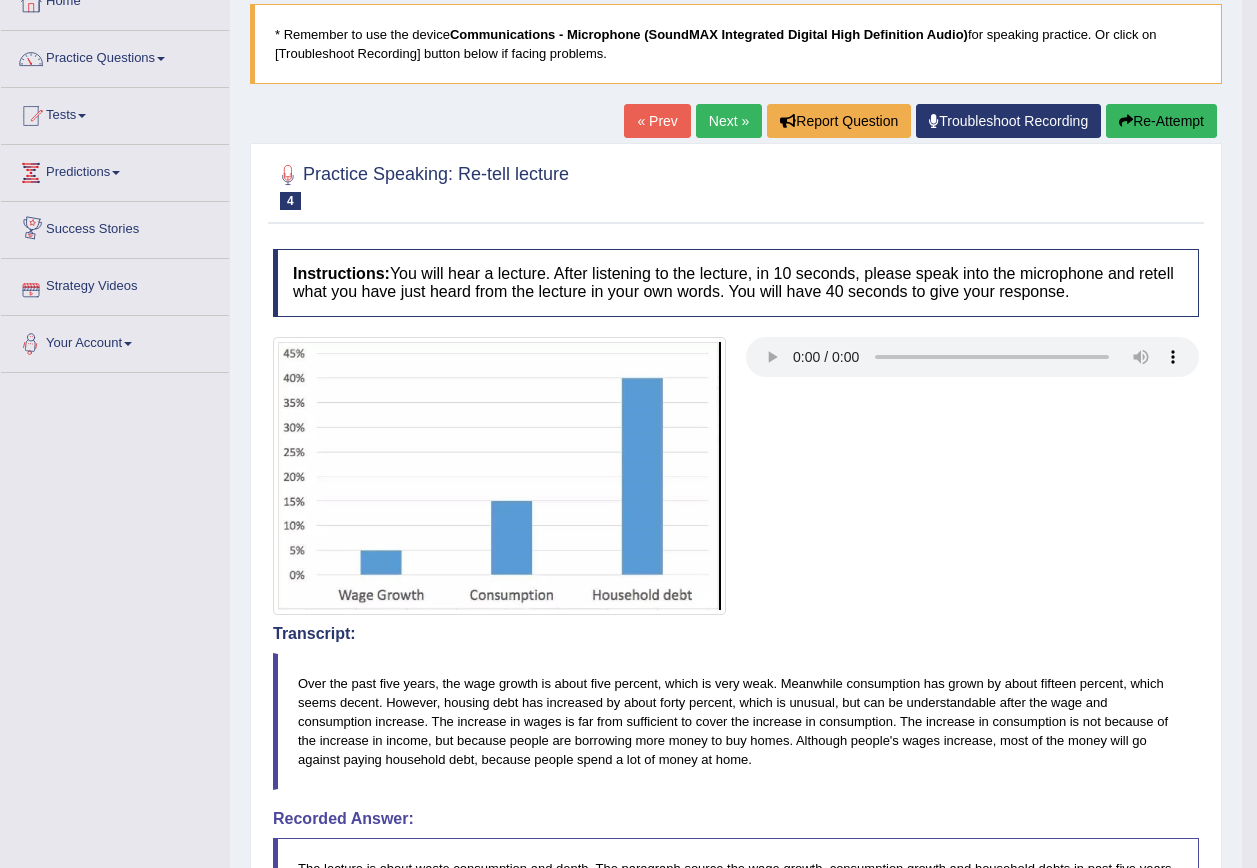click on "Next »" at bounding box center (729, 121) 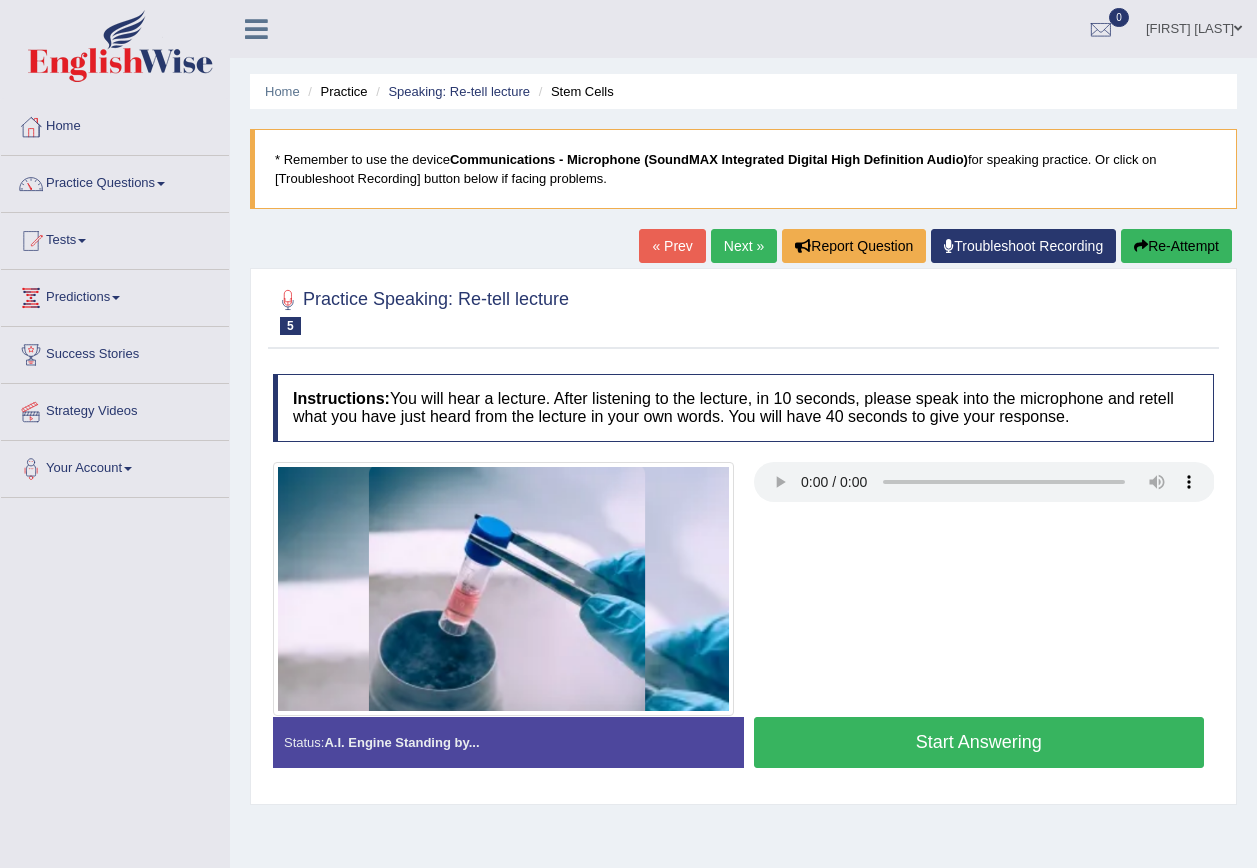 scroll, scrollTop: 0, scrollLeft: 0, axis: both 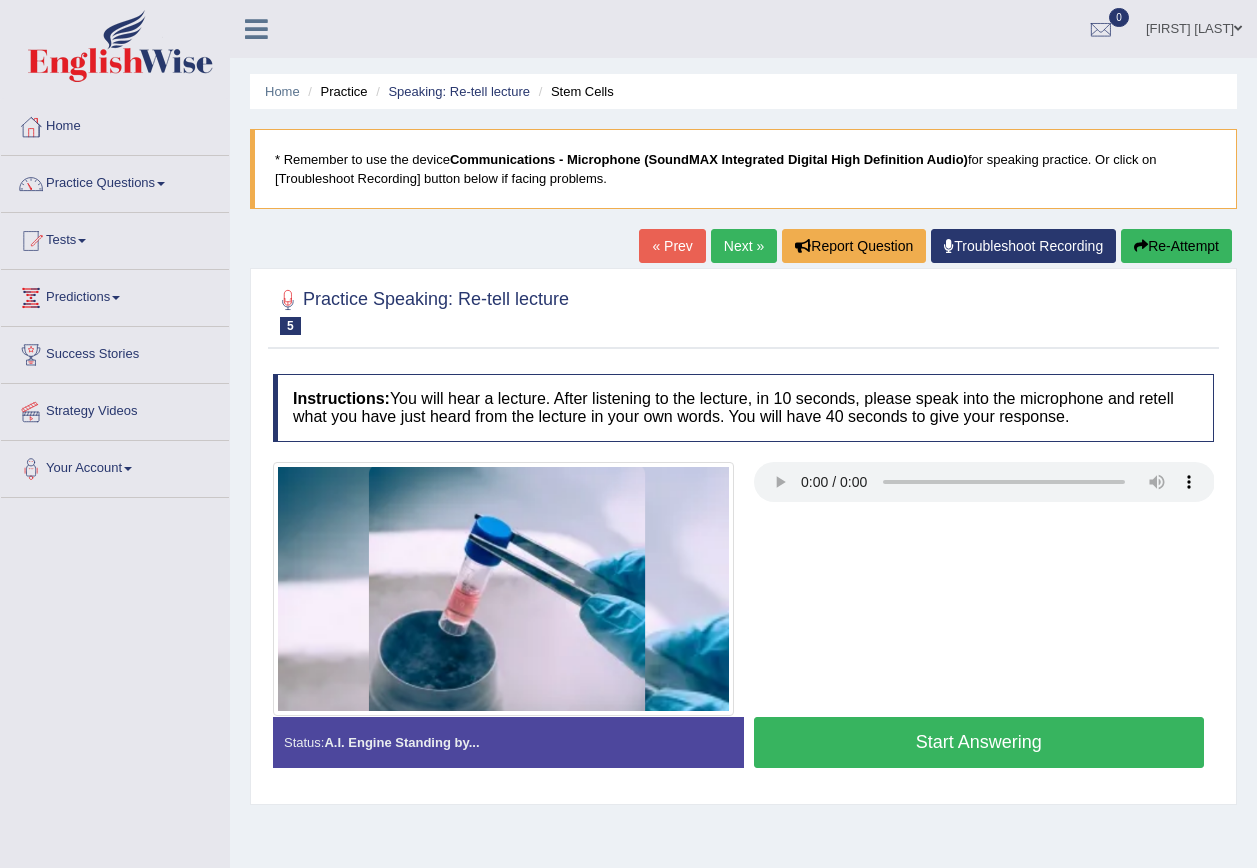 click on "Start Answering" at bounding box center (979, 742) 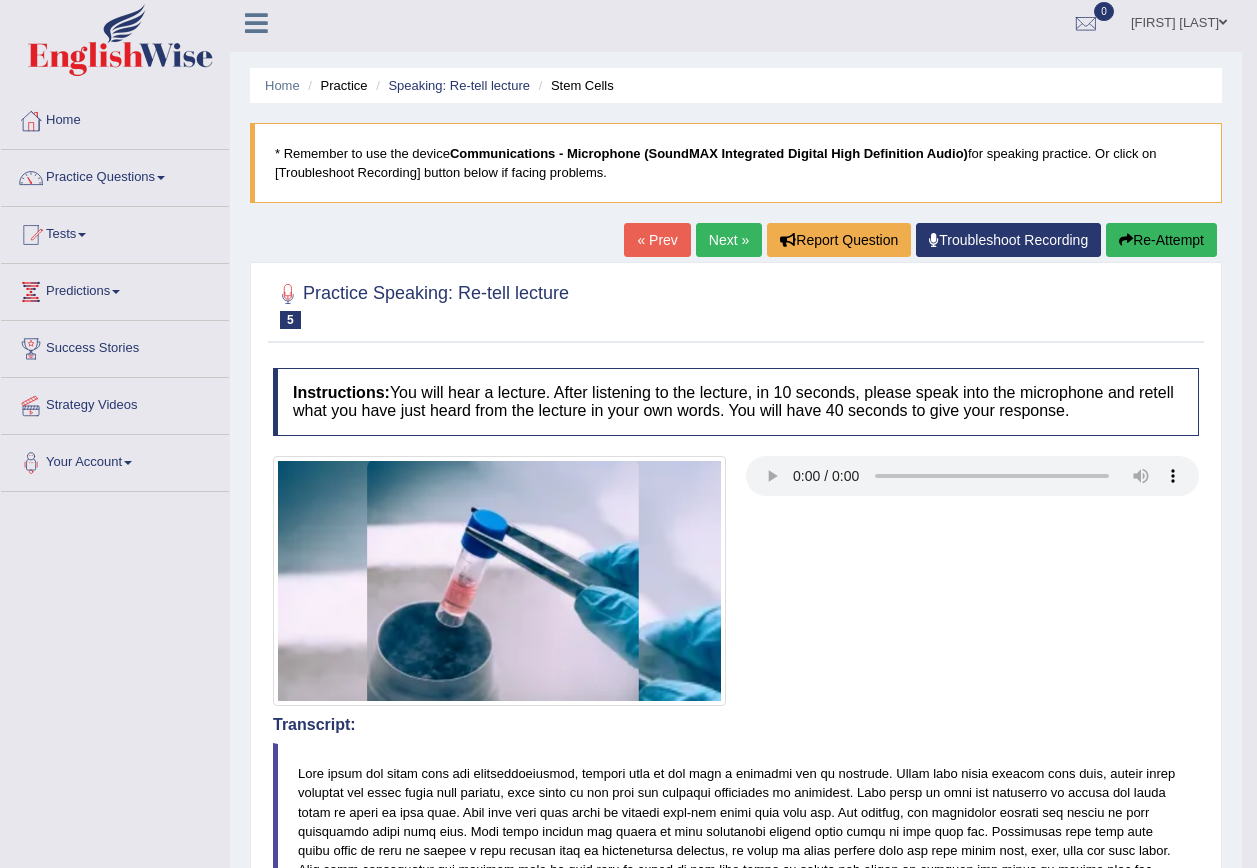 scroll, scrollTop: 0, scrollLeft: 0, axis: both 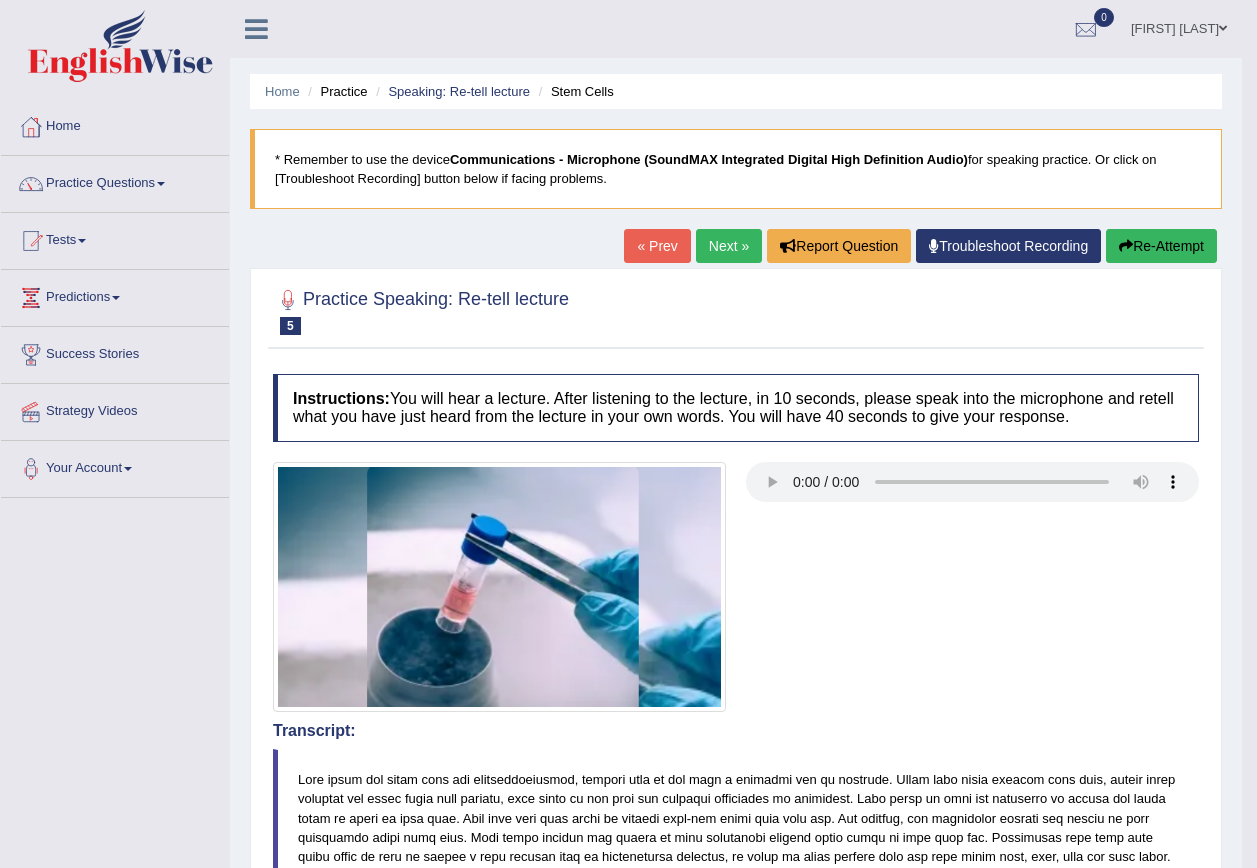 click on "Next »" at bounding box center (729, 246) 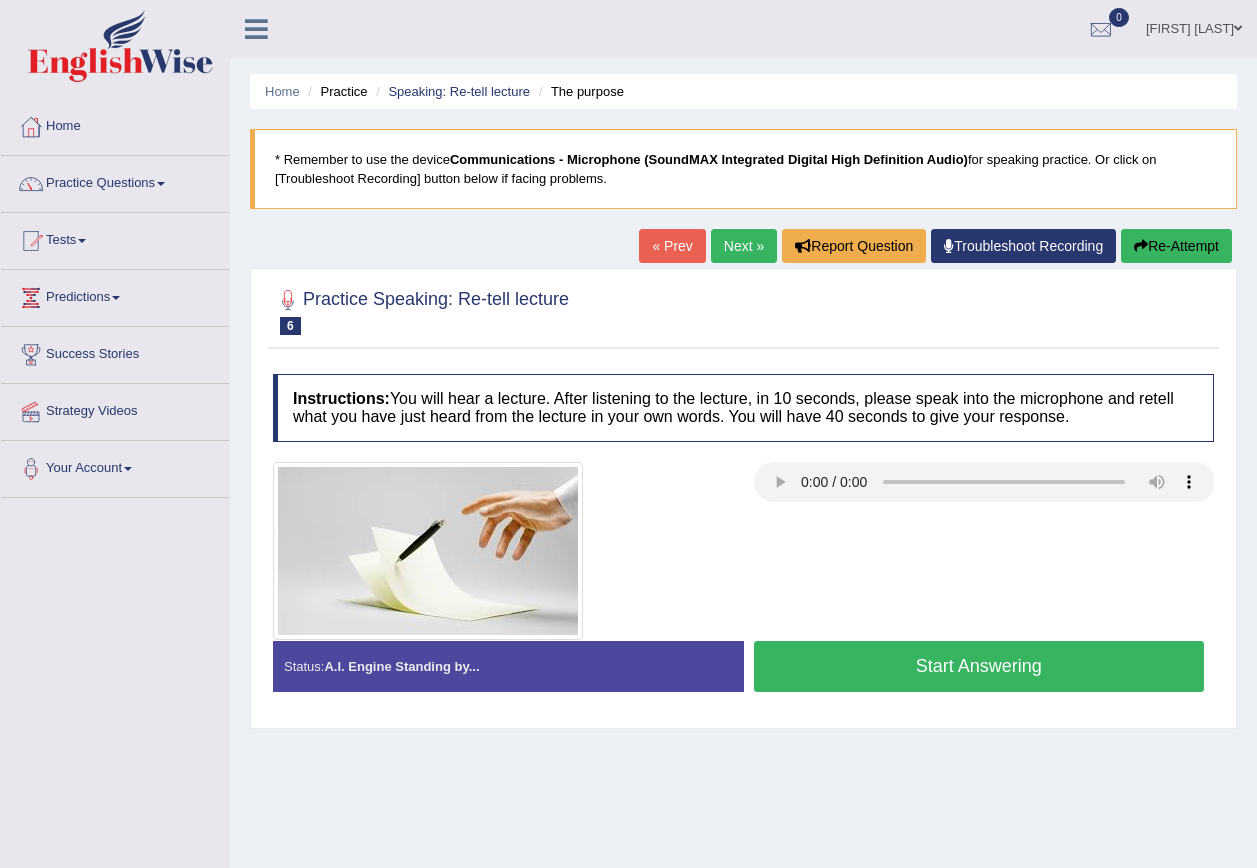 scroll, scrollTop: 0, scrollLeft: 0, axis: both 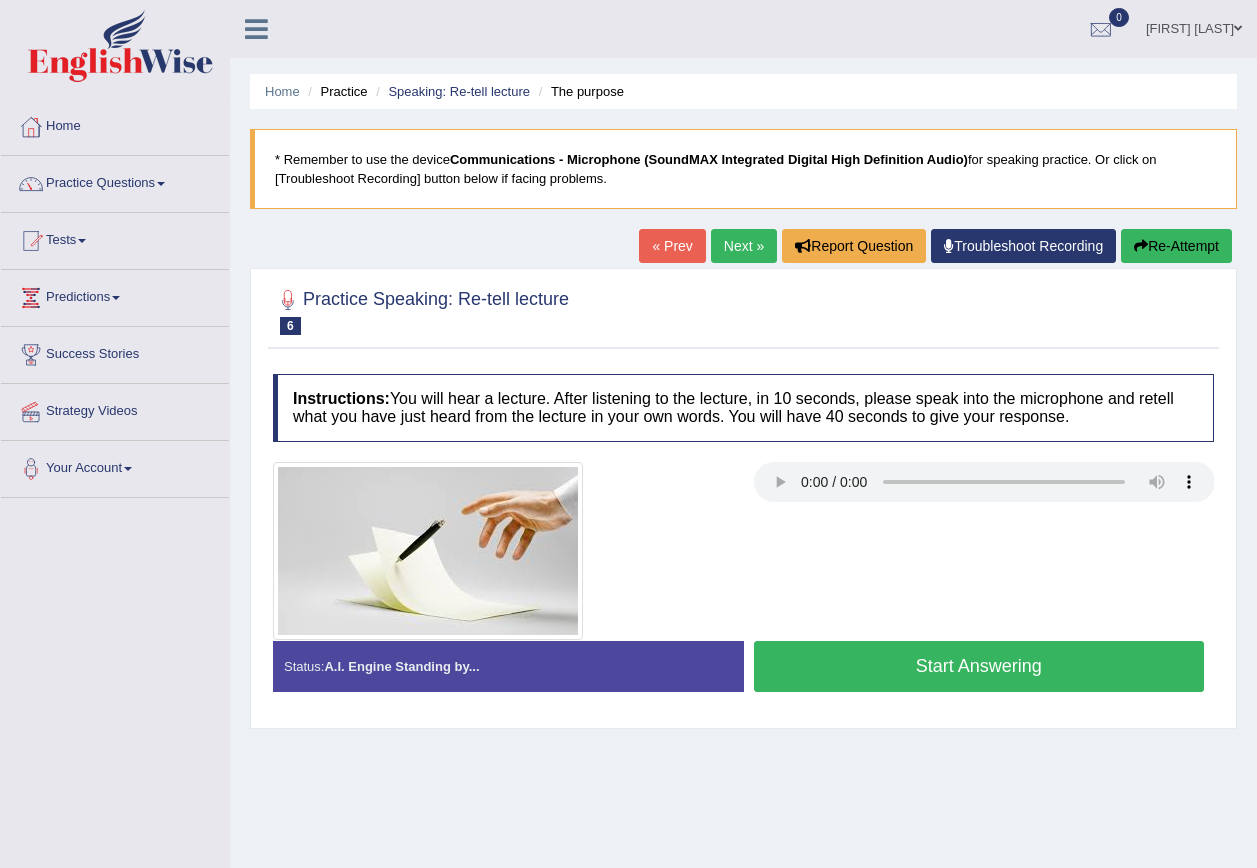 click on "Start Answering" at bounding box center (979, 666) 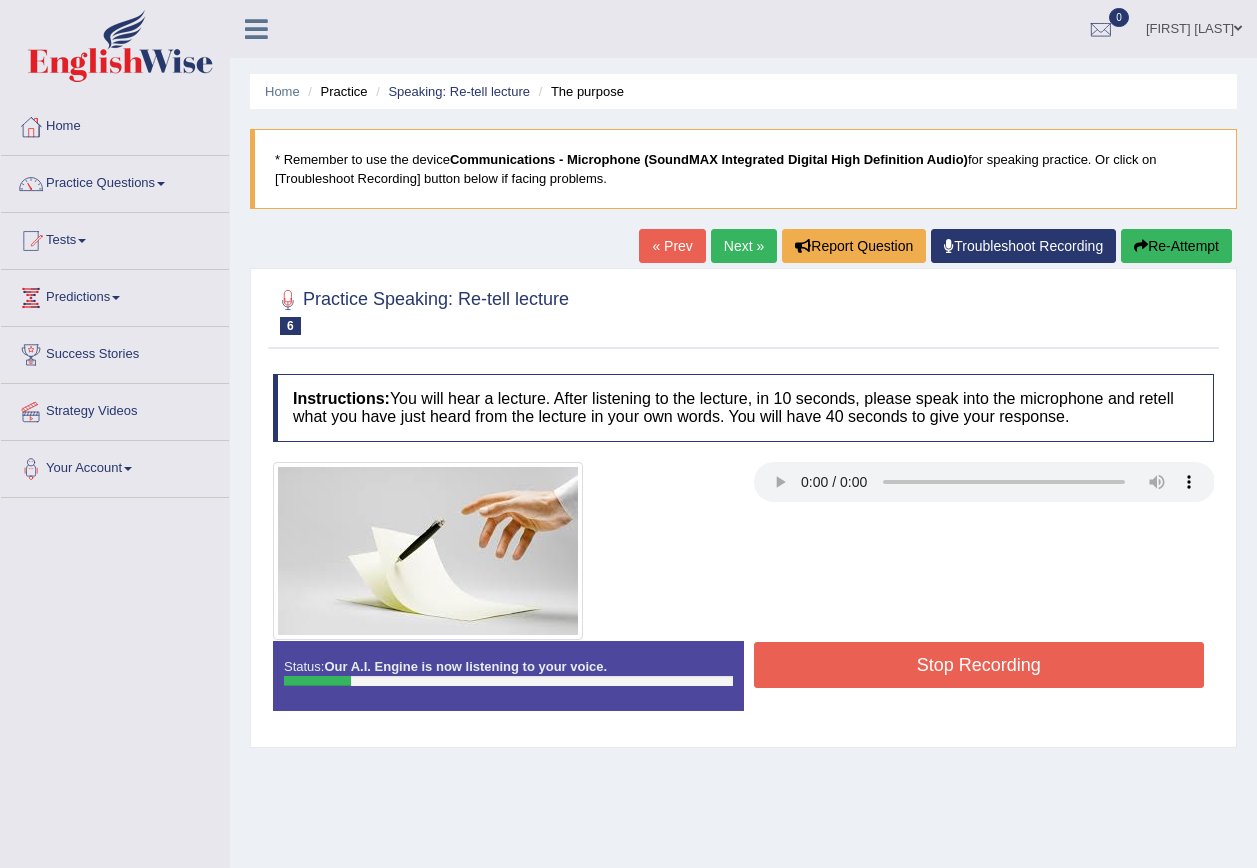 click on "Re-Attempt" at bounding box center [1176, 246] 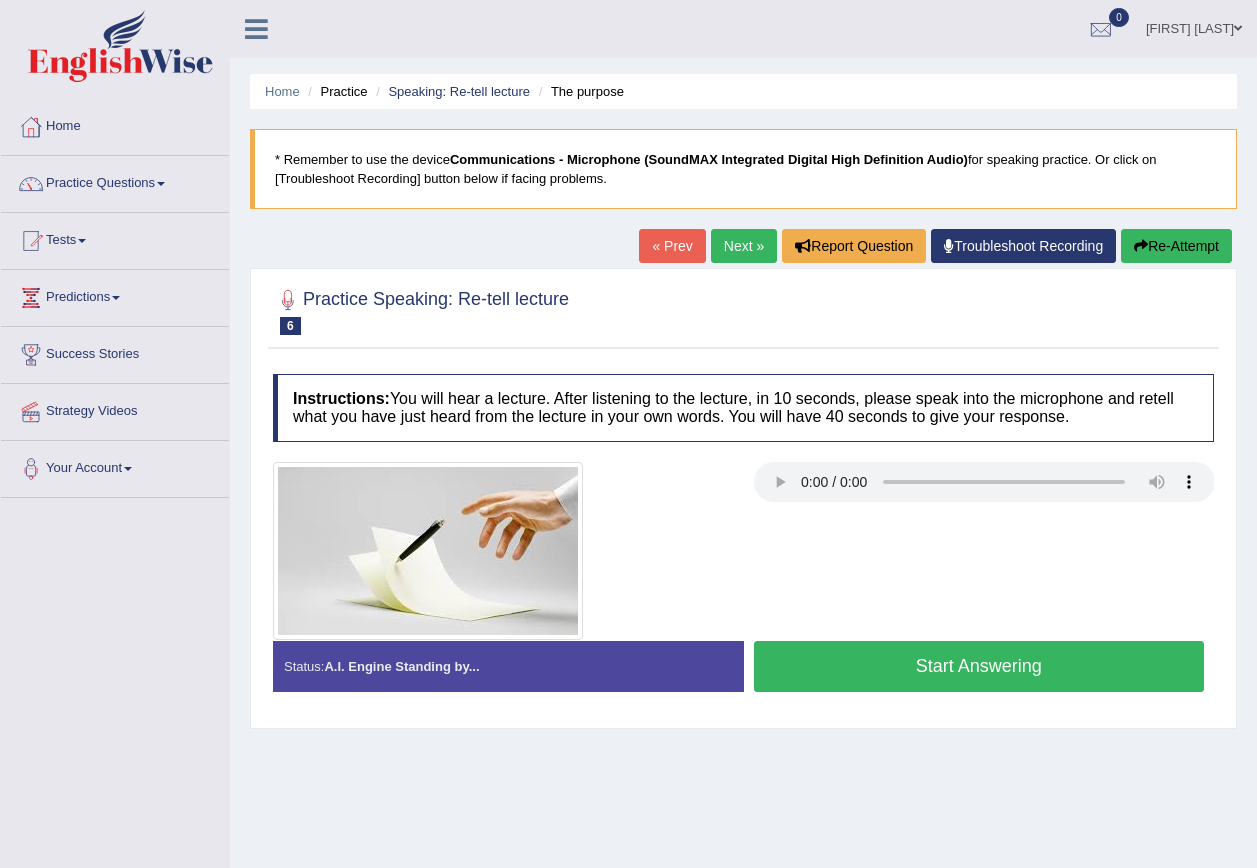 scroll, scrollTop: 0, scrollLeft: 0, axis: both 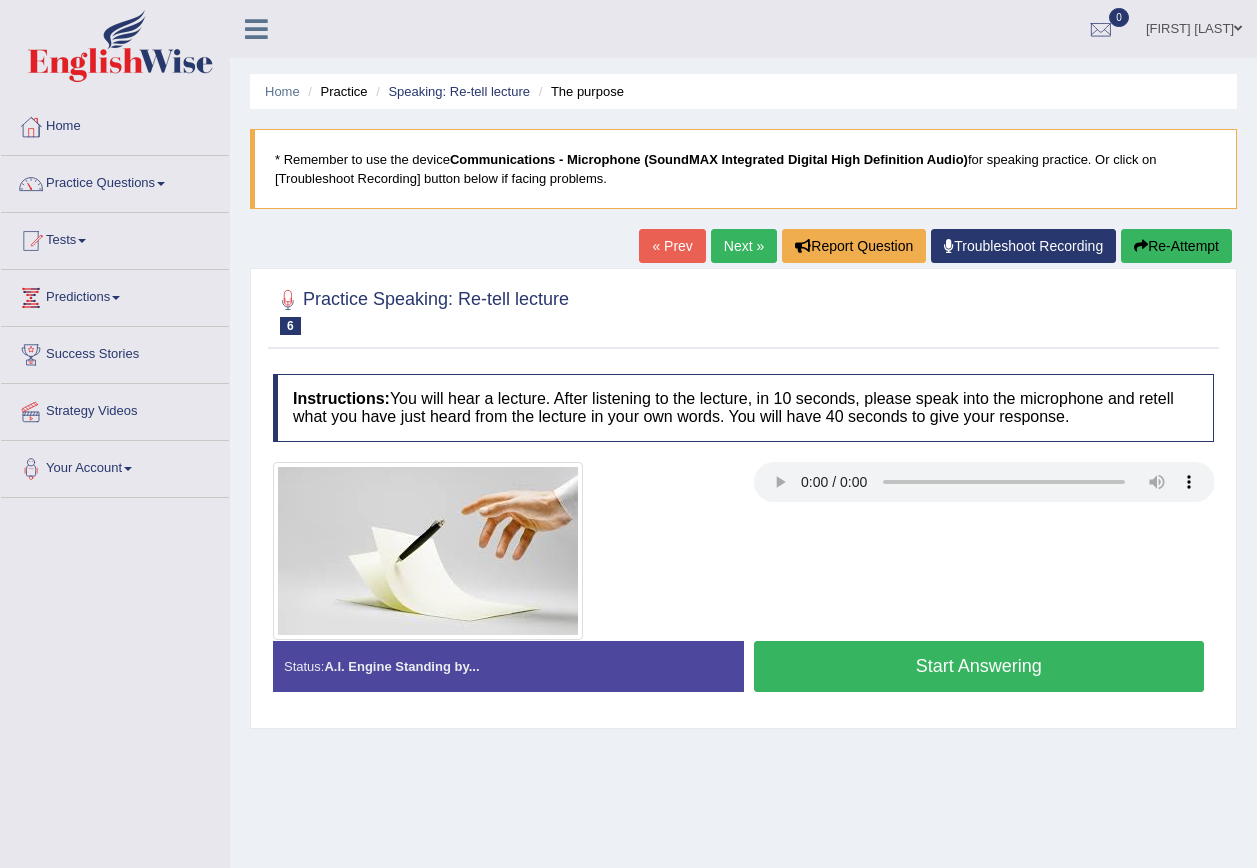 click on "Start Answering" at bounding box center (979, 666) 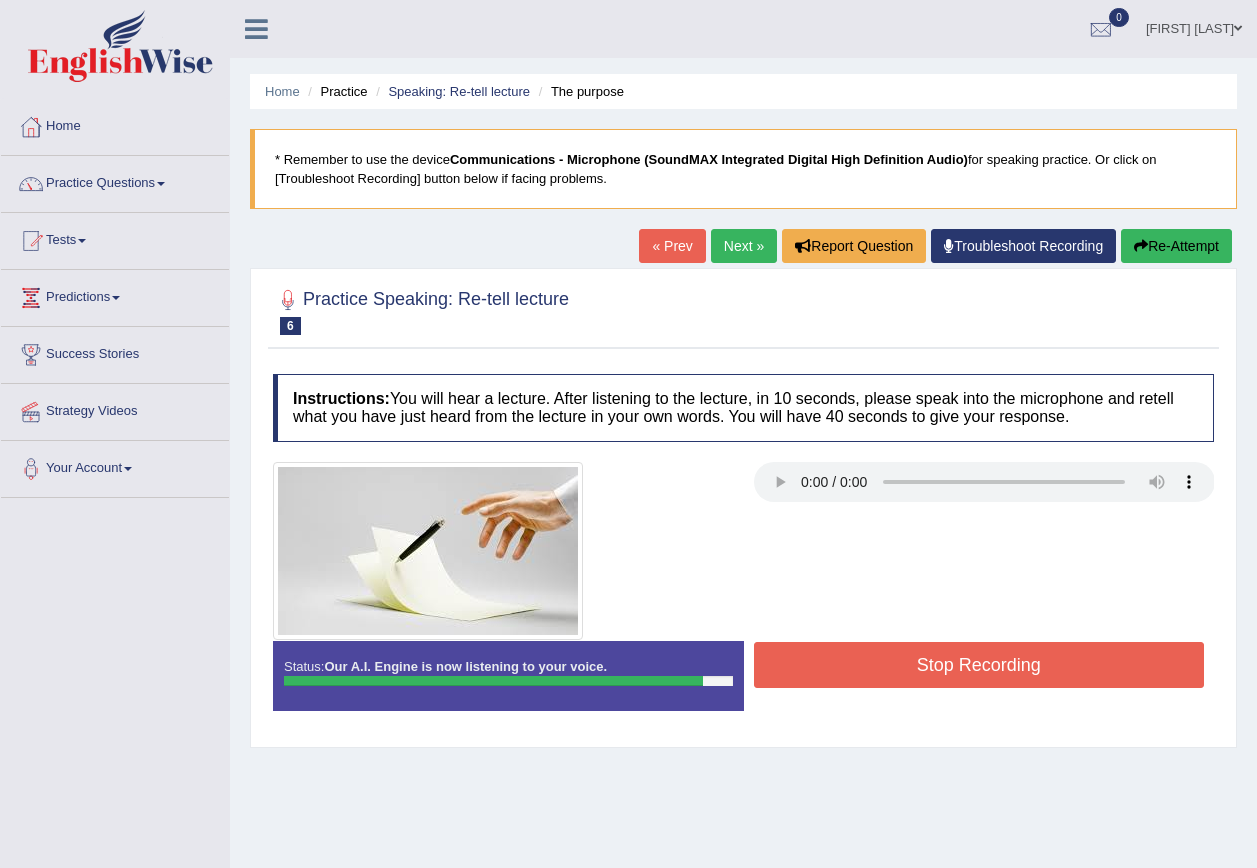 click on "Stop Recording" at bounding box center (979, 665) 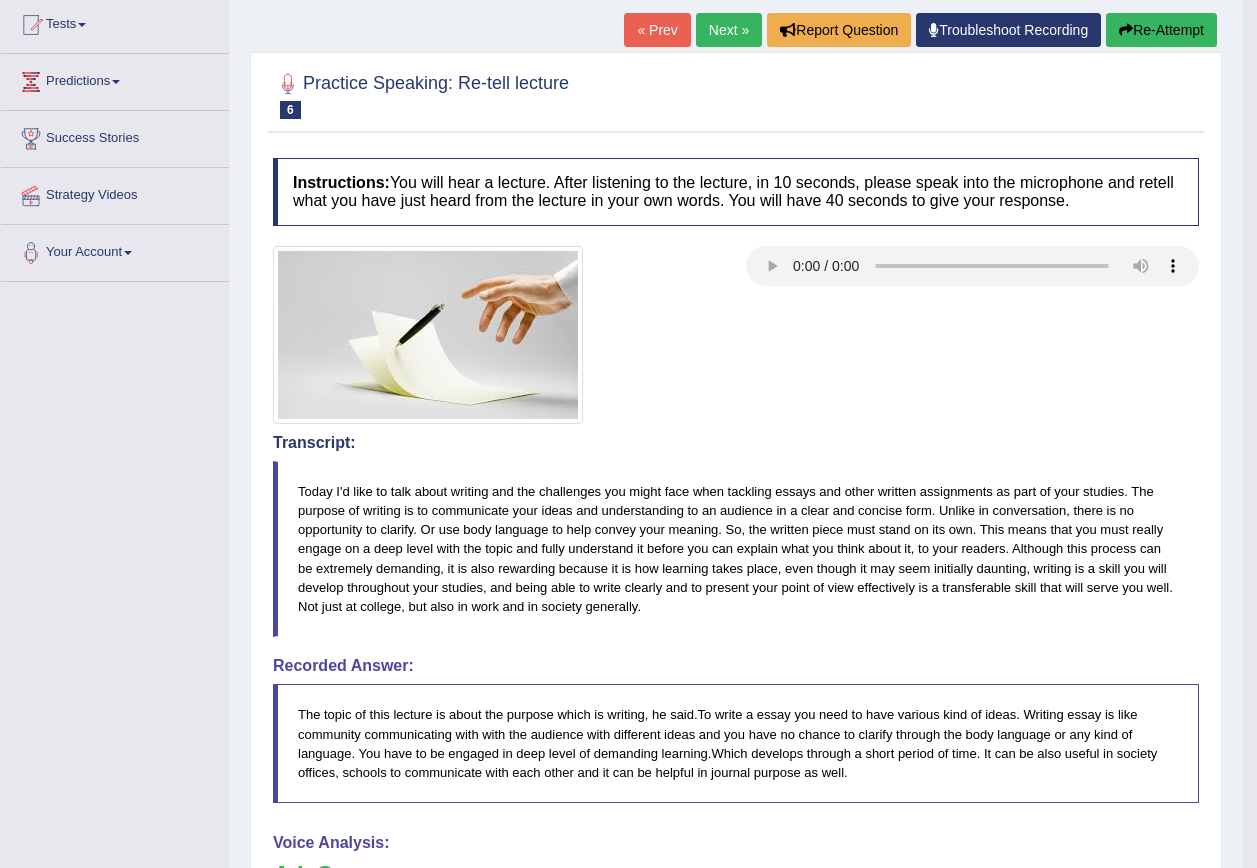 scroll, scrollTop: 100, scrollLeft: 0, axis: vertical 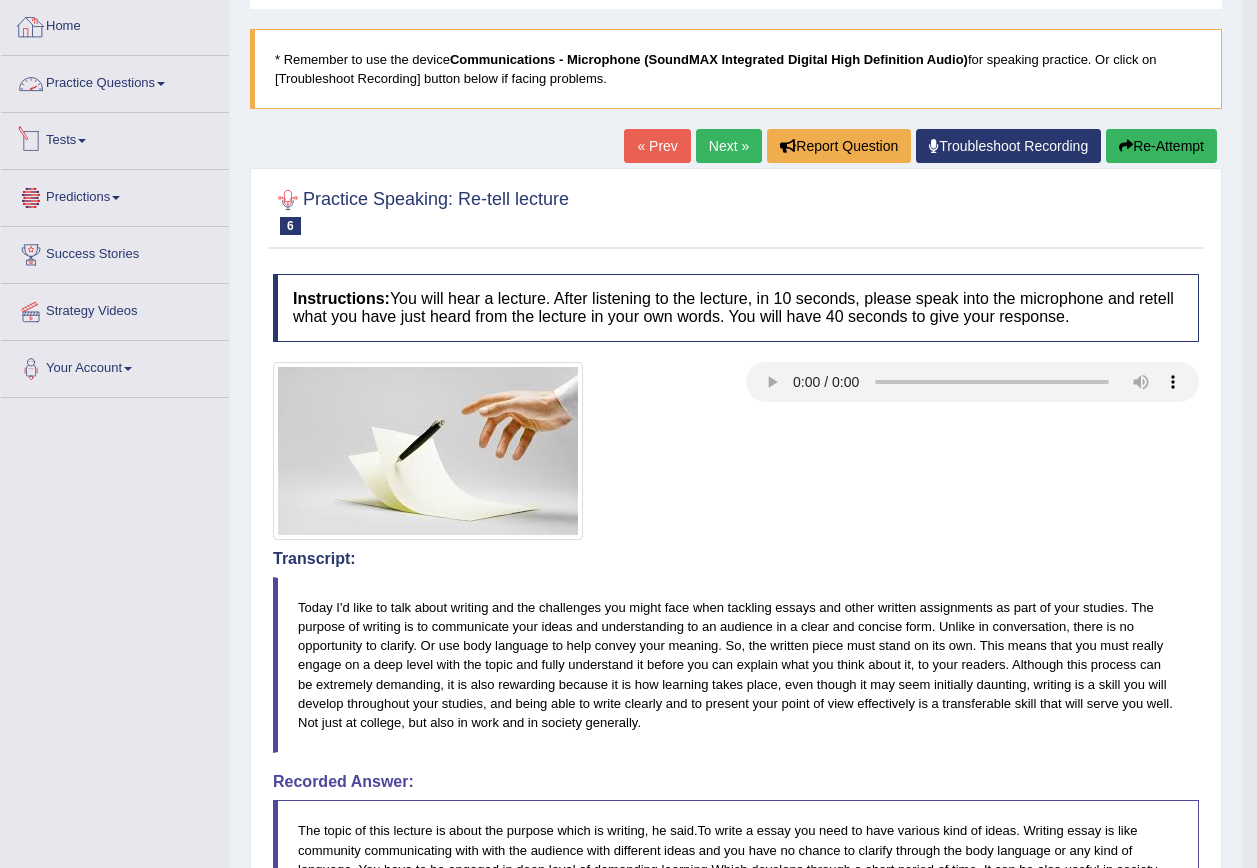 click on "Practice Questions" at bounding box center [115, 81] 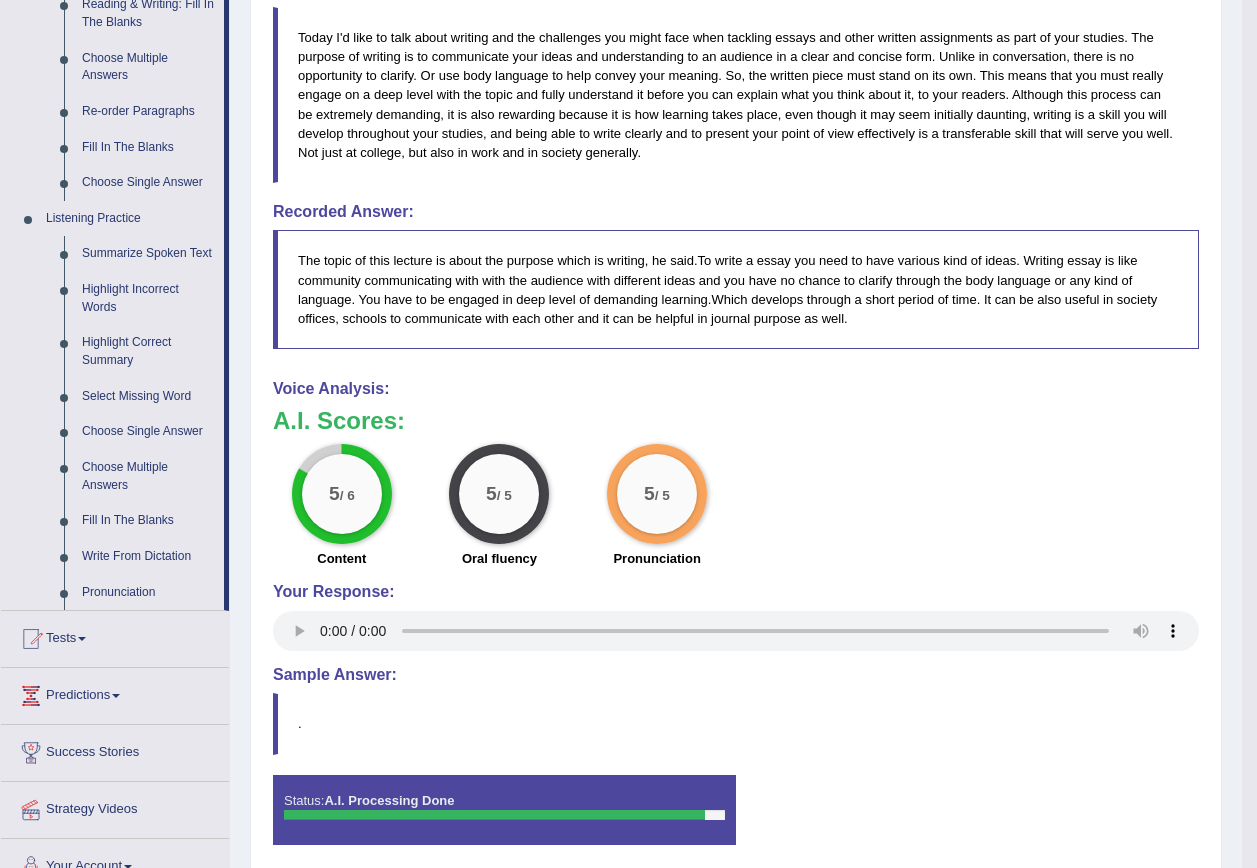 scroll, scrollTop: 700, scrollLeft: 0, axis: vertical 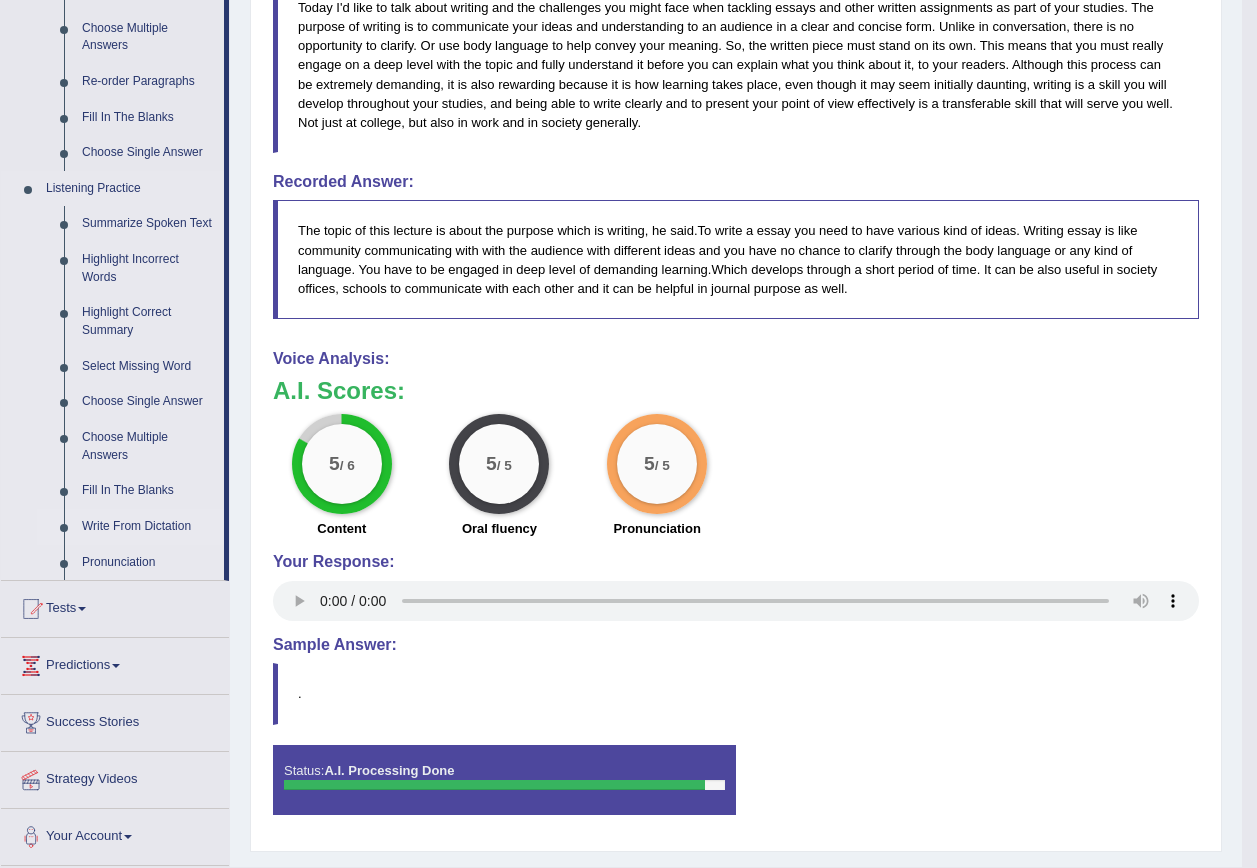 click on "Write From Dictation" at bounding box center [148, 527] 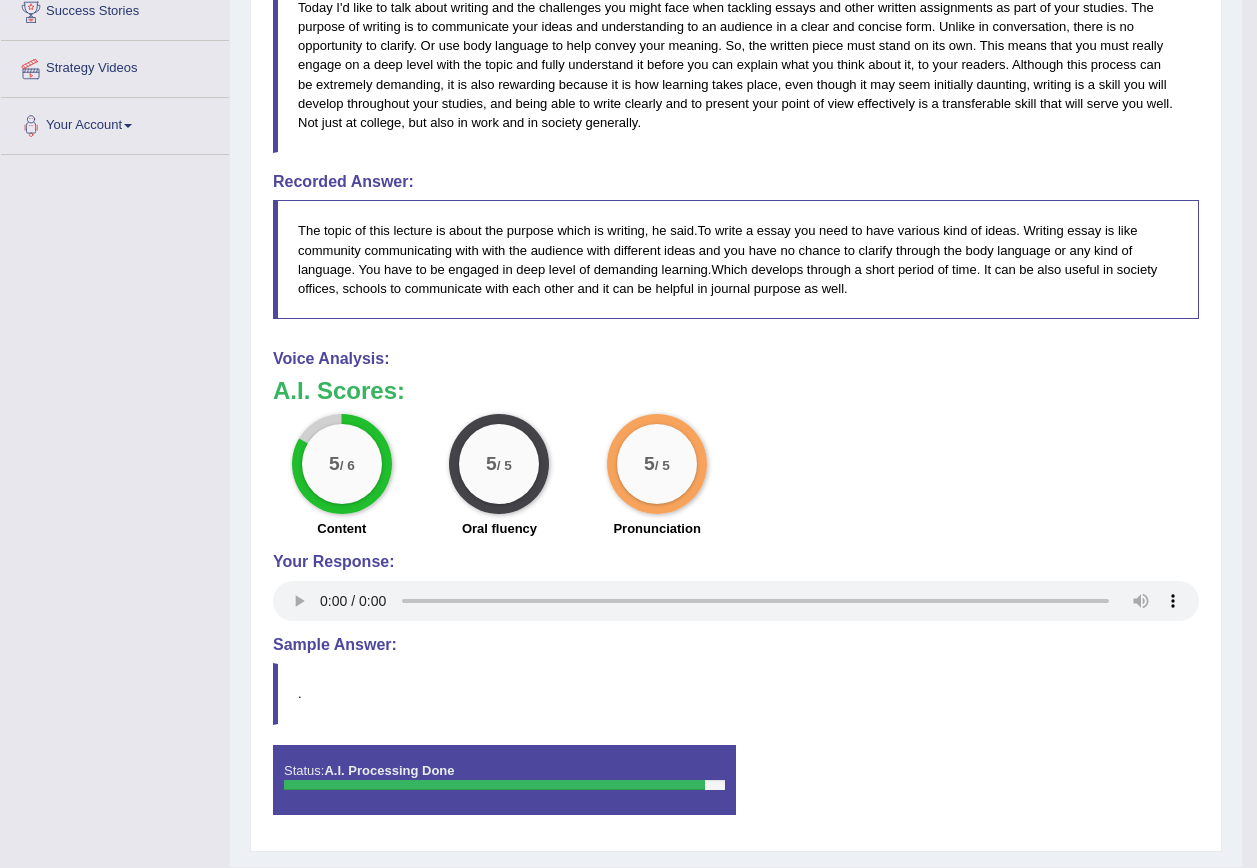 scroll, scrollTop: 246, scrollLeft: 0, axis: vertical 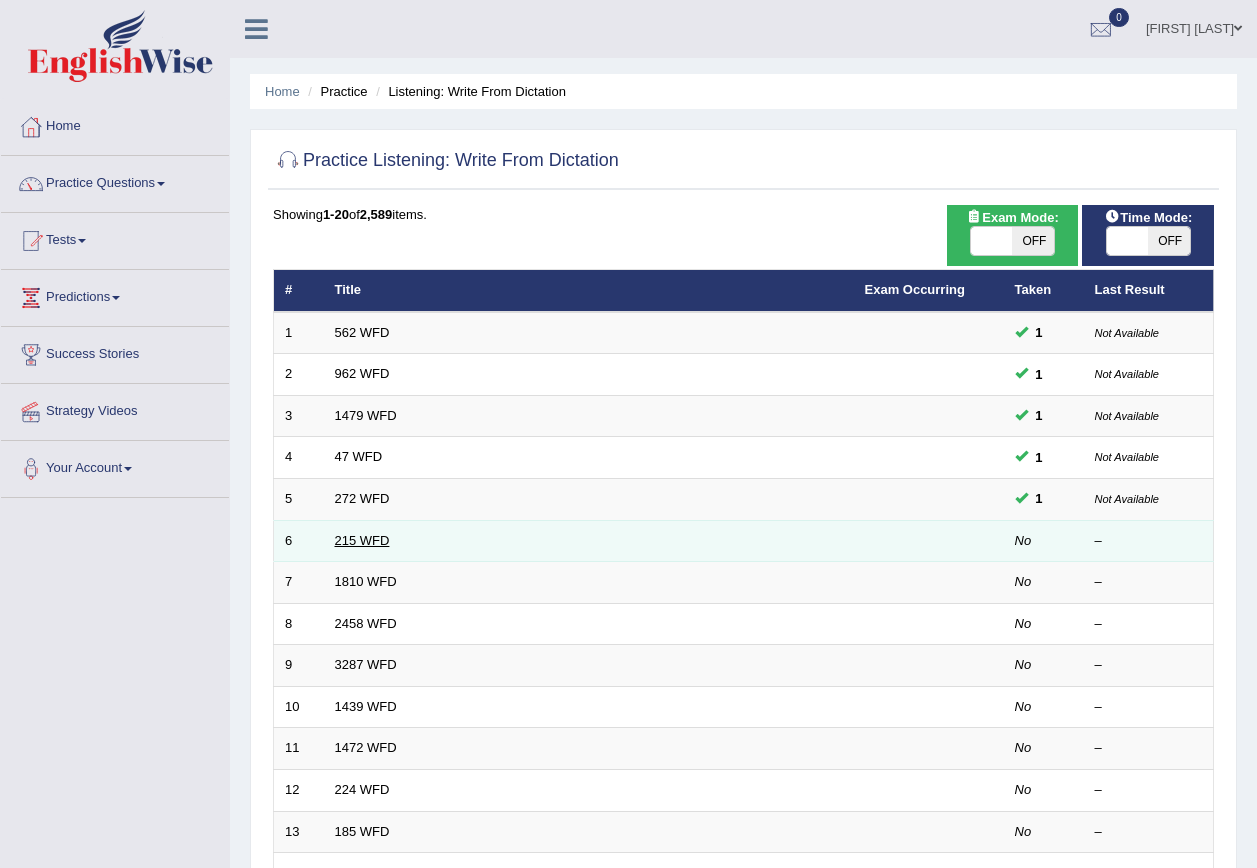 click on "215 WFD" at bounding box center [362, 540] 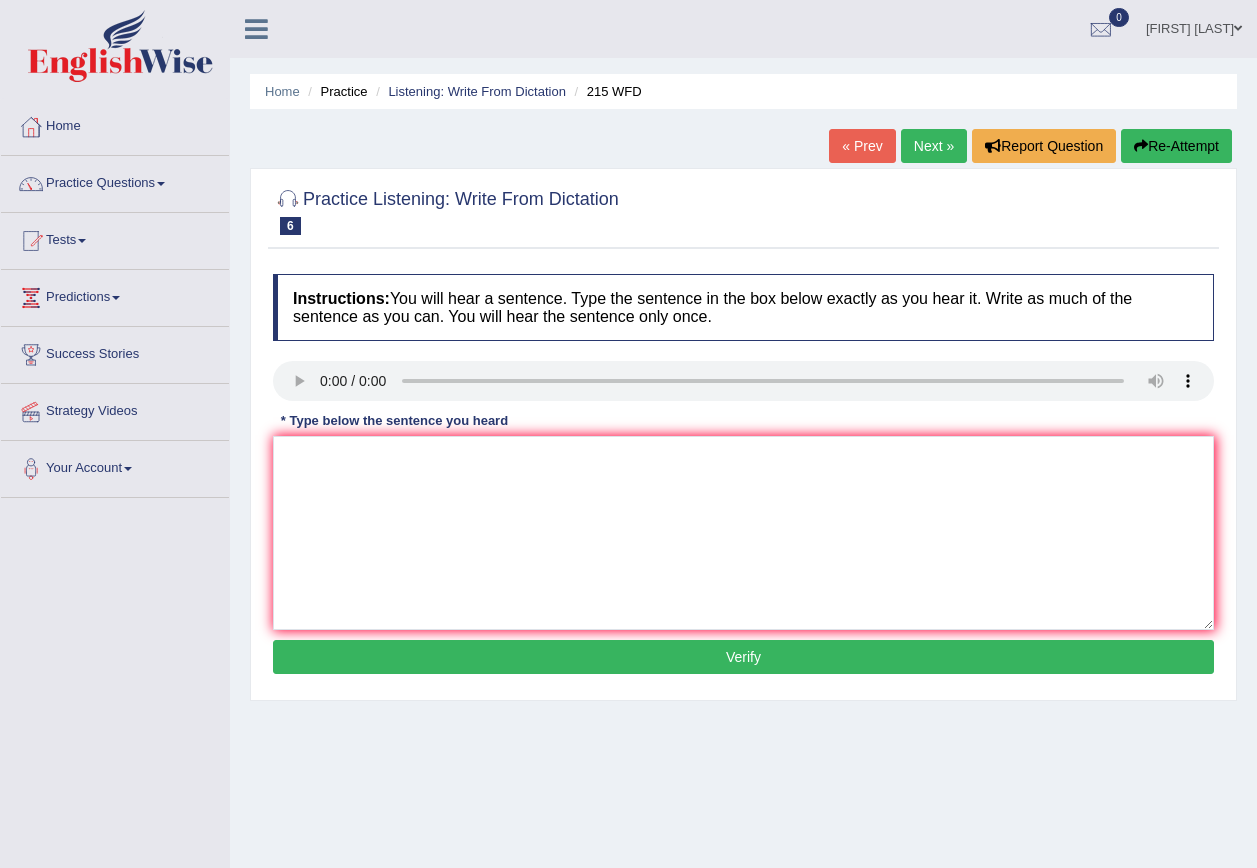 scroll, scrollTop: 0, scrollLeft: 0, axis: both 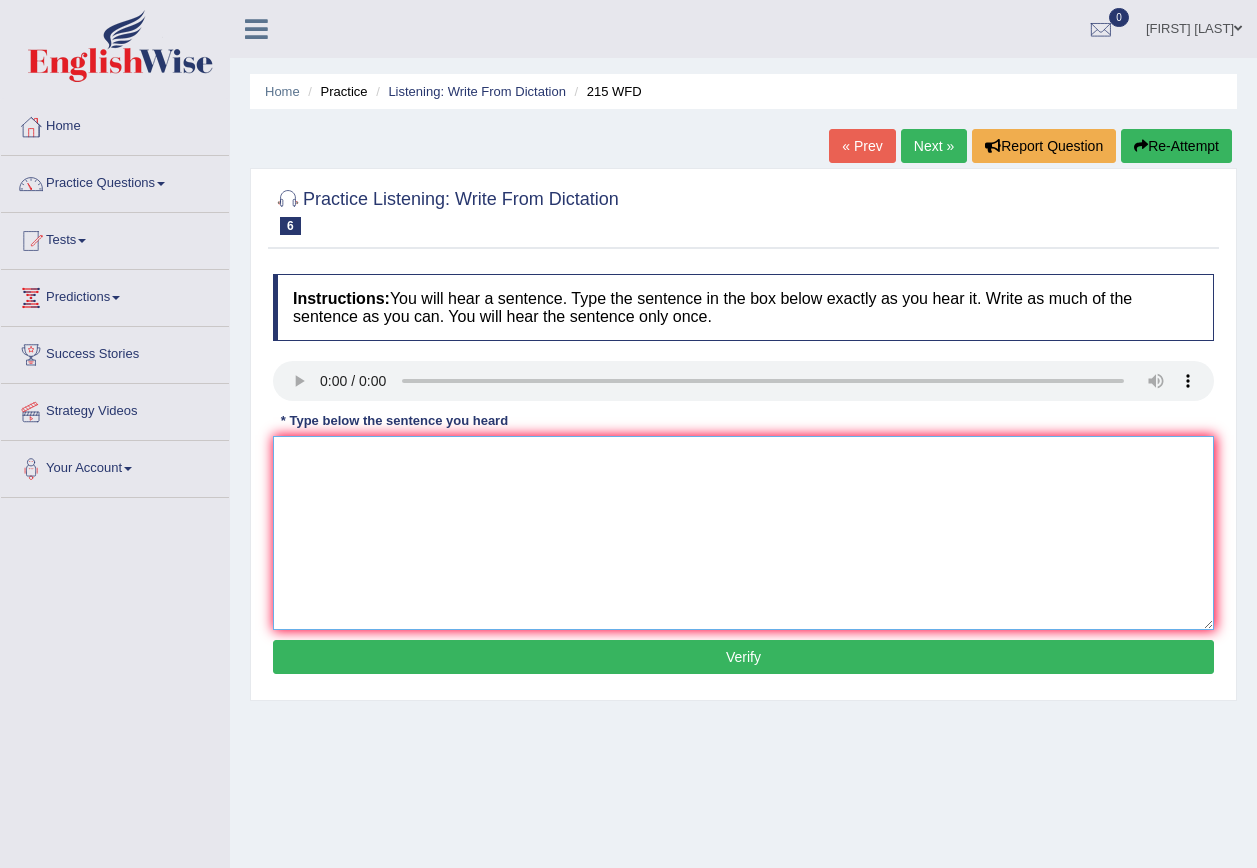 click at bounding box center (743, 533) 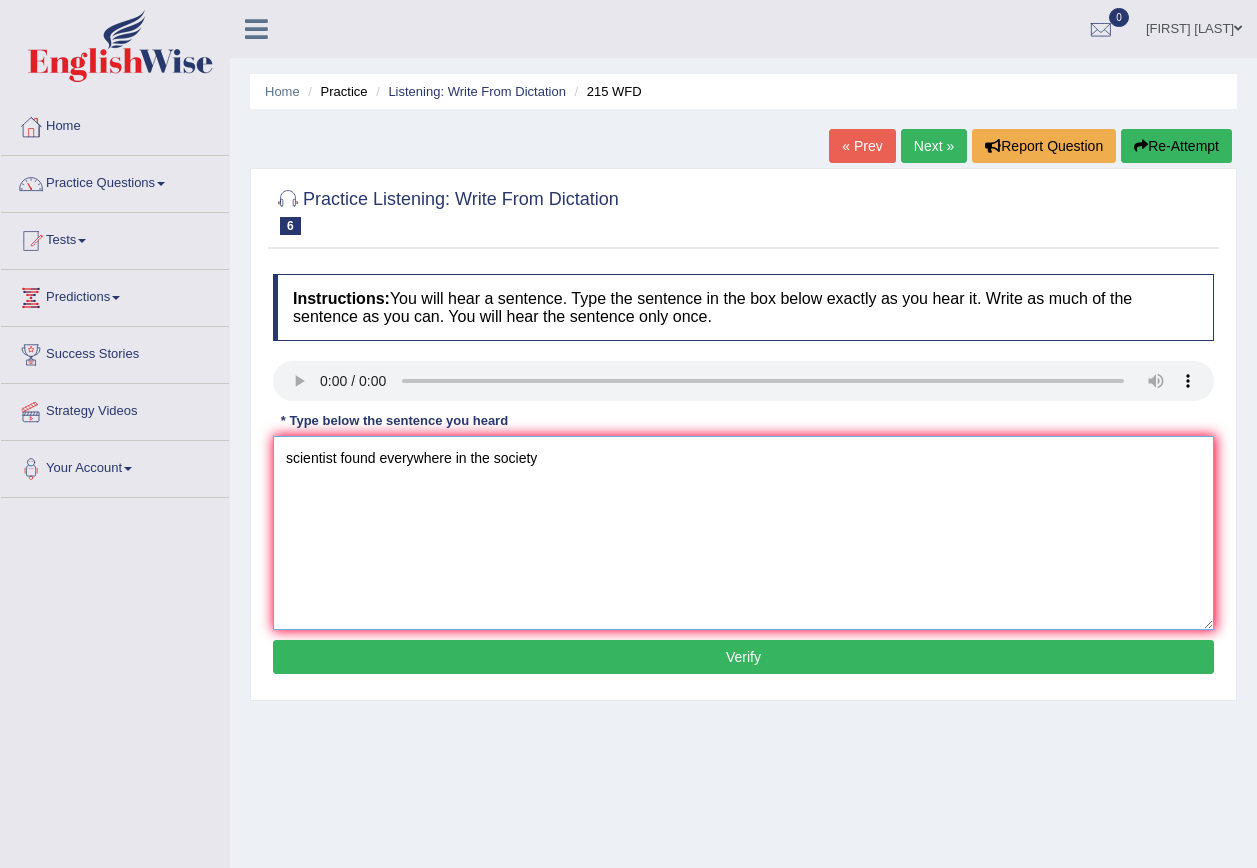 click on "scientist found everywhere in the society" at bounding box center [743, 533] 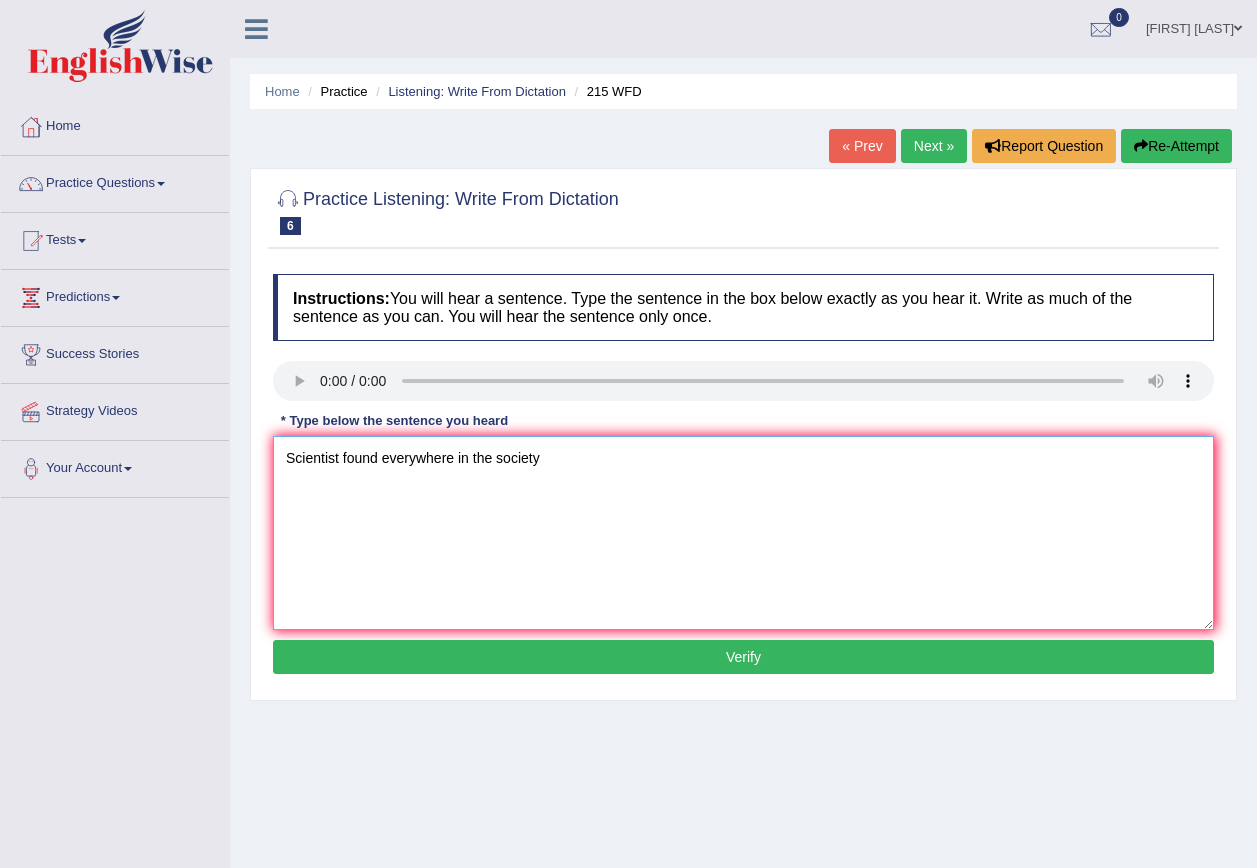 type on "Scientist found everywhere in the society" 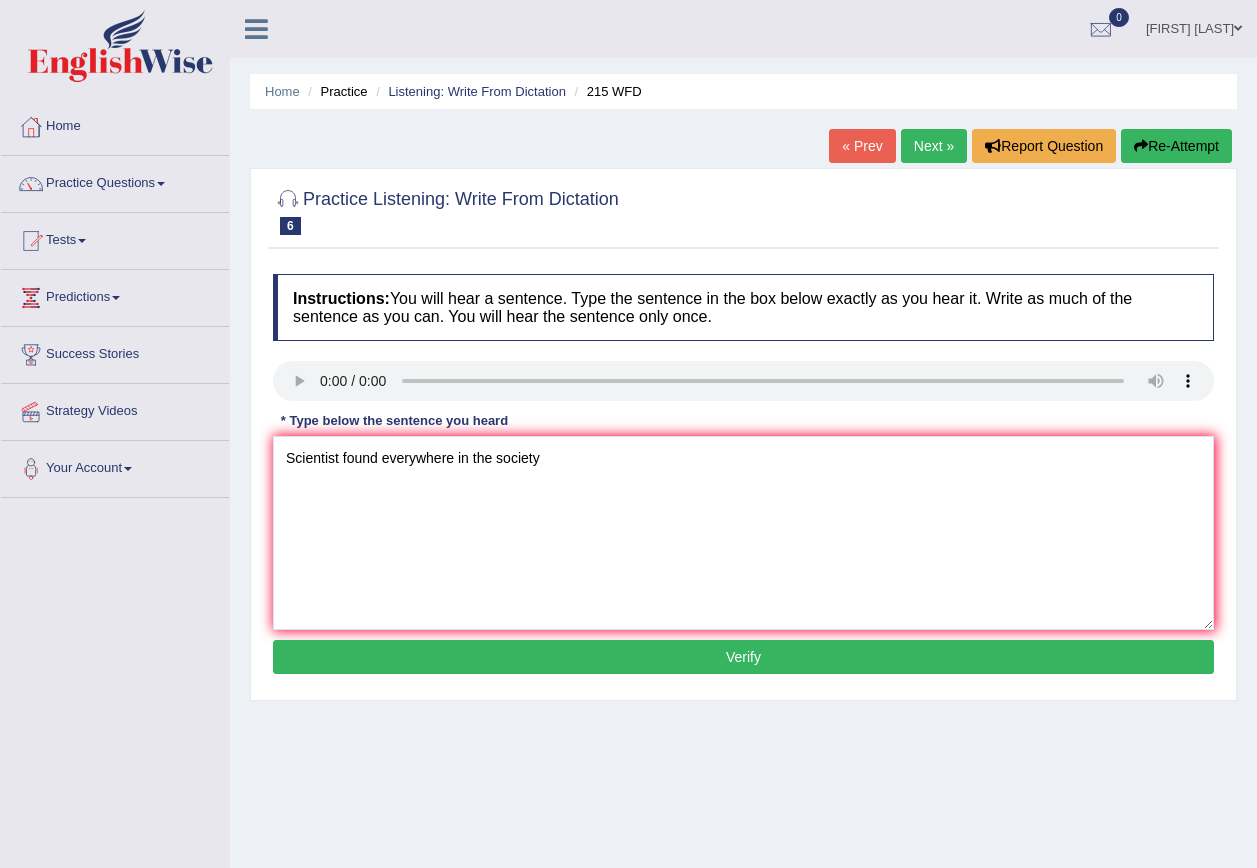 click on "Verify" at bounding box center [743, 657] 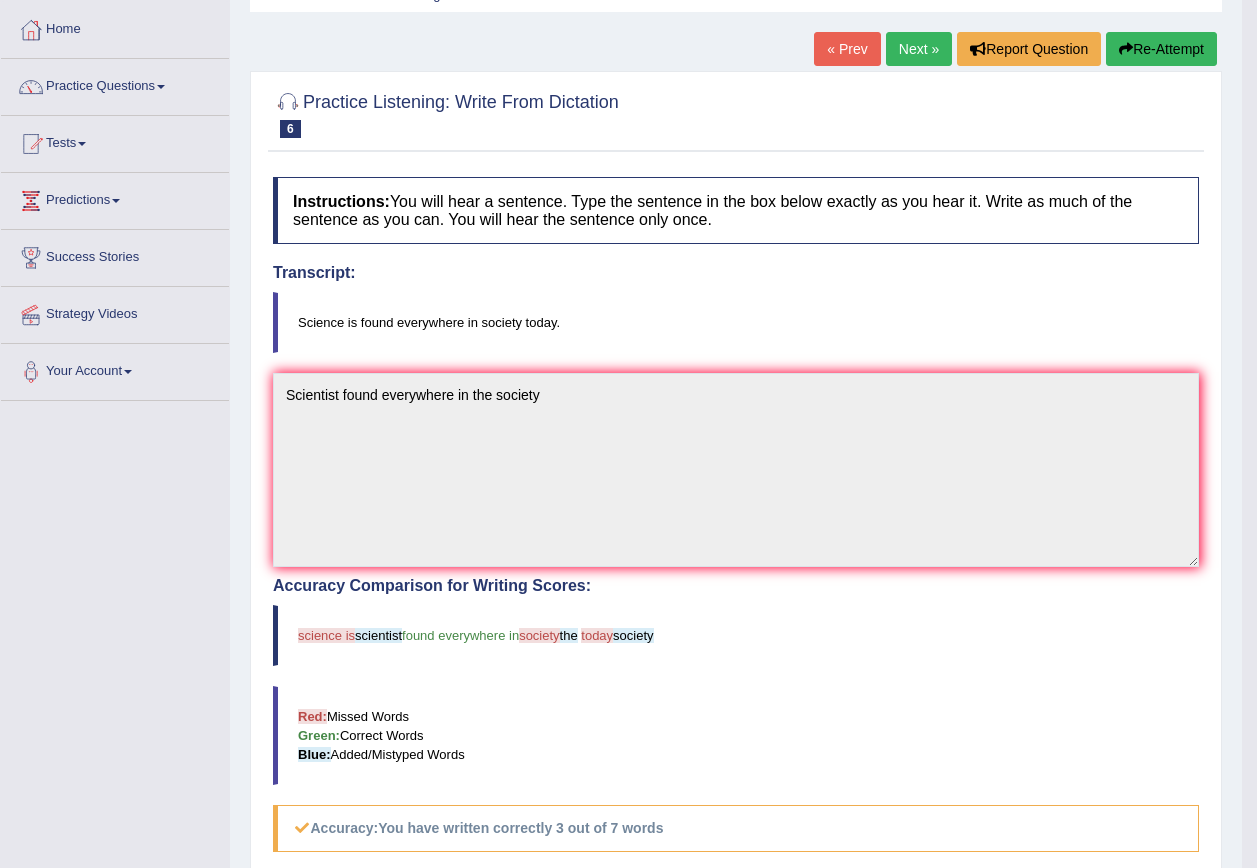scroll, scrollTop: 0, scrollLeft: 0, axis: both 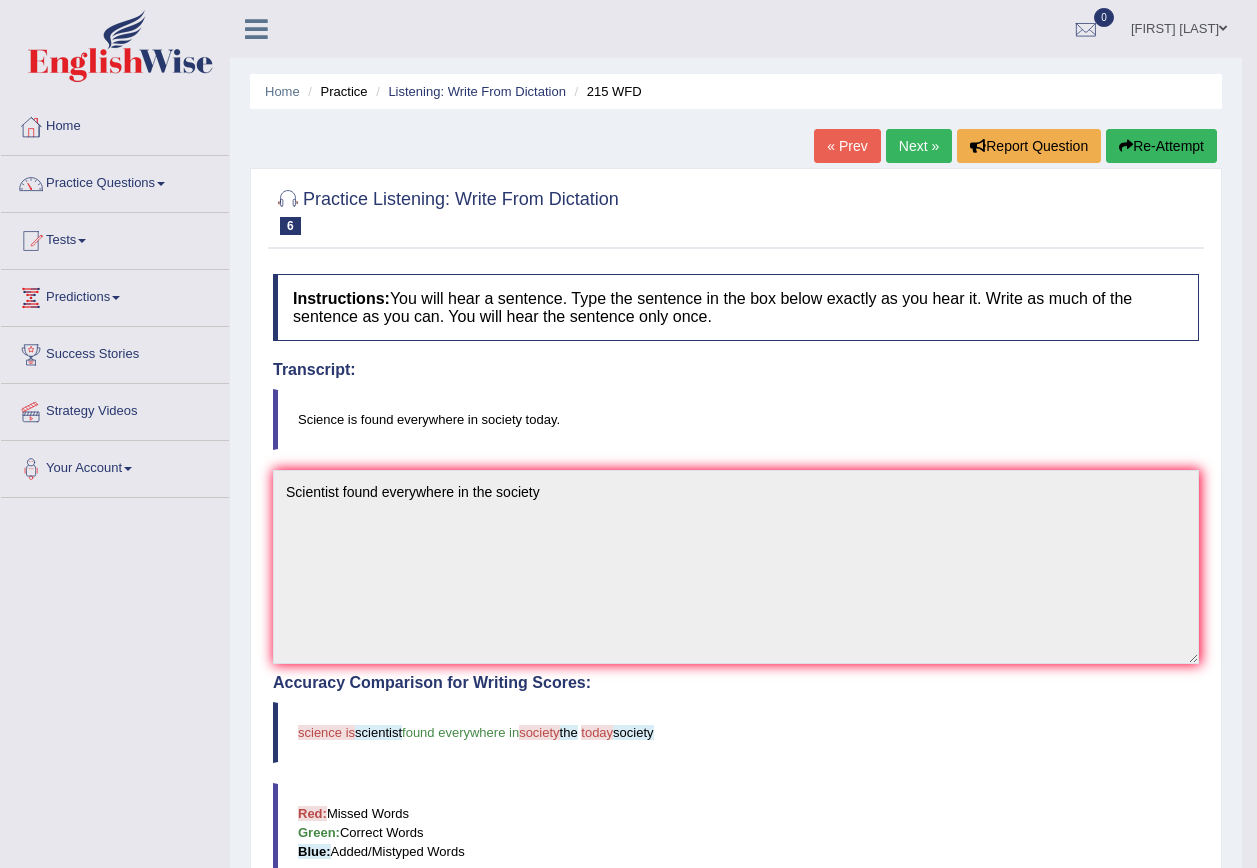 click on "Next »" at bounding box center (919, 146) 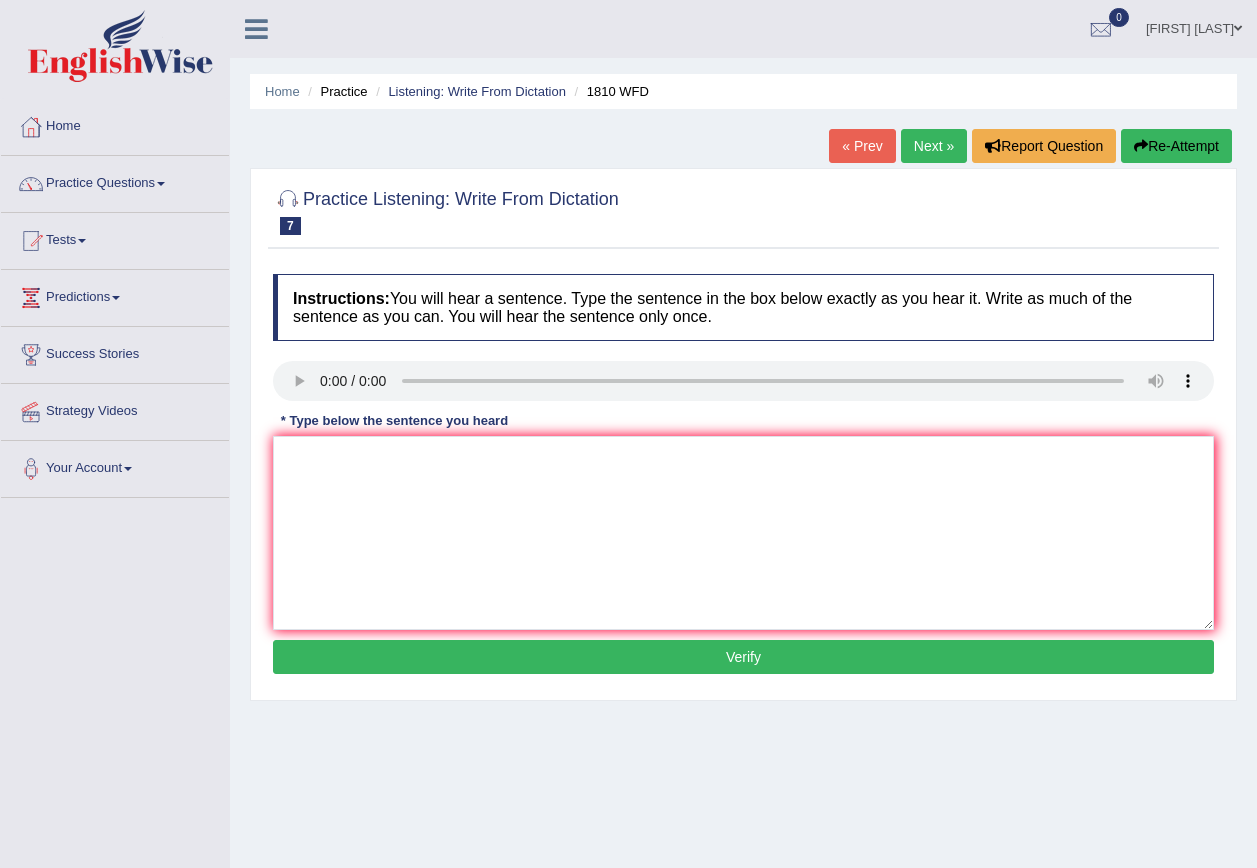 scroll, scrollTop: 0, scrollLeft: 0, axis: both 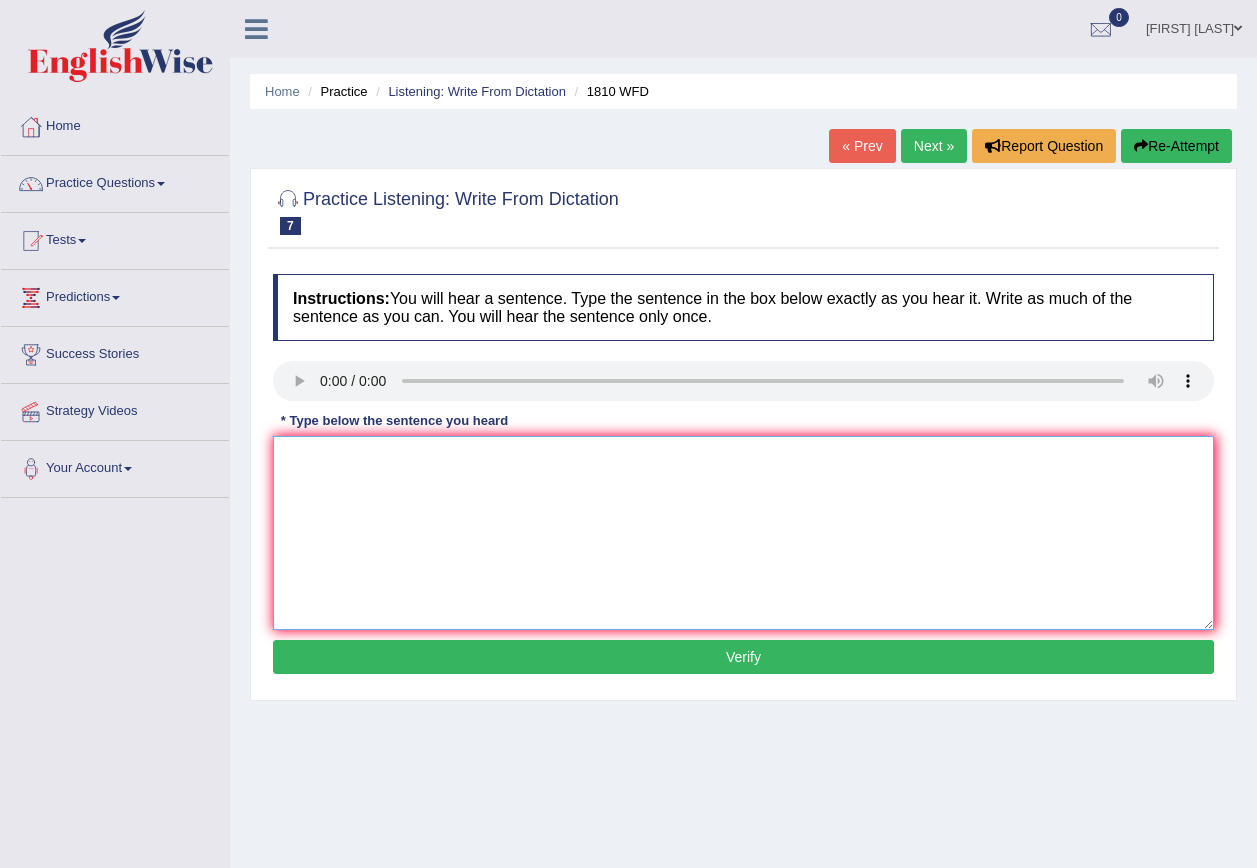 click at bounding box center [743, 533] 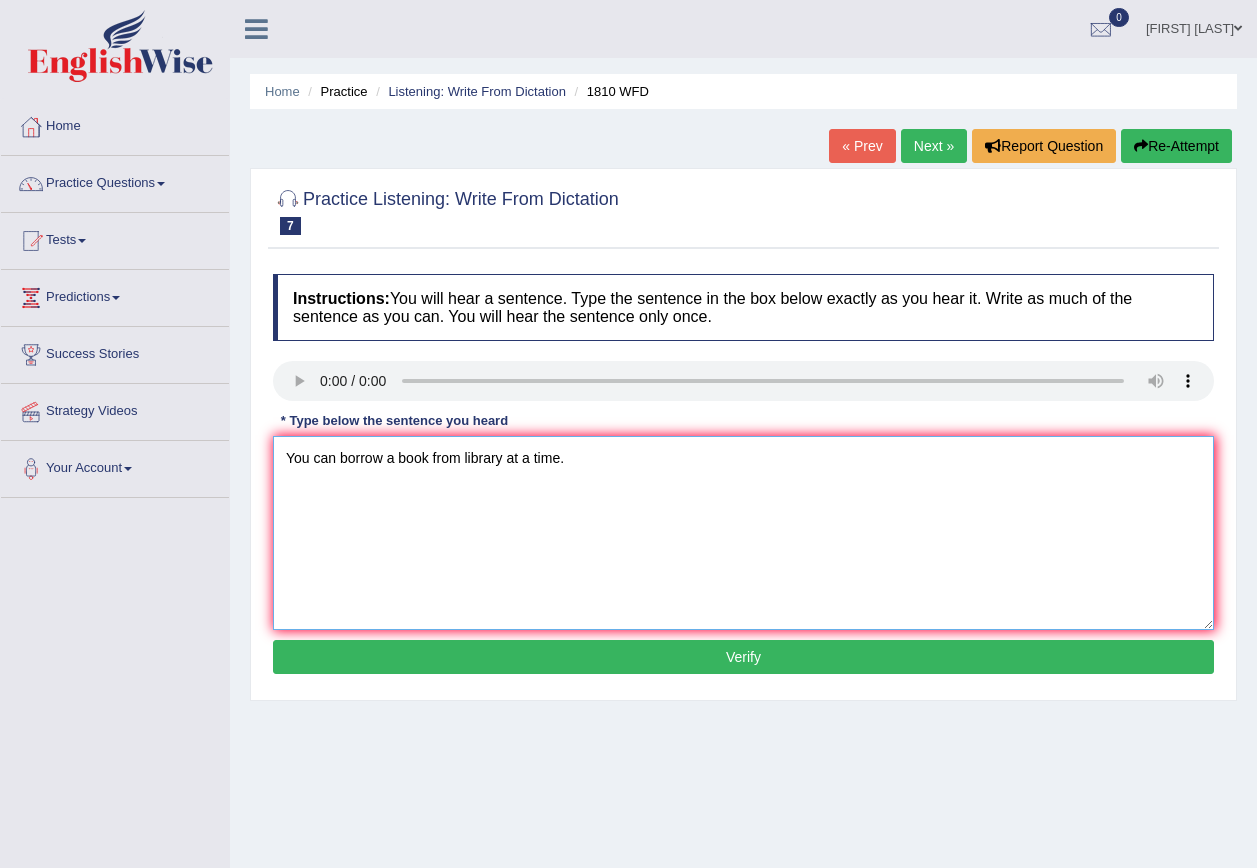 type on "You can borrow a book from library at a time." 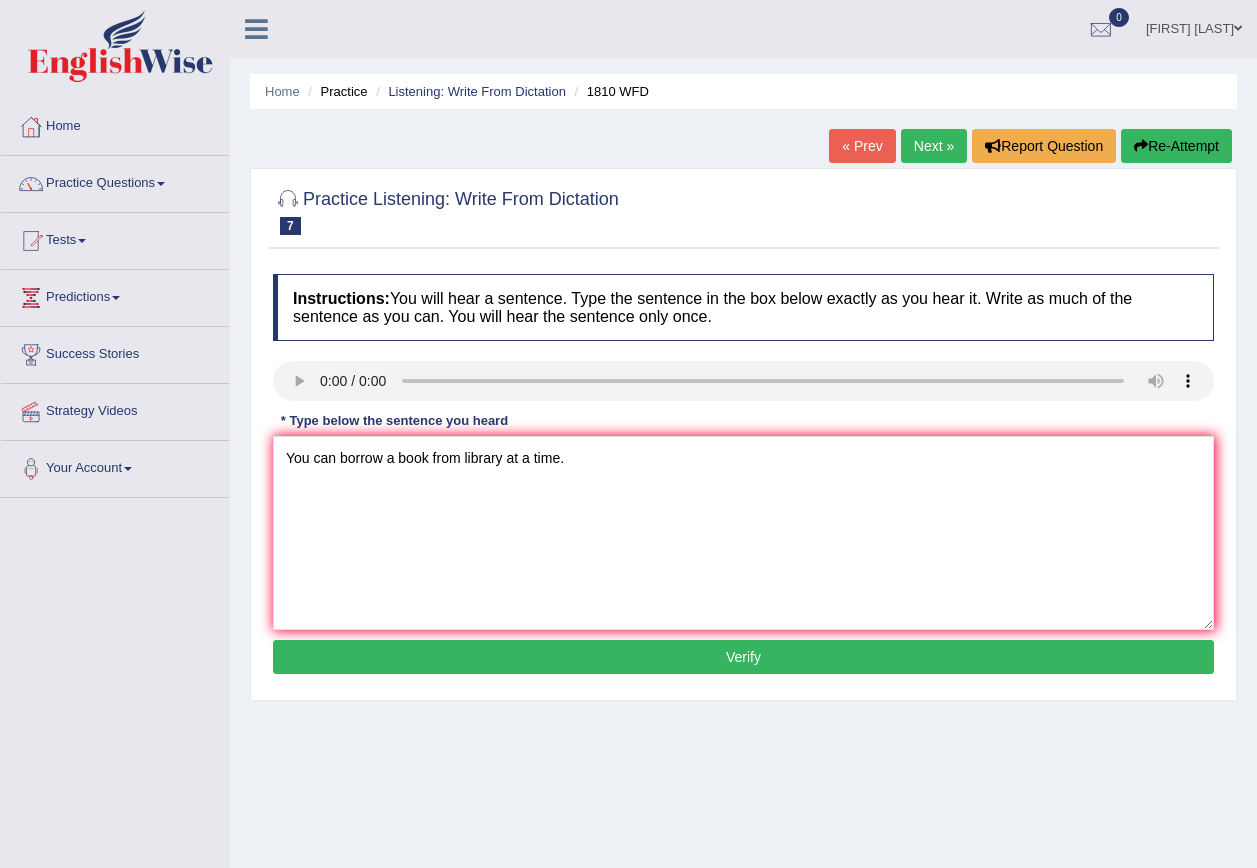 click on "Verify" at bounding box center (743, 657) 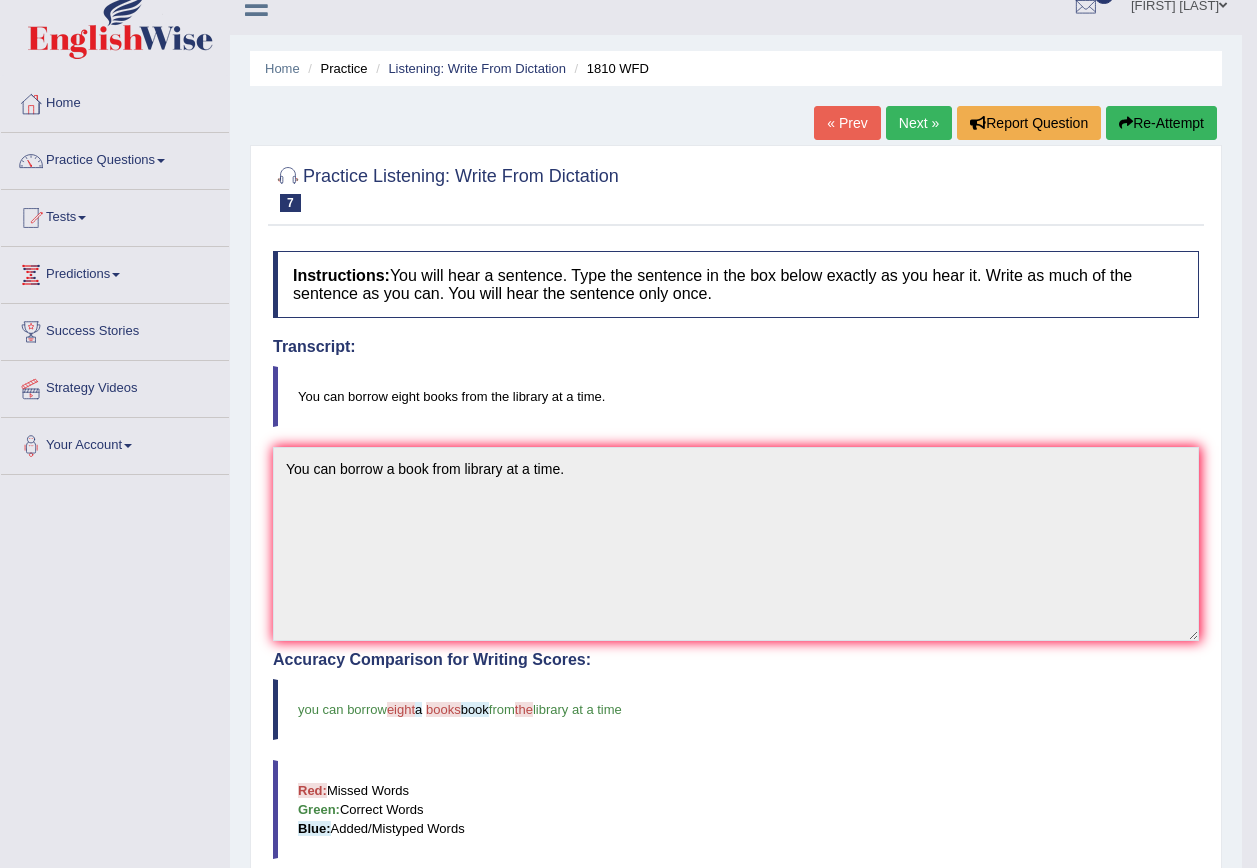 scroll, scrollTop: 0, scrollLeft: 0, axis: both 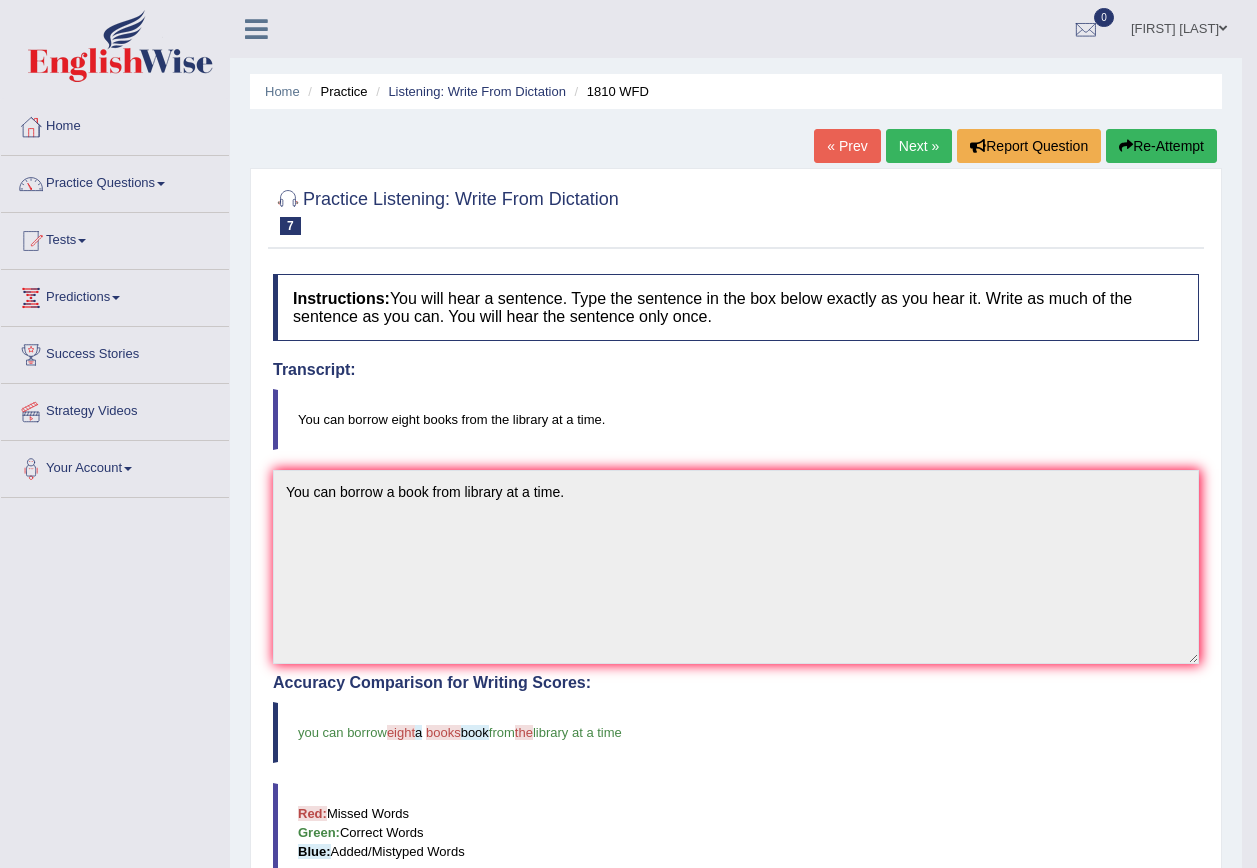 click on "Next »" at bounding box center [919, 146] 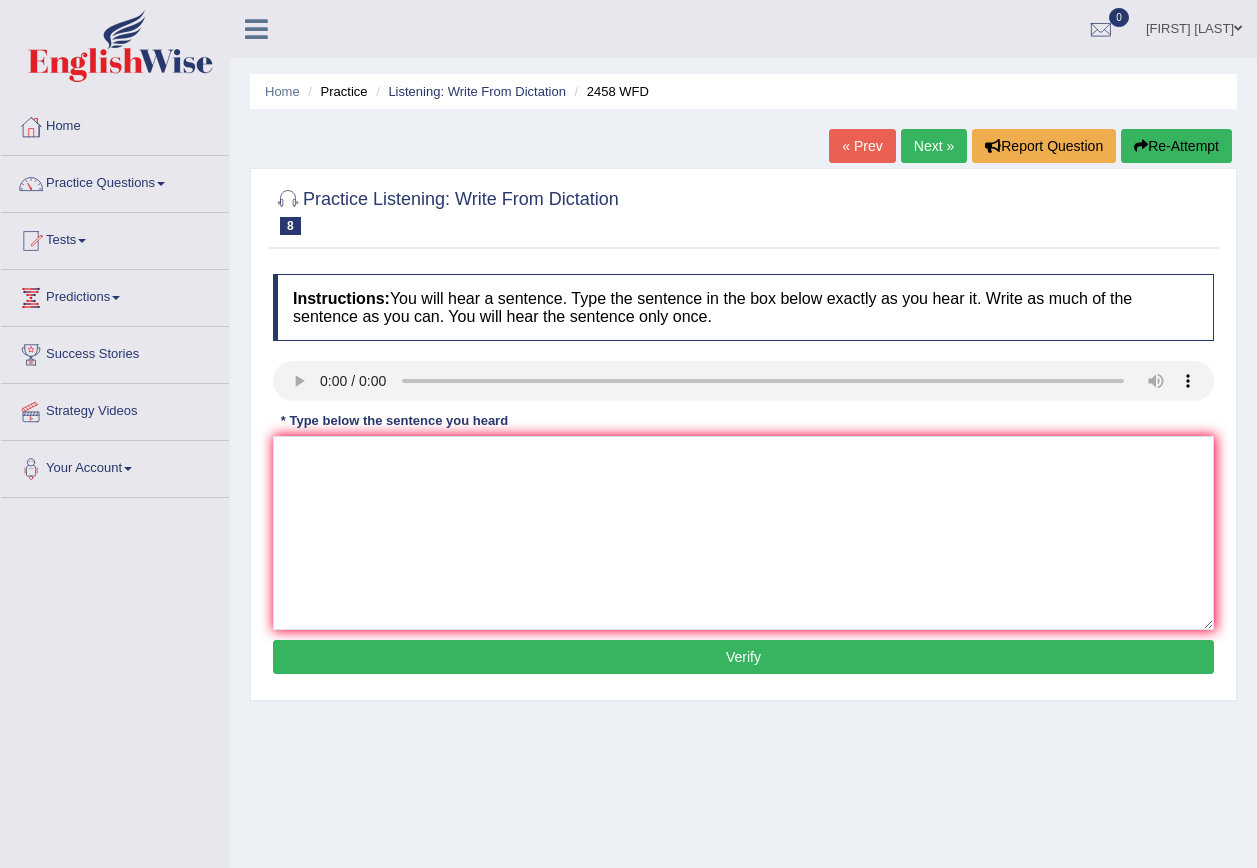 scroll, scrollTop: 0, scrollLeft: 0, axis: both 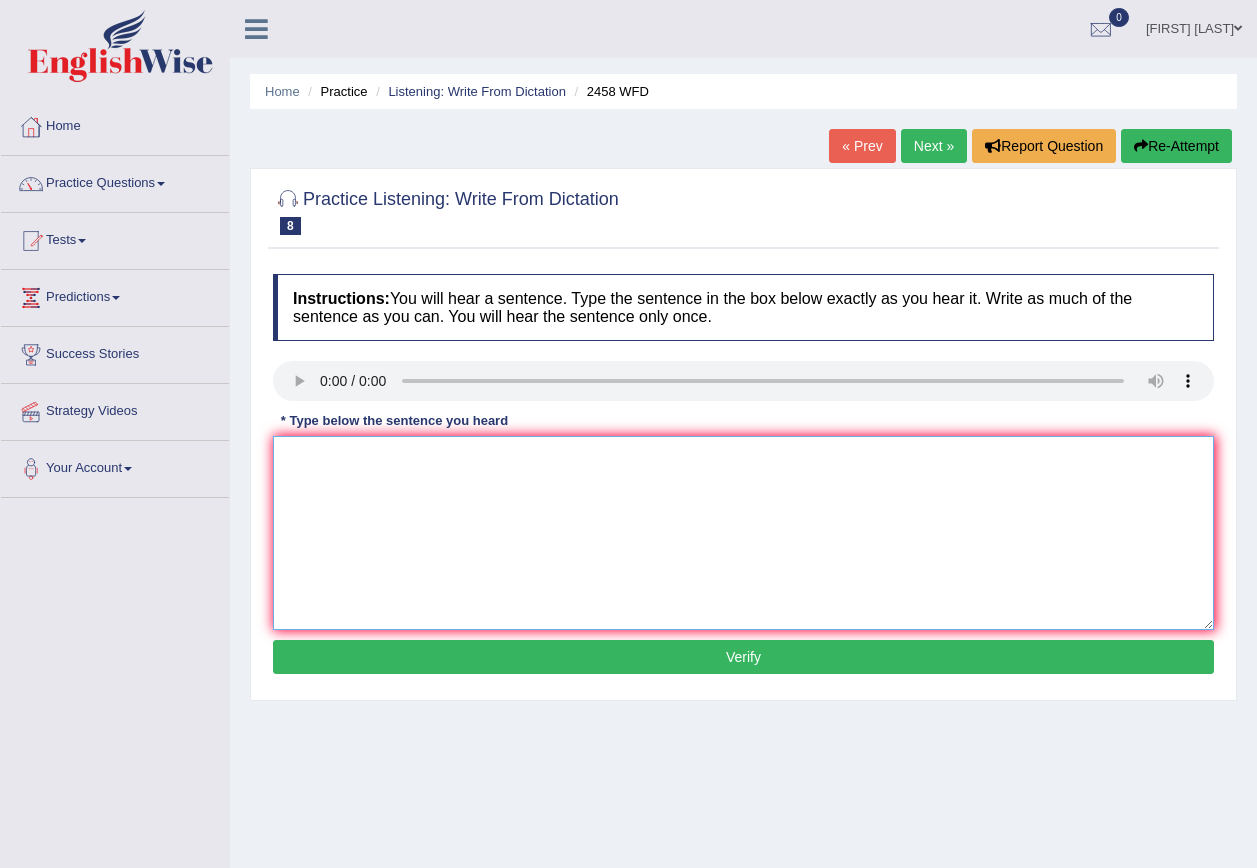 click at bounding box center [743, 533] 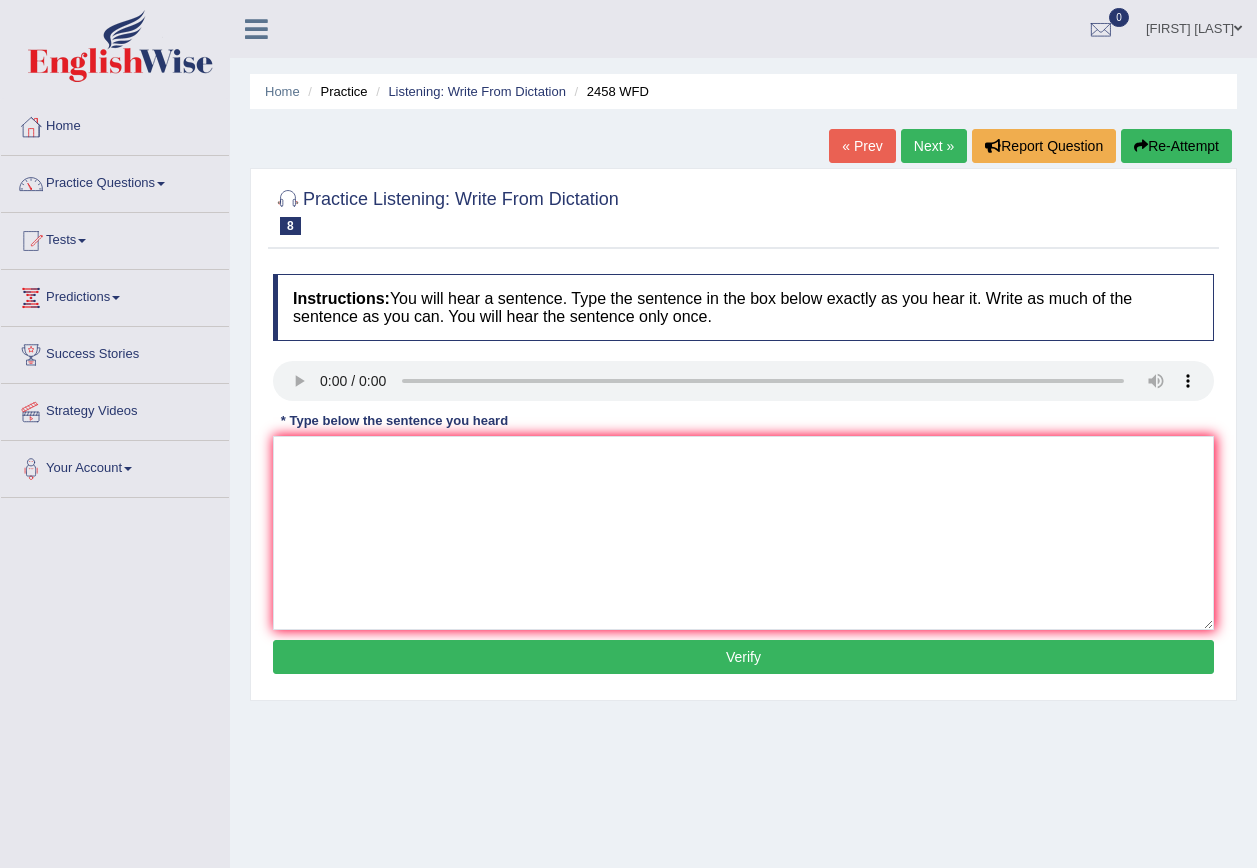click on "Verify" at bounding box center [743, 657] 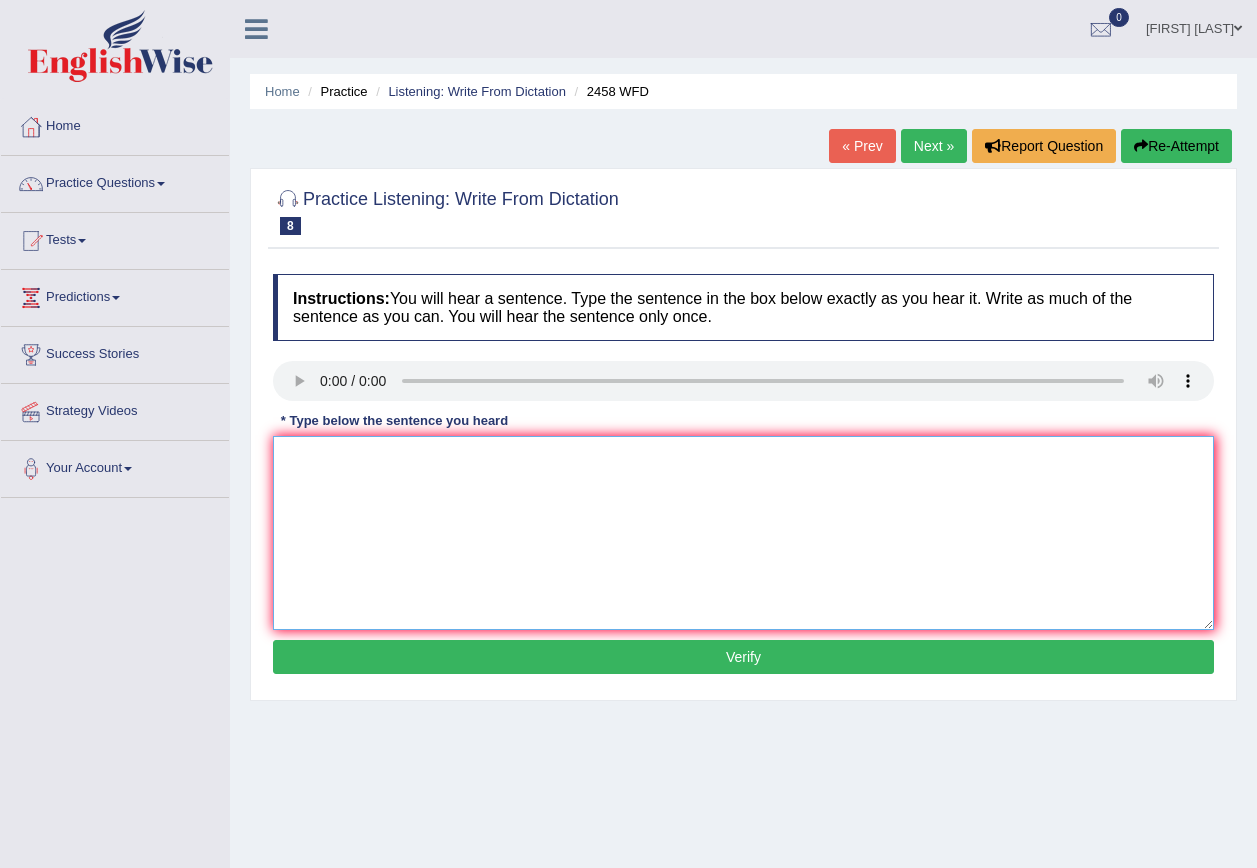 click at bounding box center [743, 533] 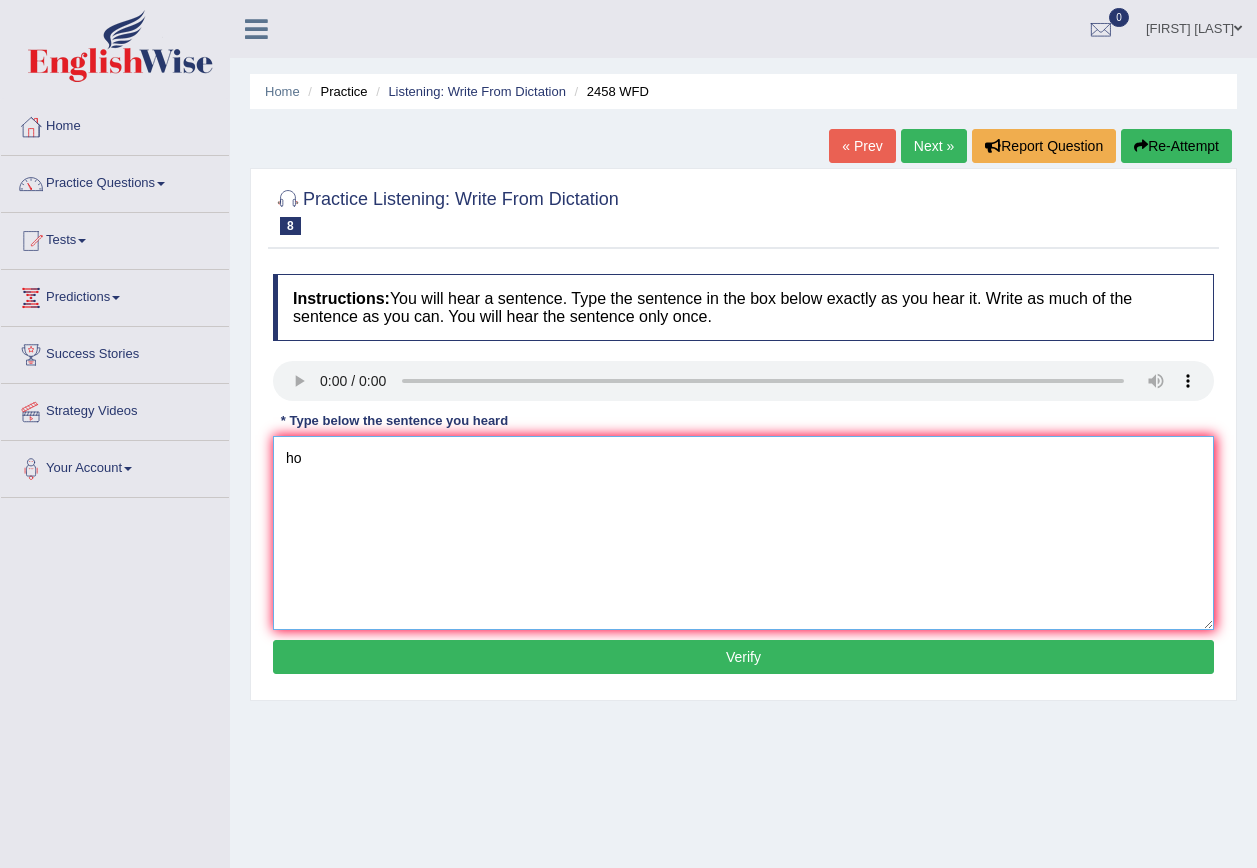 type on "h" 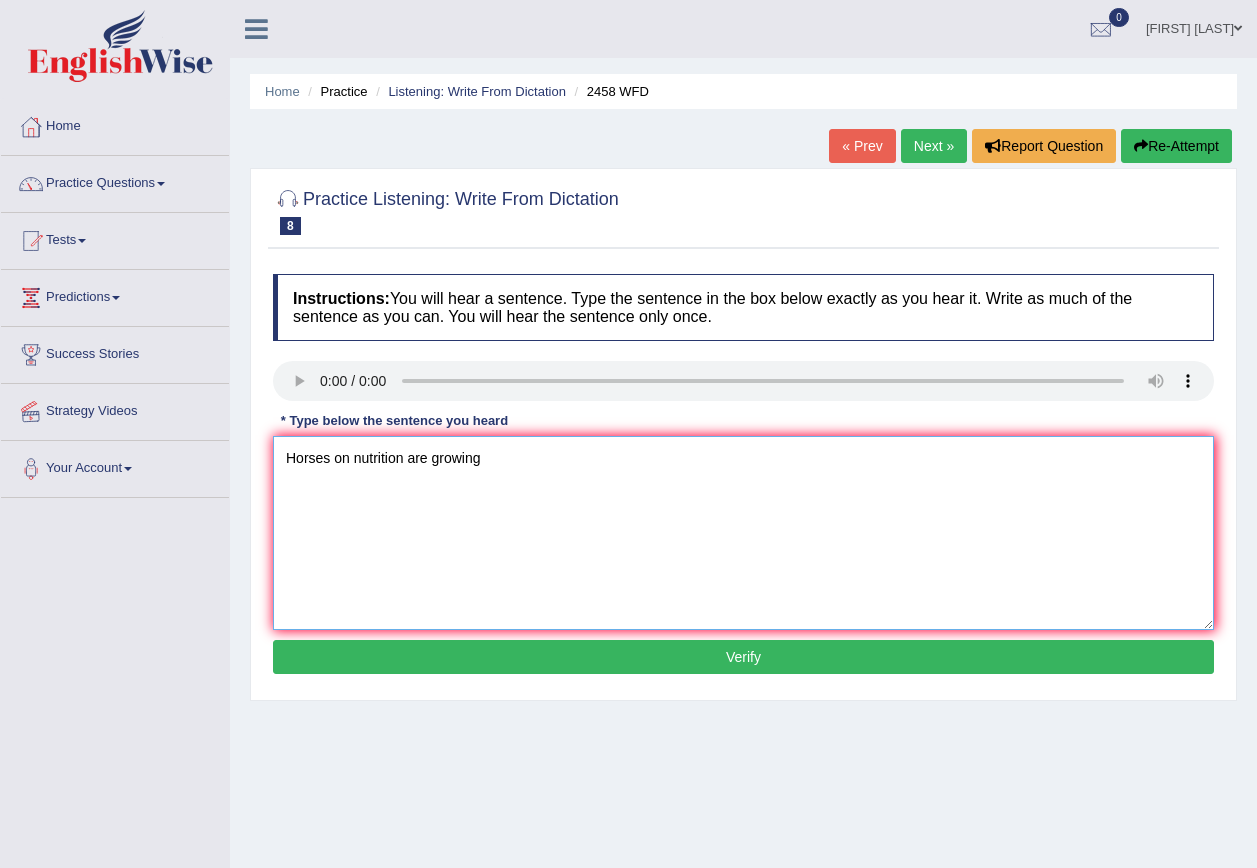 click on "Horses on nutrition are growing" at bounding box center (743, 533) 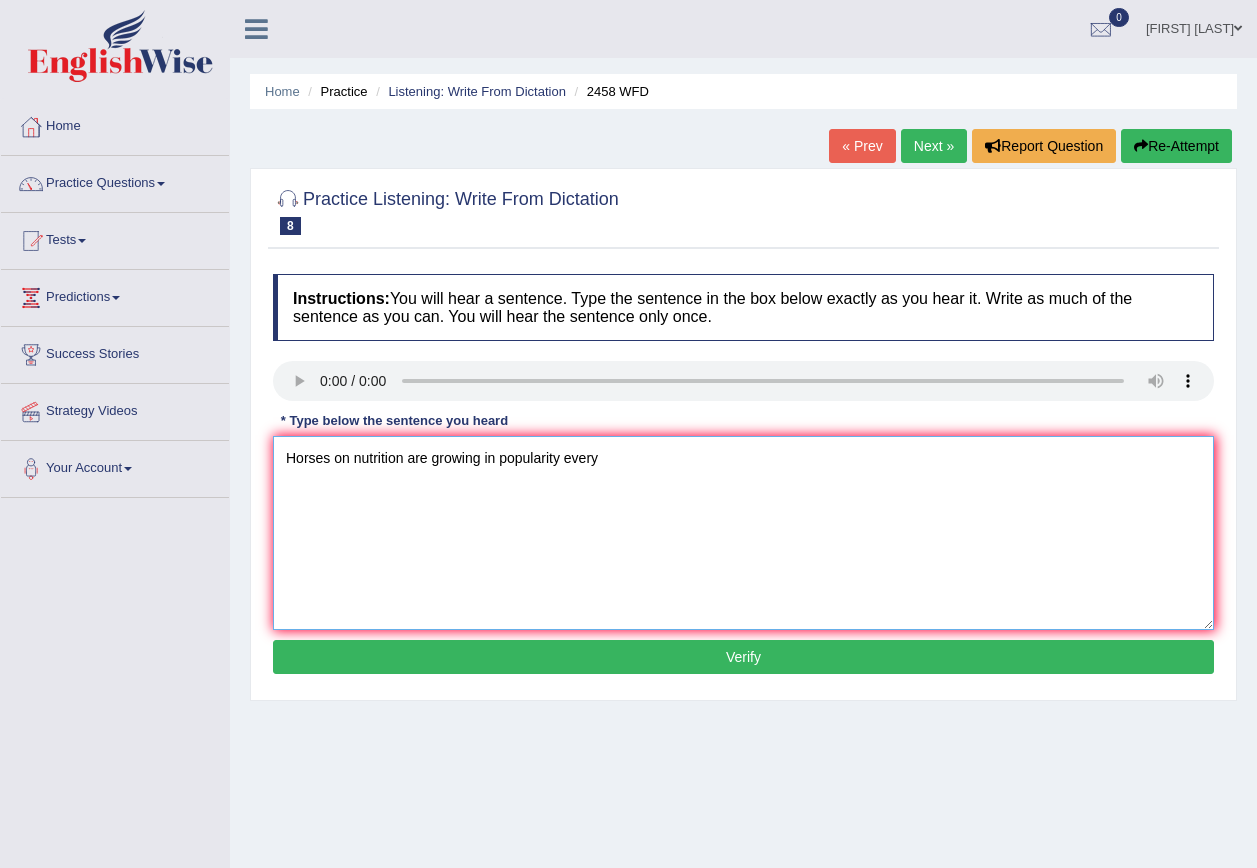 click on "Horses on nutrition are growing in popularity every" at bounding box center (743, 533) 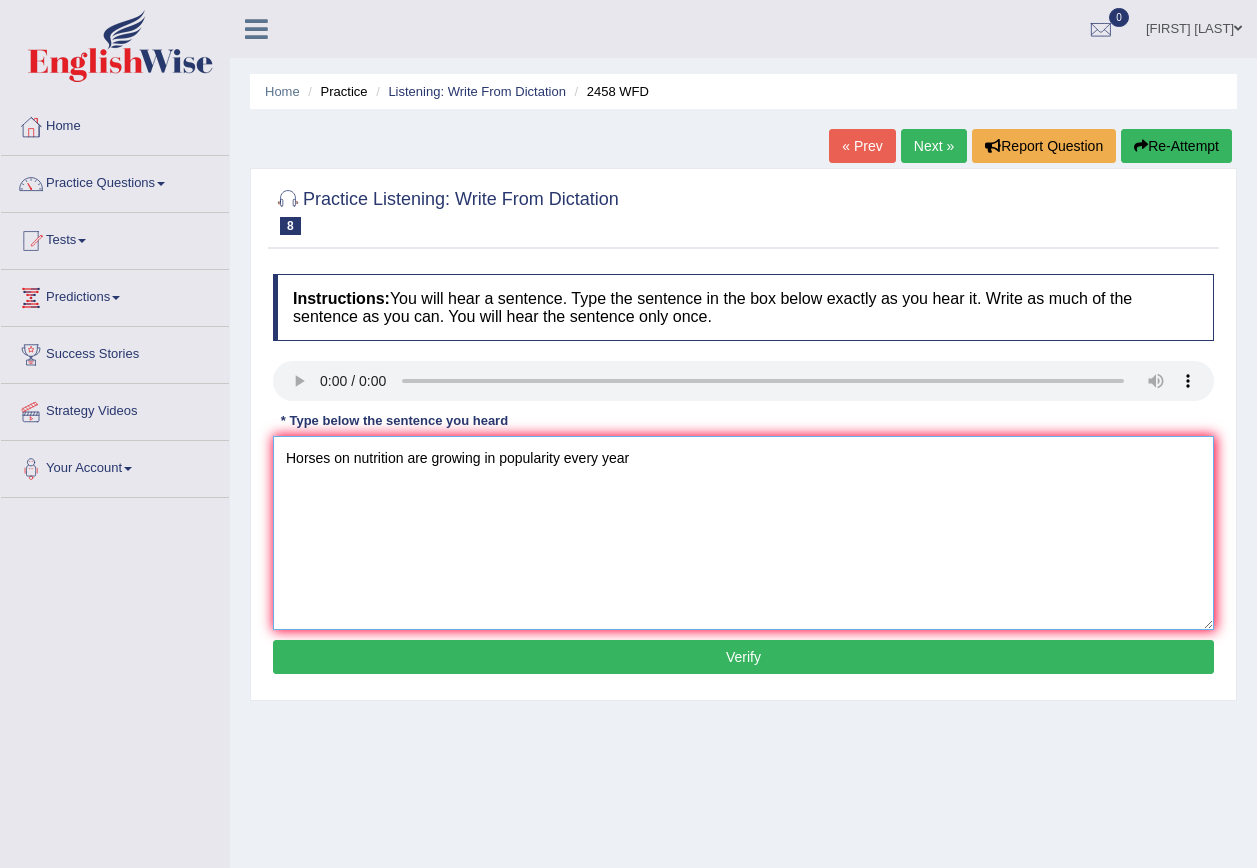 type on "Horses on nutrition are growing in popularity every year" 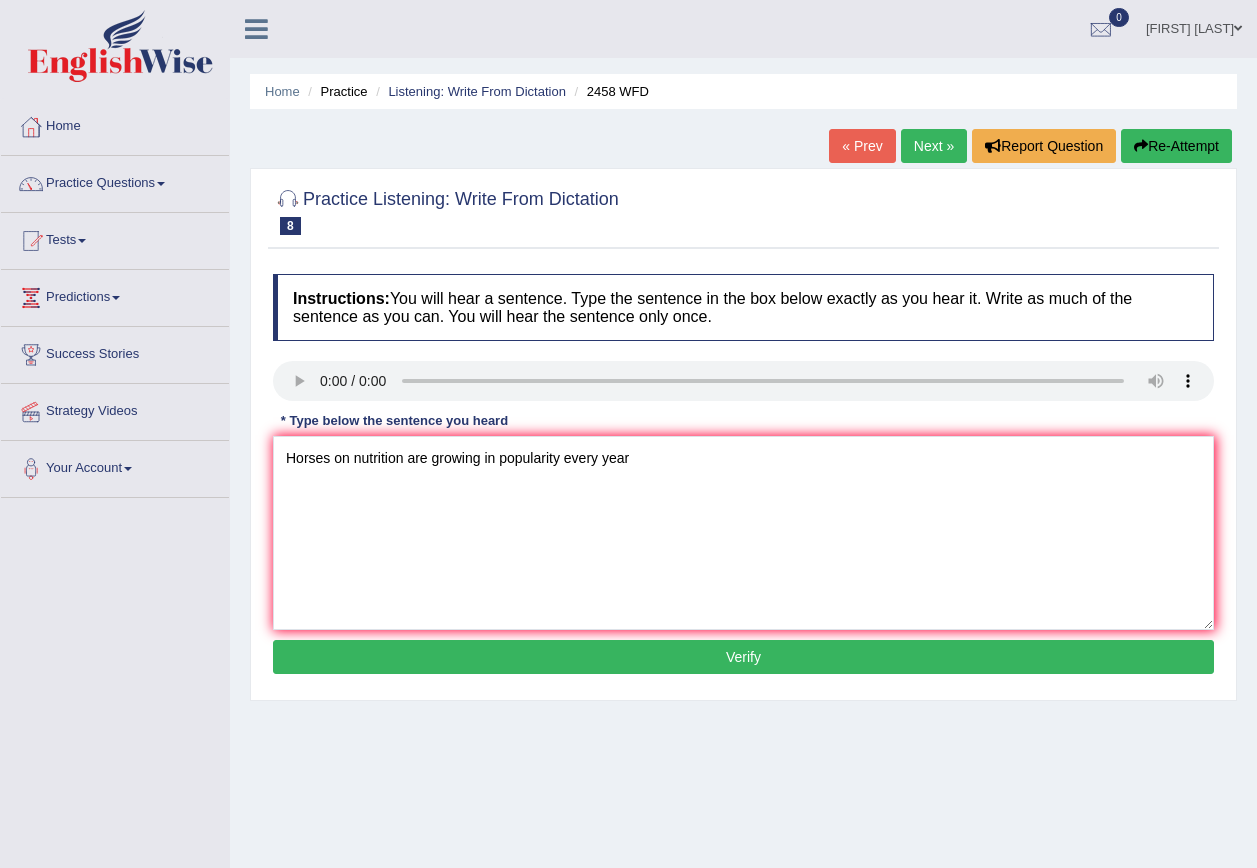 click on "Verify" at bounding box center [743, 657] 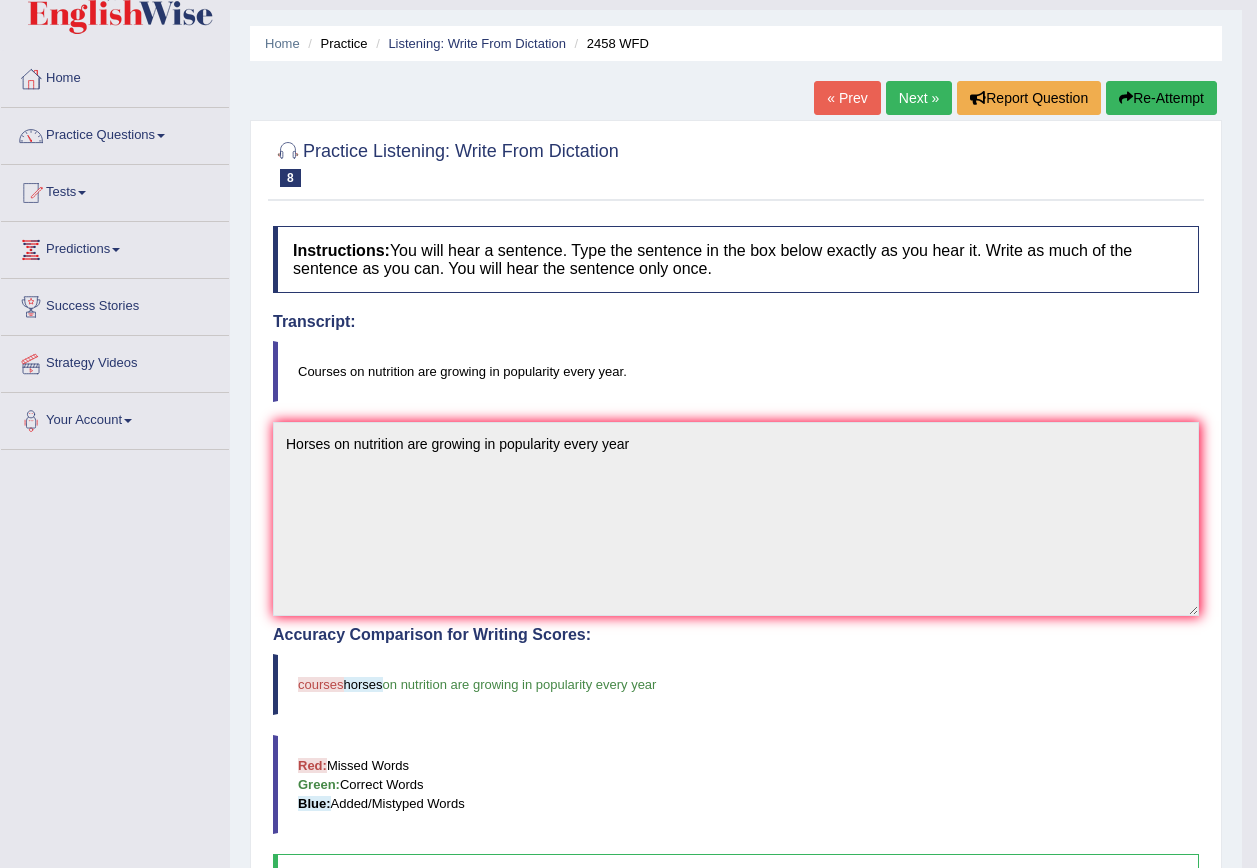 scroll, scrollTop: 0, scrollLeft: 0, axis: both 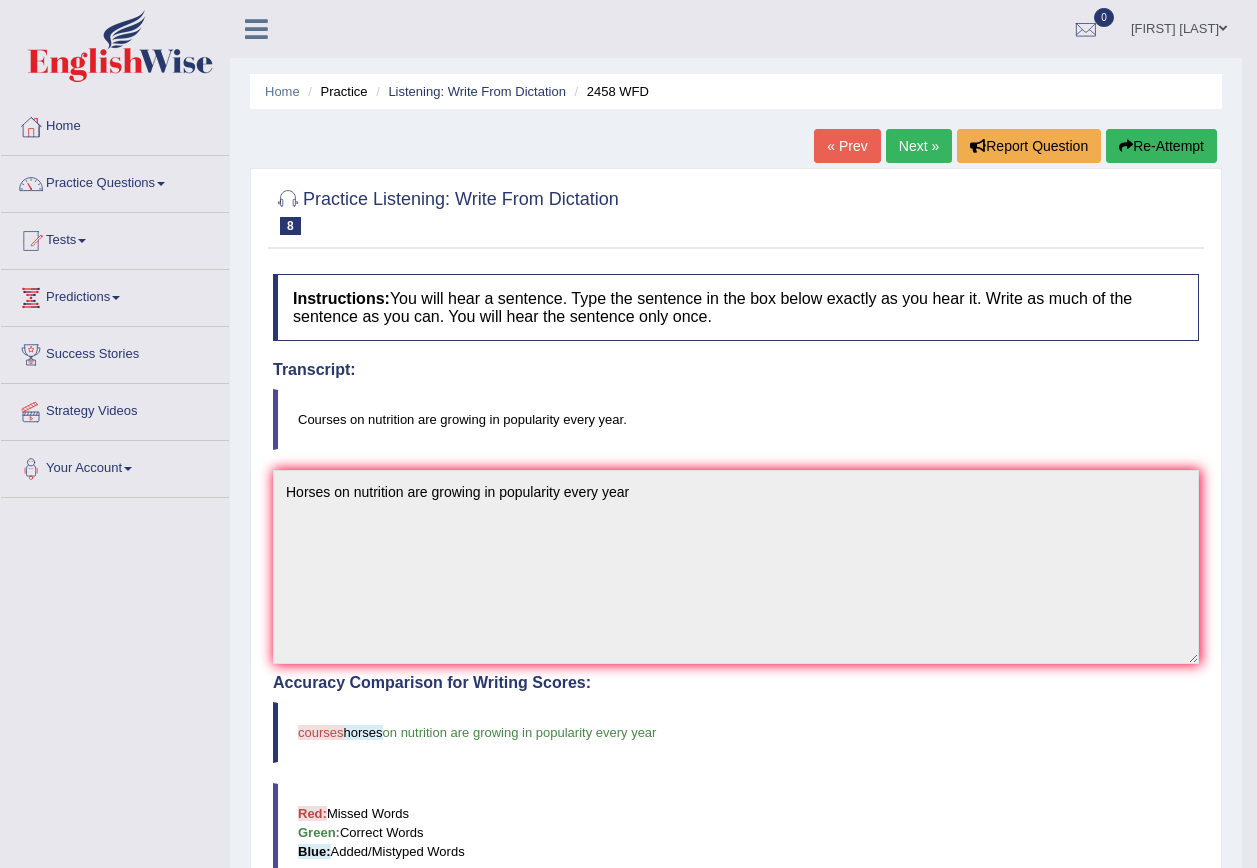 click on "Next »" at bounding box center (919, 146) 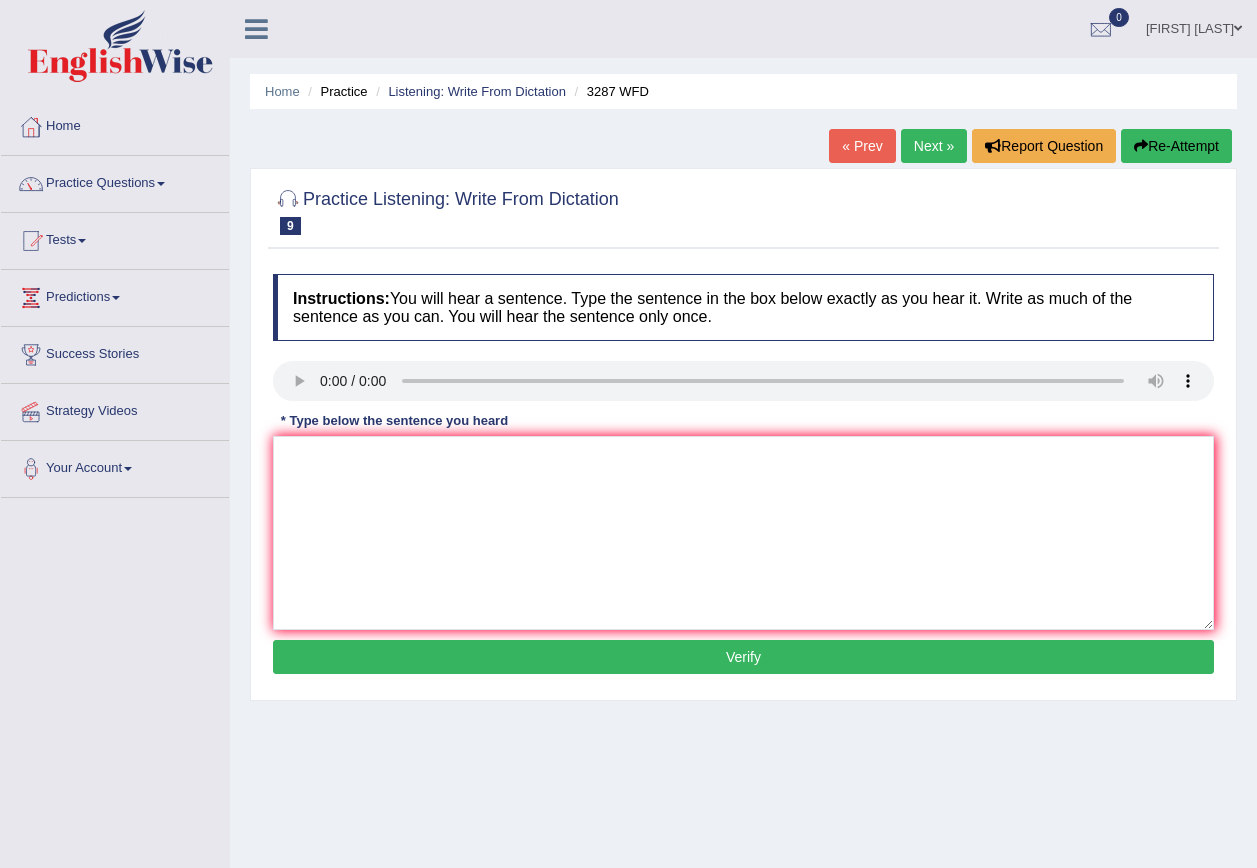 scroll, scrollTop: 0, scrollLeft: 0, axis: both 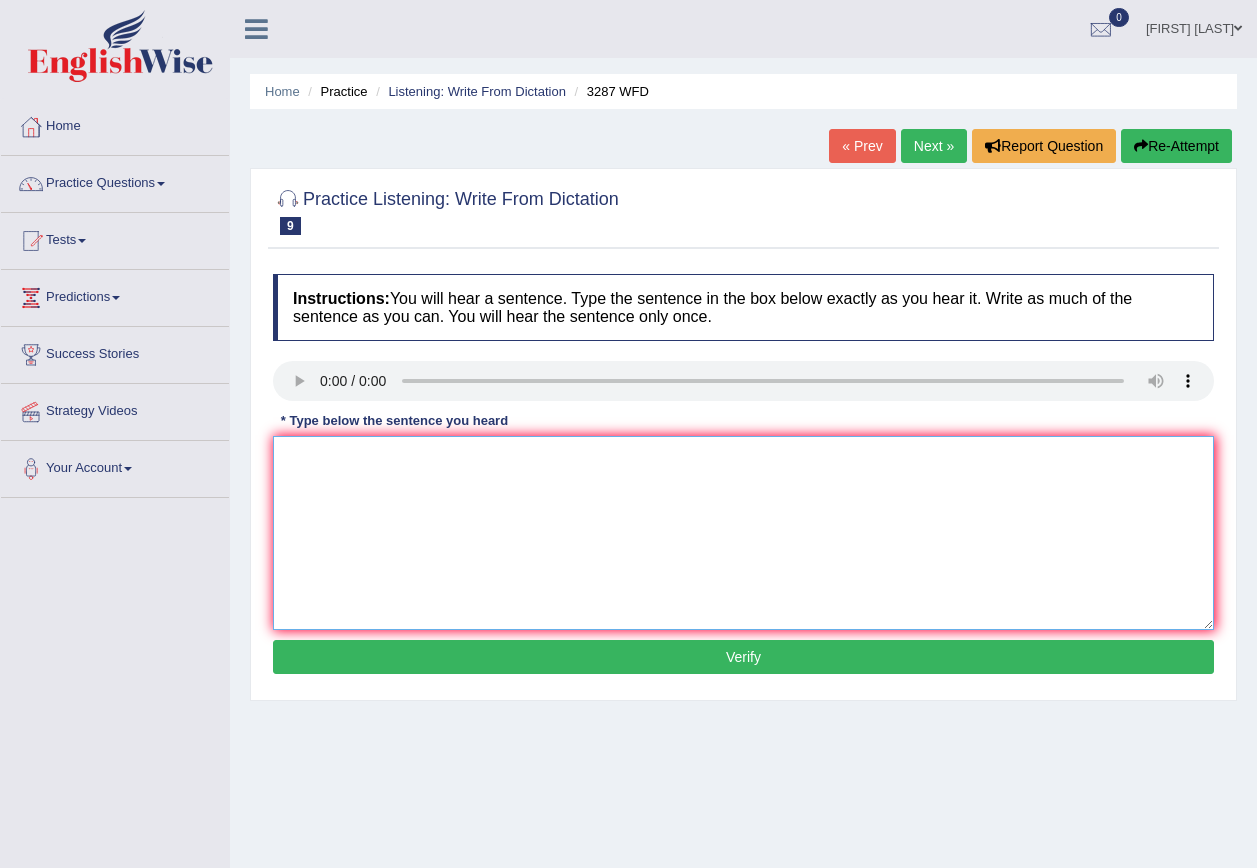 click at bounding box center [743, 533] 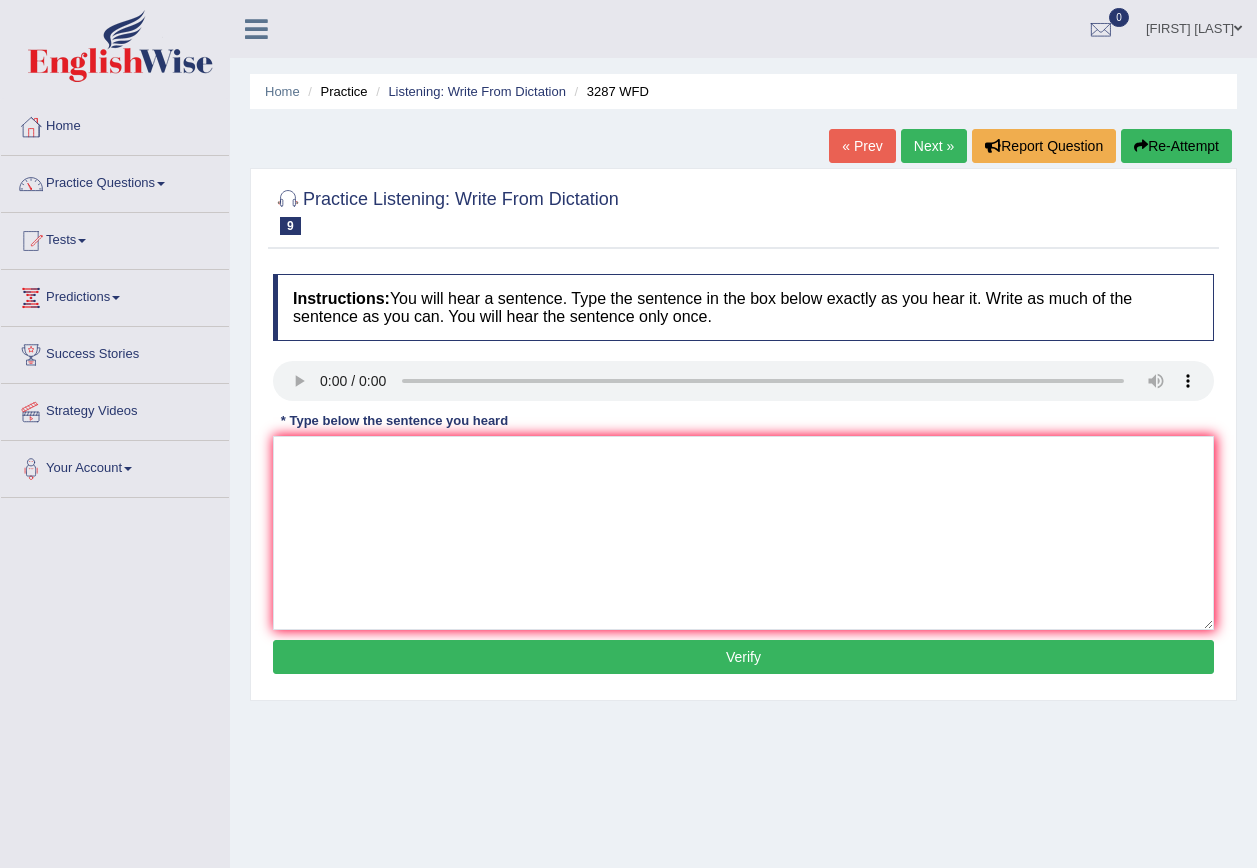 type 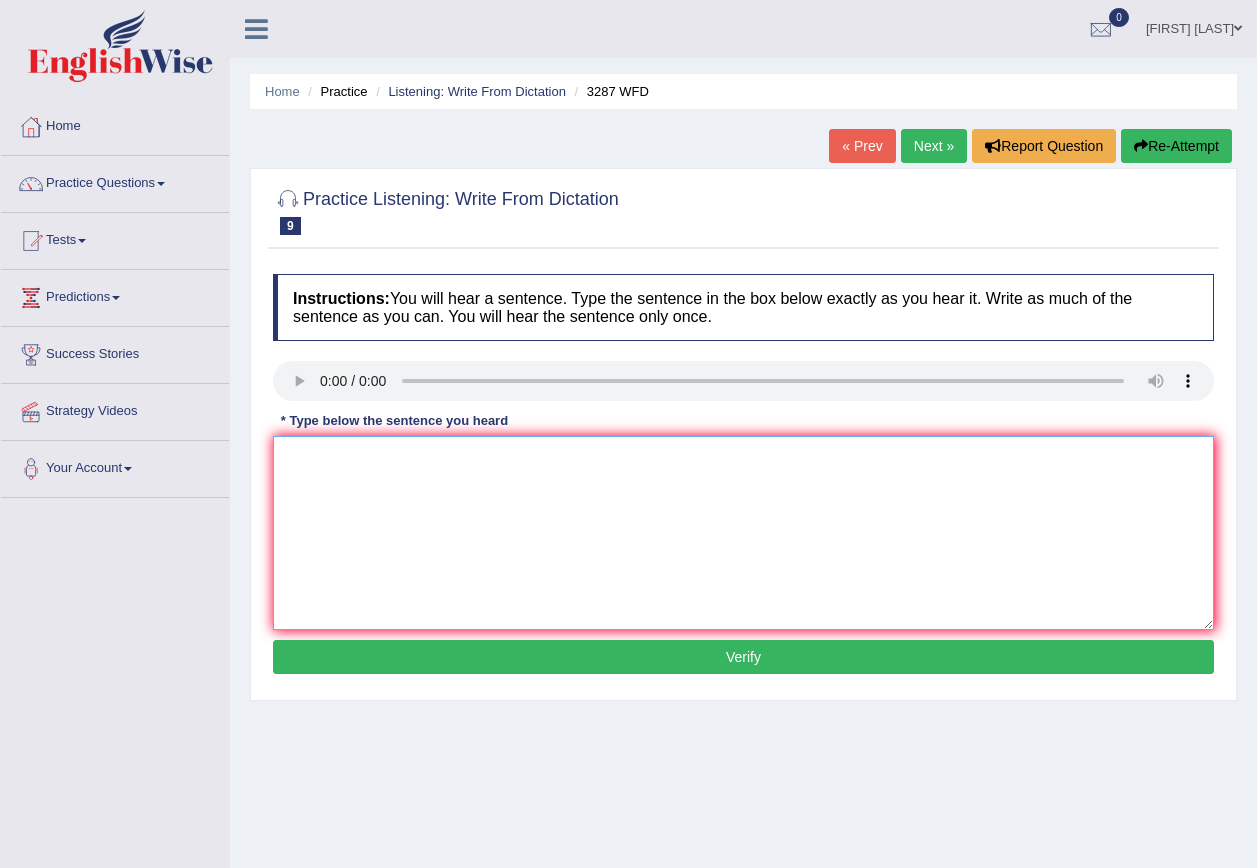 click at bounding box center [743, 533] 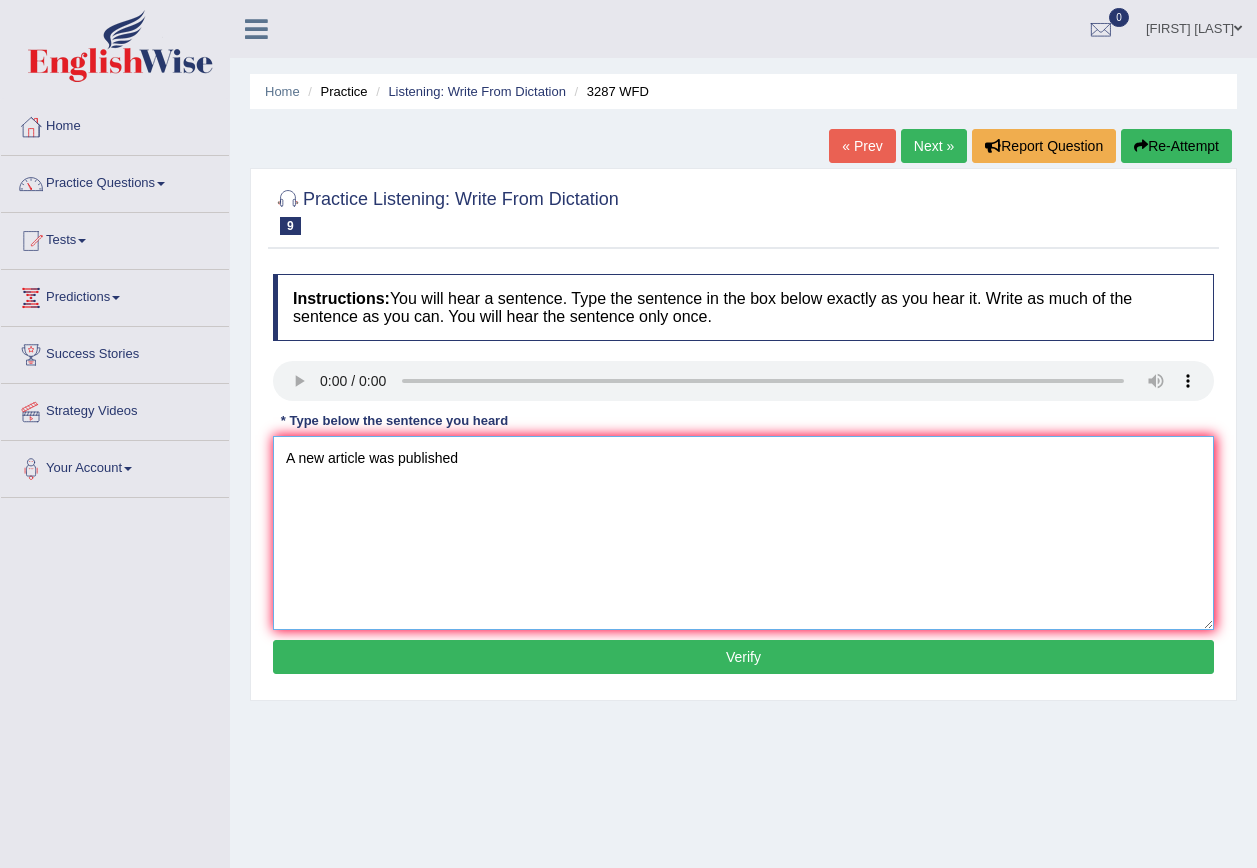 click on "A new article was published" at bounding box center [743, 533] 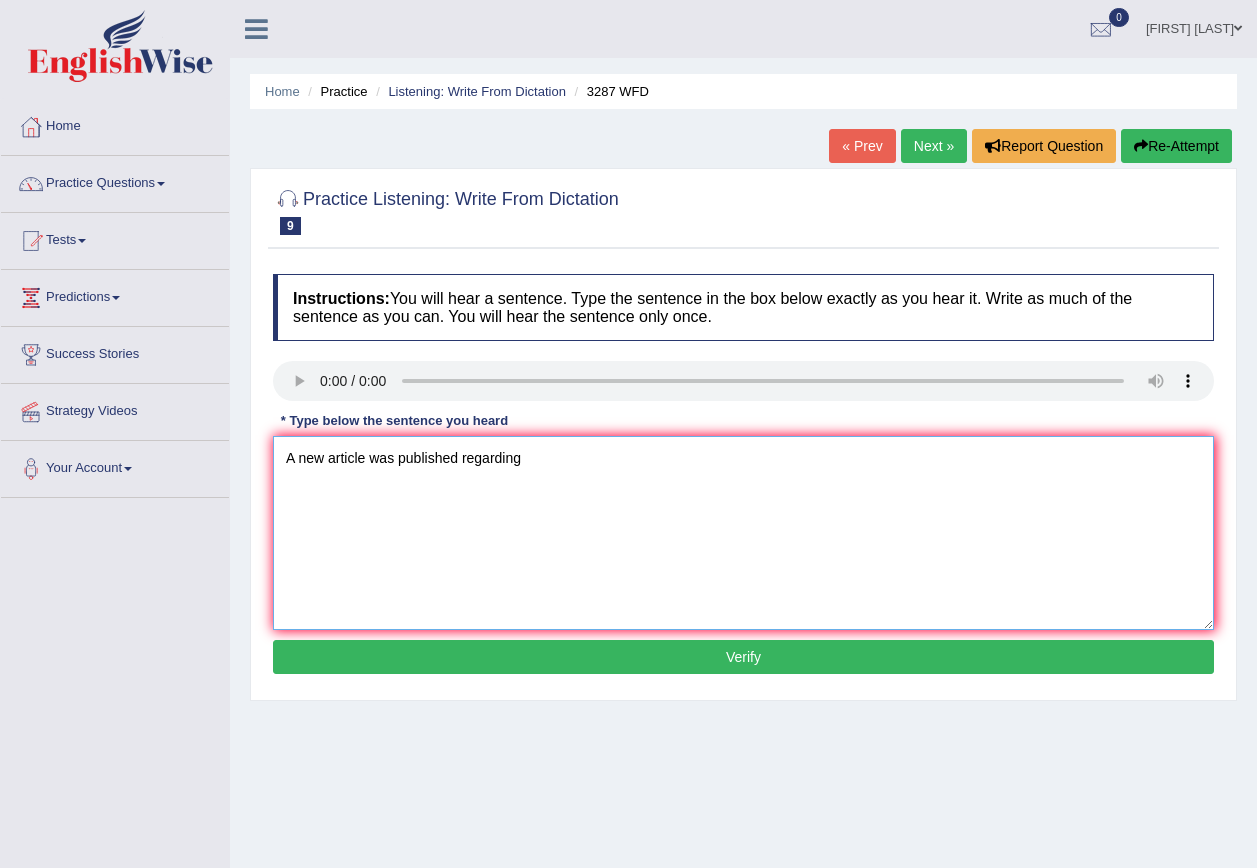 click on "A new article was published regarding" at bounding box center (743, 533) 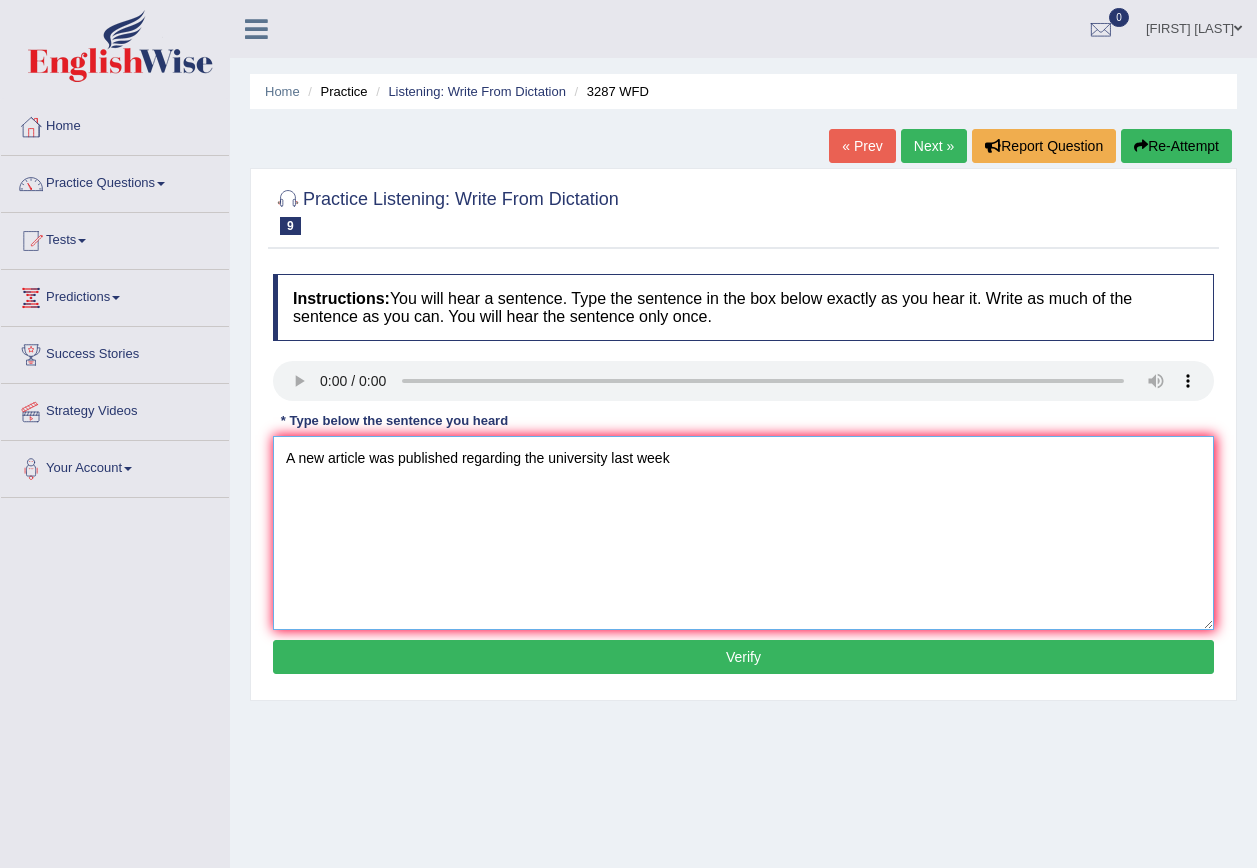 type on "A new article was published regarding the university last week" 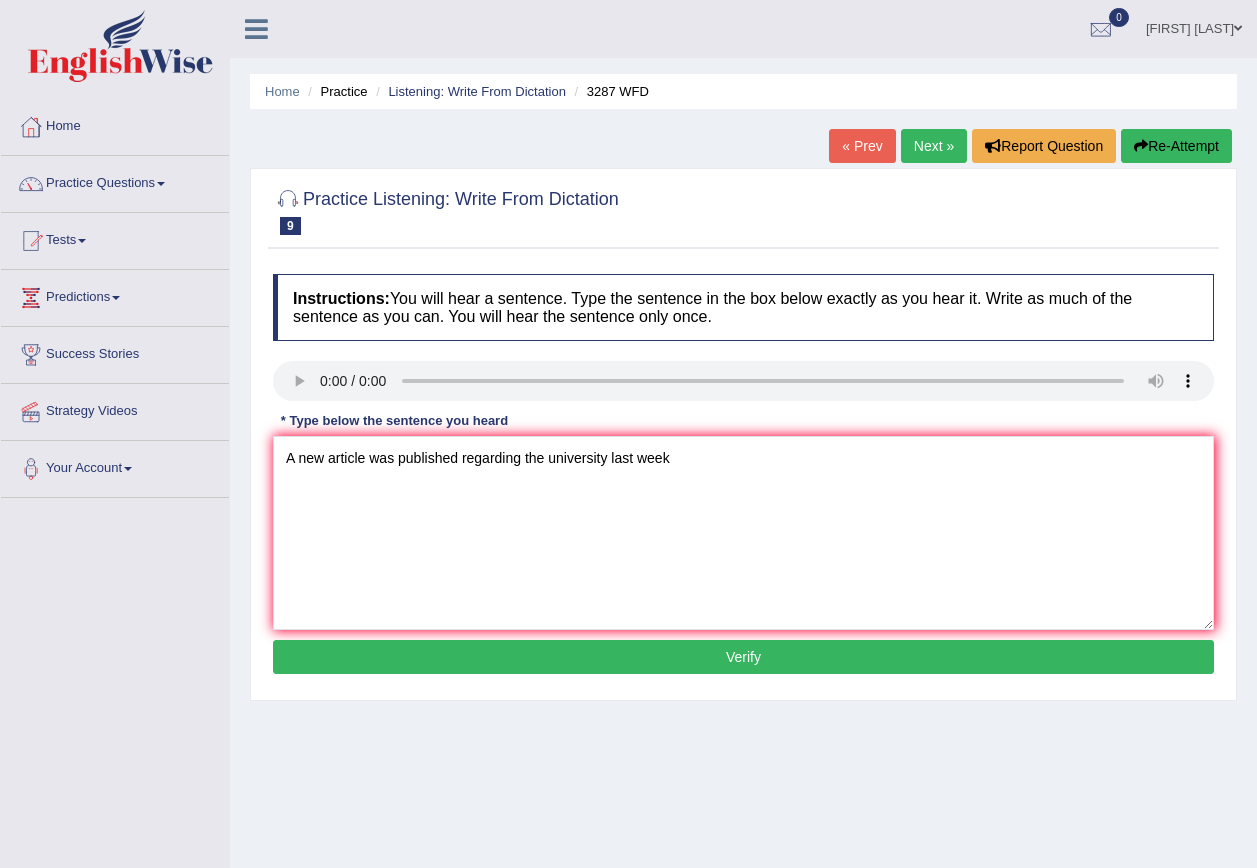 click on "Instructions:  You will hear a sentence. Type the sentence in the box below exactly as you hear it. Write as much of the sentence as you can. You will hear the sentence only once.
Transcript: A new article was published regarding the university last week. * Type below the sentence you heard A new article was published regarding the university last week Accuracy Comparison for Writing Scores:
Red:  Missed Words
Green:  Correct Words
Blue:  Added/Mistyped Words
Accuracy:   Punctuation at the end  You wrote first capital letter A.I. Engine Result:  Processing... Verify" at bounding box center [743, 477] 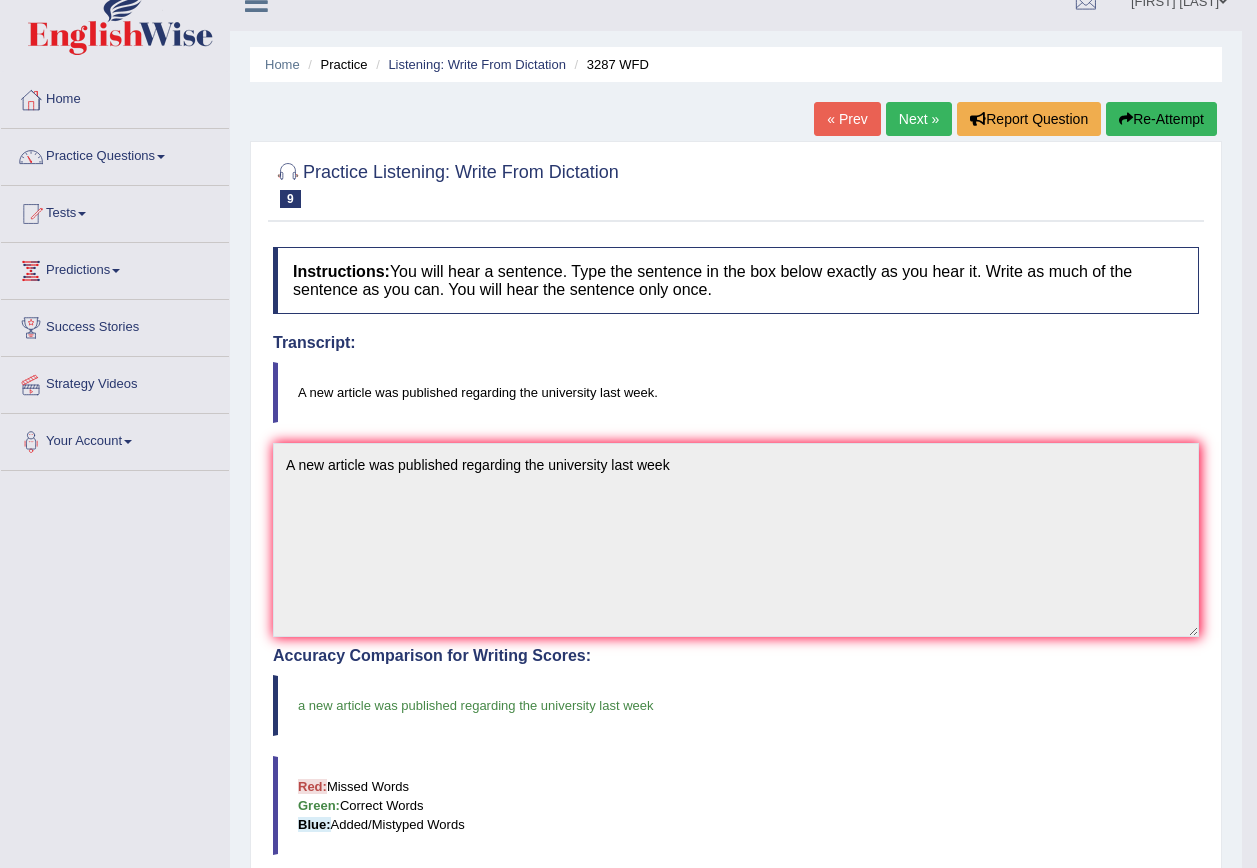 scroll, scrollTop: 0, scrollLeft: 0, axis: both 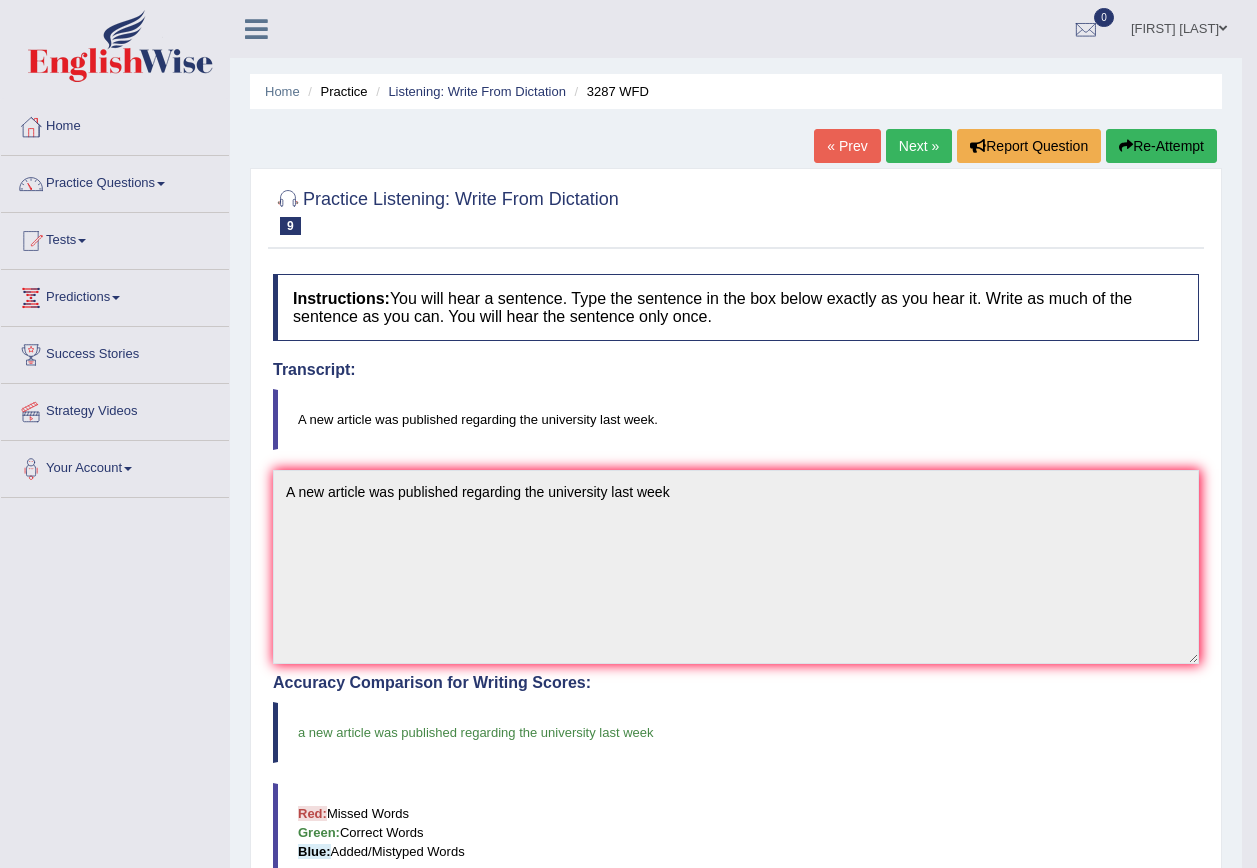 click on "Next »" at bounding box center (919, 146) 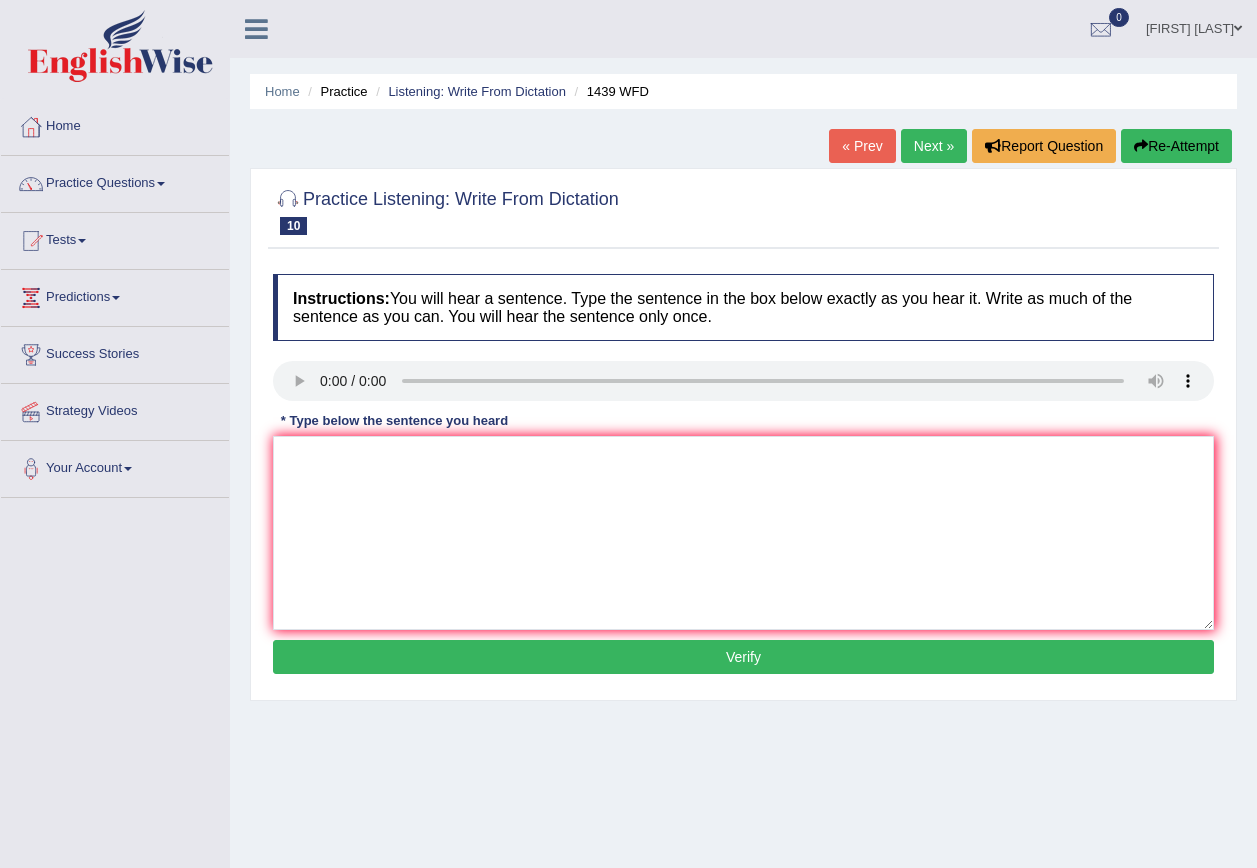 scroll, scrollTop: 0, scrollLeft: 0, axis: both 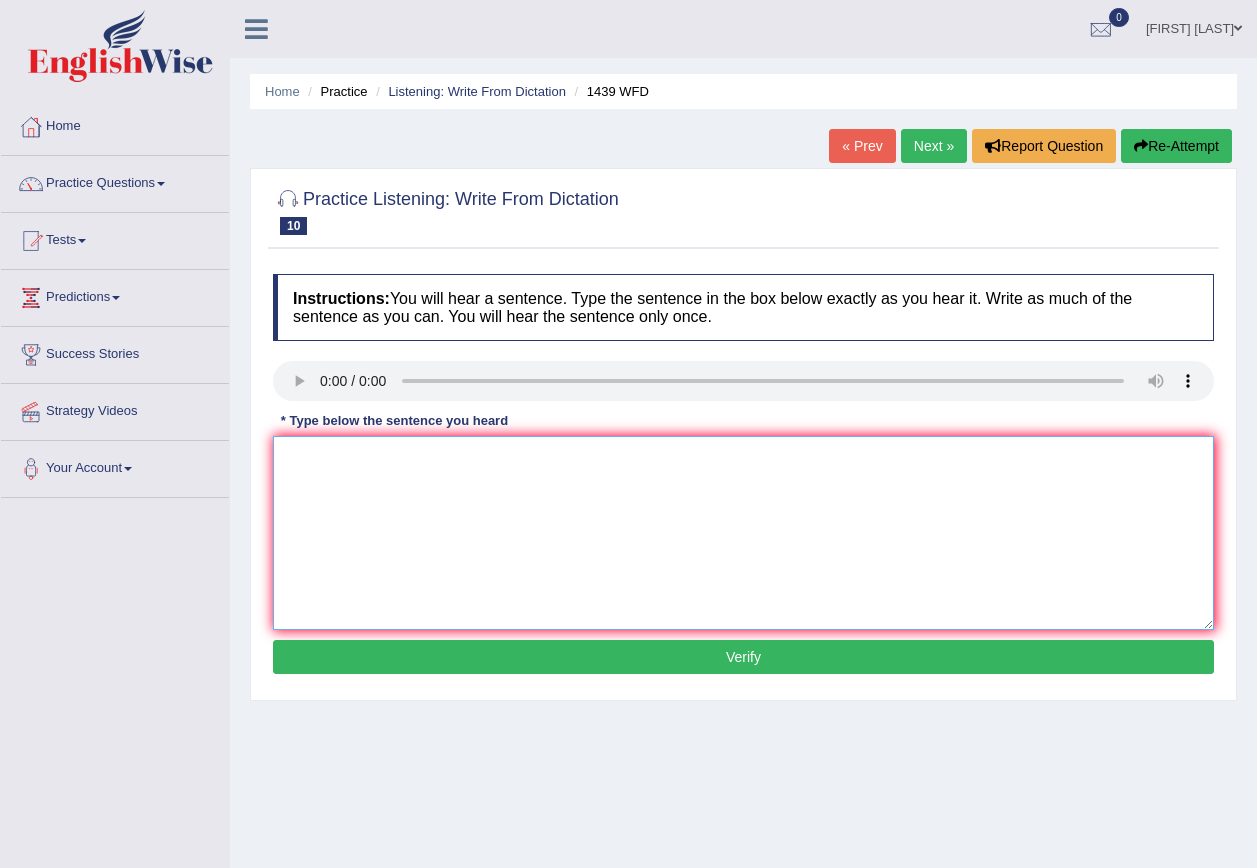 click at bounding box center [743, 533] 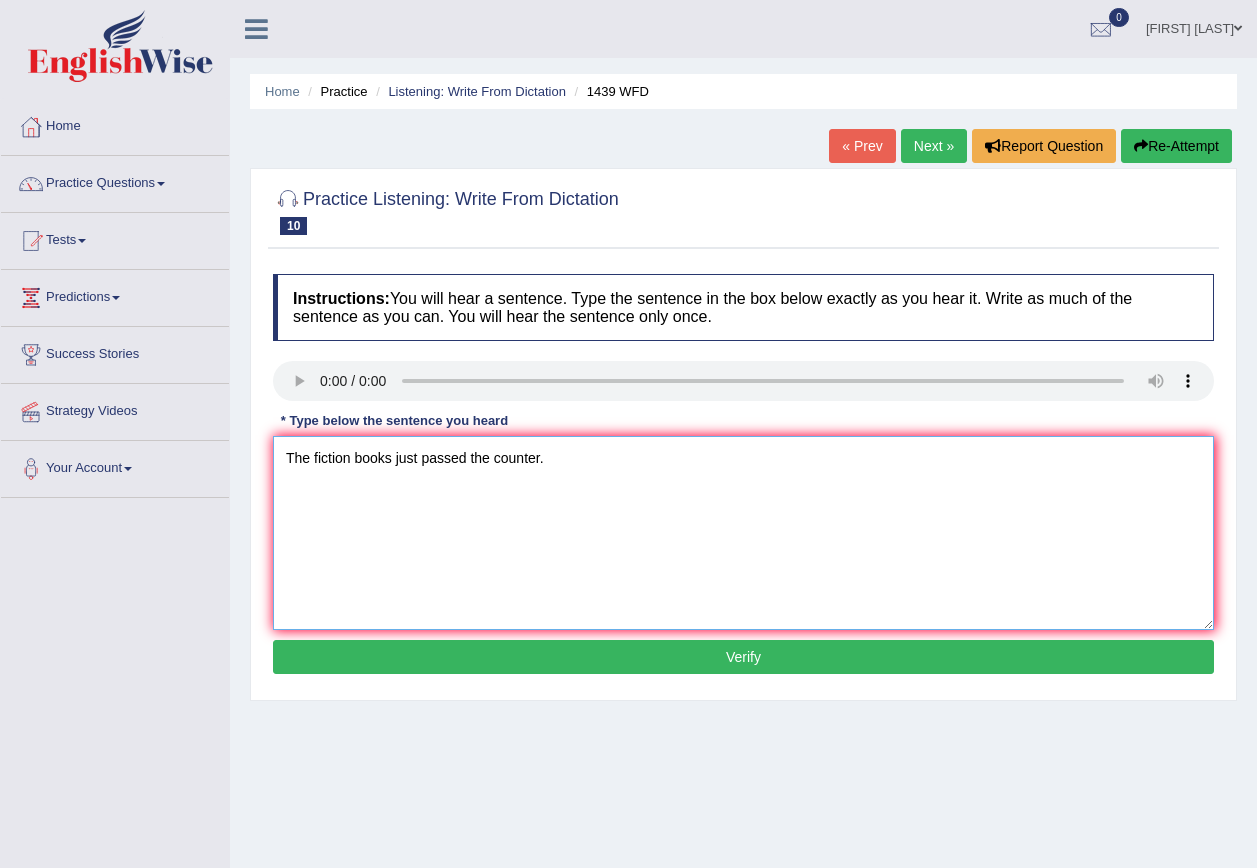 type on "The fiction books just passed the counter." 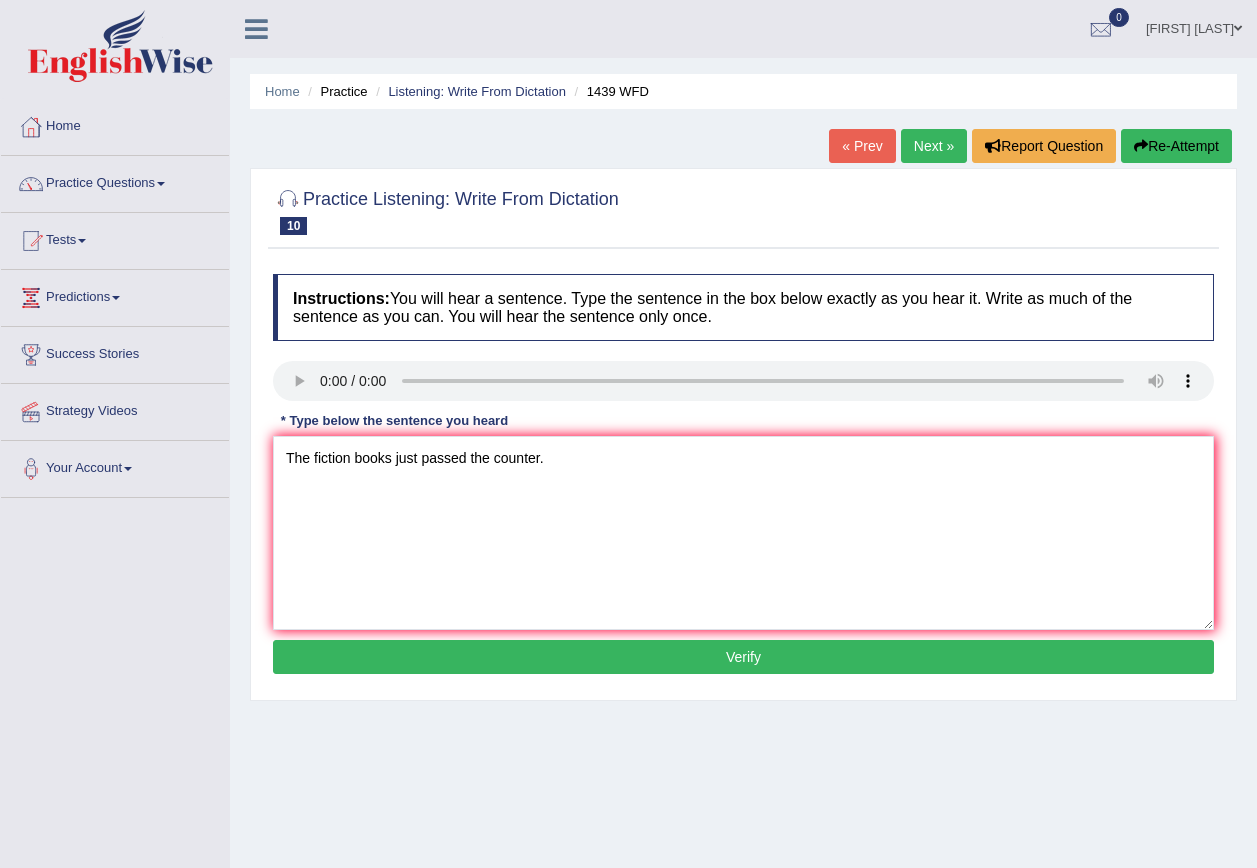 click on "Verify" at bounding box center [743, 657] 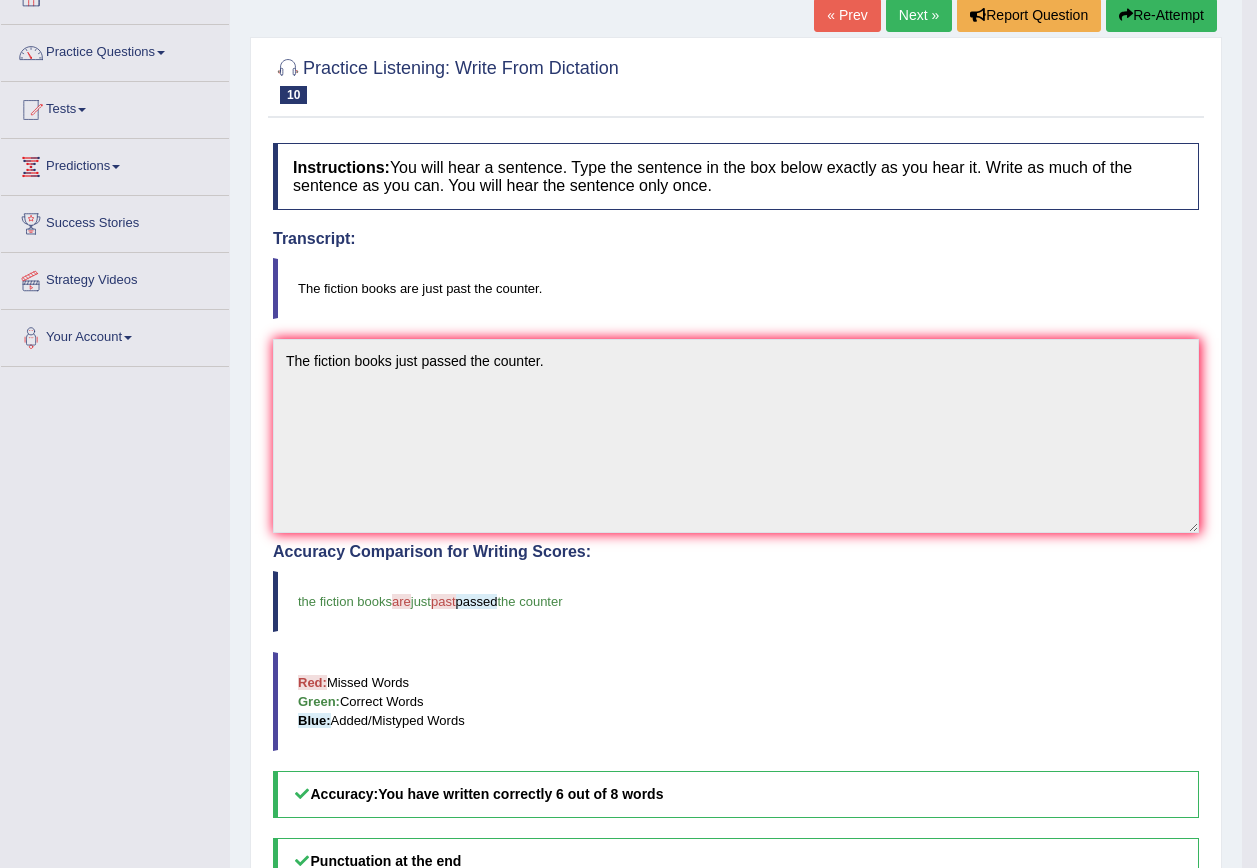 scroll, scrollTop: 0, scrollLeft: 0, axis: both 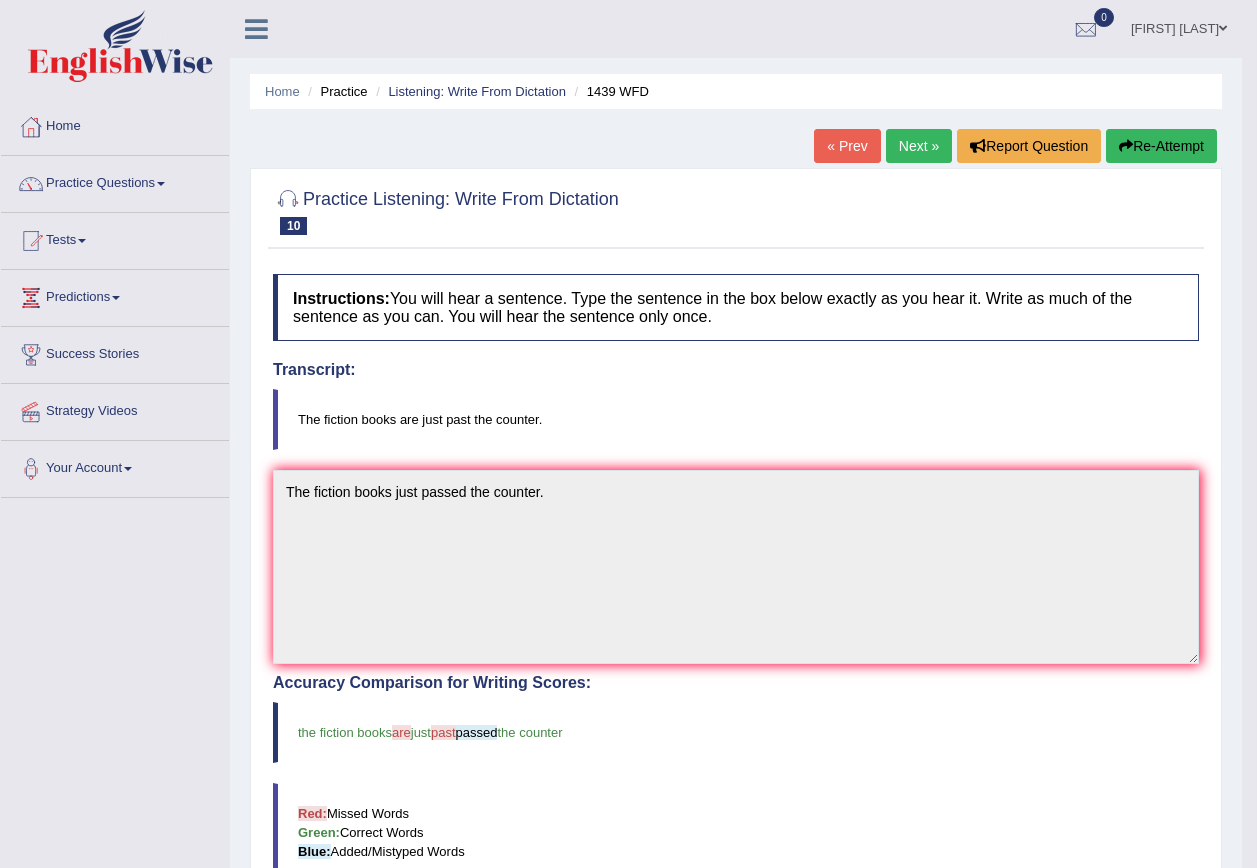 click on "Next »" at bounding box center (919, 146) 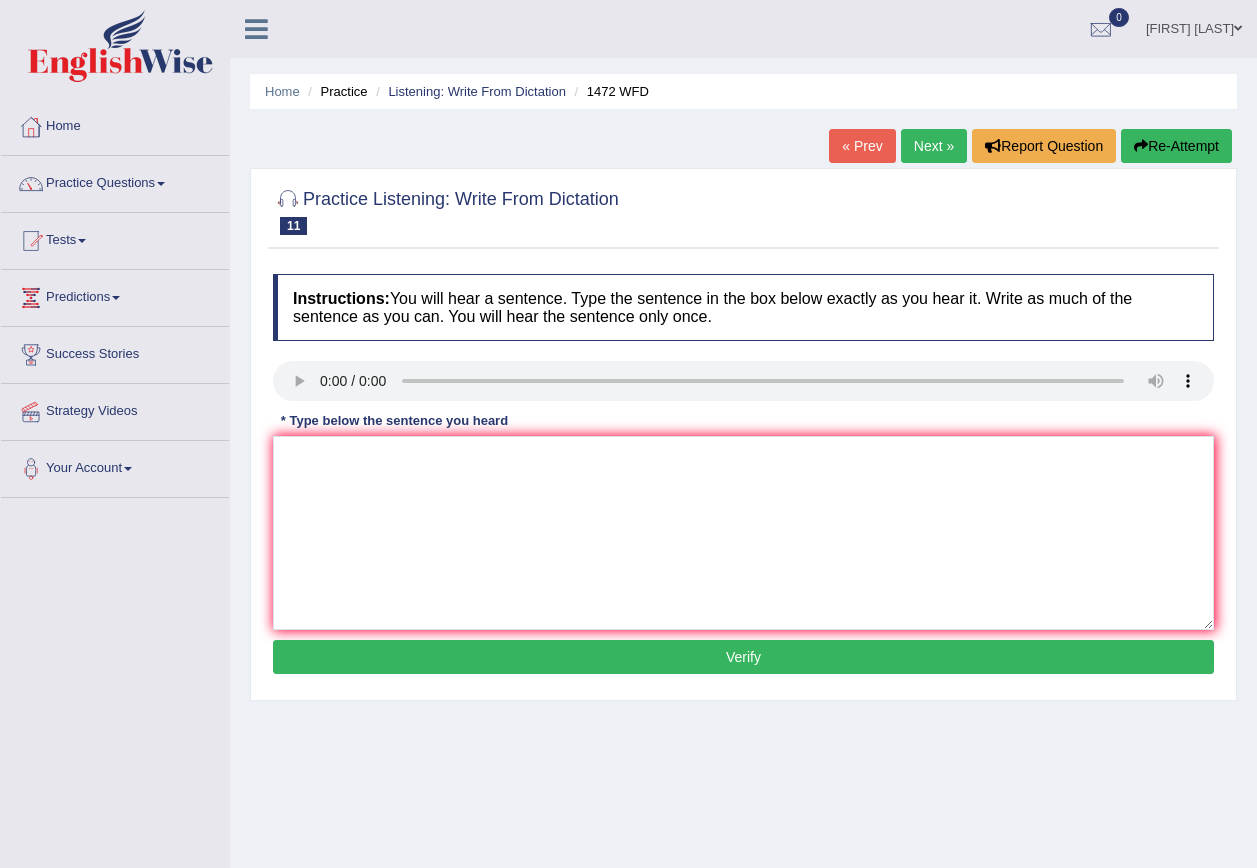 scroll, scrollTop: 0, scrollLeft: 0, axis: both 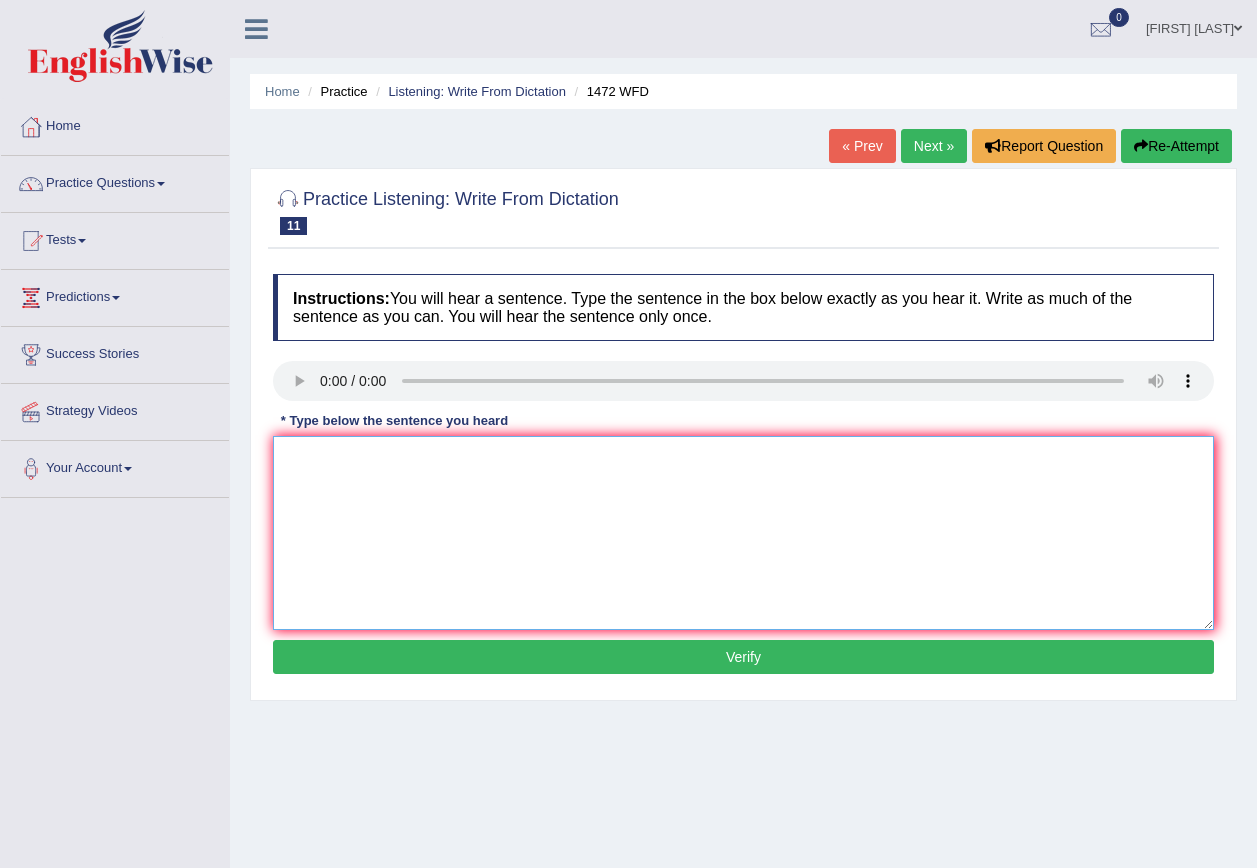 click at bounding box center (743, 533) 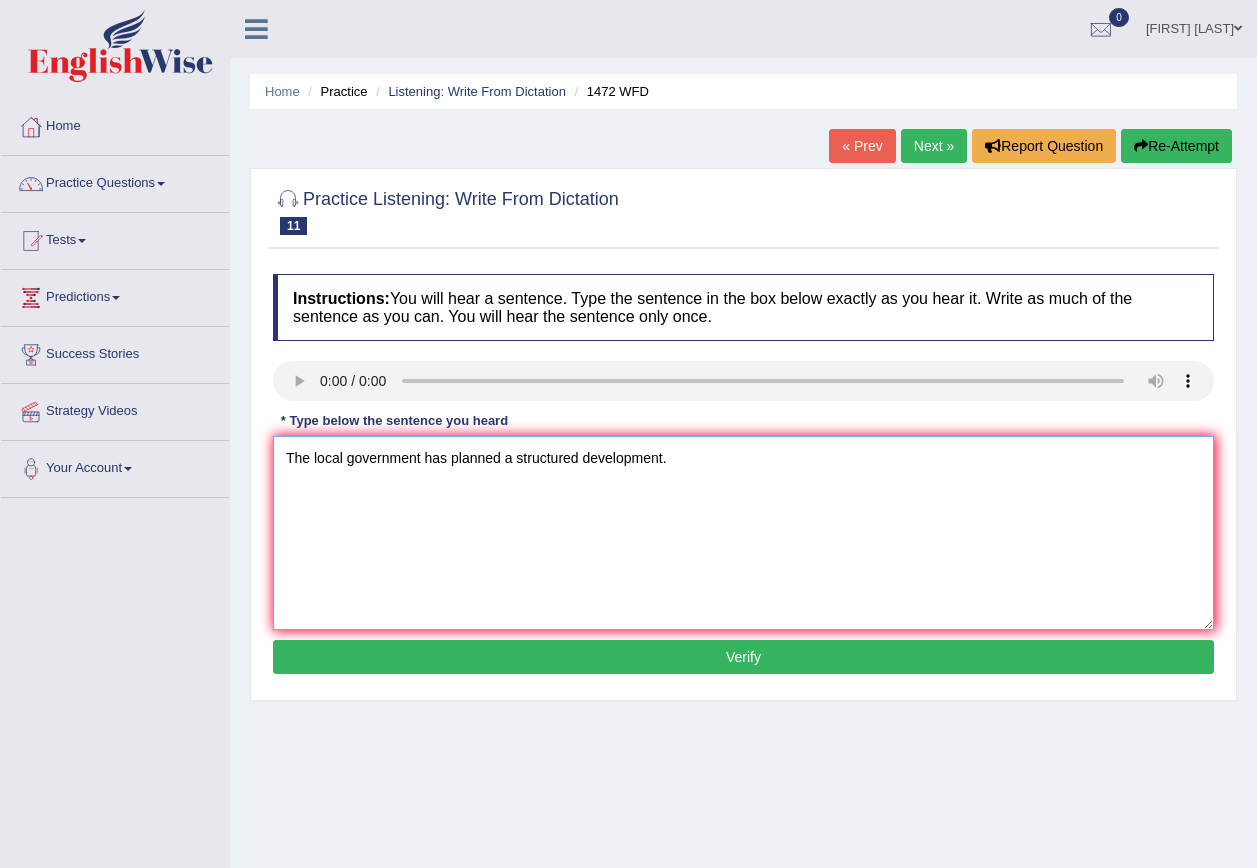 click on "The local government has planned a structured development." at bounding box center (743, 533) 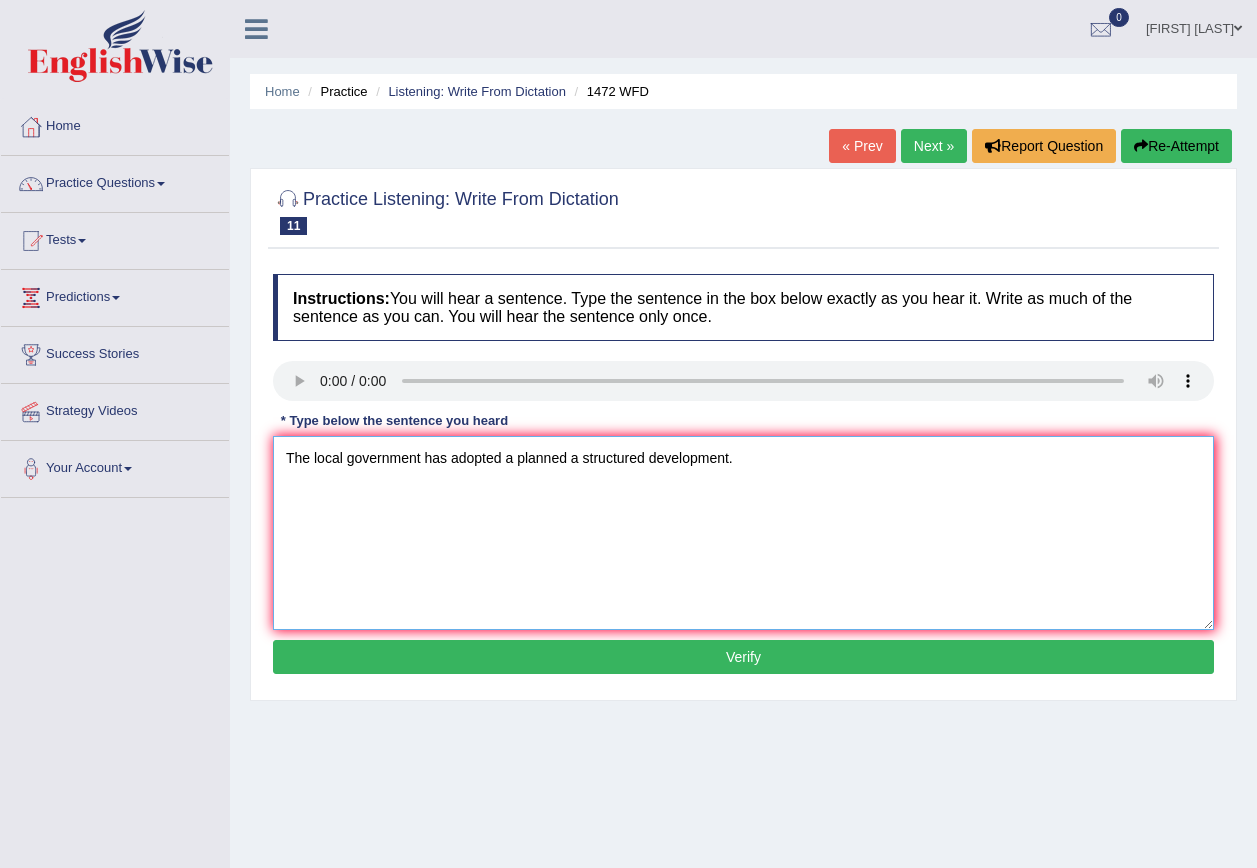 click on "The local government has adopted a planned a structured development." at bounding box center [743, 533] 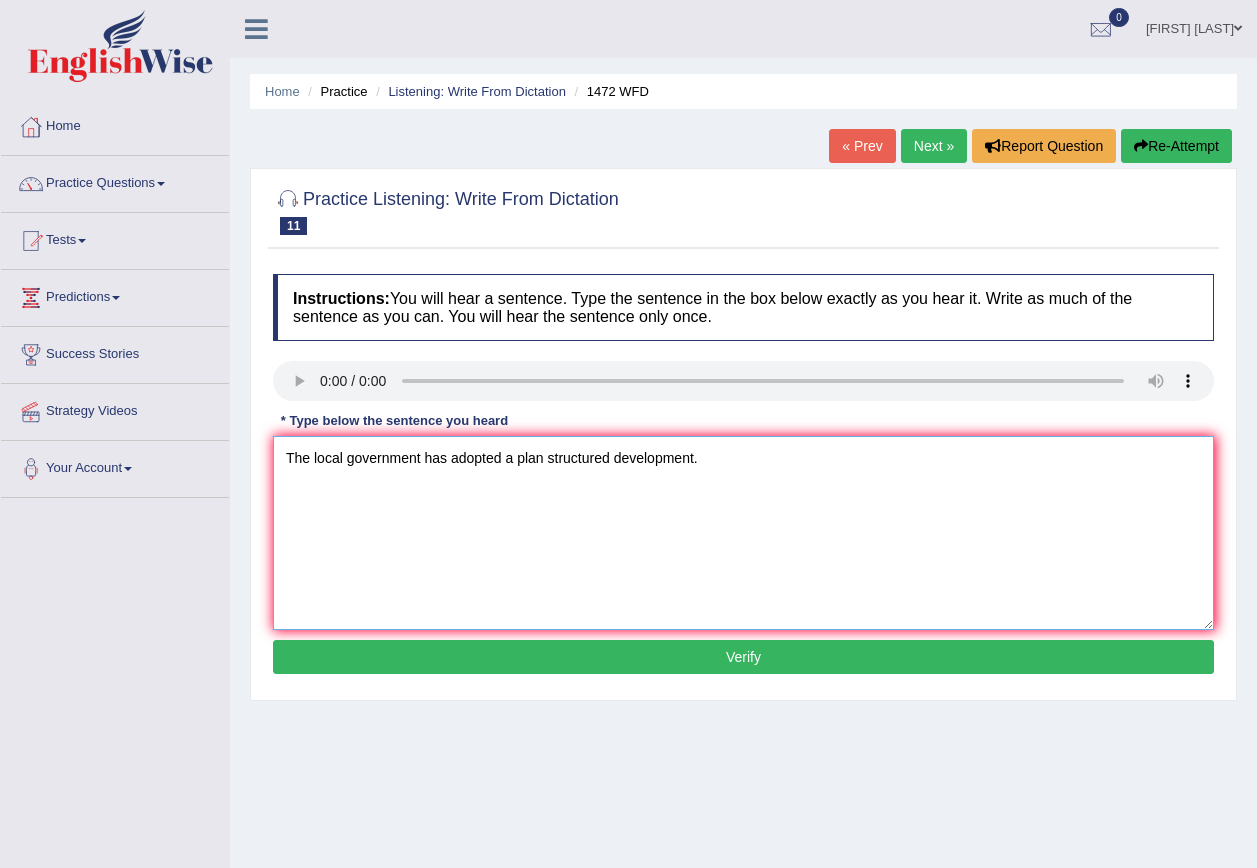 click on "The local government has adopted a plan structured development." at bounding box center [743, 533] 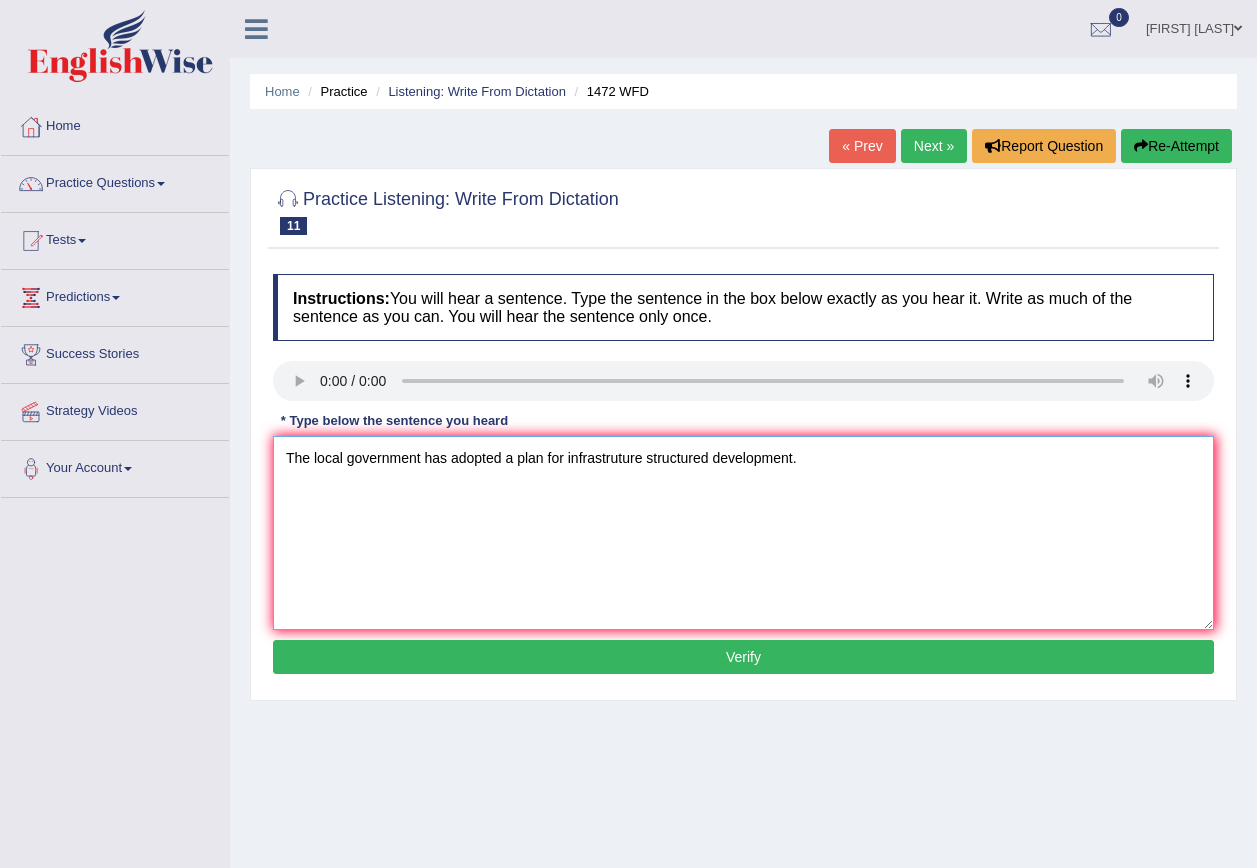 click on "The local government has adopted a plan for infrastruture structured development." at bounding box center (743, 533) 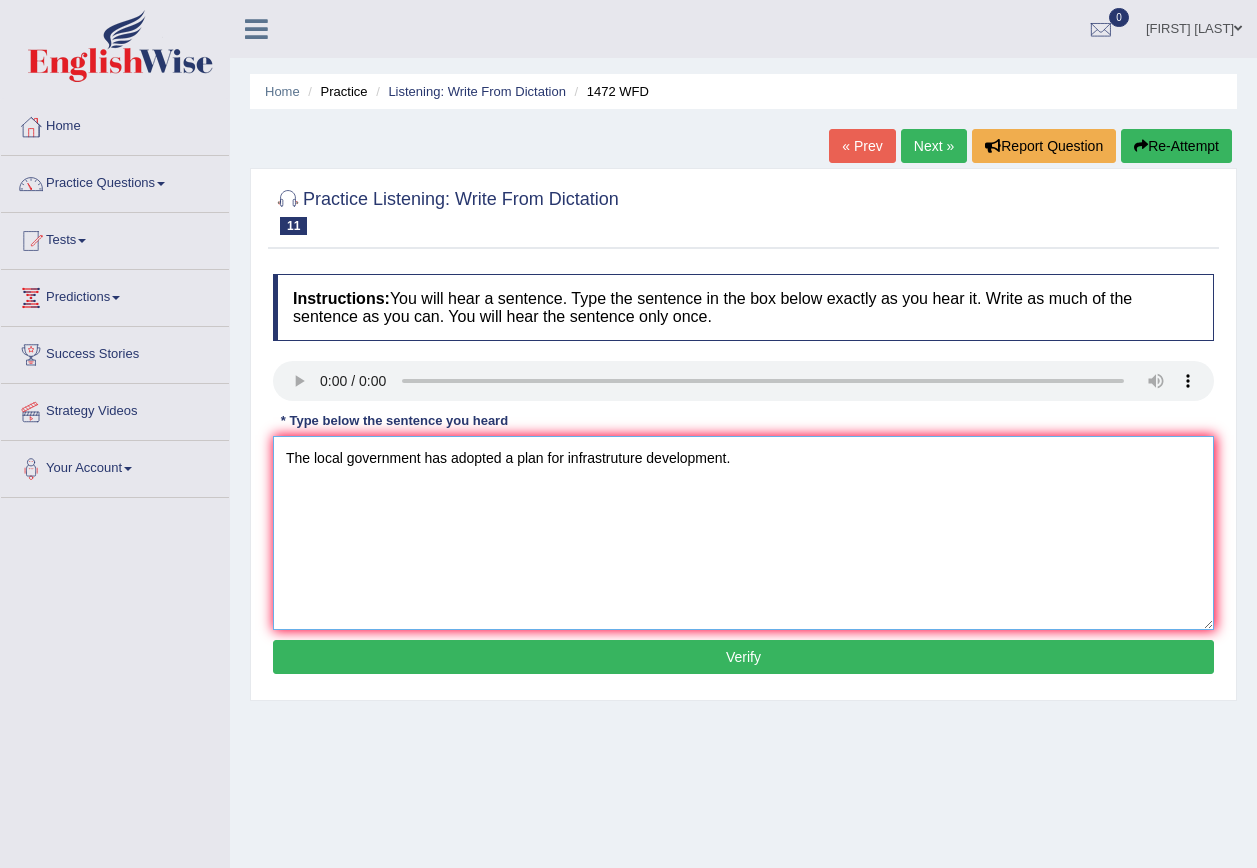 type on "The local government has adopted a plan for infrastruture development." 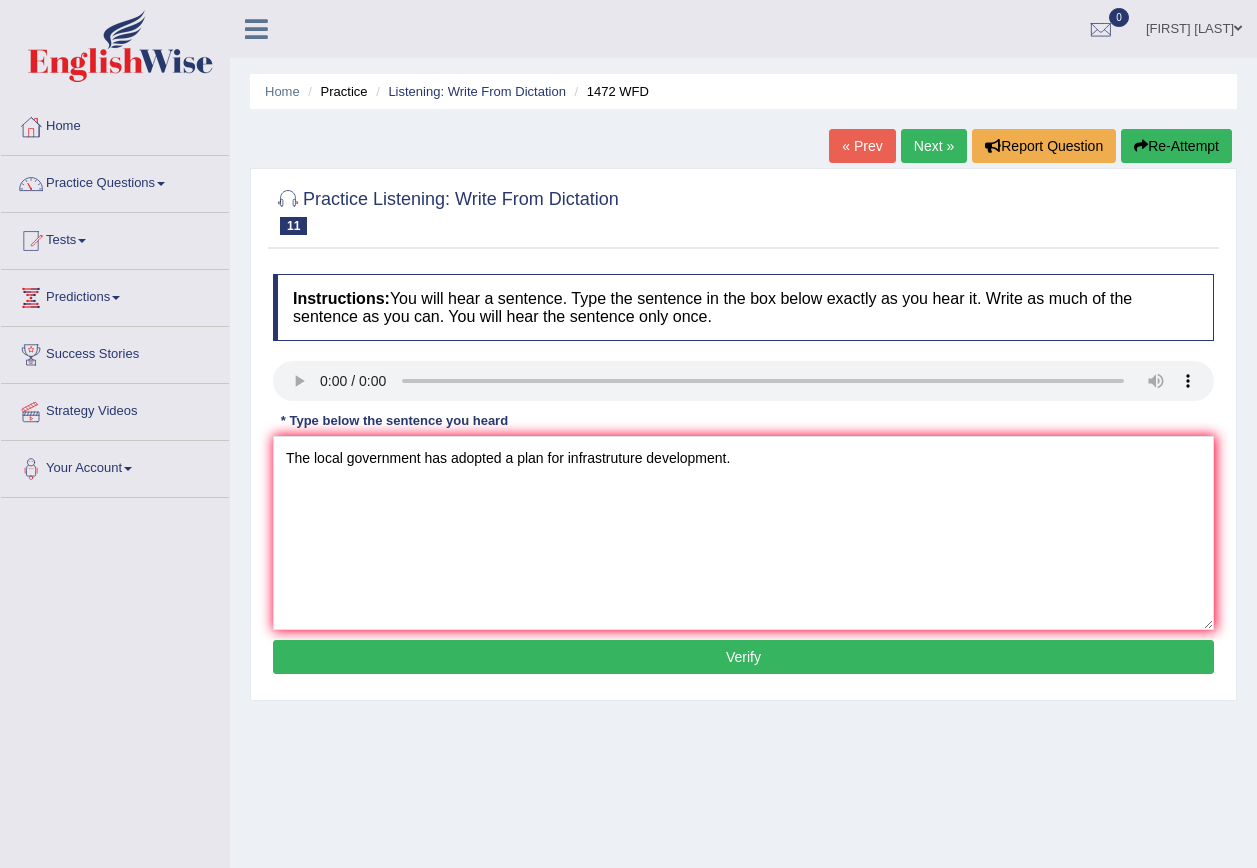 click on "Verify" at bounding box center (743, 657) 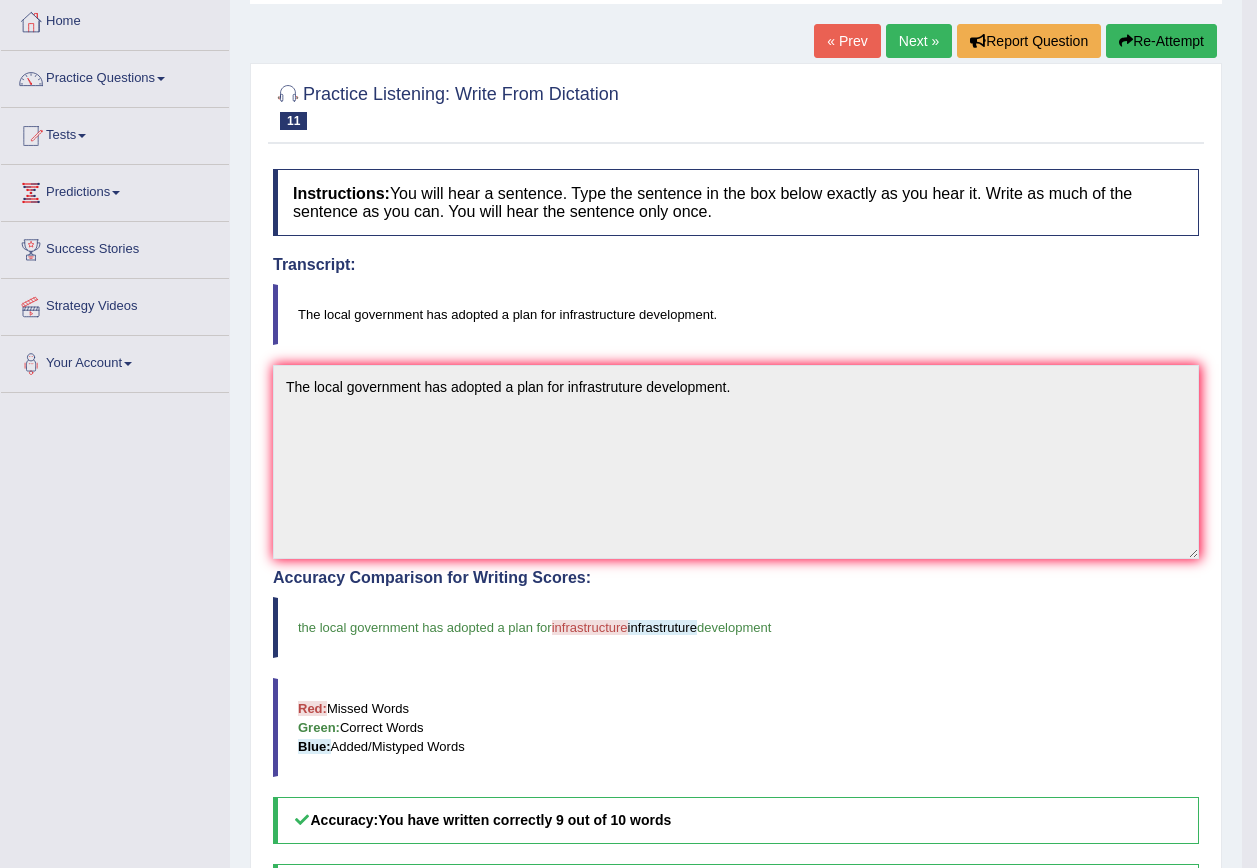 scroll, scrollTop: 0, scrollLeft: 0, axis: both 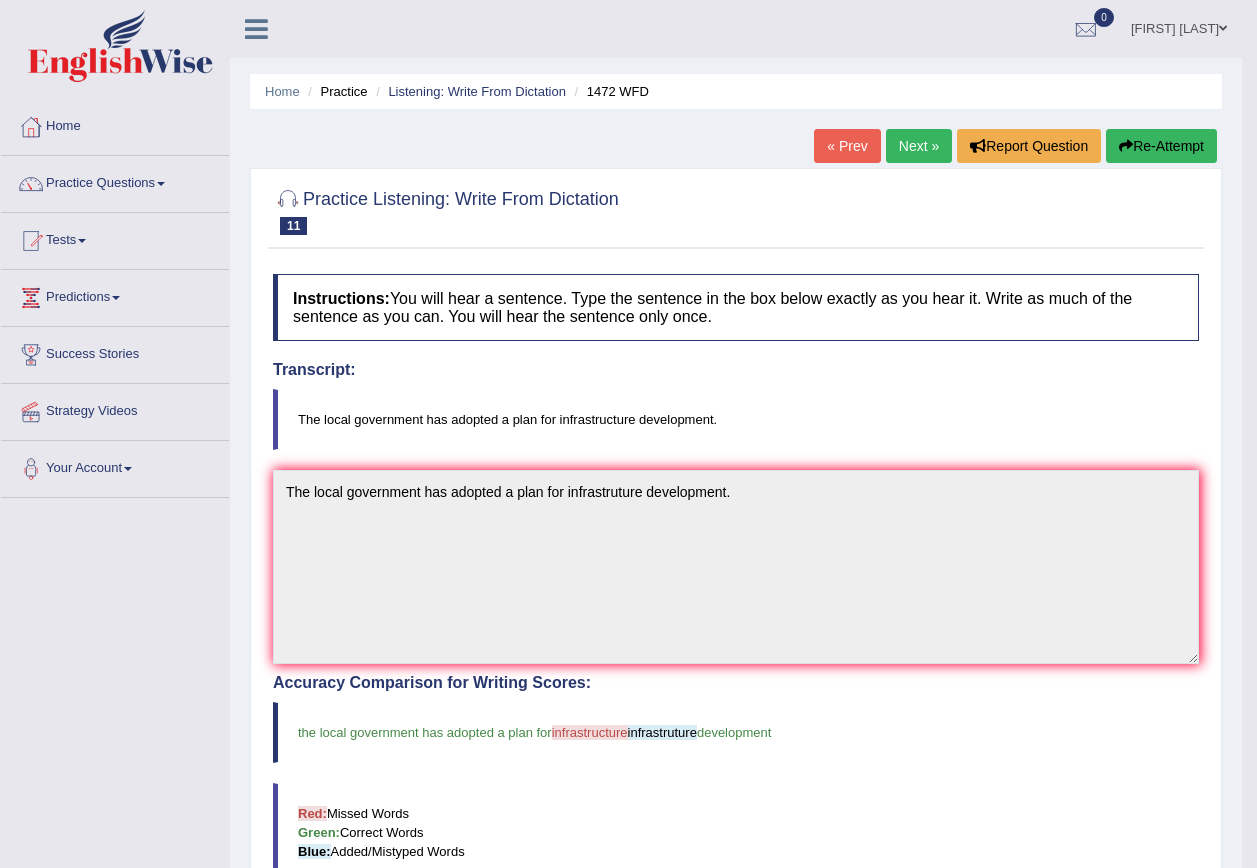 drag, startPoint x: 900, startPoint y: 154, endPoint x: 876, endPoint y: 186, distance: 40 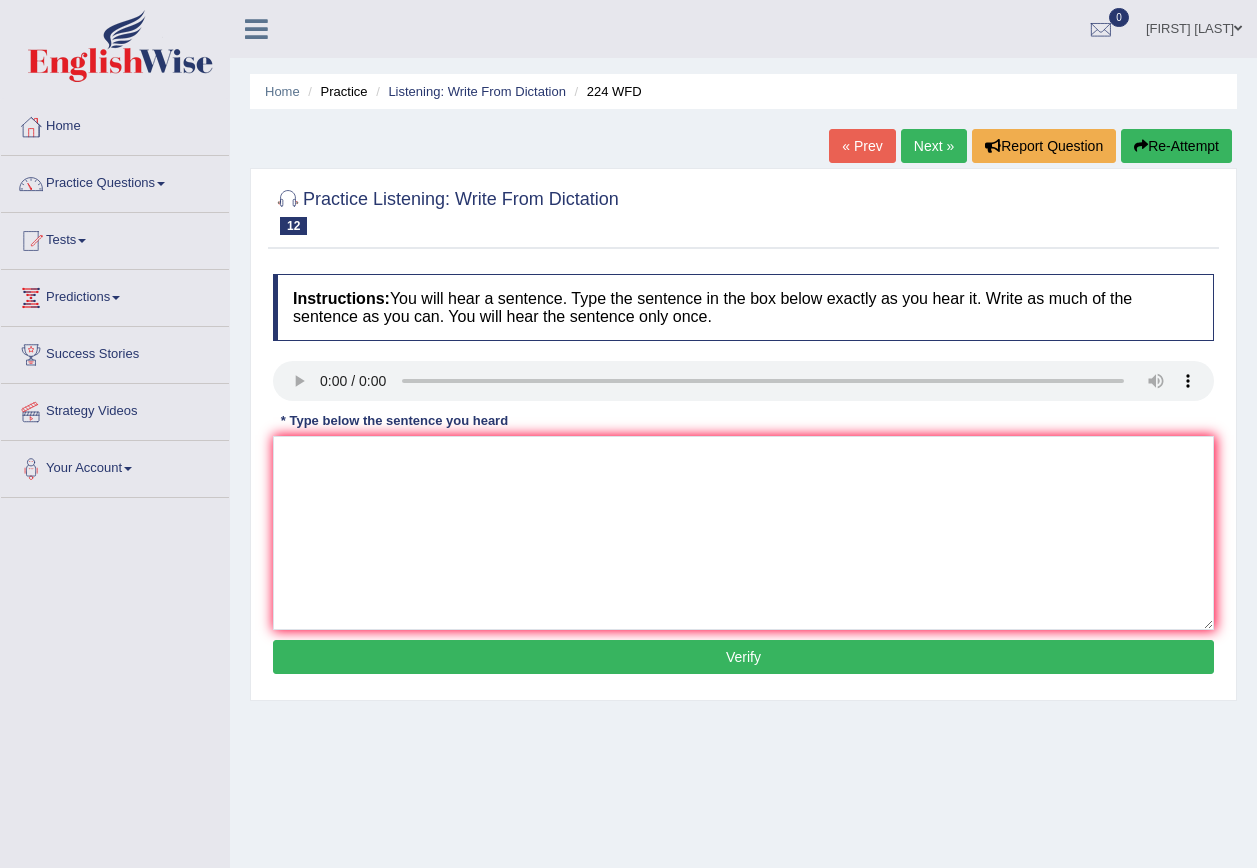 scroll, scrollTop: 0, scrollLeft: 0, axis: both 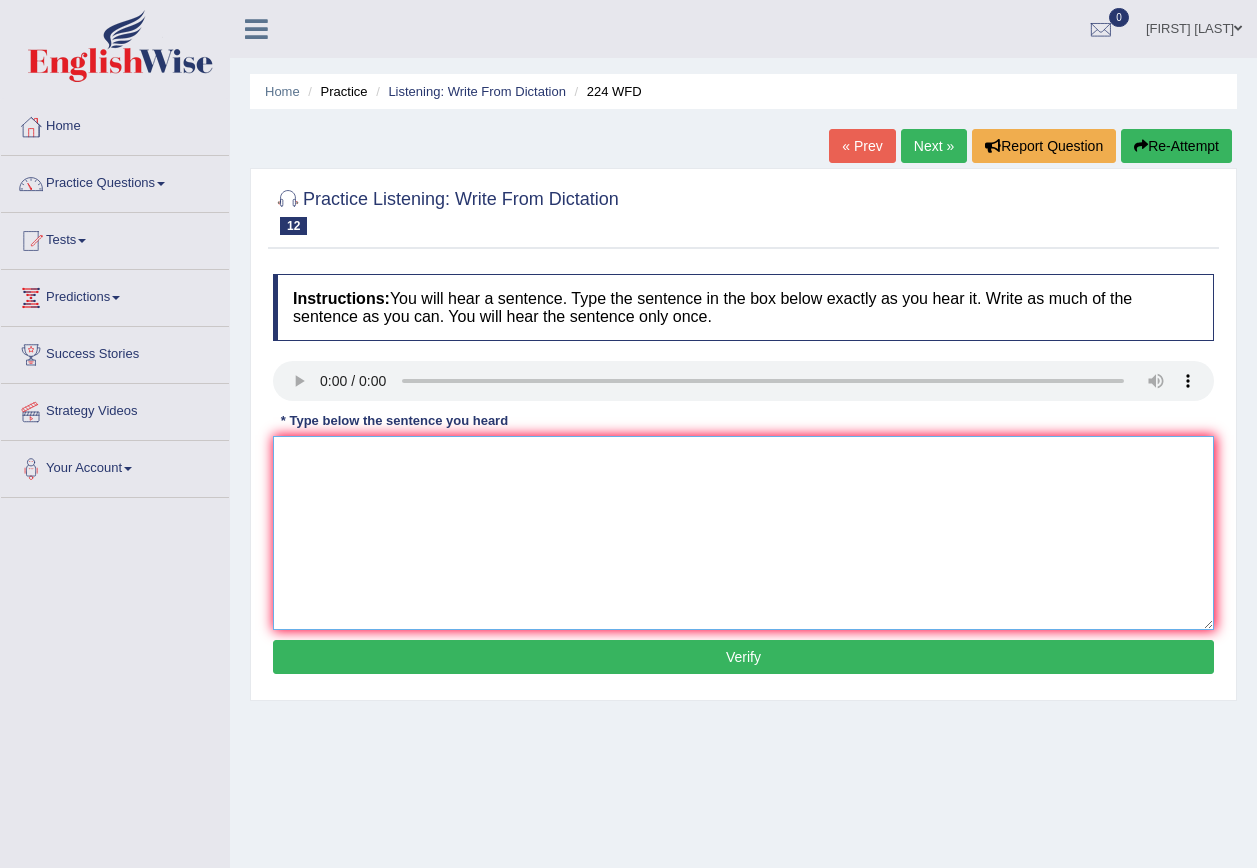 click at bounding box center [743, 533] 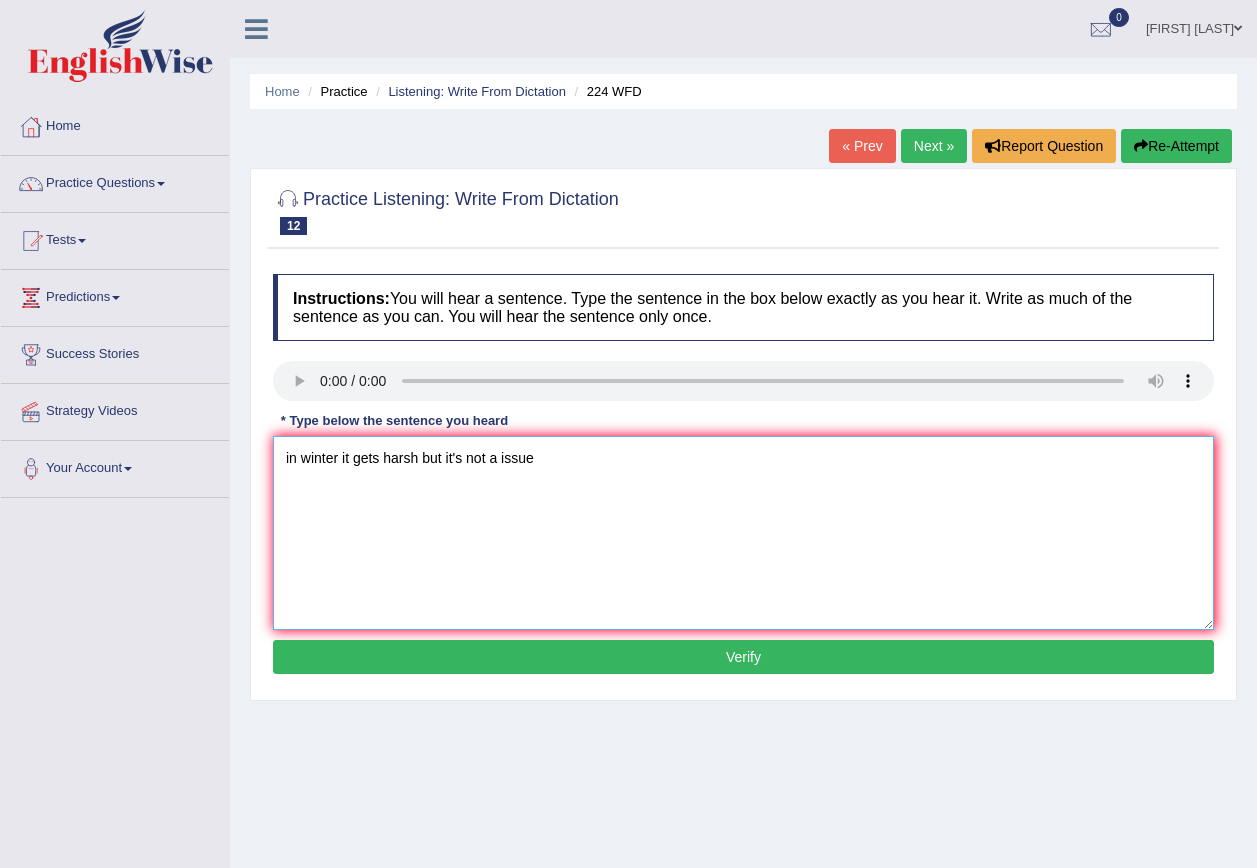 click on "in winter it gets harsh but it's not a issue" at bounding box center [743, 533] 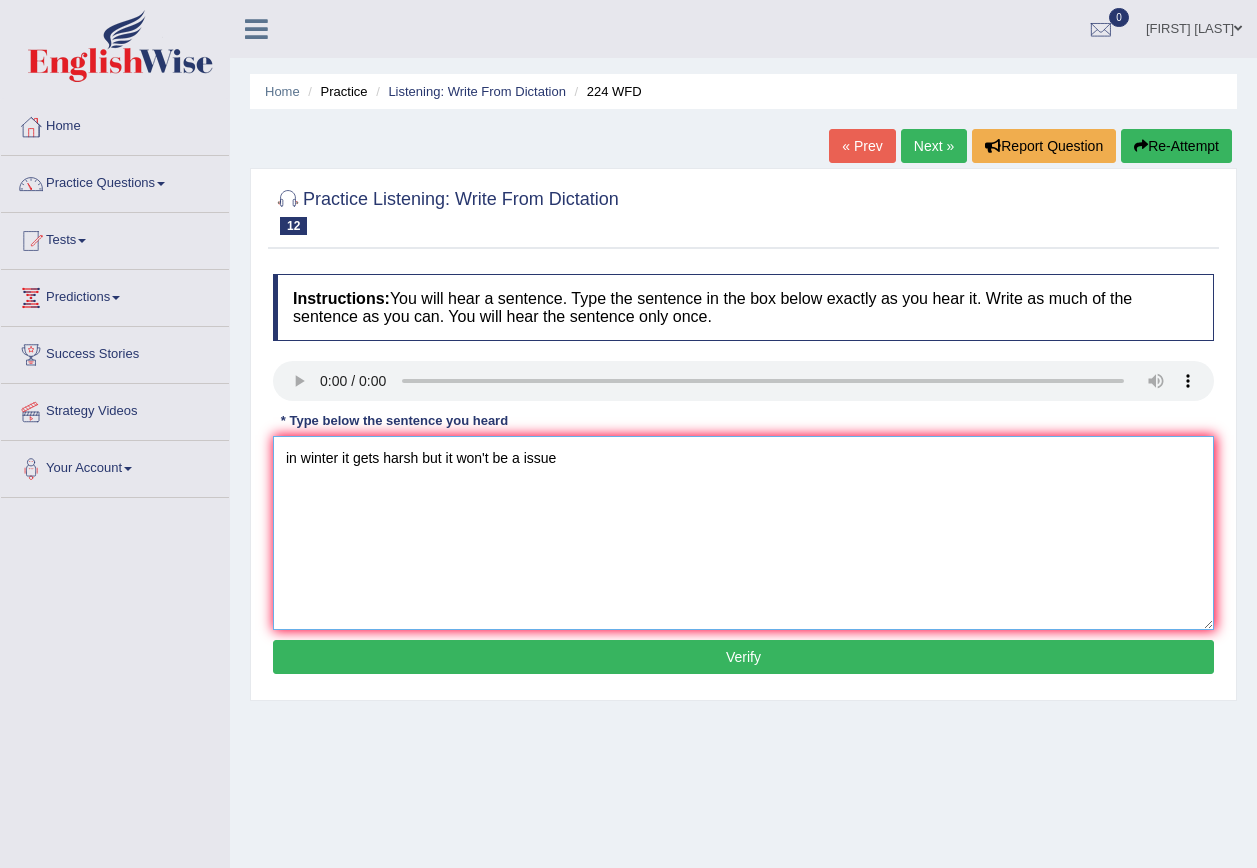 click on "in winter it gets harsh but it won't be a issue" at bounding box center [743, 533] 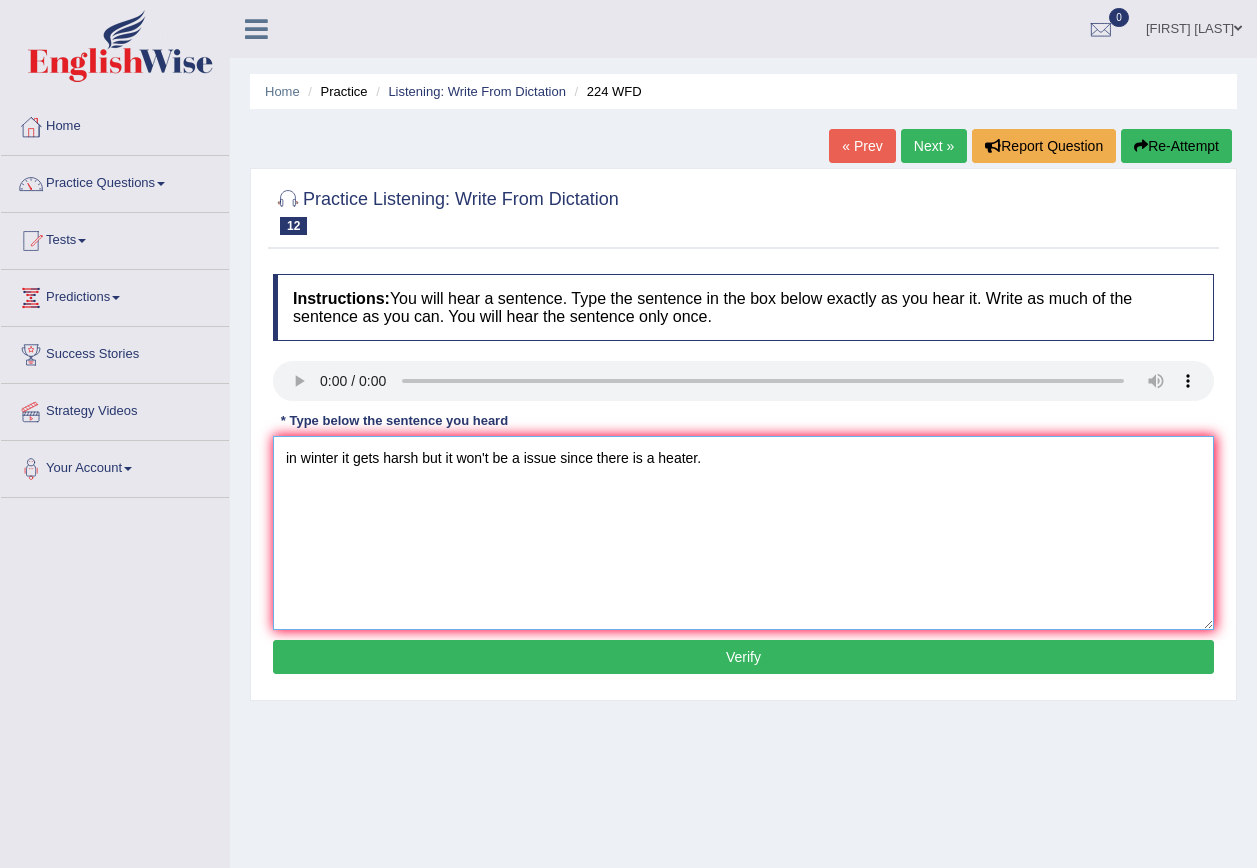 click on "in winter it gets harsh but it won't be a issue since there is a heater." at bounding box center (743, 533) 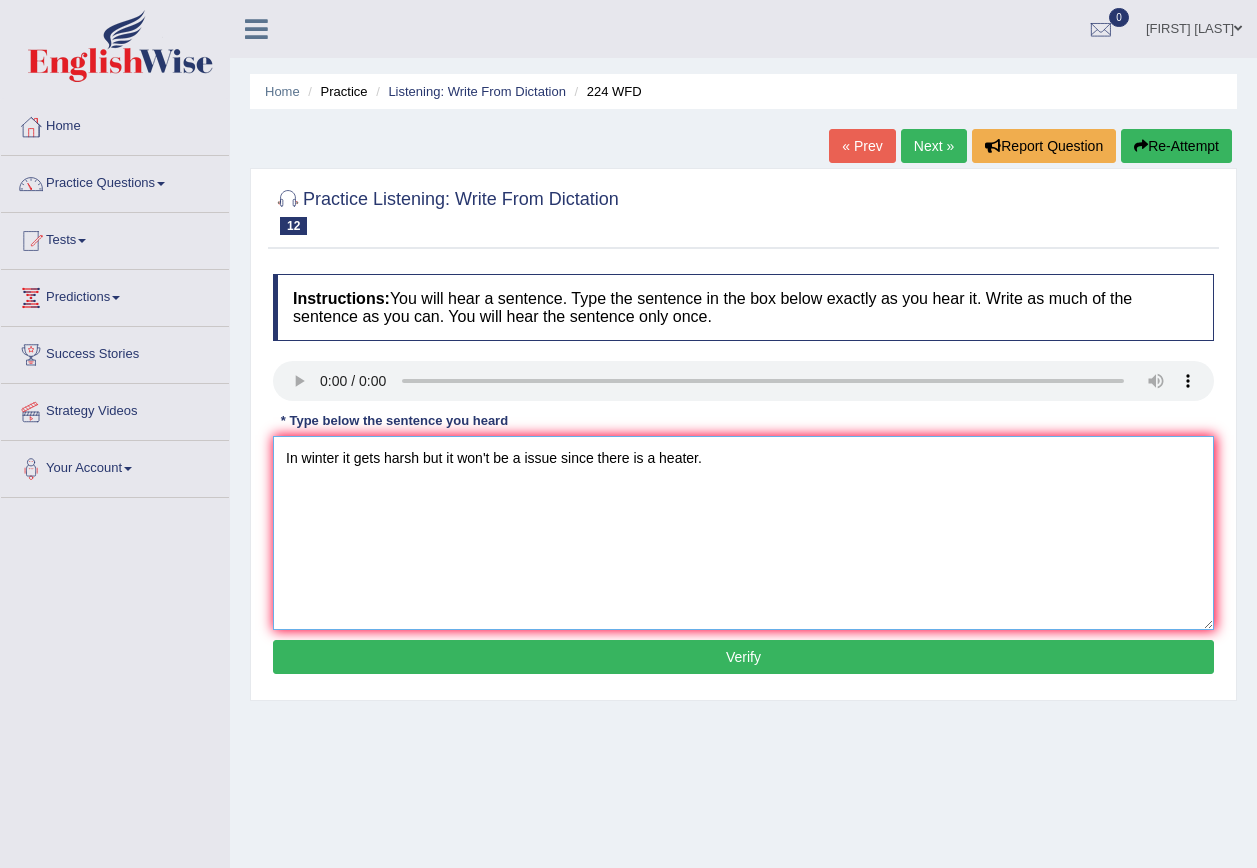 type on "In winter it gets harsh but it won't be a issue since there is a heater." 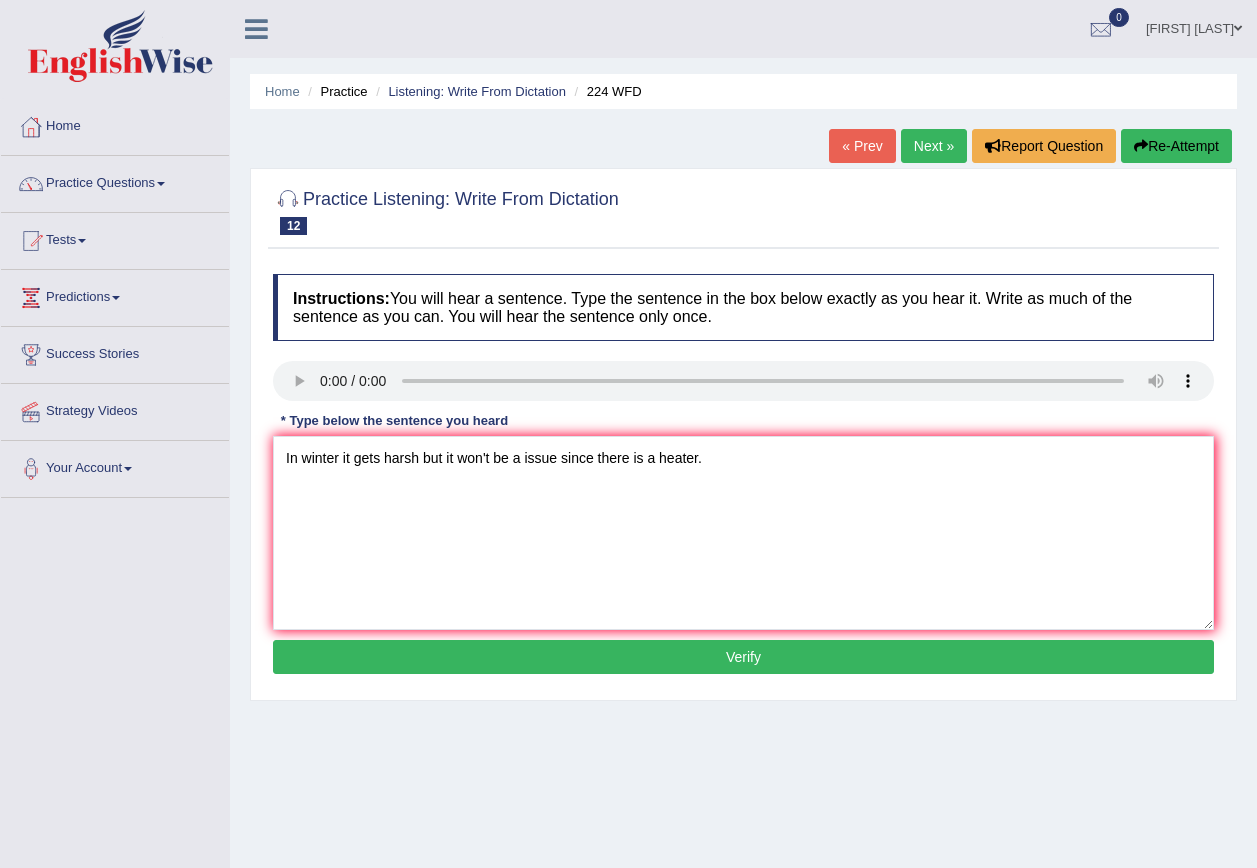click on "Instructions:  You will hear a sentence. Type the sentence in the box below exactly as you hear it. Write as much of the sentence as you can. You will hear the sentence only once.
Transcript: In the winter it gets harsh, but it won't be an issue since there is a heater. * Type below the sentence you heard In winter it gets harsh but it won't be a issue since there is a heater. Accuracy Comparison for Writing Scores:
Red:  Missed Words
Green:  Correct Words
Blue:  Added/Mistyped Words
Accuracy:   Punctuation at the end  You wrote first capital letter A.I. Engine Result:  Processing... Verify" at bounding box center (743, 477) 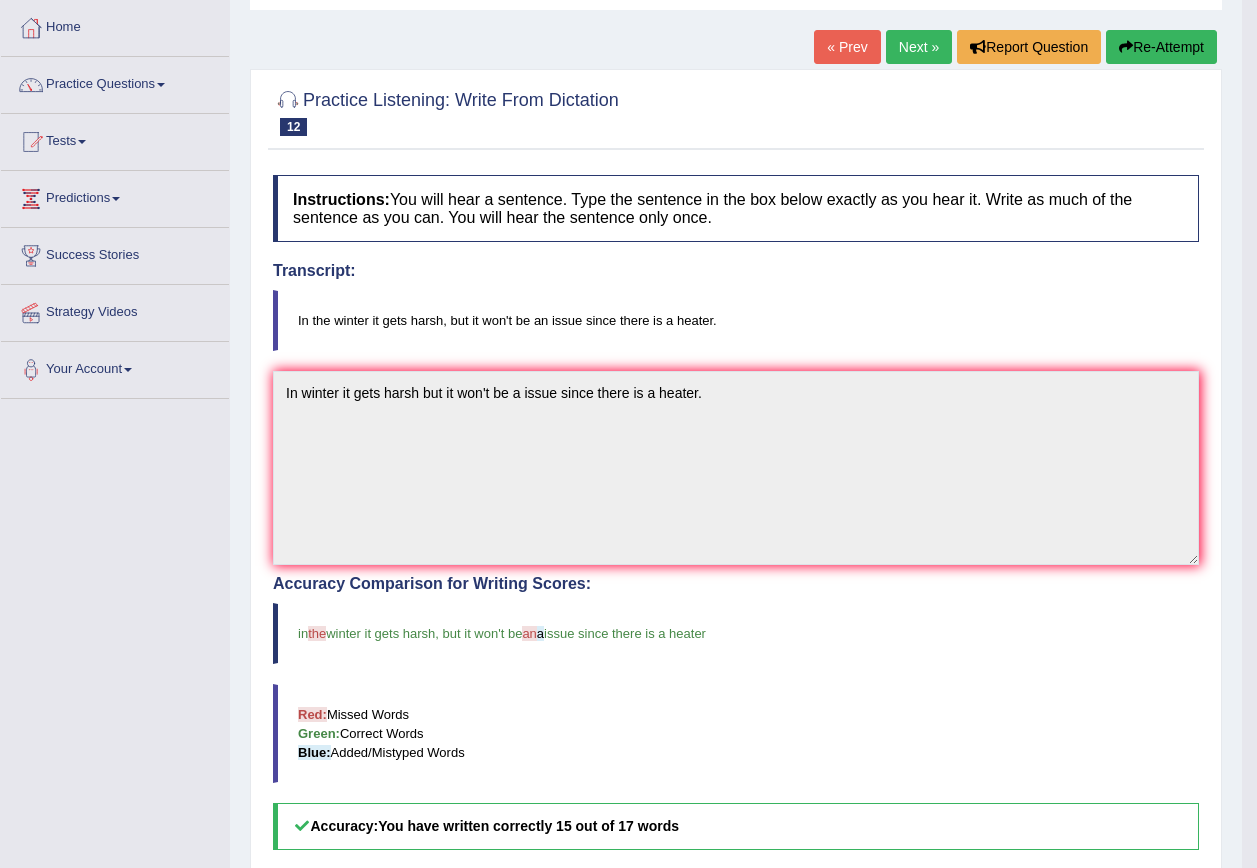 scroll, scrollTop: 100, scrollLeft: 0, axis: vertical 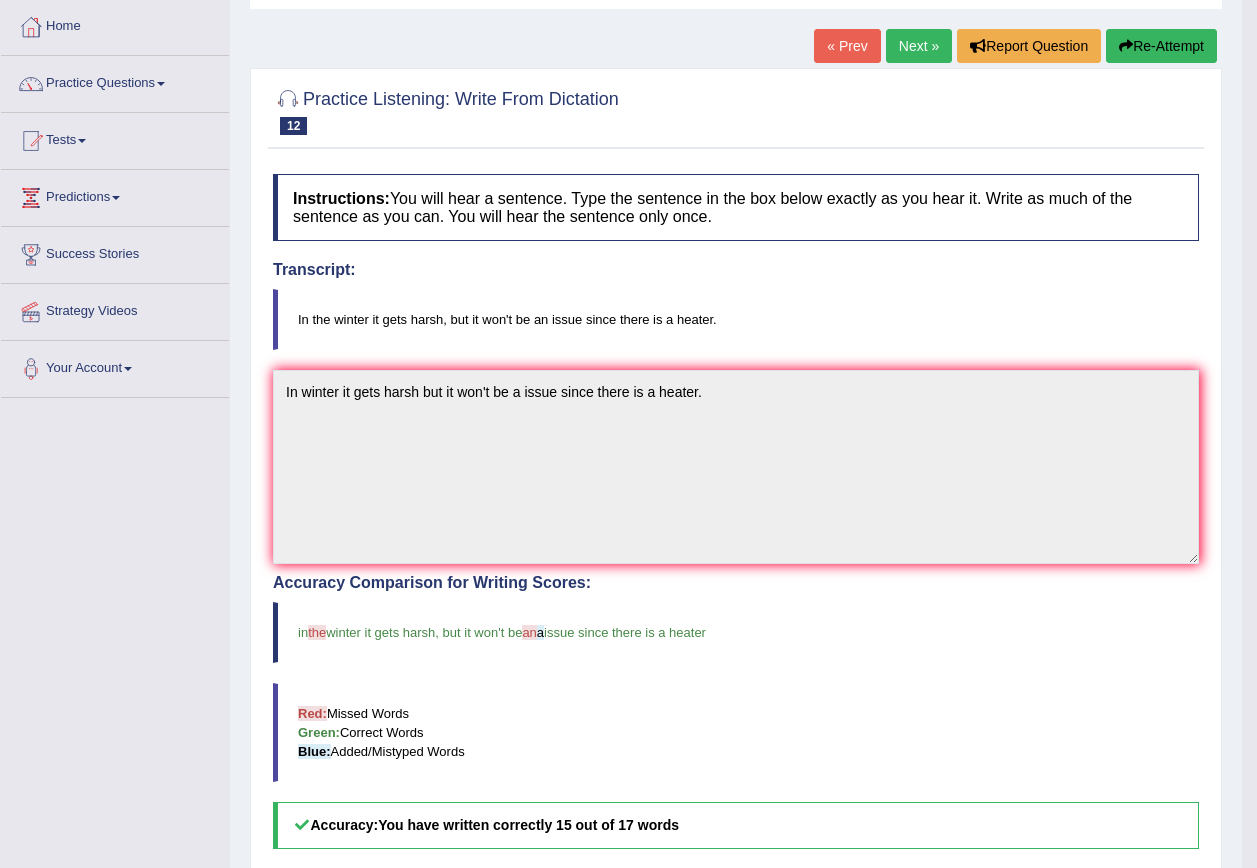 click on "Next »" at bounding box center [919, 46] 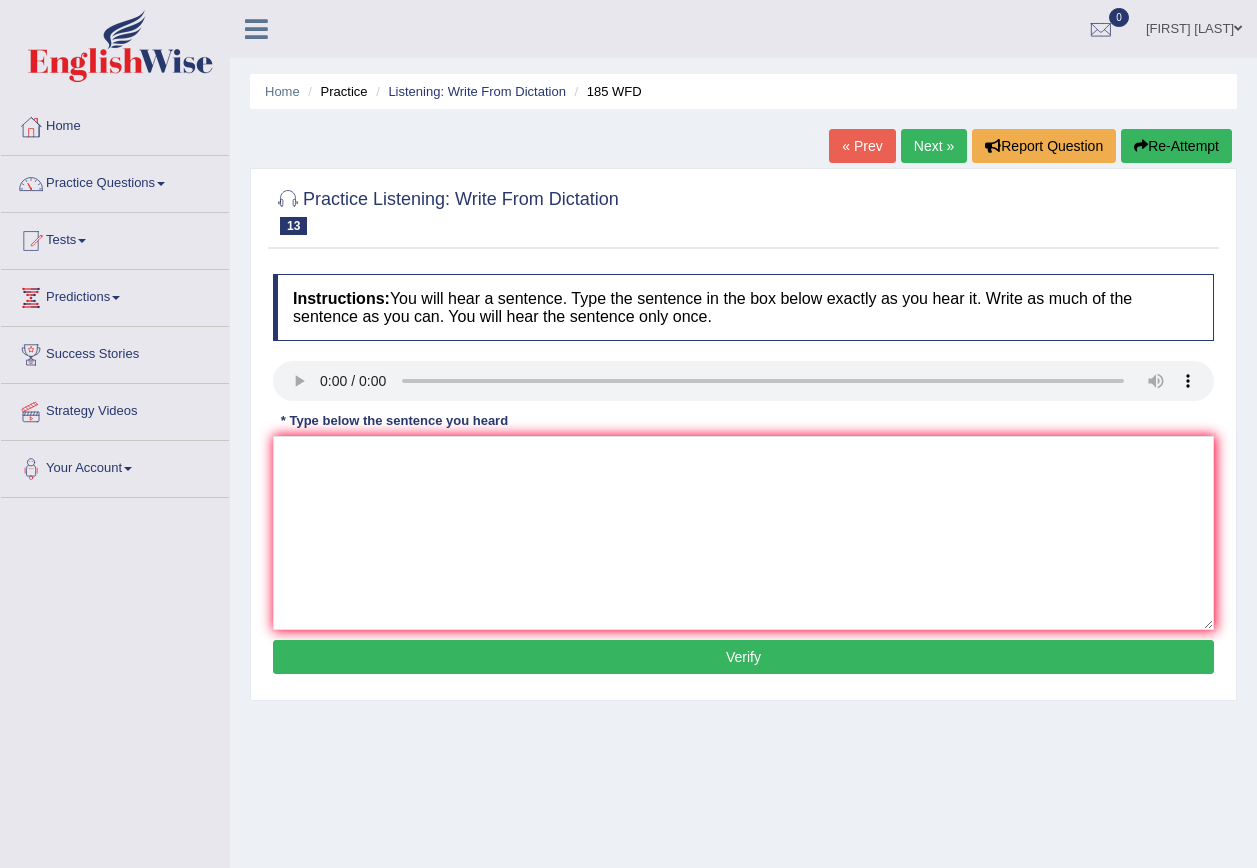 scroll, scrollTop: 0, scrollLeft: 0, axis: both 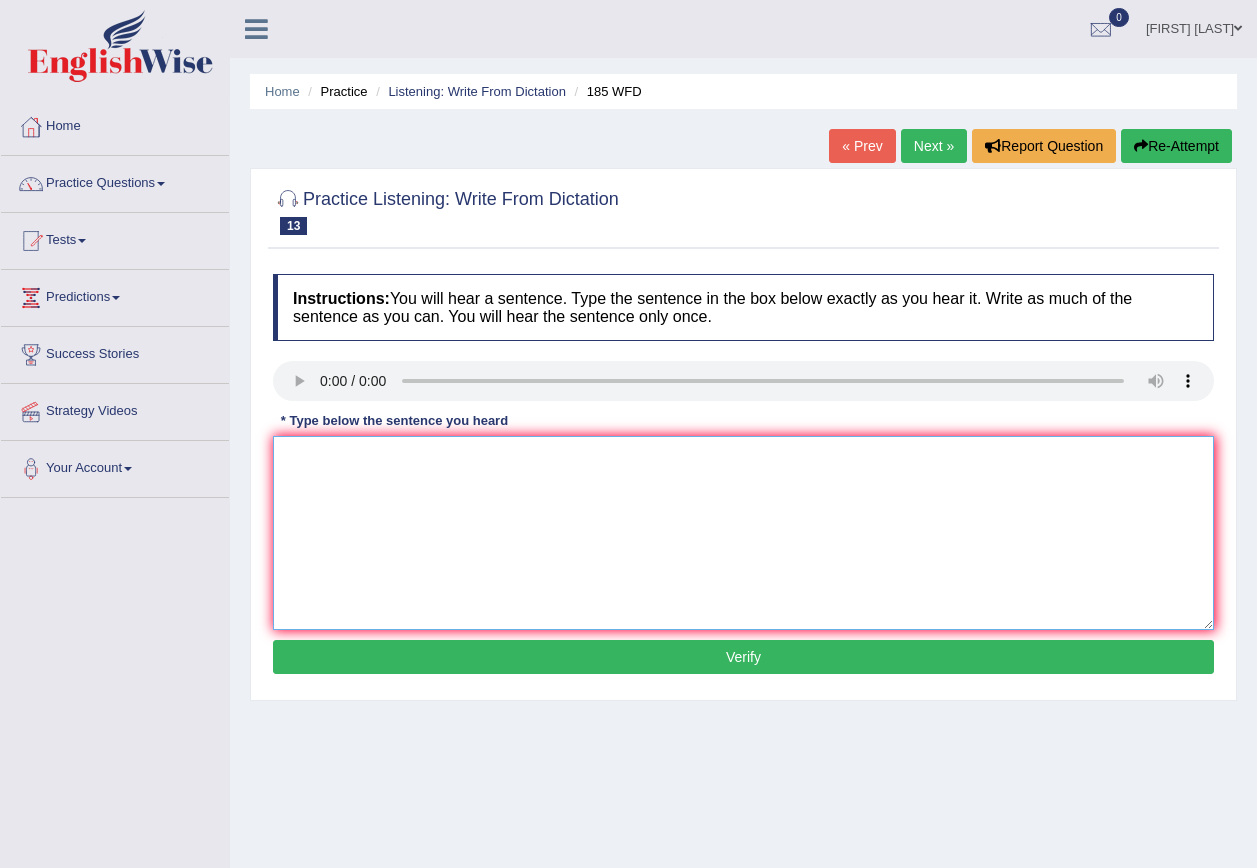 click at bounding box center [743, 533] 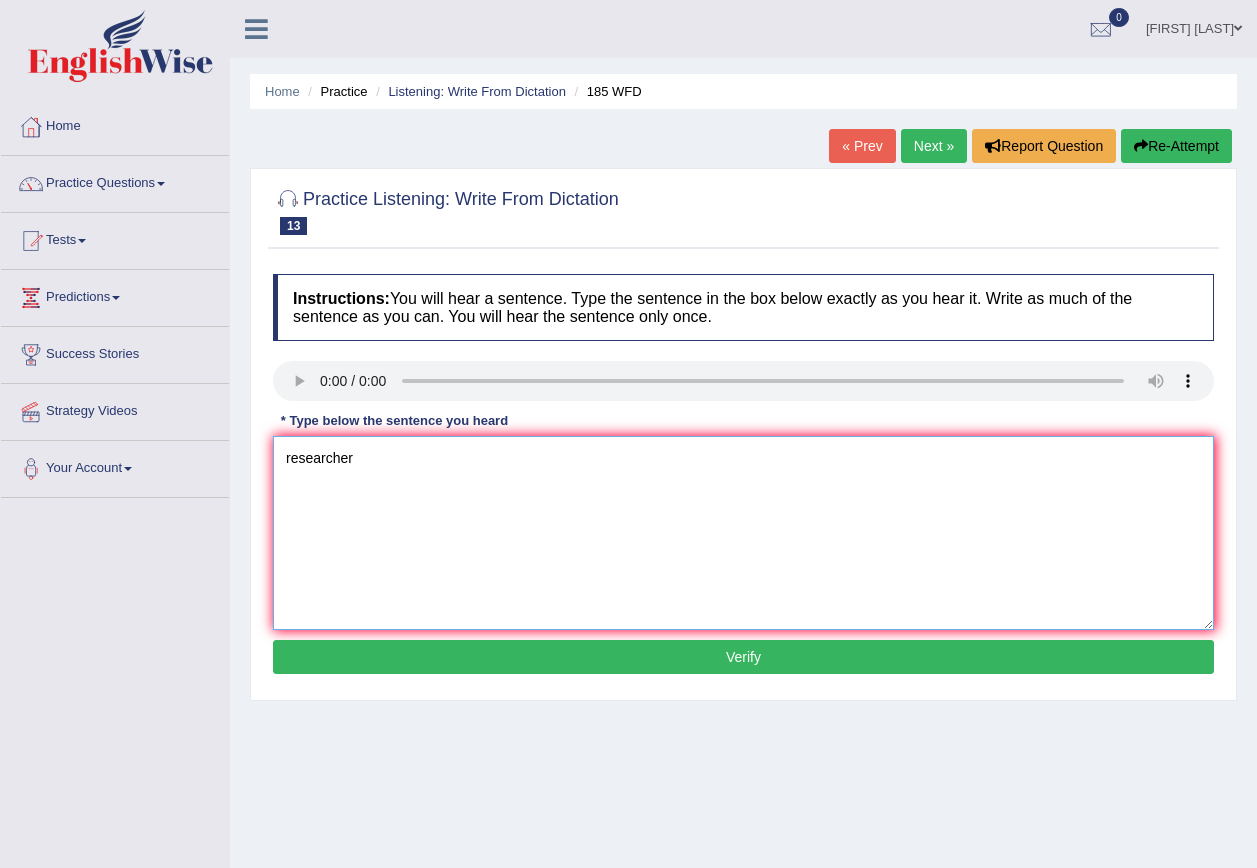 click on "researcher" at bounding box center (743, 533) 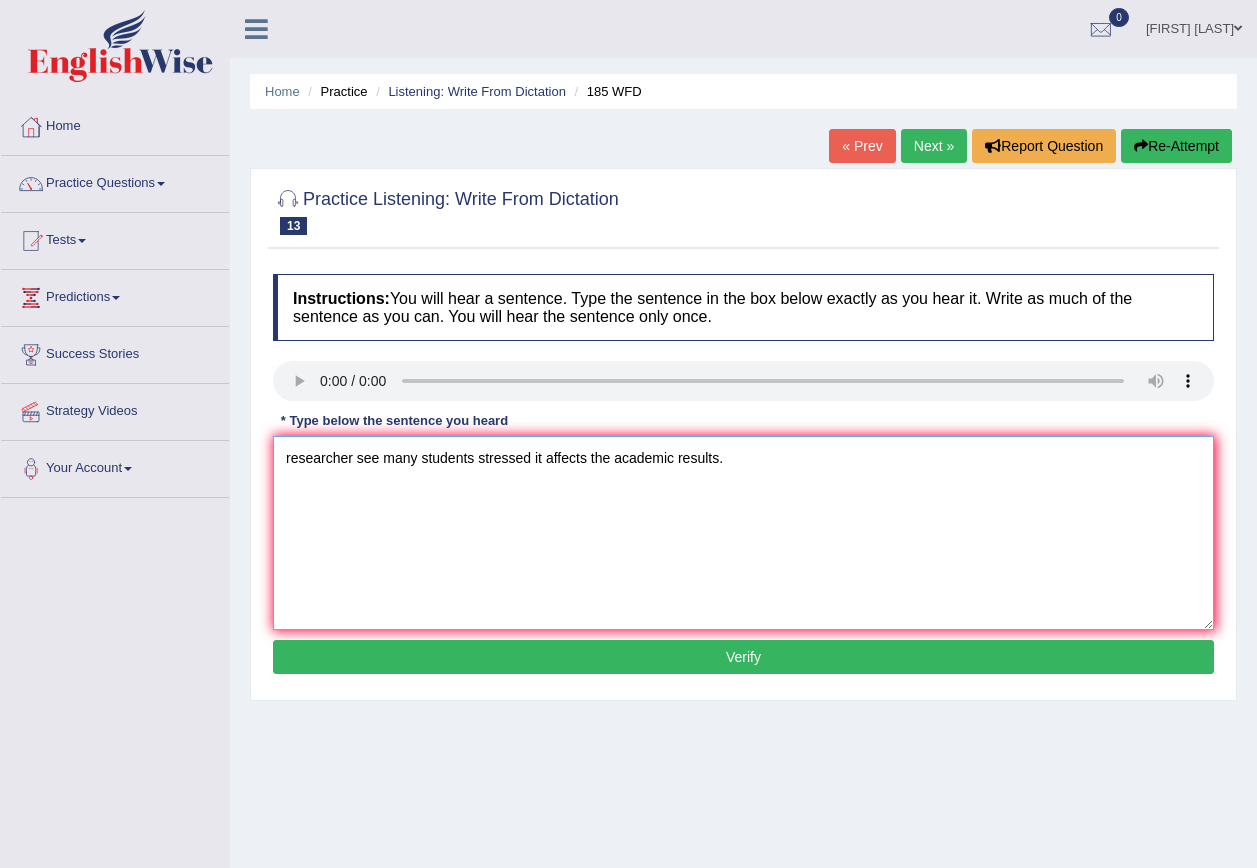 click on "researcher see many students stressed it affects the academic results." at bounding box center [743, 533] 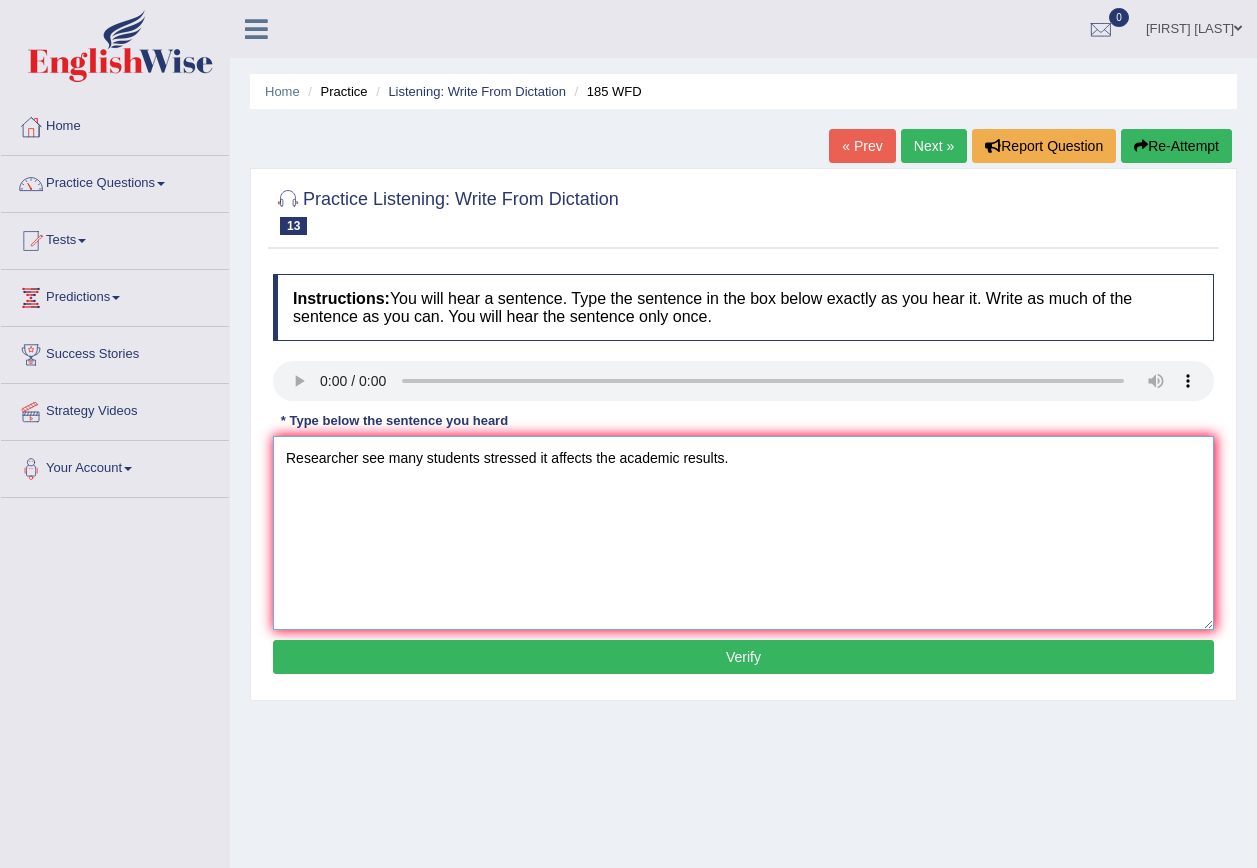 type on "Researcher see many students stressed it affects the academic results." 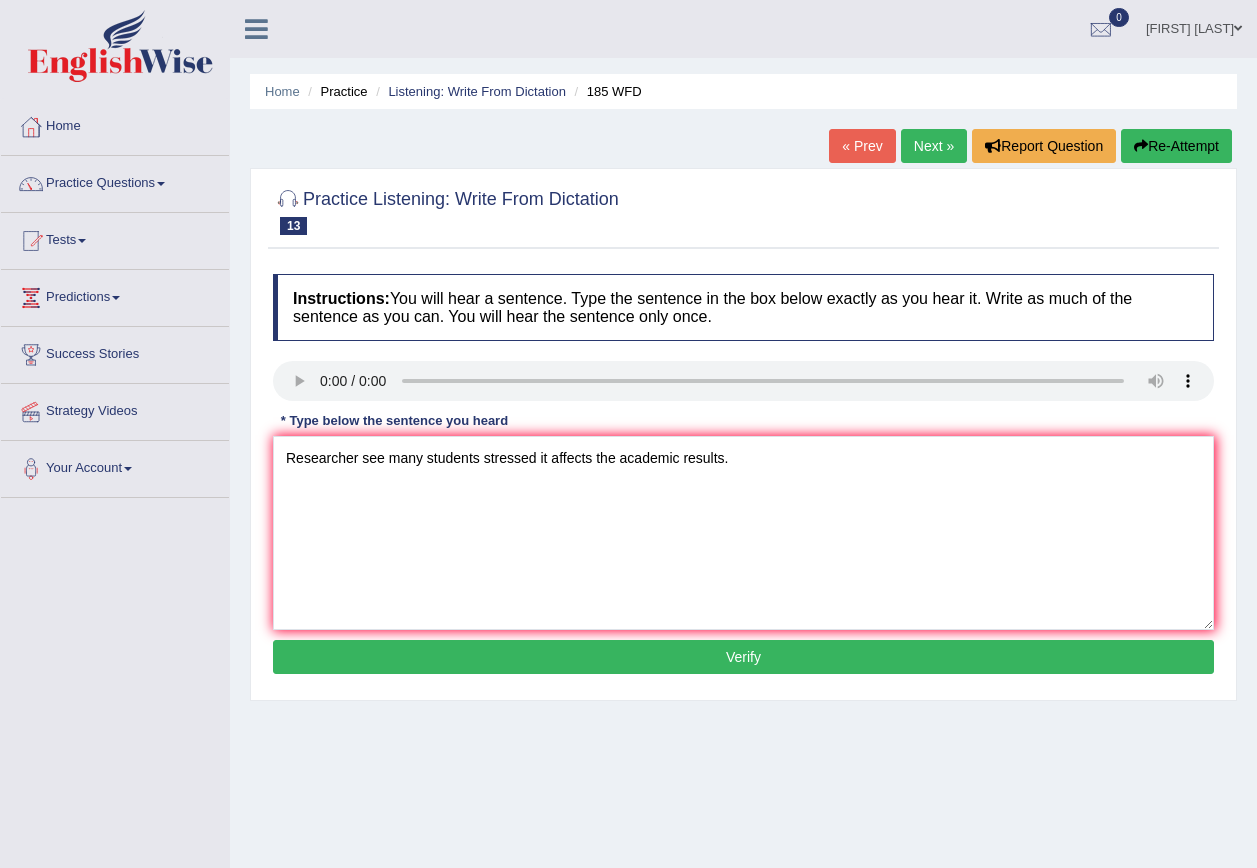 click on "Verify" at bounding box center [743, 657] 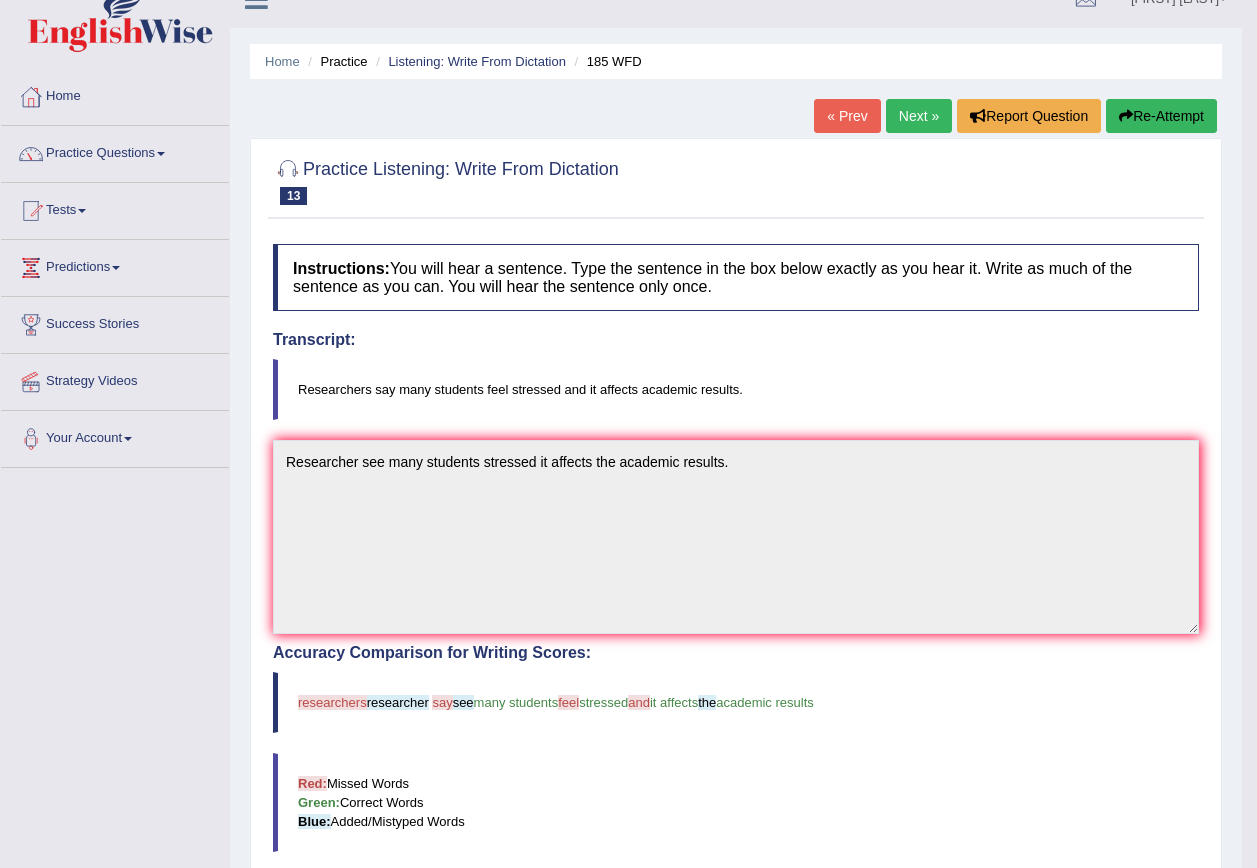 scroll, scrollTop: 0, scrollLeft: 0, axis: both 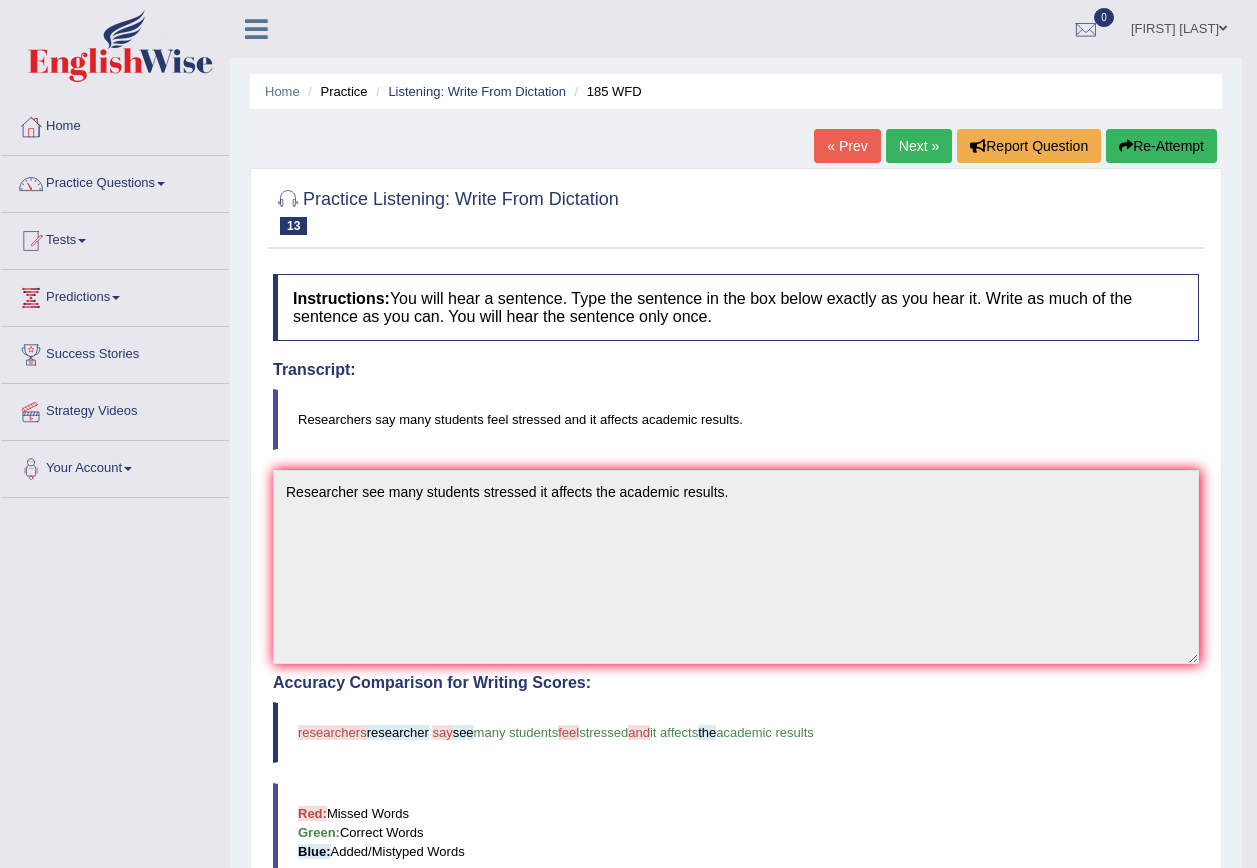 click on "Next »" at bounding box center (919, 146) 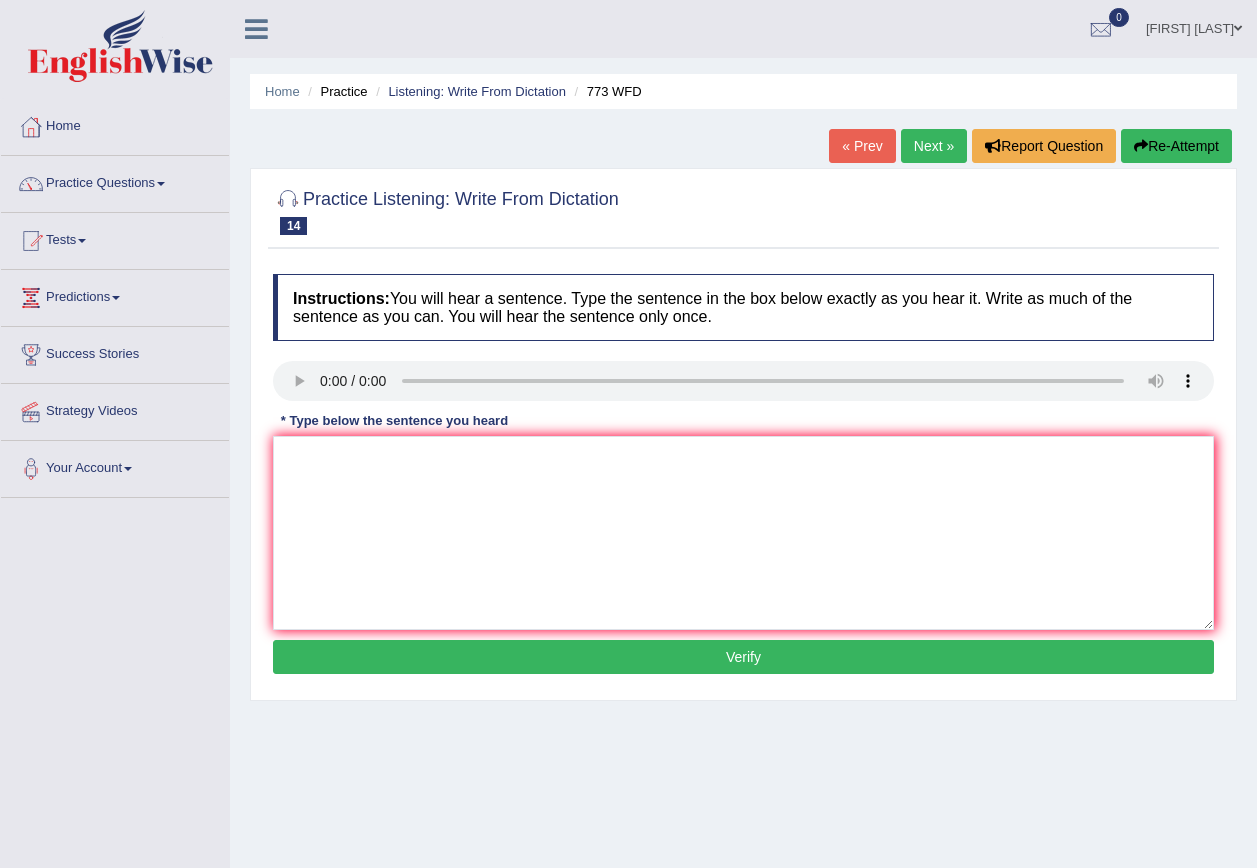 scroll, scrollTop: 0, scrollLeft: 0, axis: both 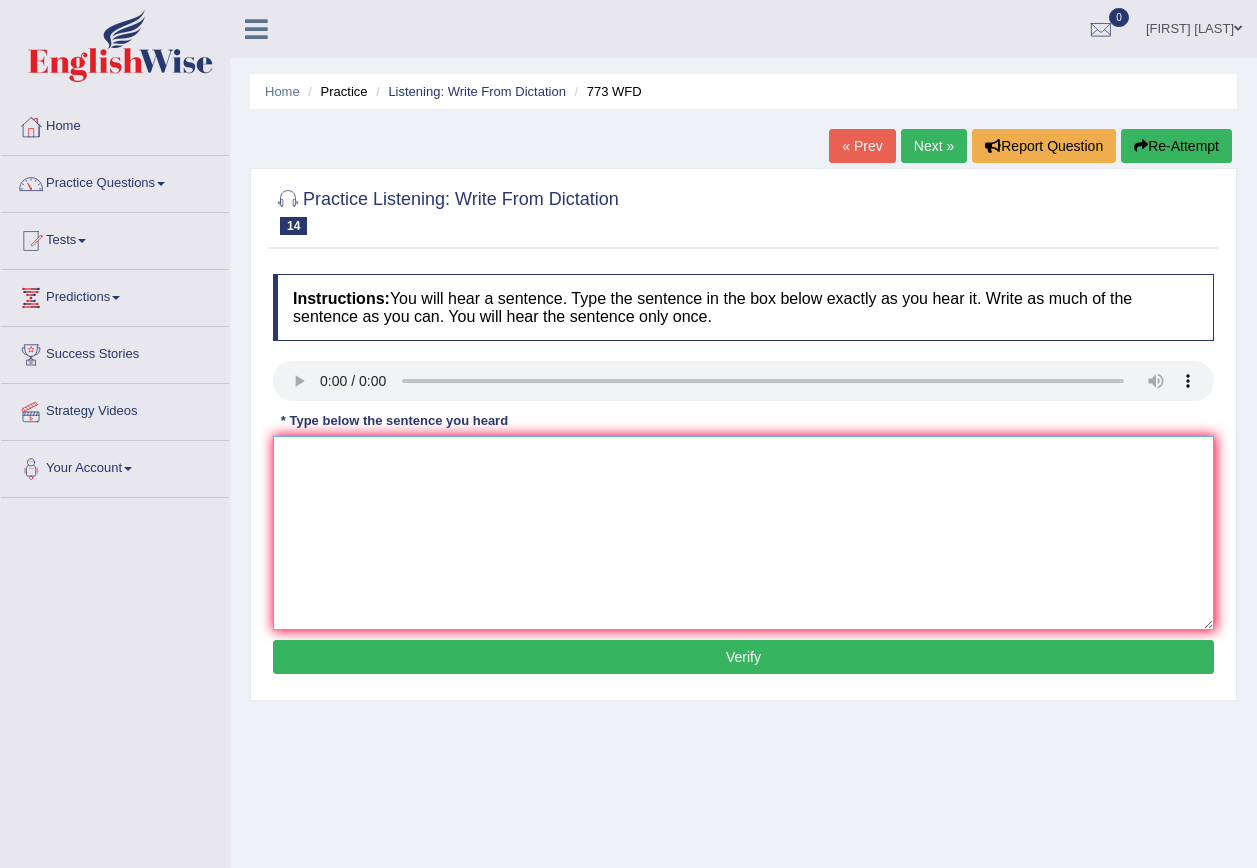 click at bounding box center (743, 533) 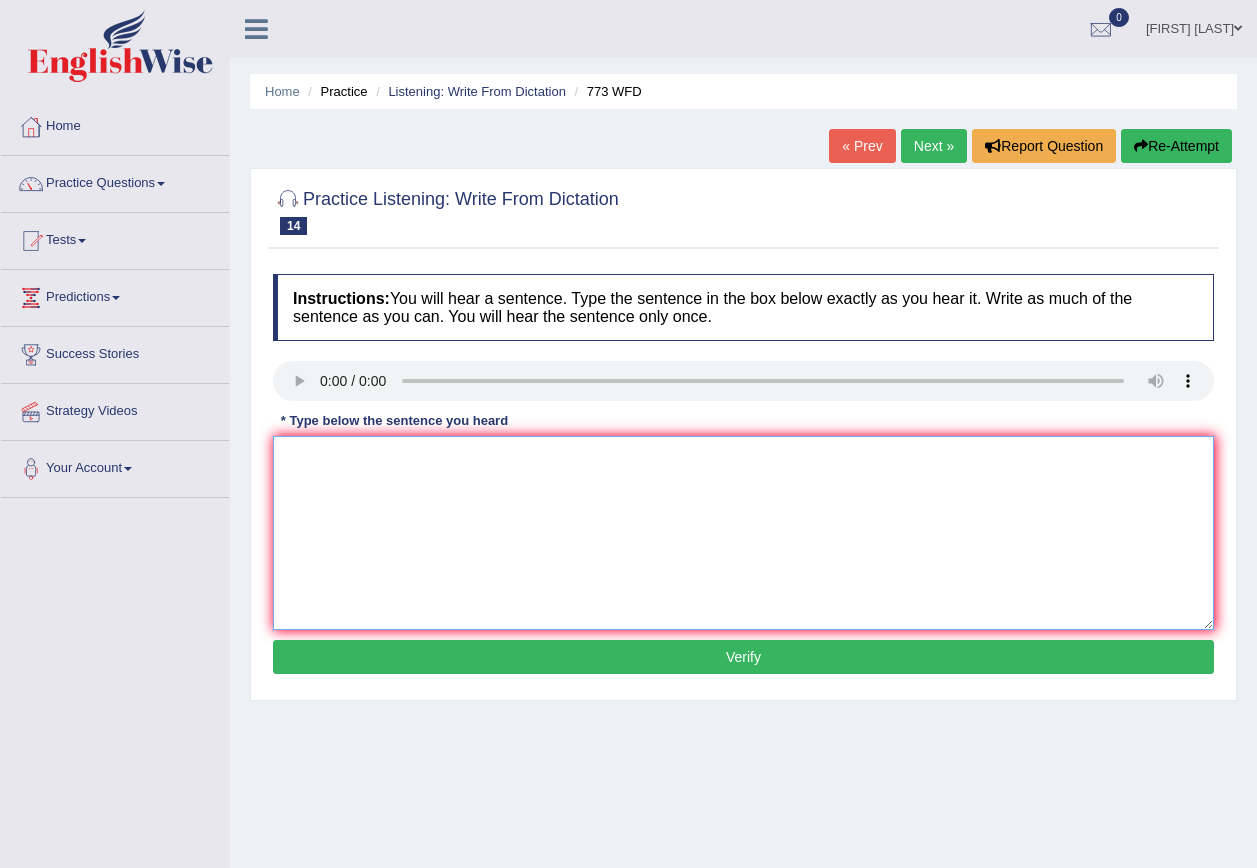 click at bounding box center [743, 533] 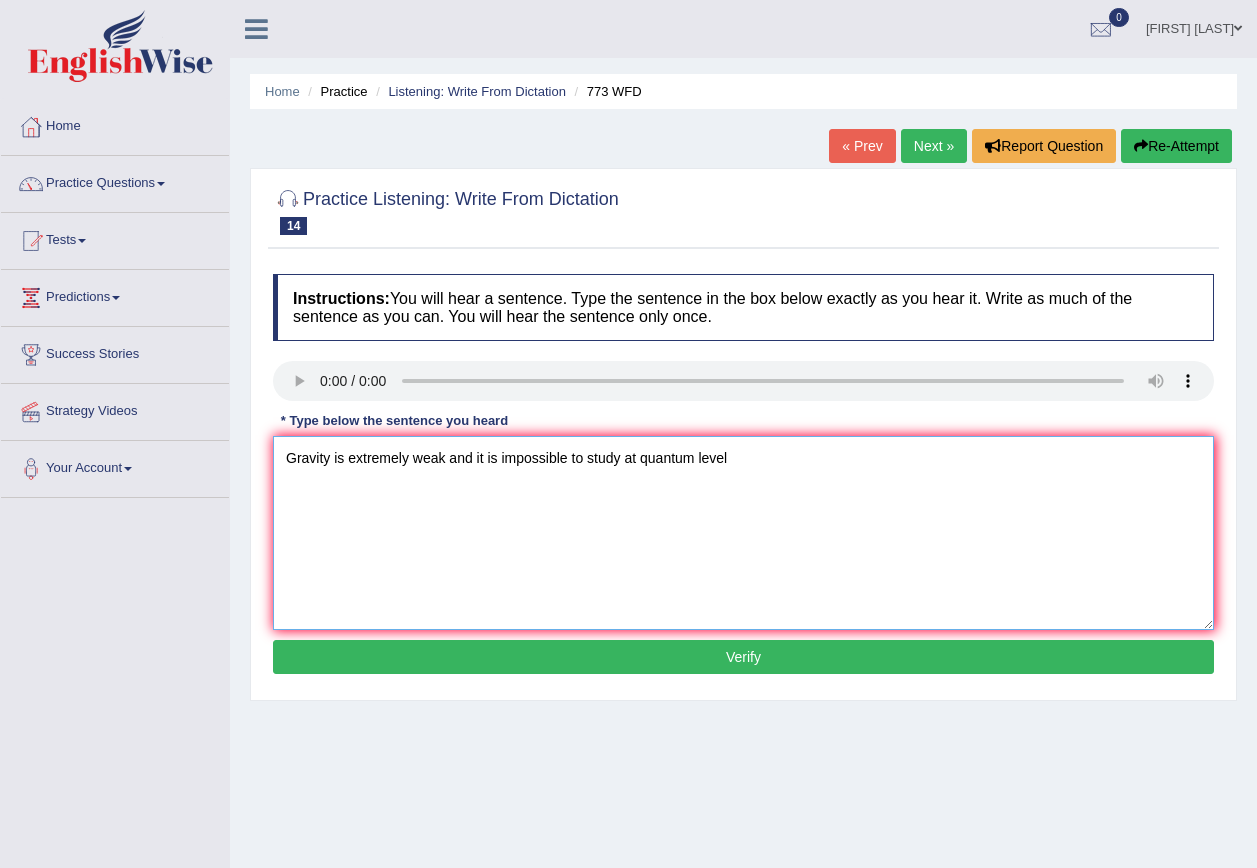 type on "Gravity is extremely weak and it is impossible to study at quantum level" 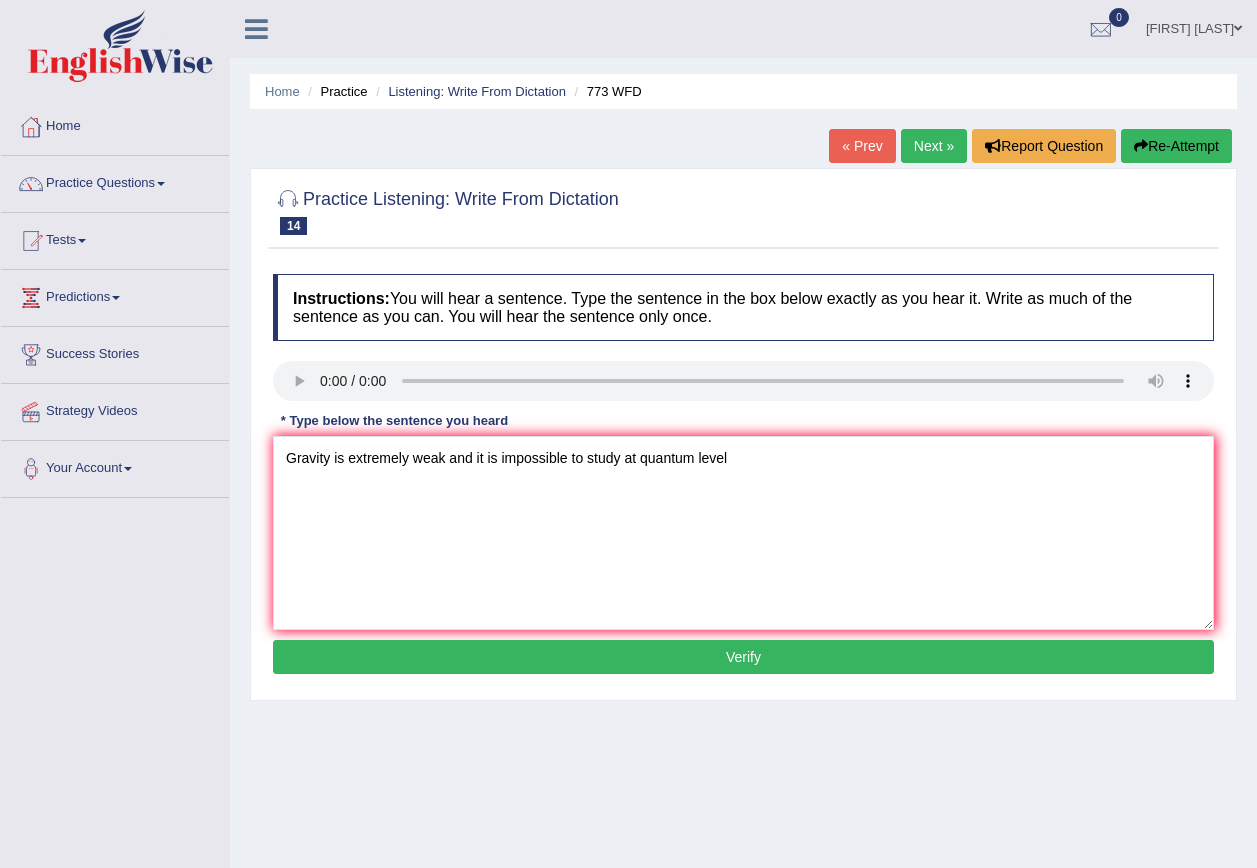 click on "Verify" at bounding box center [743, 657] 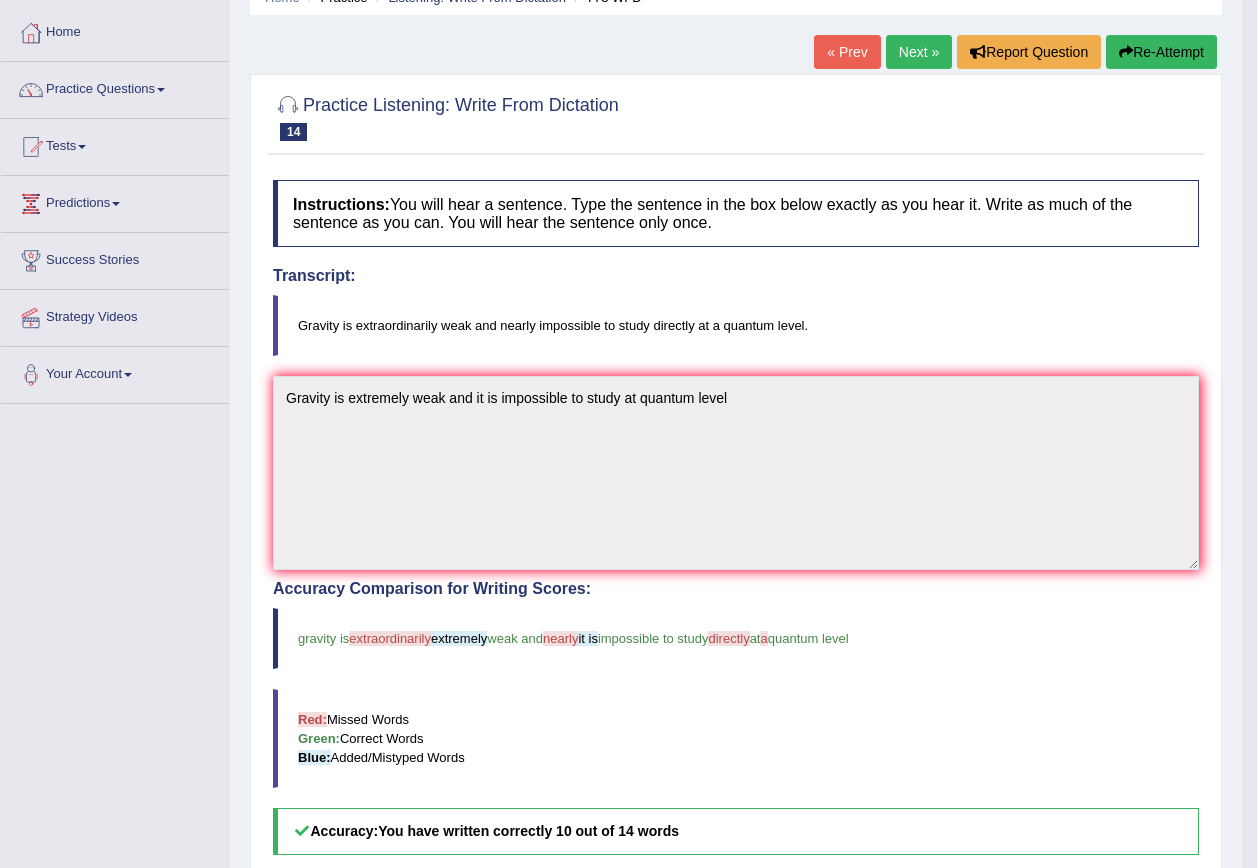 scroll, scrollTop: 100, scrollLeft: 0, axis: vertical 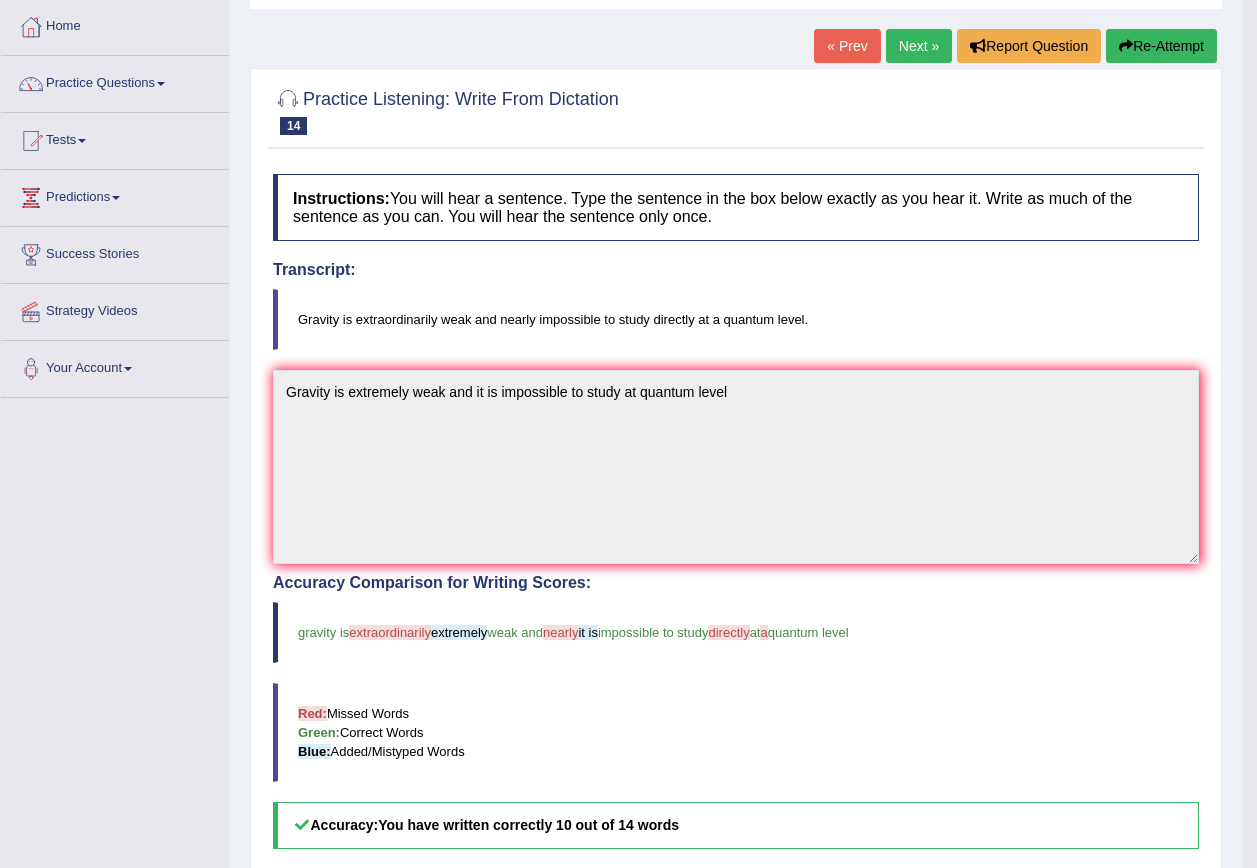 click on "Next »" at bounding box center (919, 46) 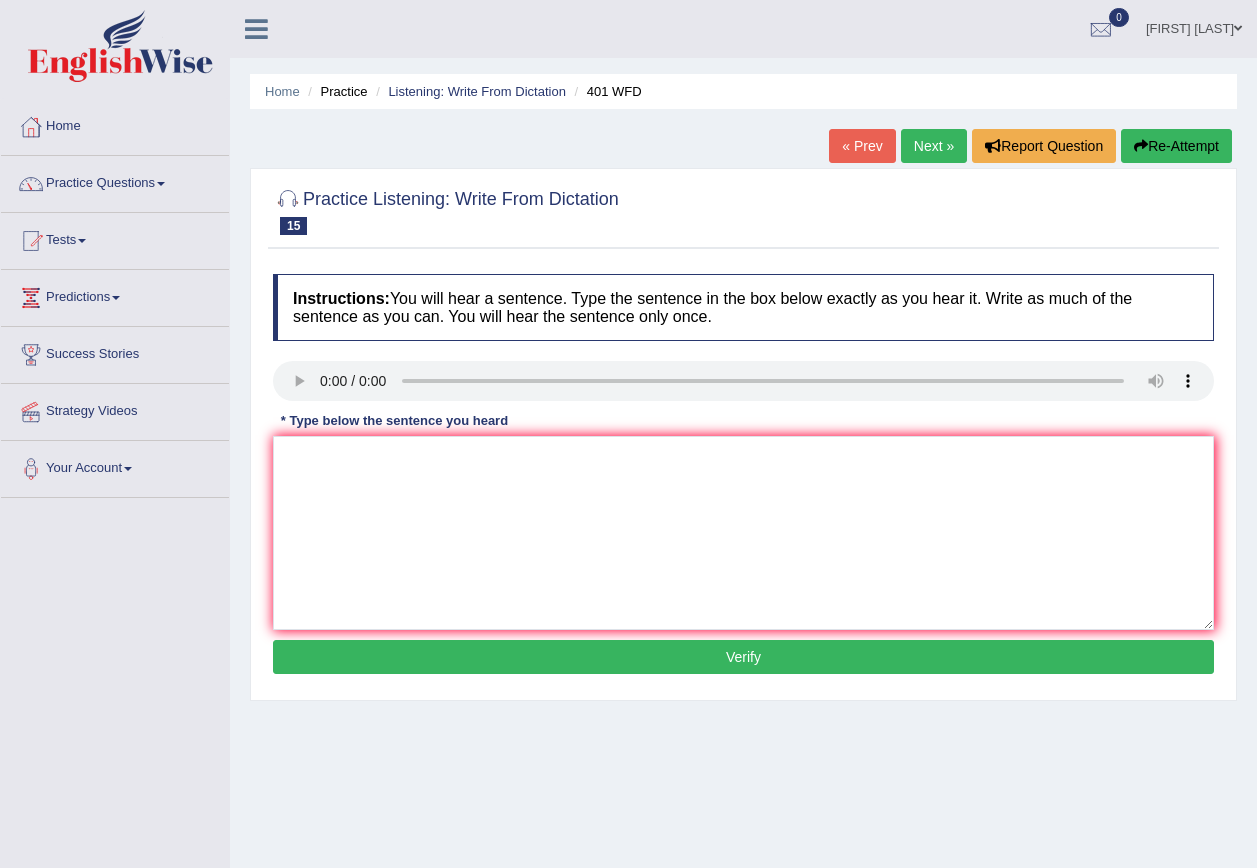 scroll, scrollTop: 0, scrollLeft: 0, axis: both 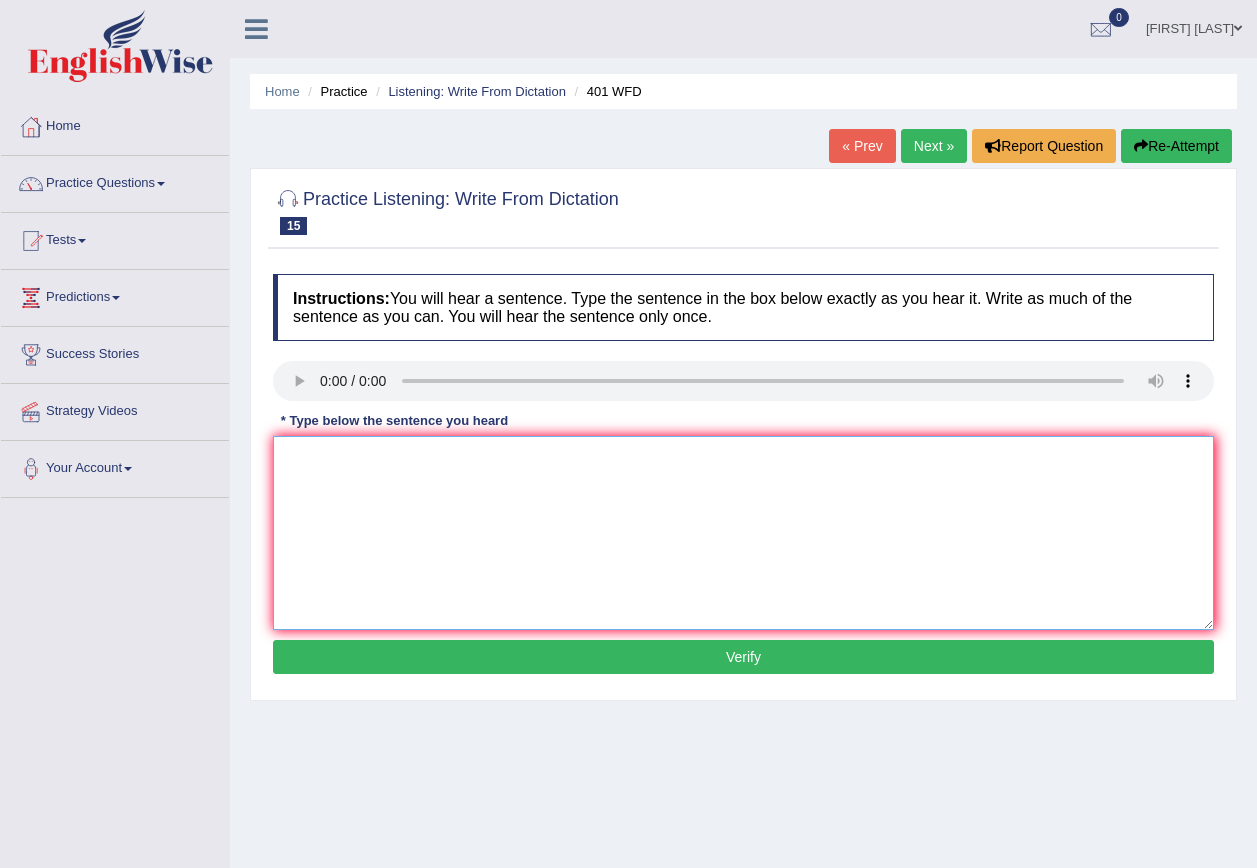 click at bounding box center (743, 533) 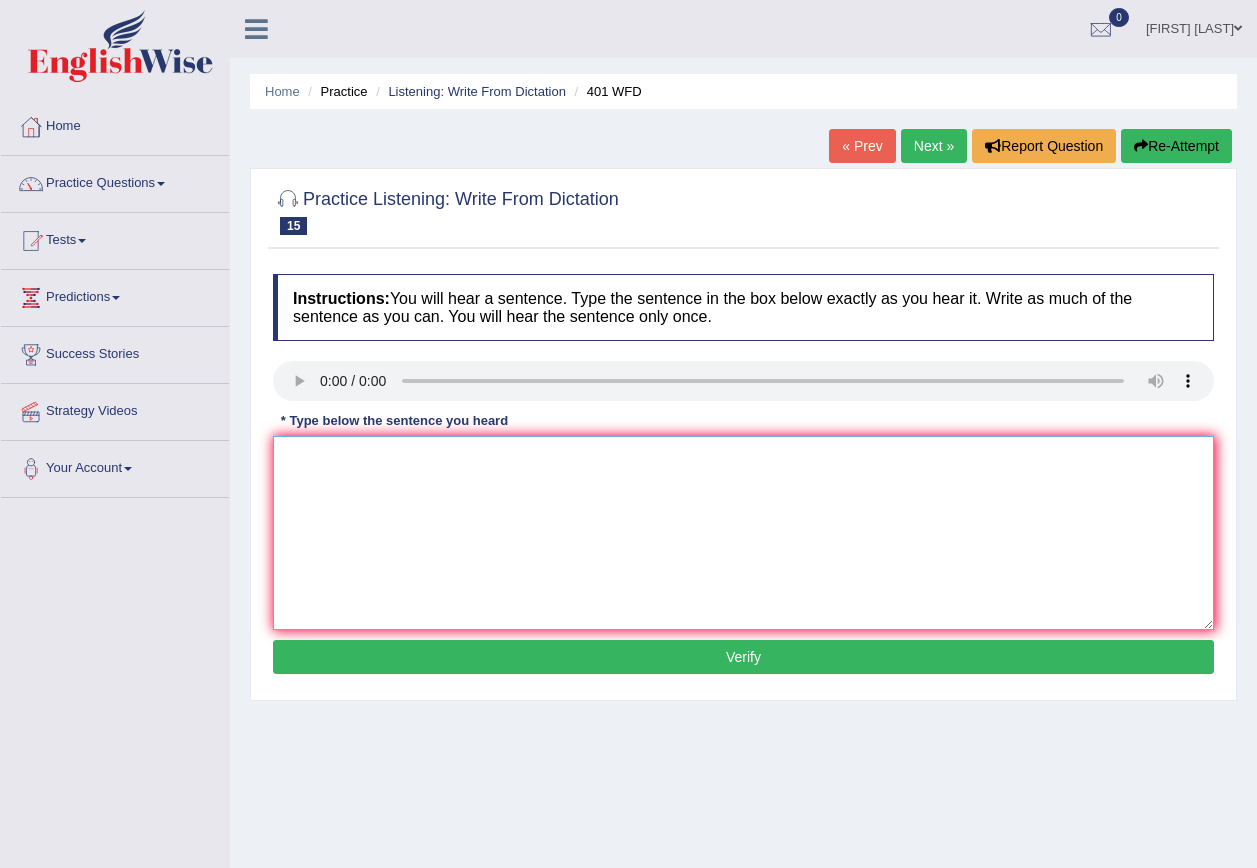 click at bounding box center (743, 533) 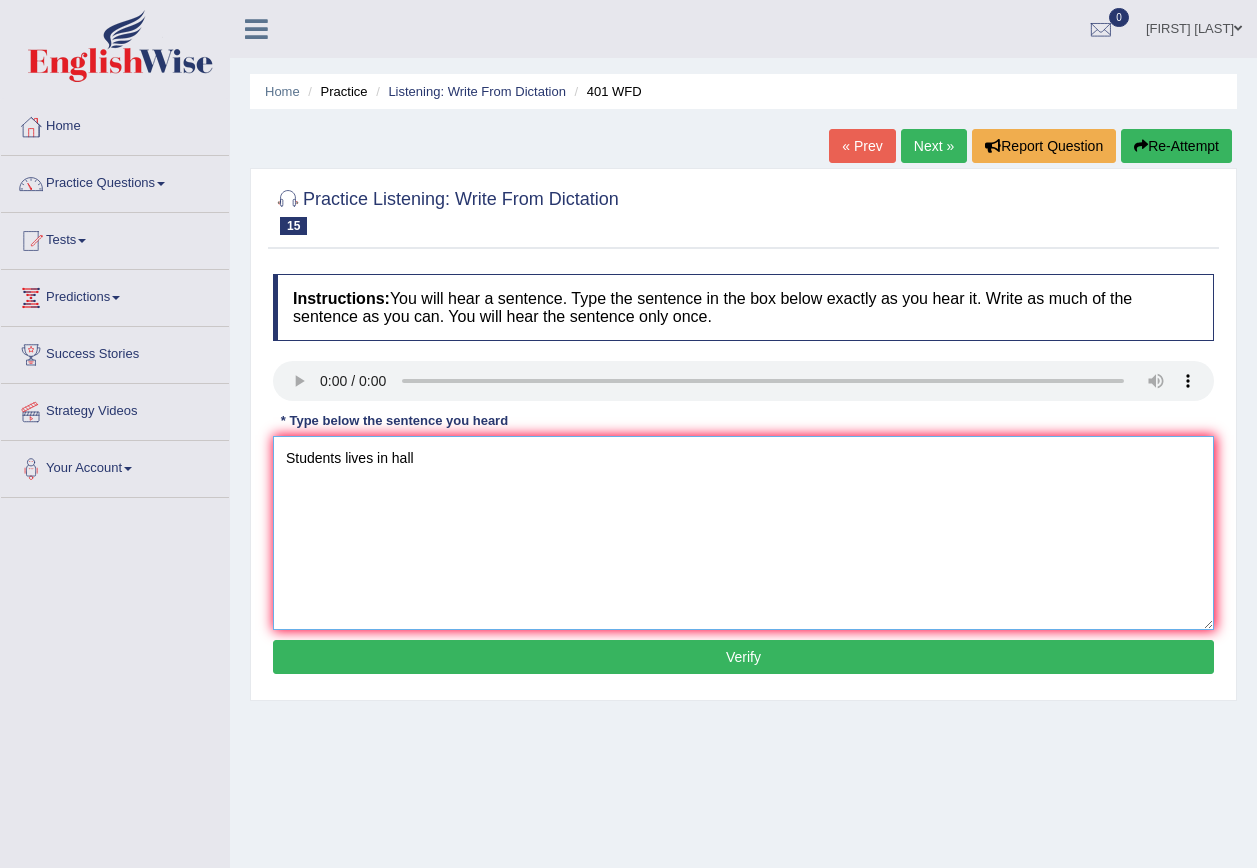 click on "Students lives in hall" at bounding box center [743, 533] 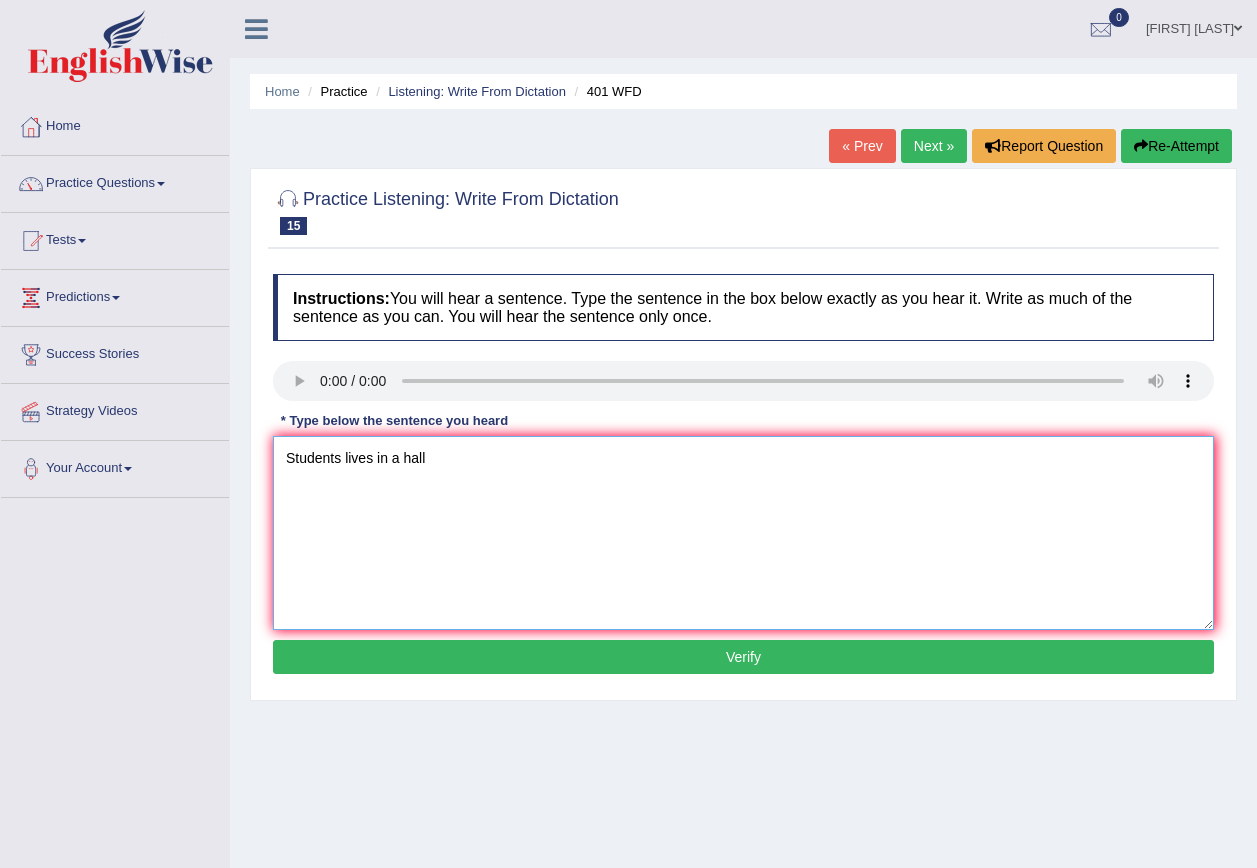 click on "Students lives in a hall" at bounding box center (743, 533) 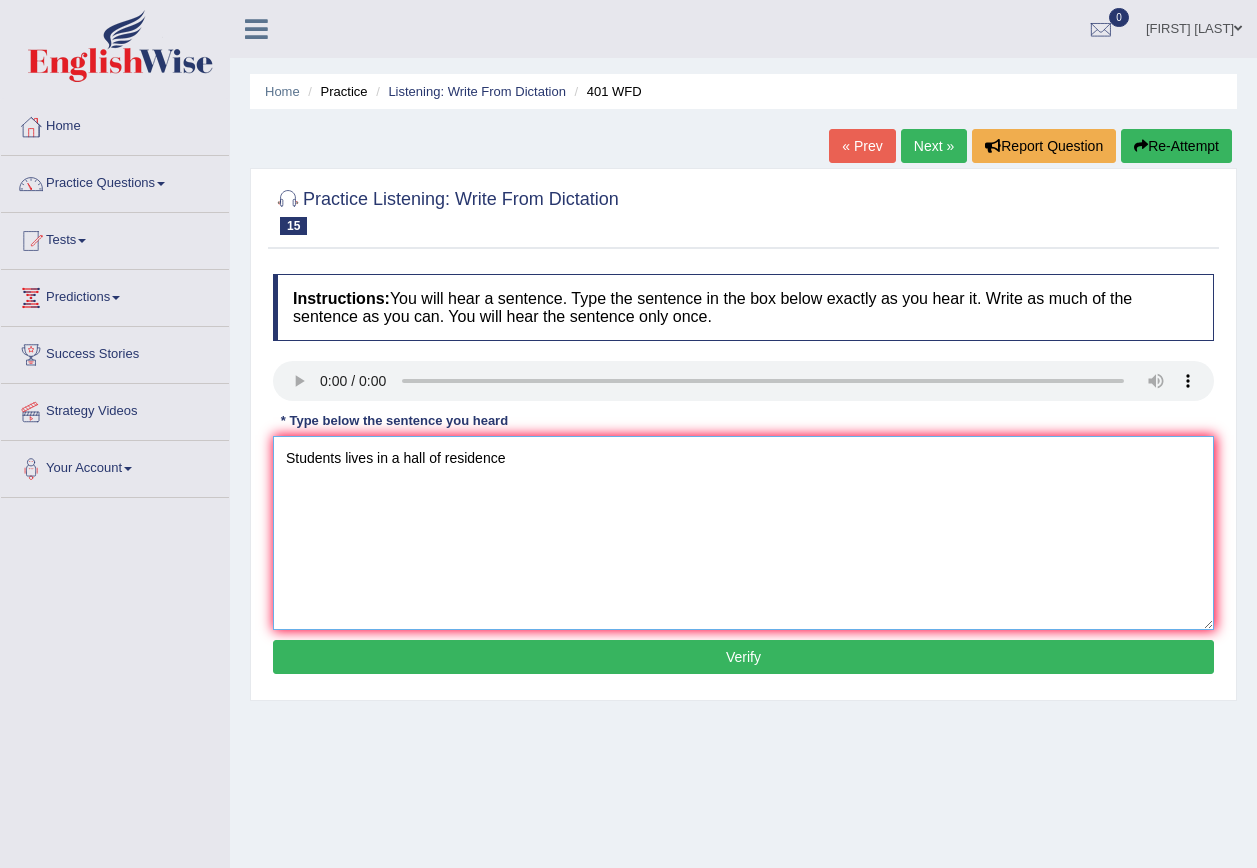 click on "Students lives in a hall of residence" at bounding box center (743, 533) 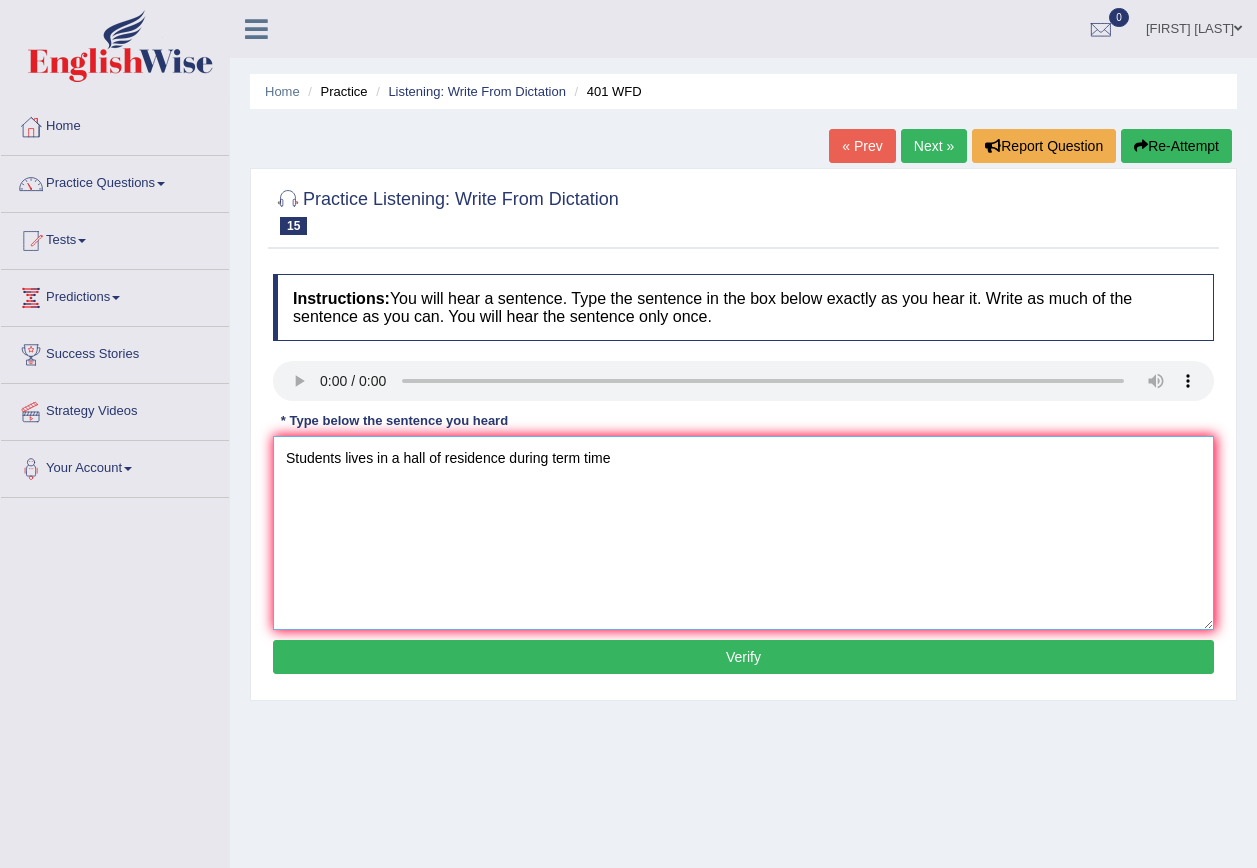 type on "Students lives in a hall of residence during term time" 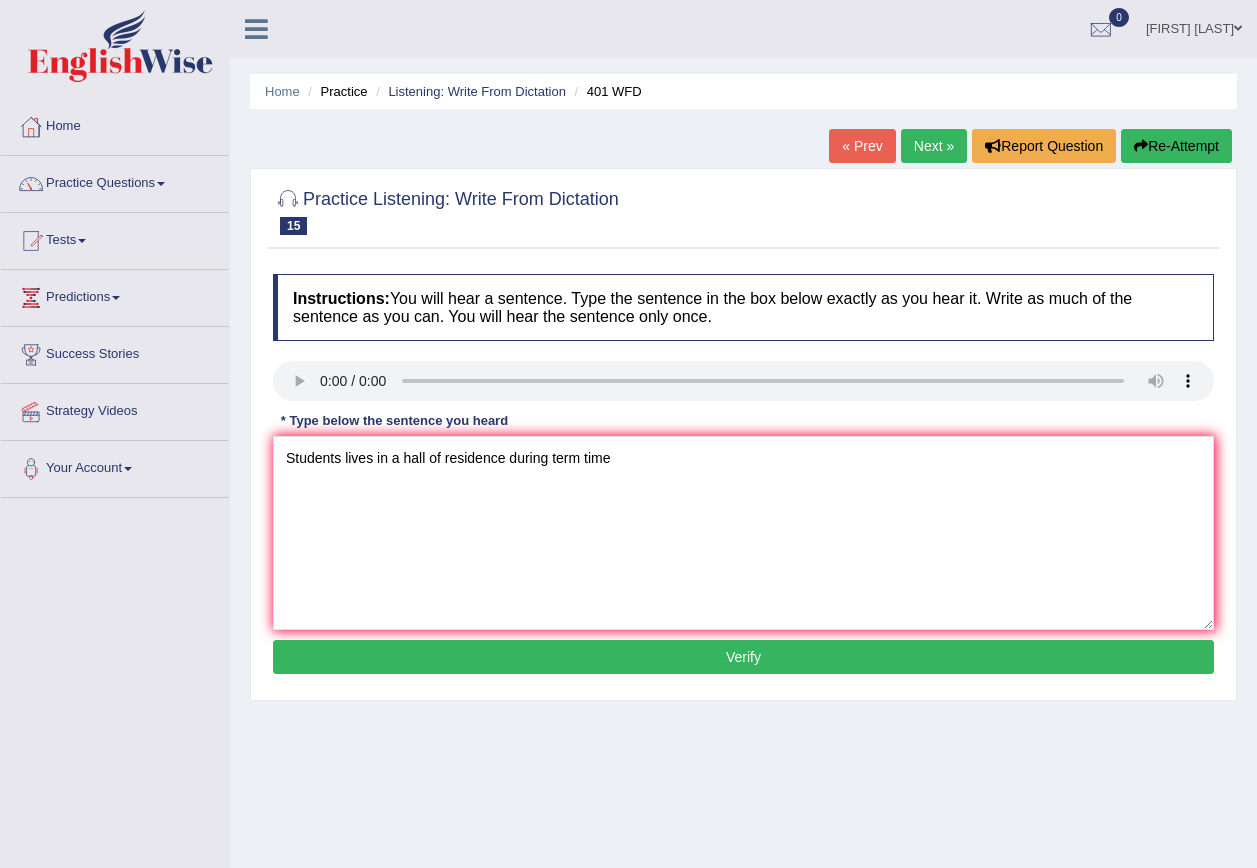 click on "Verify" at bounding box center [743, 657] 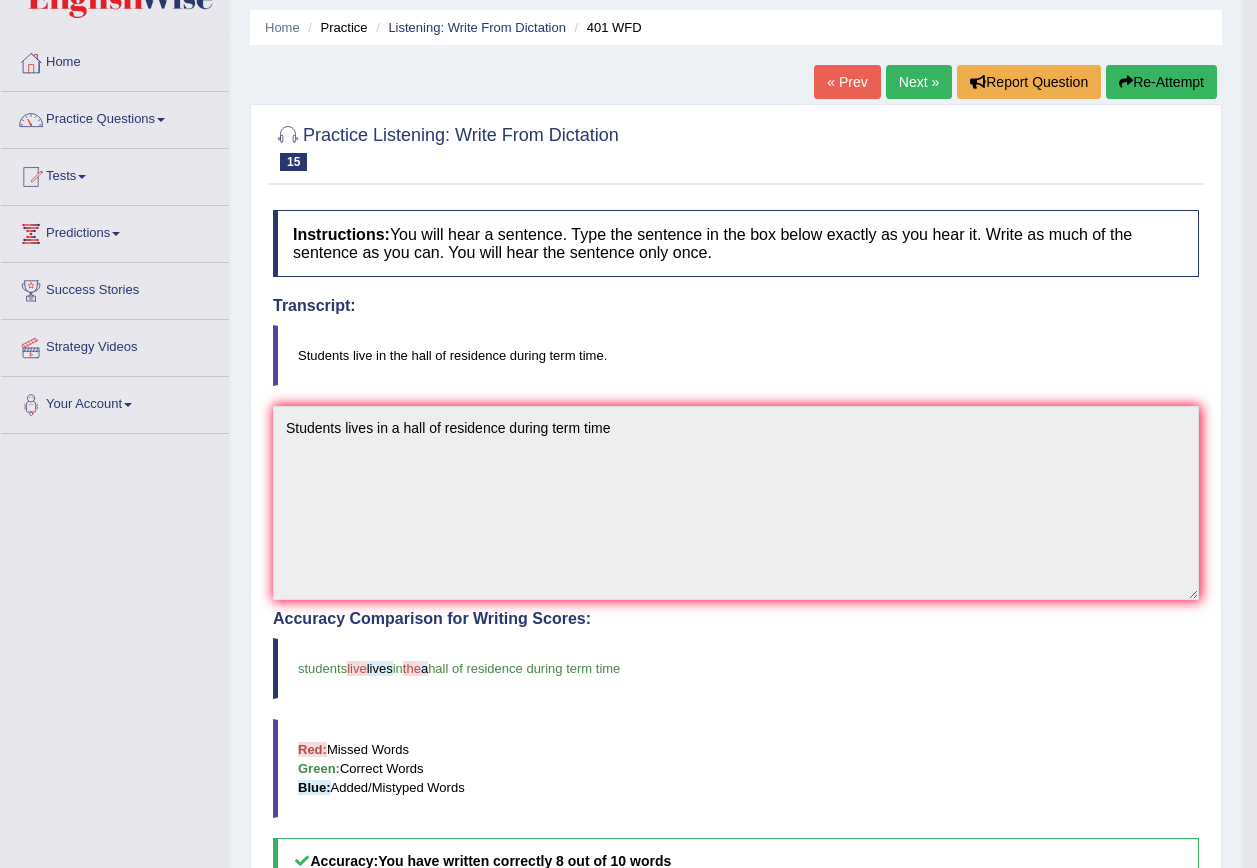 scroll, scrollTop: 100, scrollLeft: 0, axis: vertical 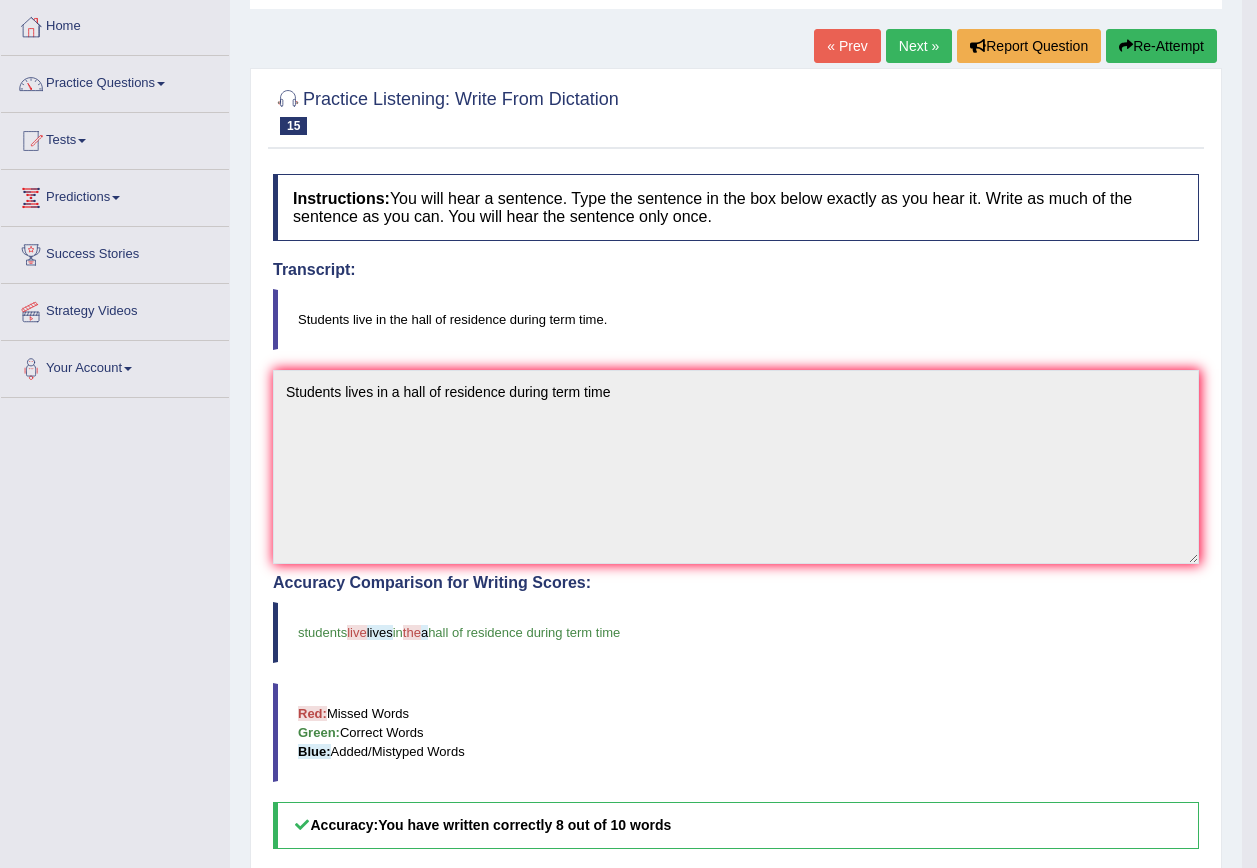click on "Next »" at bounding box center (919, 46) 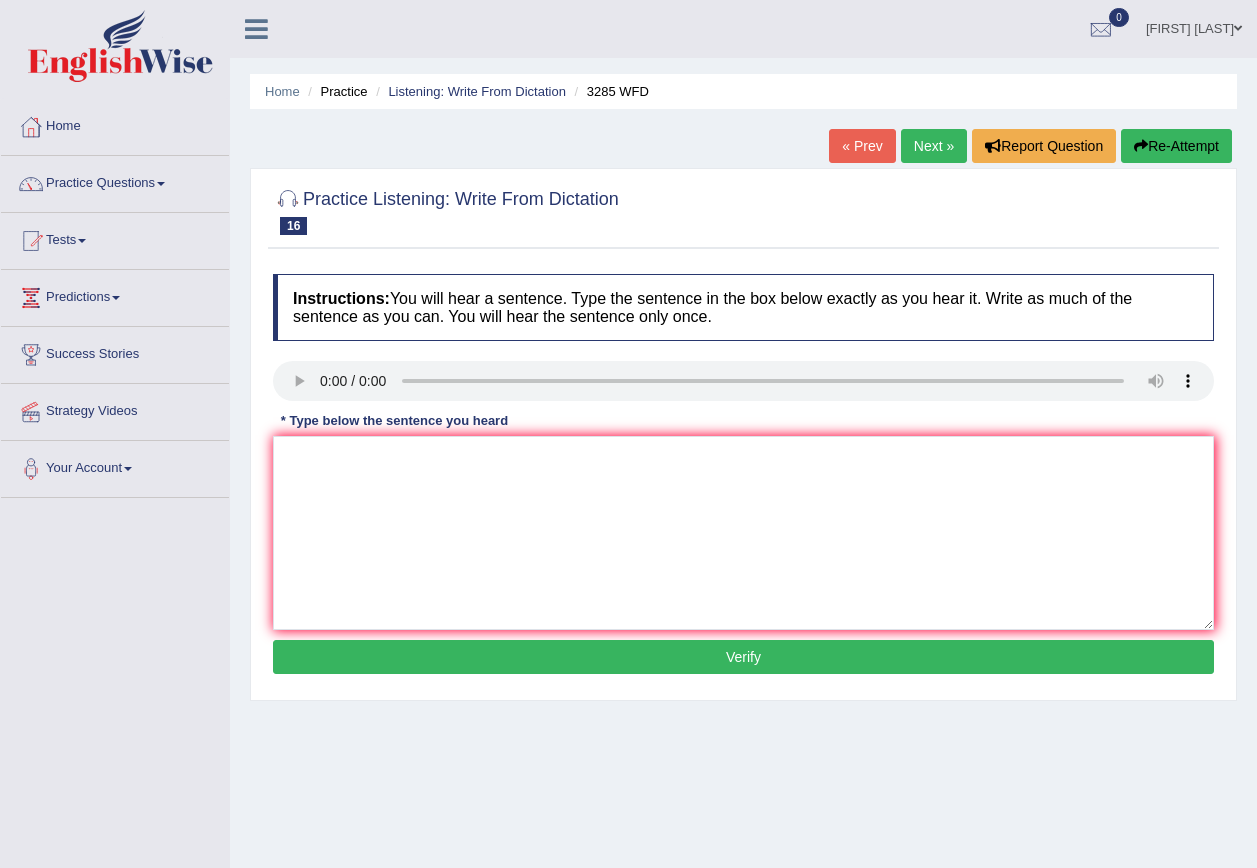 scroll, scrollTop: 0, scrollLeft: 0, axis: both 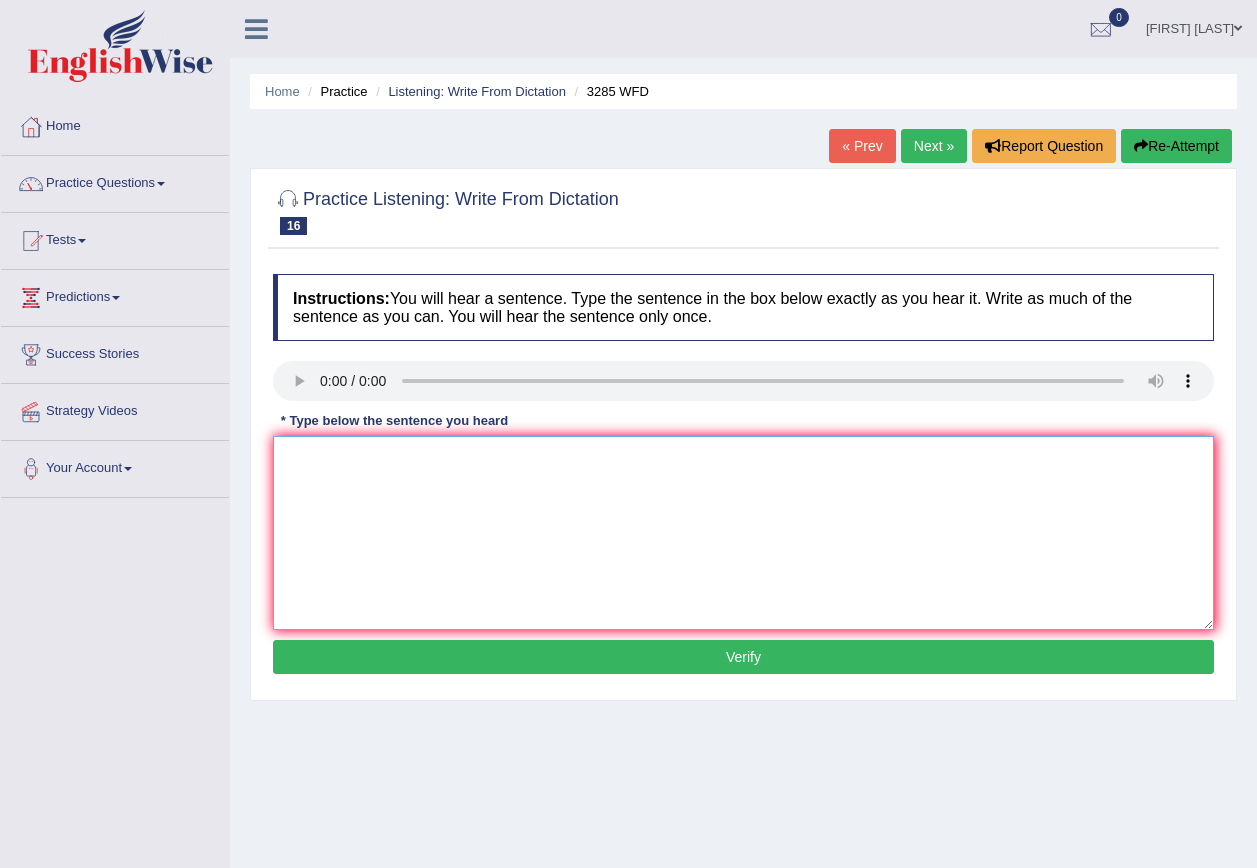 click at bounding box center [743, 533] 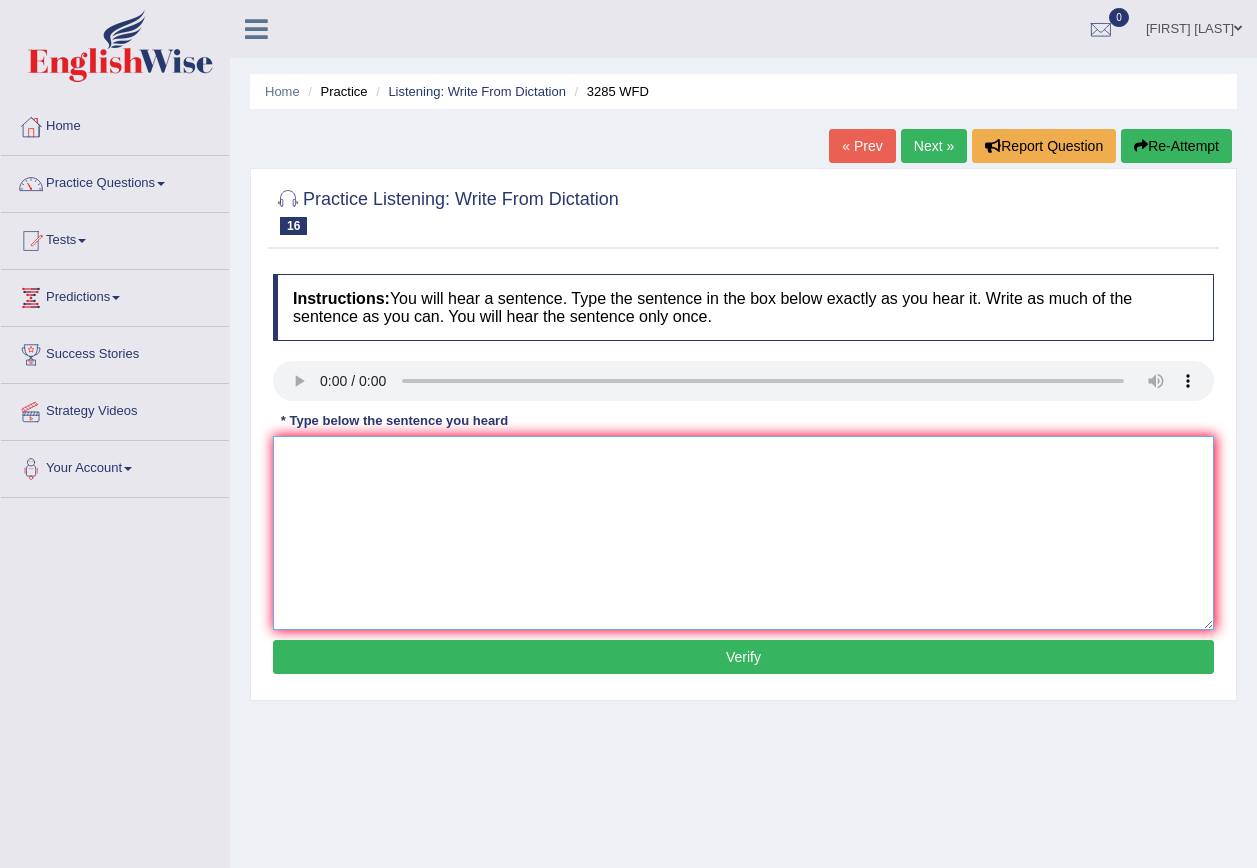 click at bounding box center [743, 533] 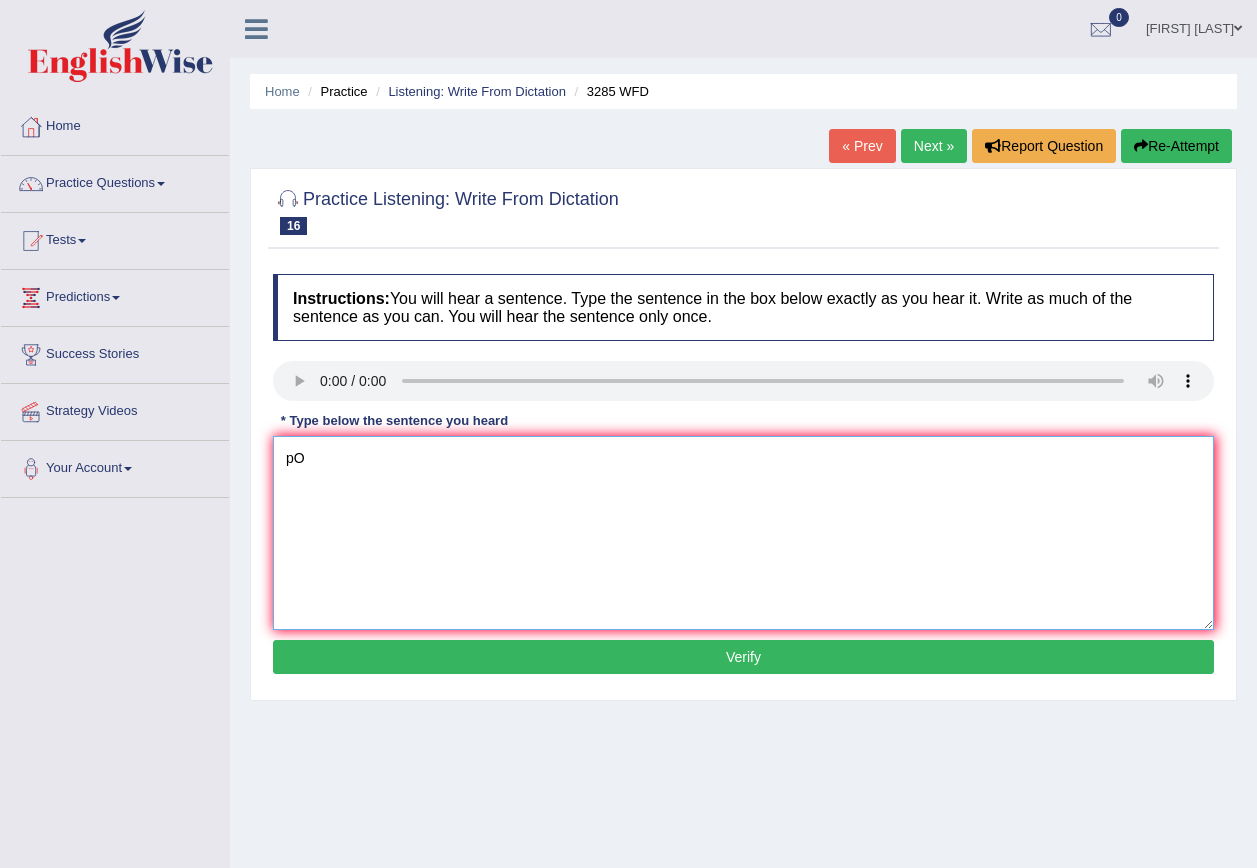 type on "p" 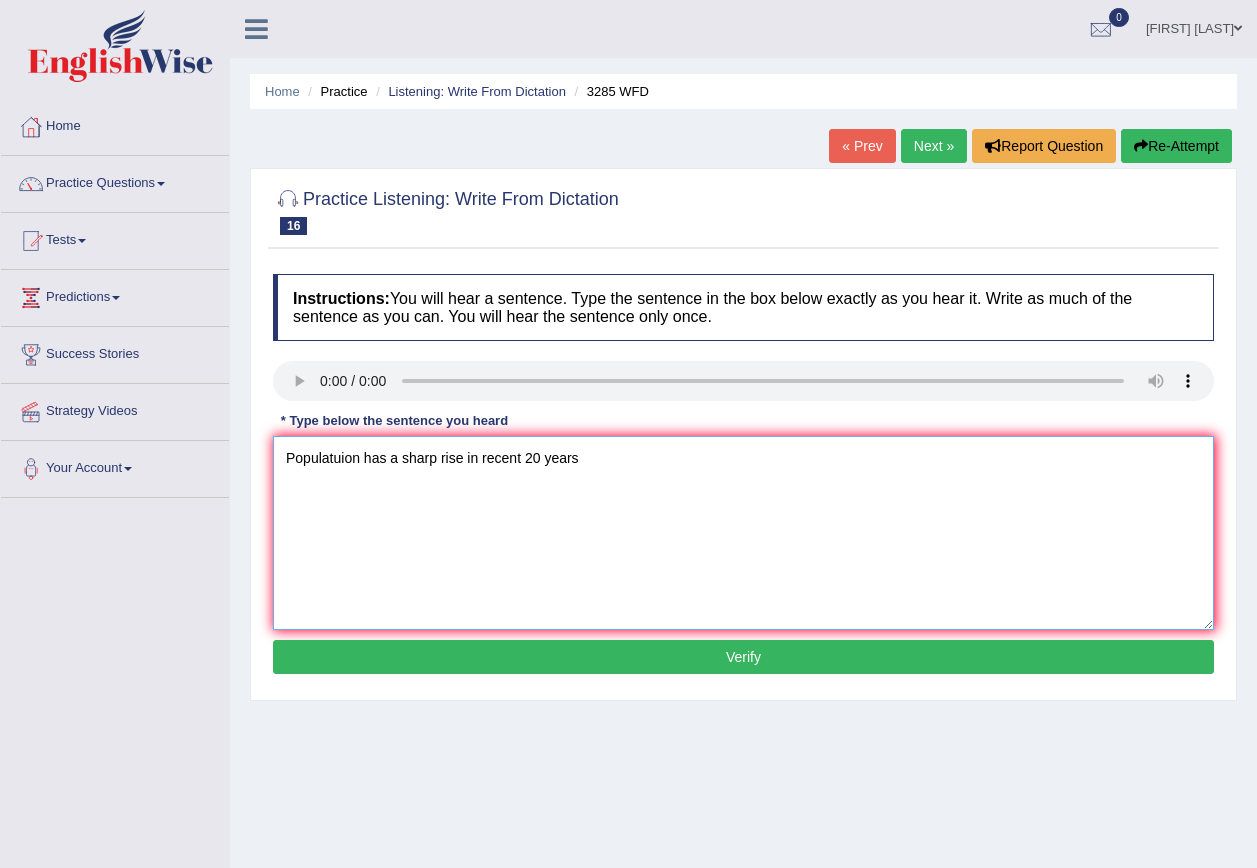 type on "Populatuion has a sharp rise in recent 20 years" 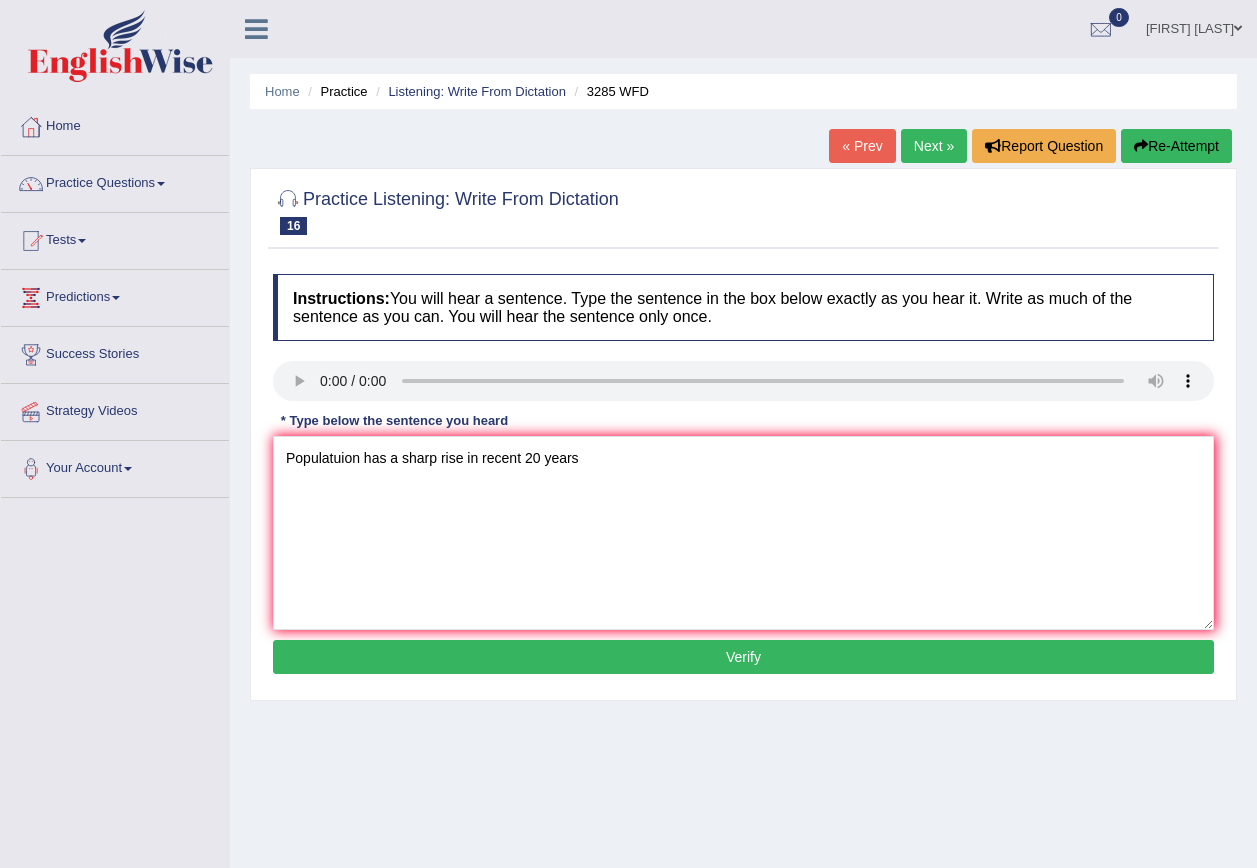 click on "Verify" at bounding box center [743, 657] 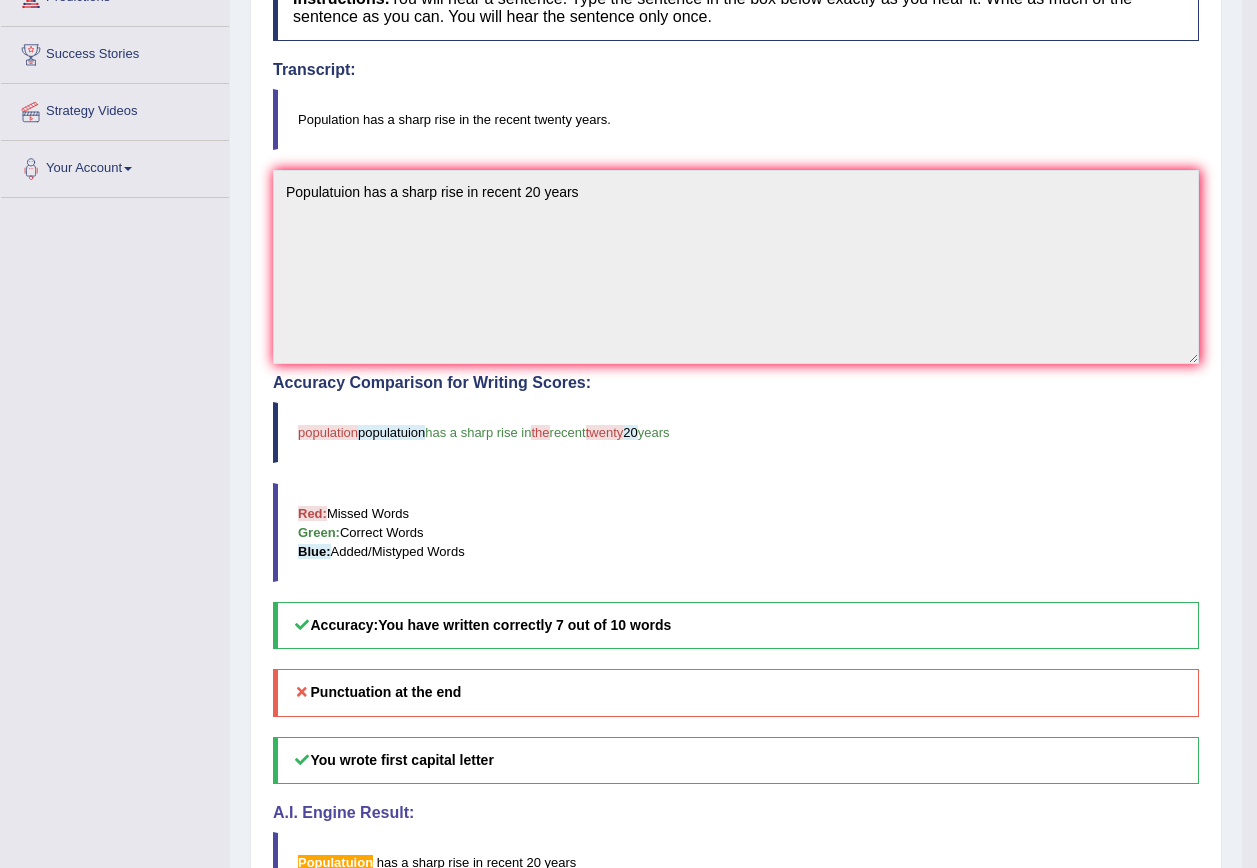 scroll, scrollTop: 0, scrollLeft: 0, axis: both 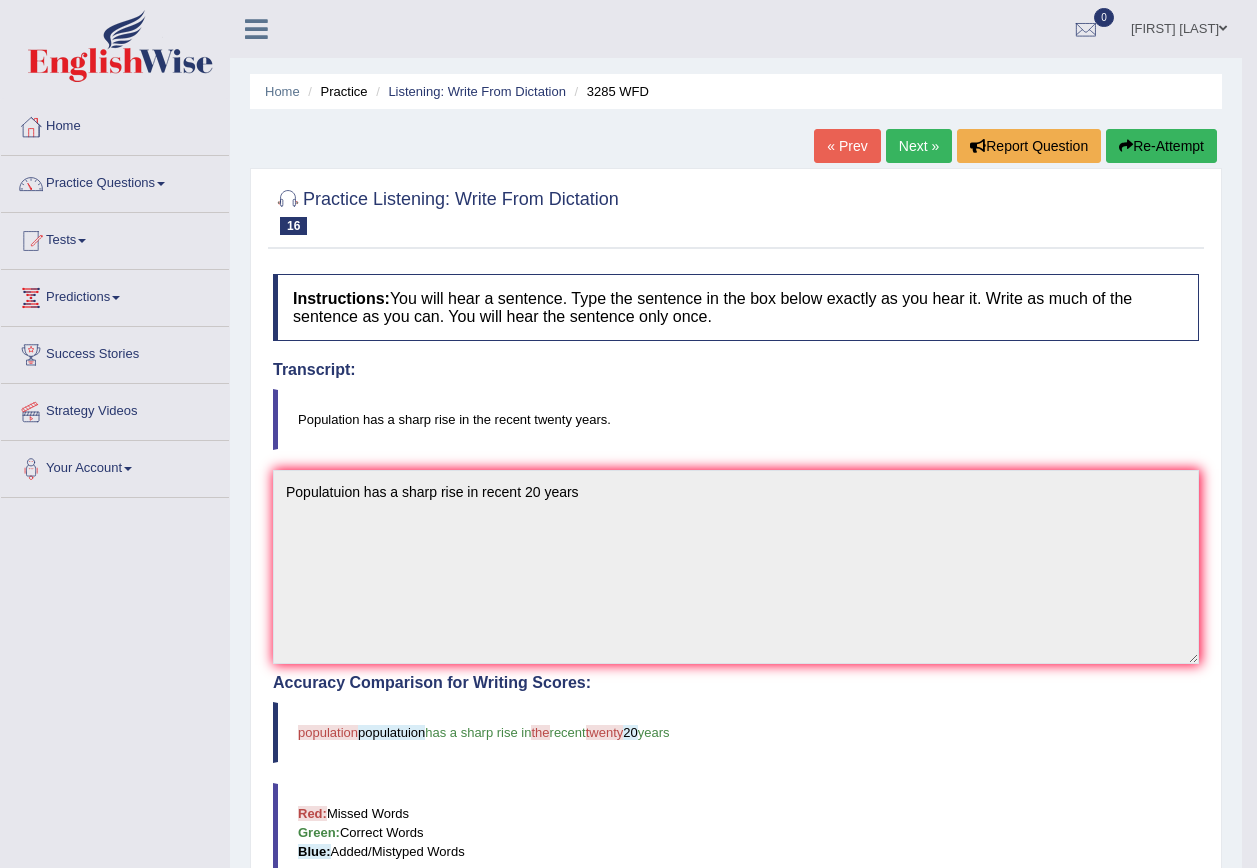 click on "Next »" at bounding box center (919, 146) 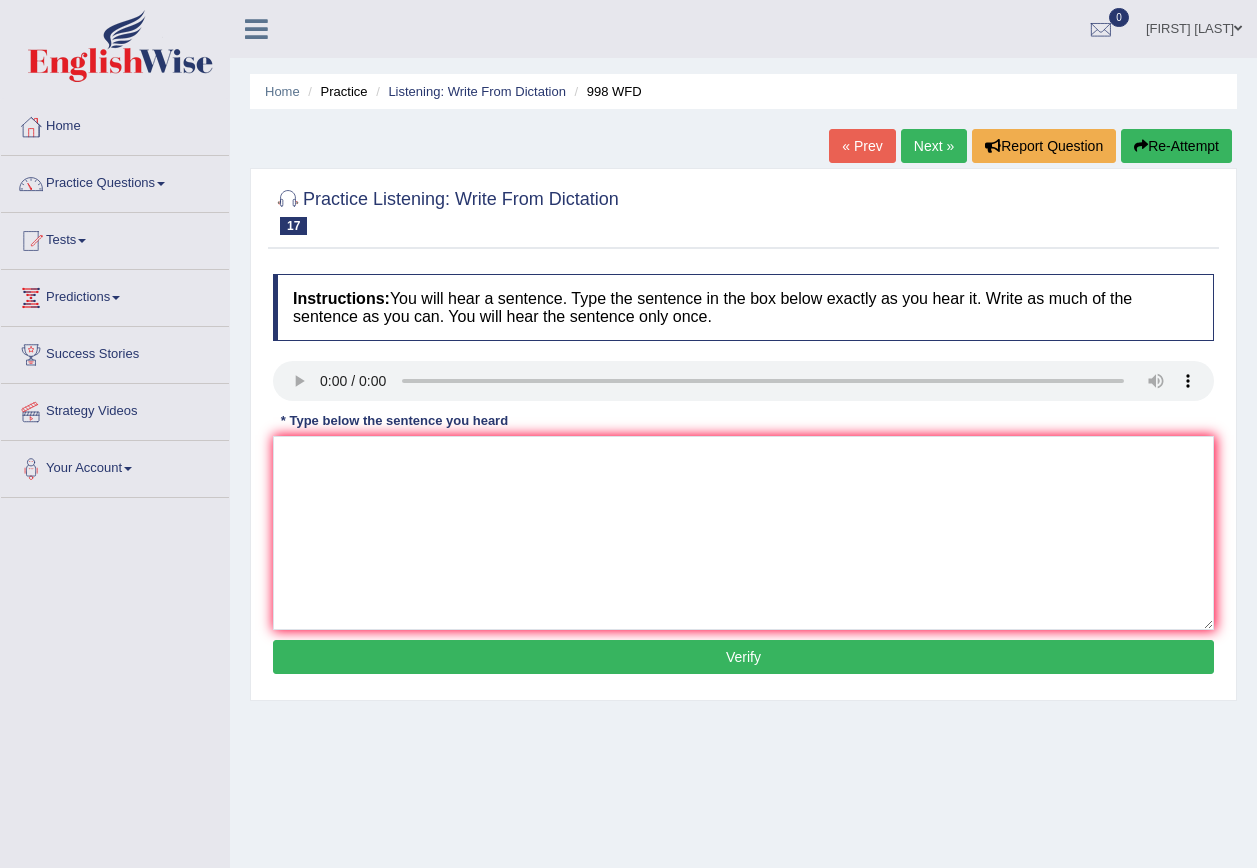 scroll, scrollTop: 0, scrollLeft: 0, axis: both 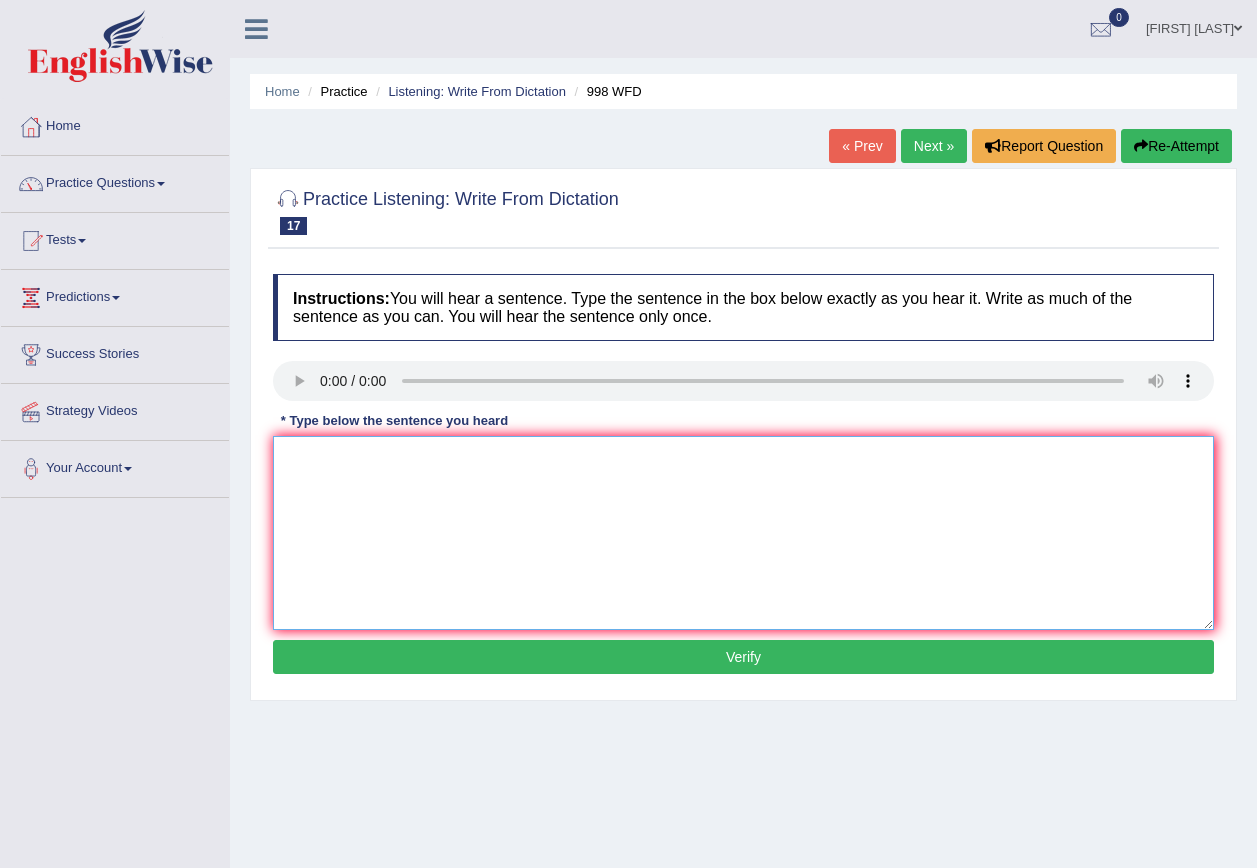 click at bounding box center [743, 533] 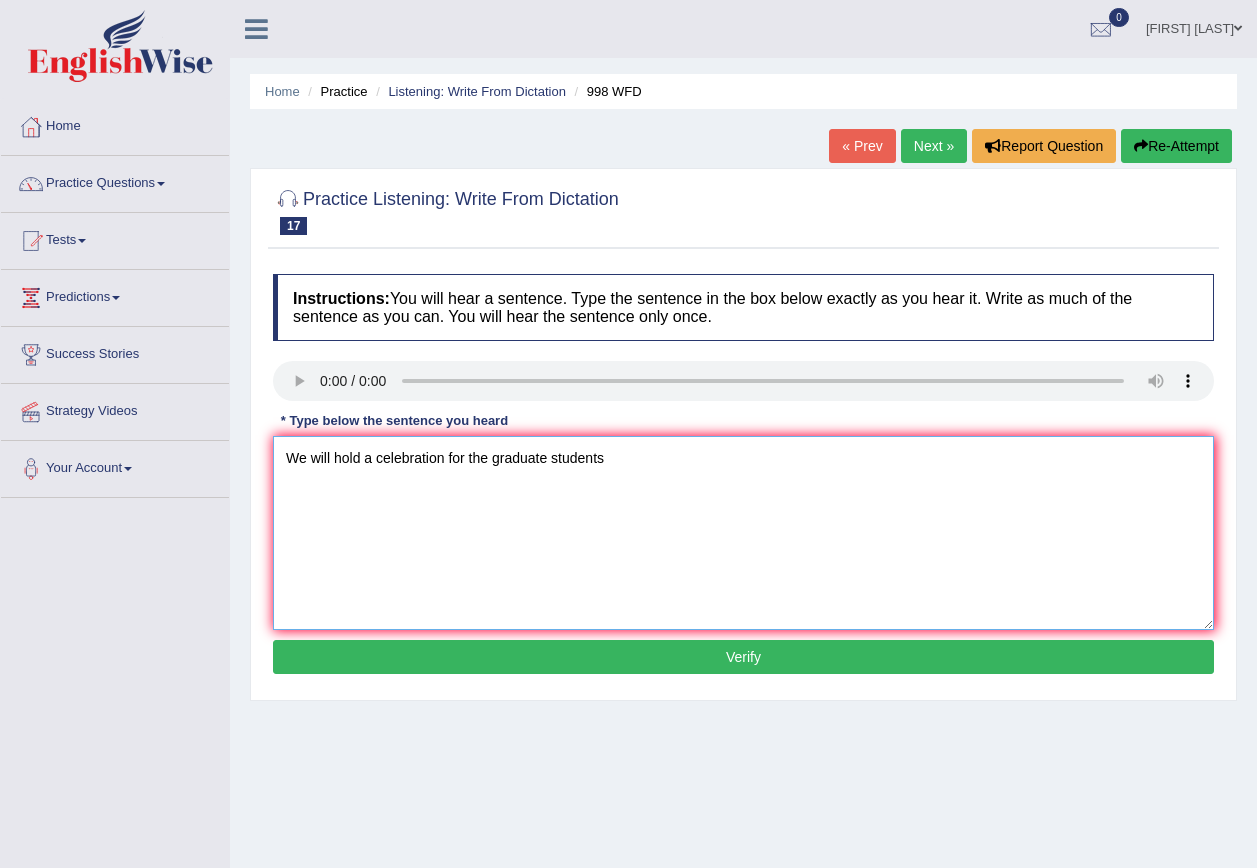 type on "We will hold a celebration for the graduate students" 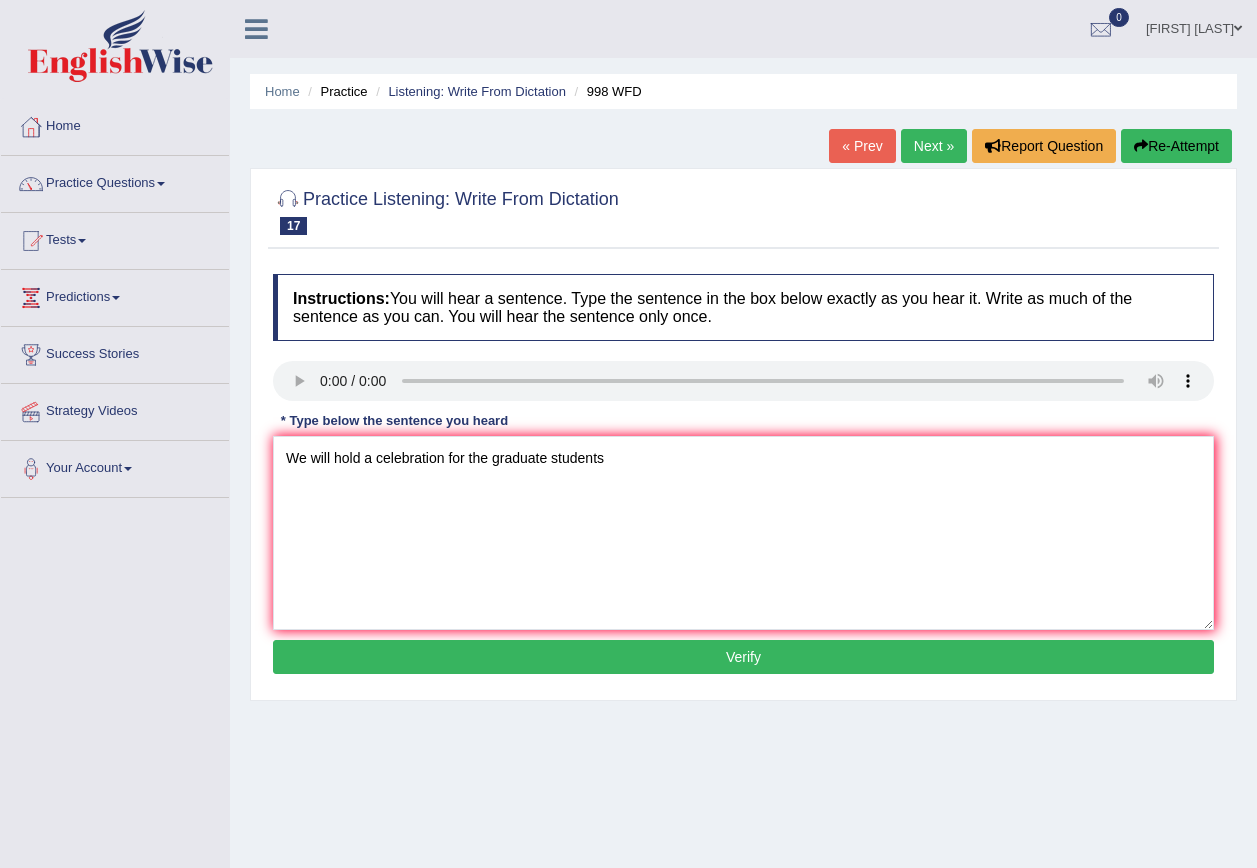 click on "Verify" at bounding box center [743, 657] 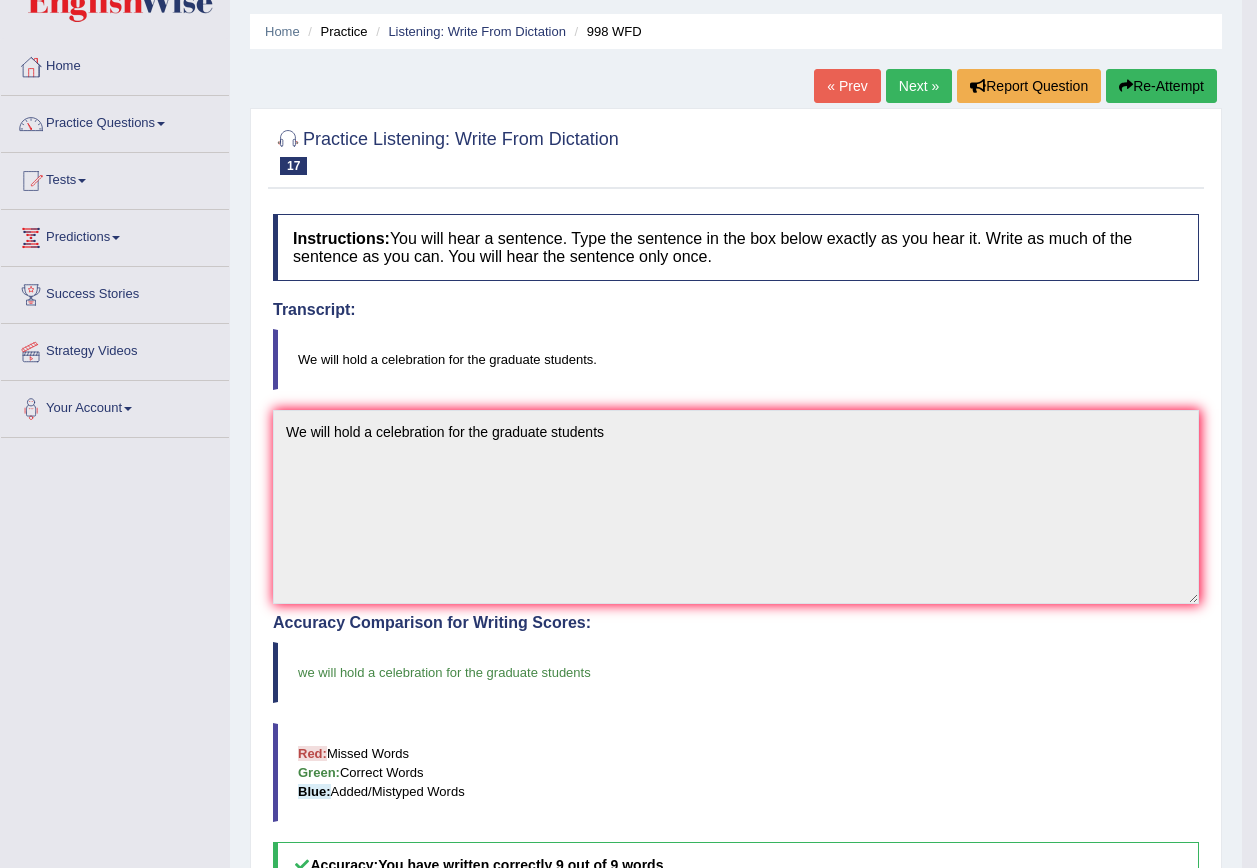 scroll, scrollTop: 0, scrollLeft: 0, axis: both 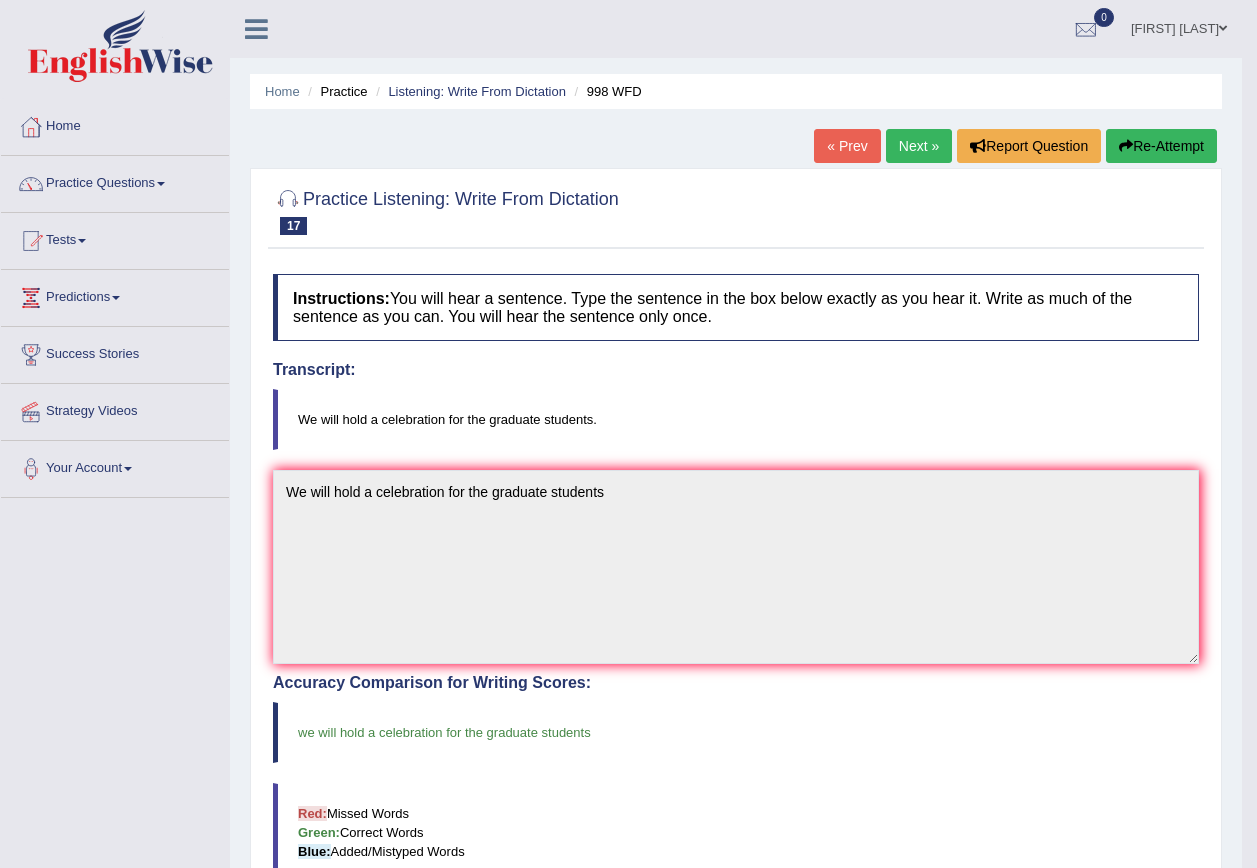 click on "Next »" at bounding box center [919, 146] 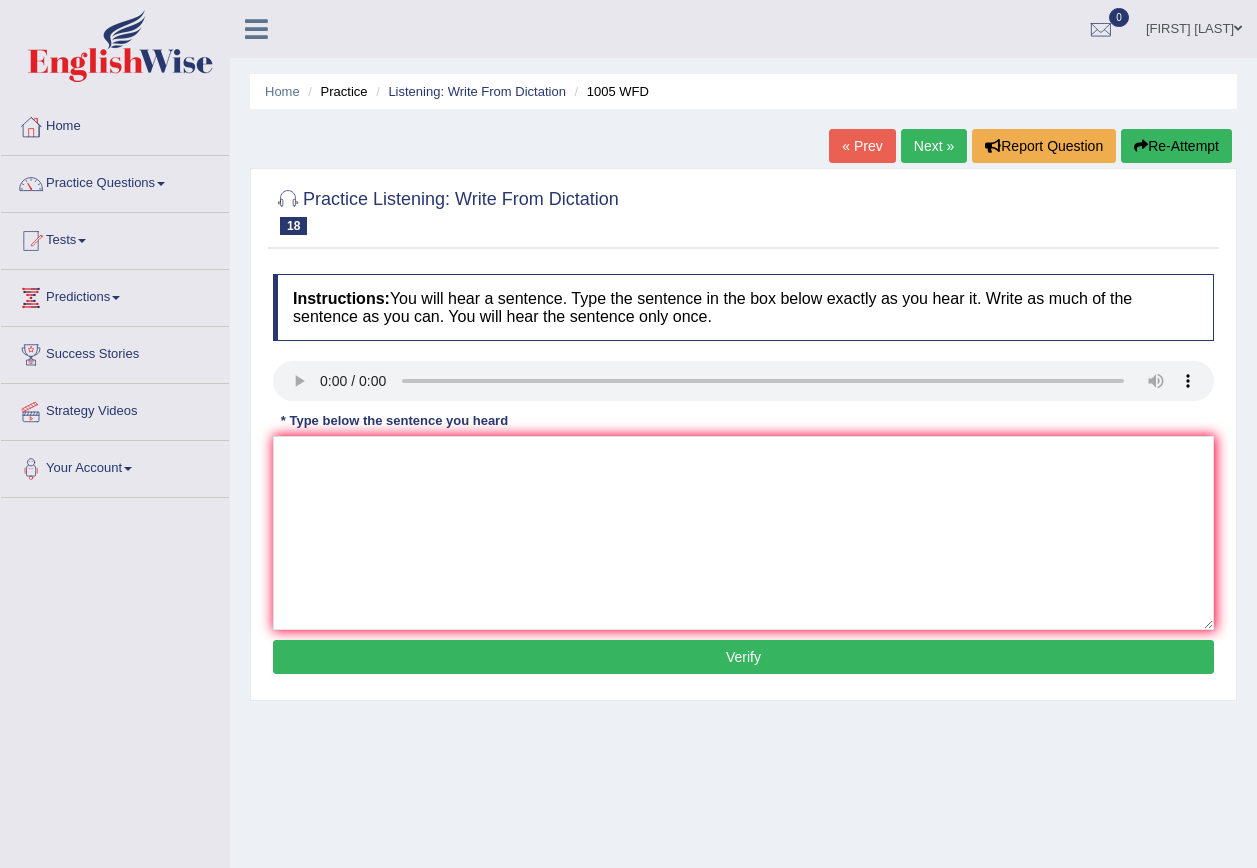 scroll, scrollTop: 0, scrollLeft: 0, axis: both 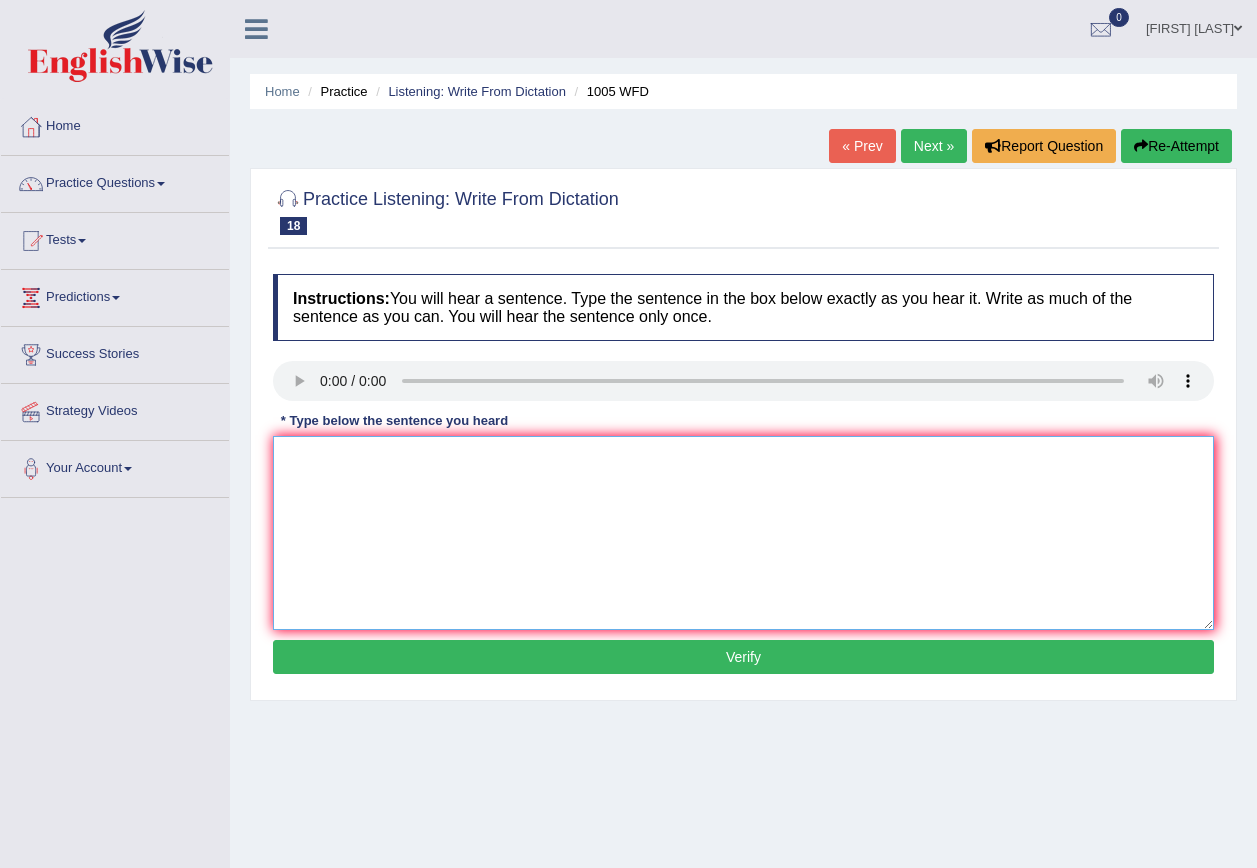click at bounding box center (743, 533) 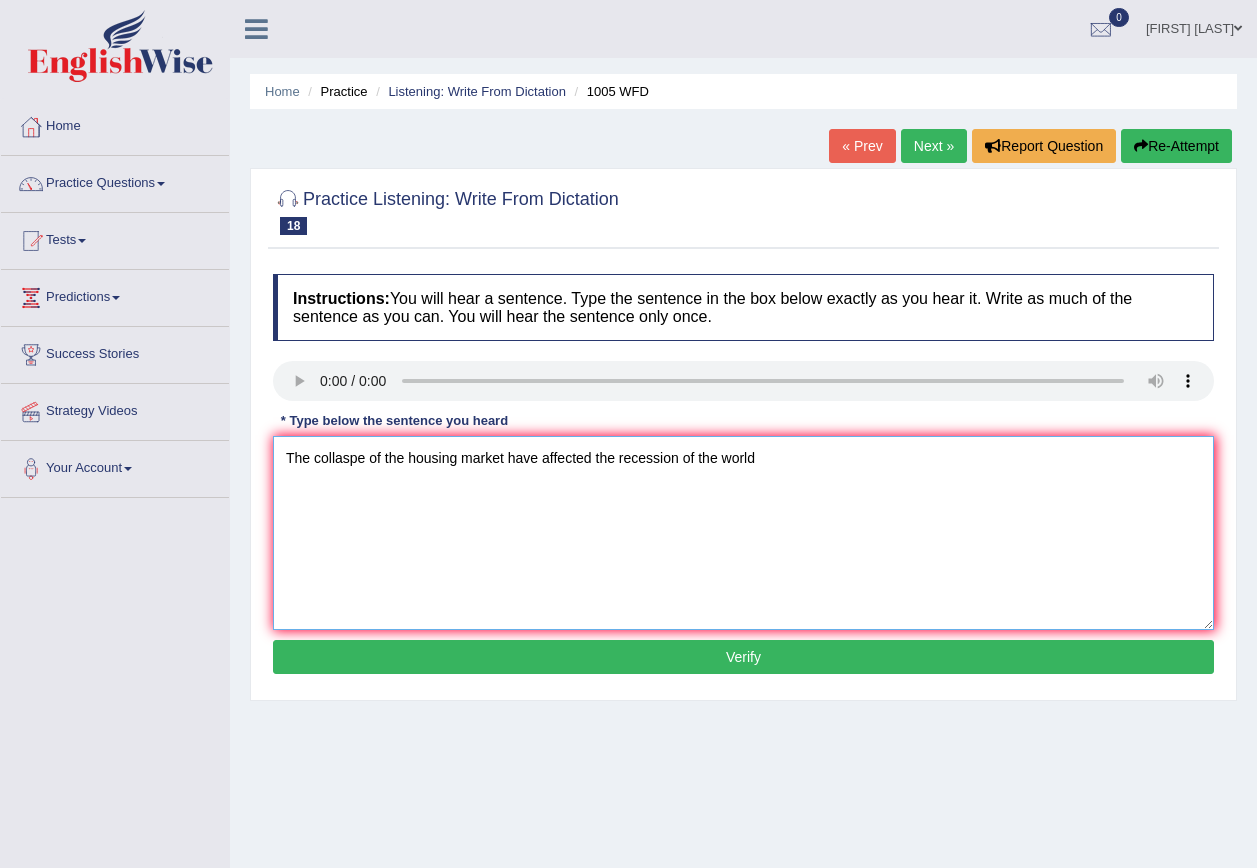 click on "The collaspe of the housing market have affected the recession of the world" at bounding box center [743, 533] 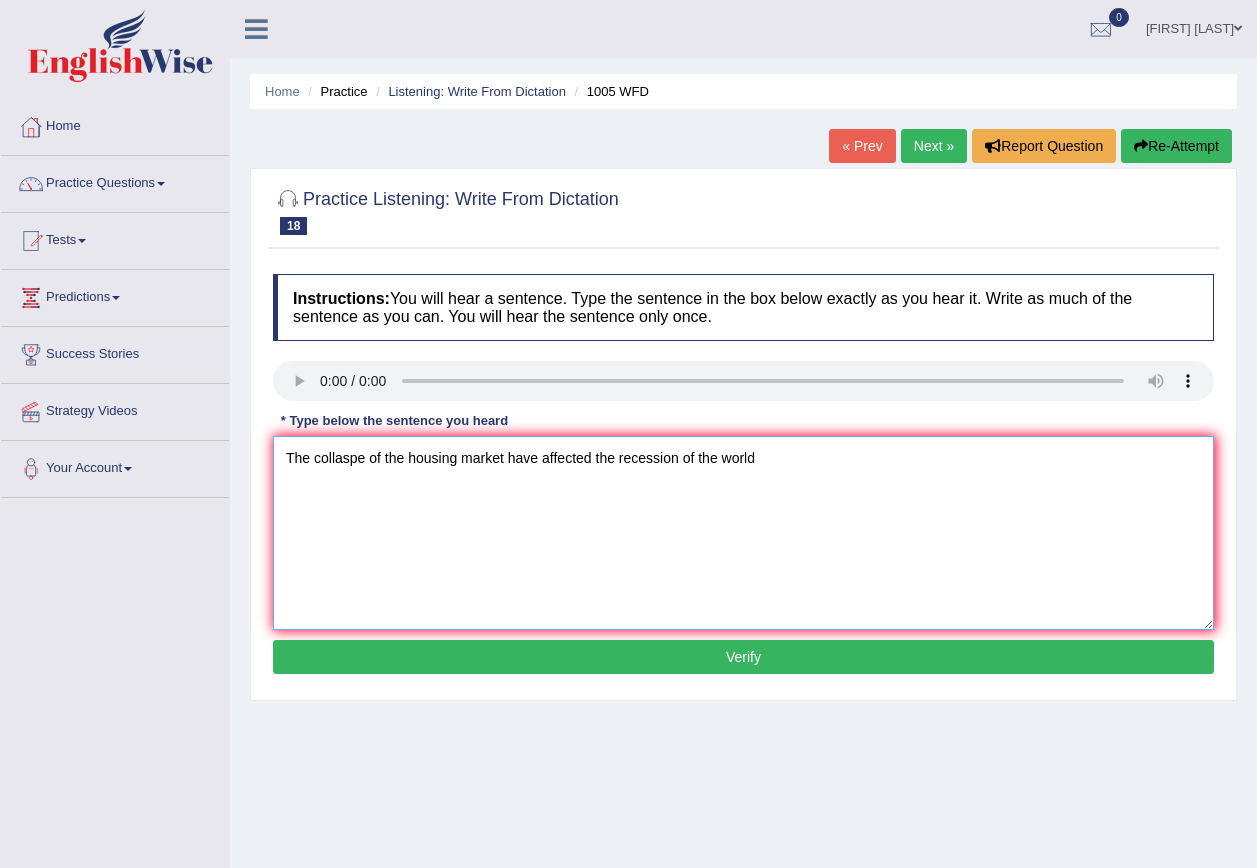 click on "The collaspe of the housing market have affected the recession of the world" at bounding box center (743, 533) 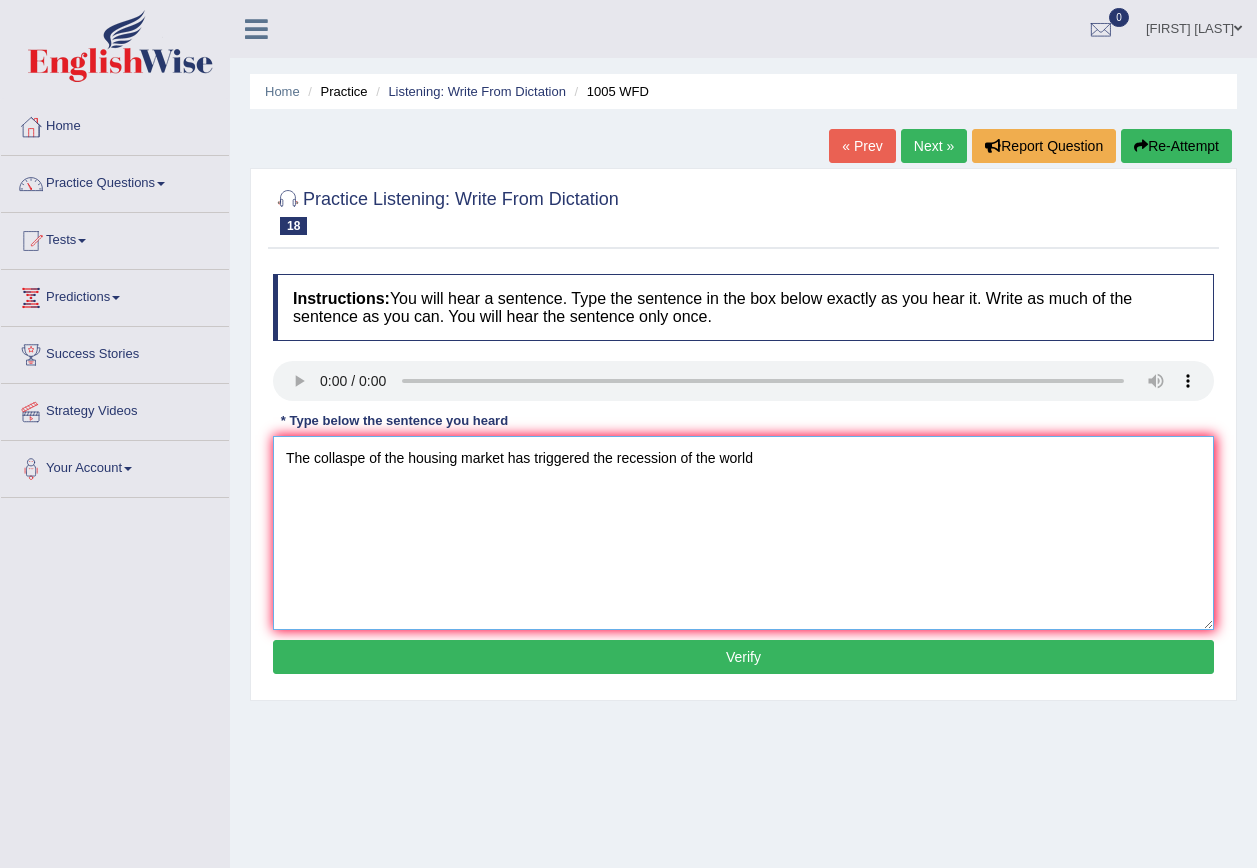 click on "The collaspe of the housing market has triggered the recession of the world" at bounding box center (743, 533) 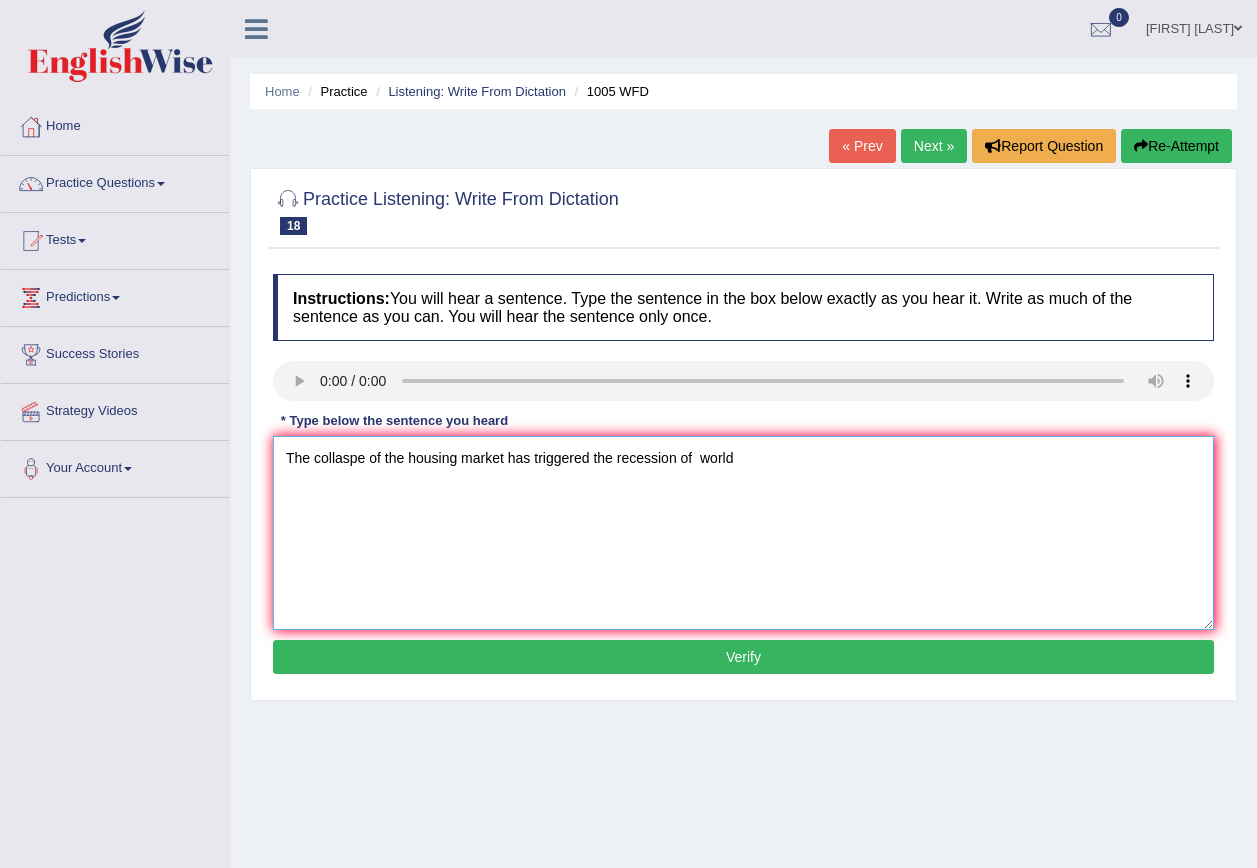 click on "The collaspe of the housing market has triggered the recession of  world" at bounding box center [743, 533] 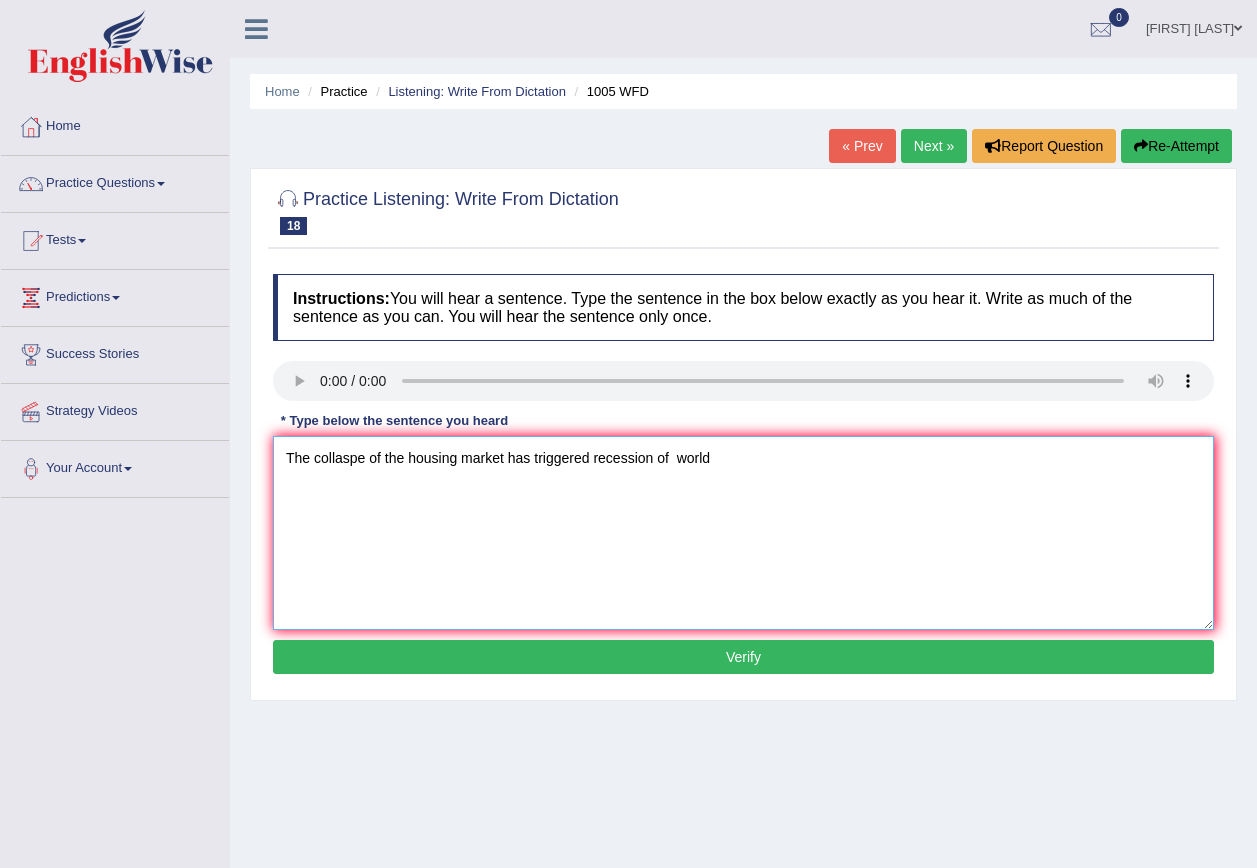 click on "The collaspe of the housing market has triggered recession of  world" at bounding box center (743, 533) 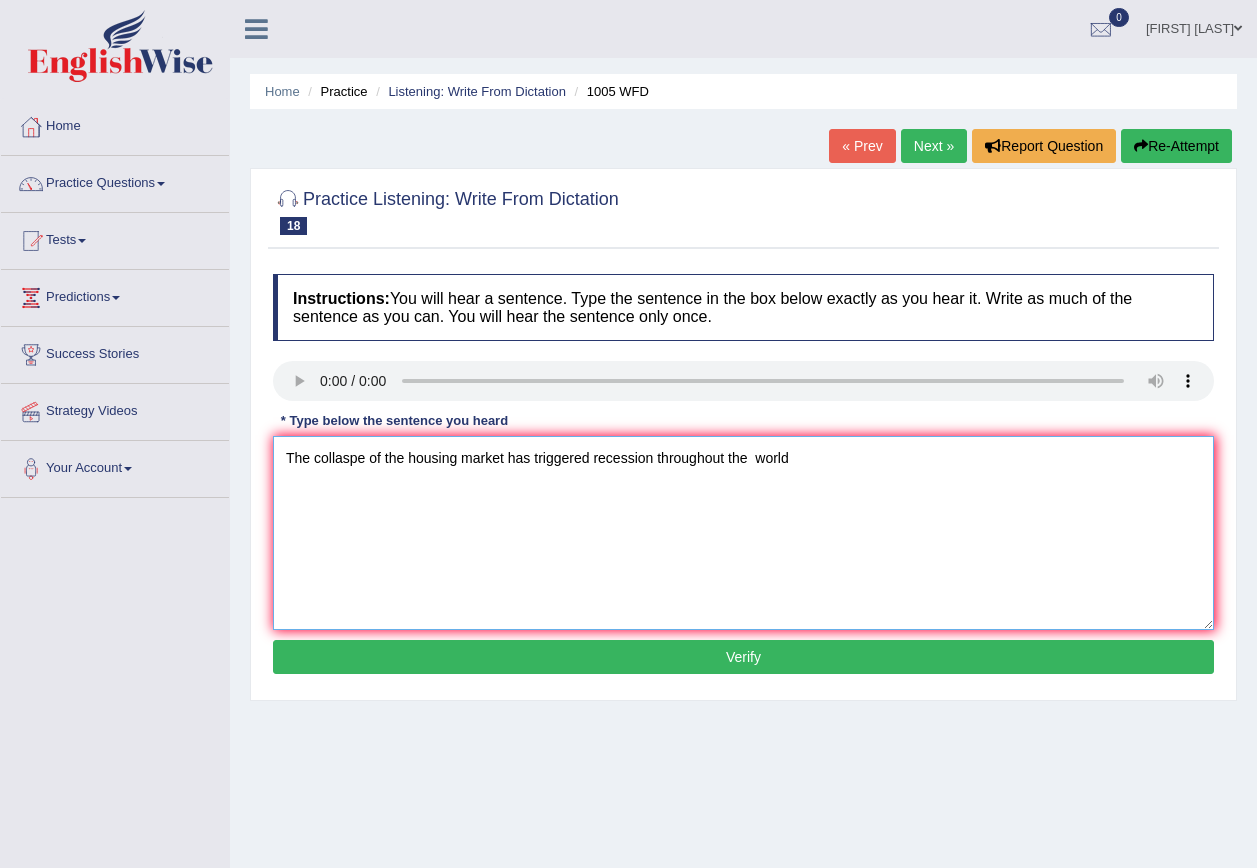 type on "The collaspe of the housing market has triggered recession throughout the  world" 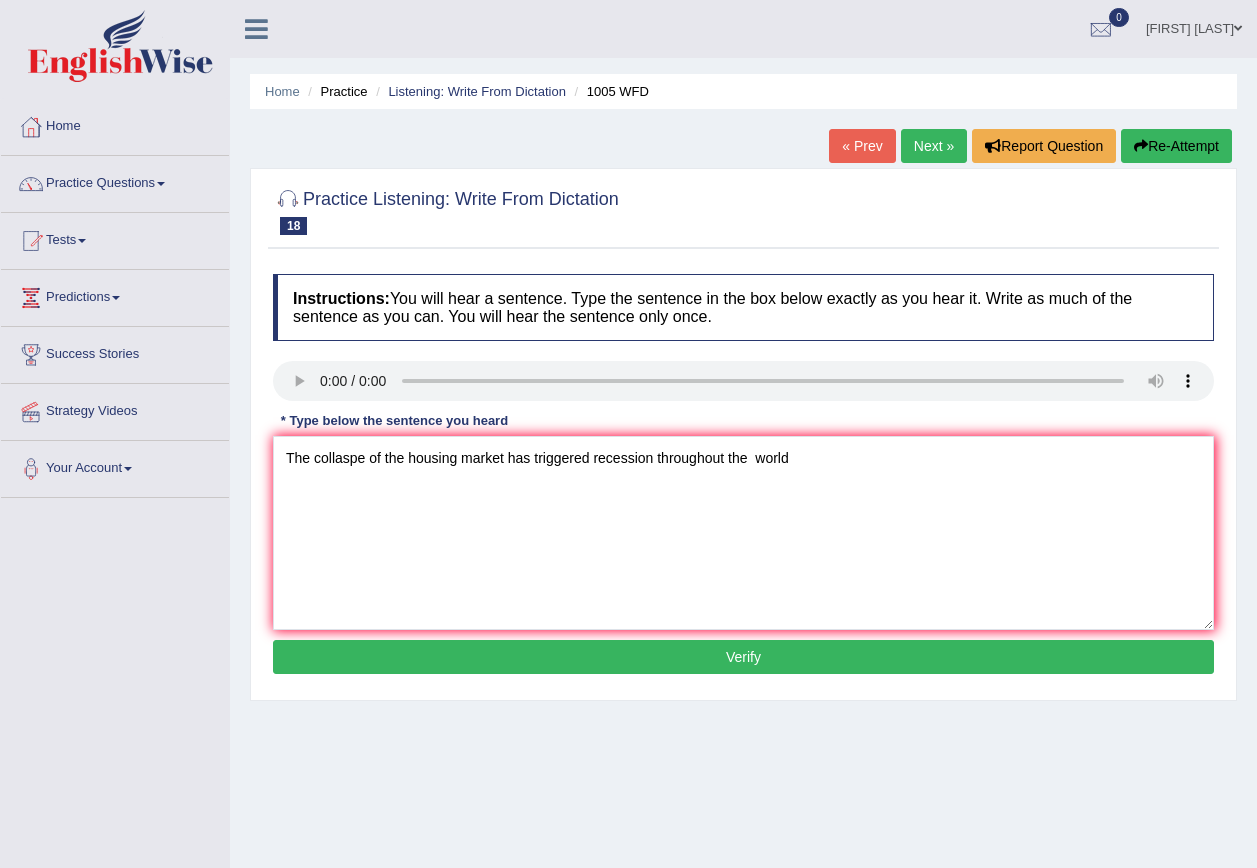 click on "Verify" at bounding box center [743, 657] 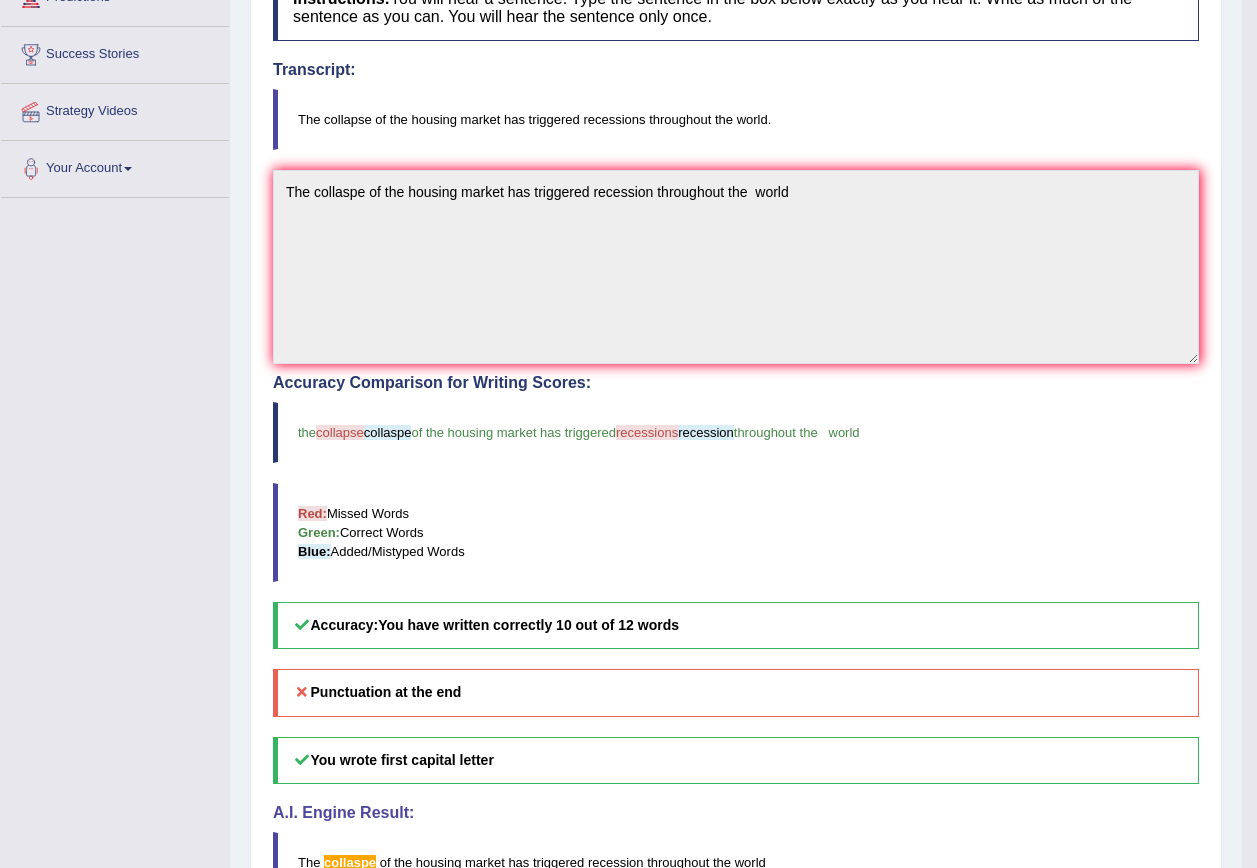 scroll, scrollTop: 0, scrollLeft: 0, axis: both 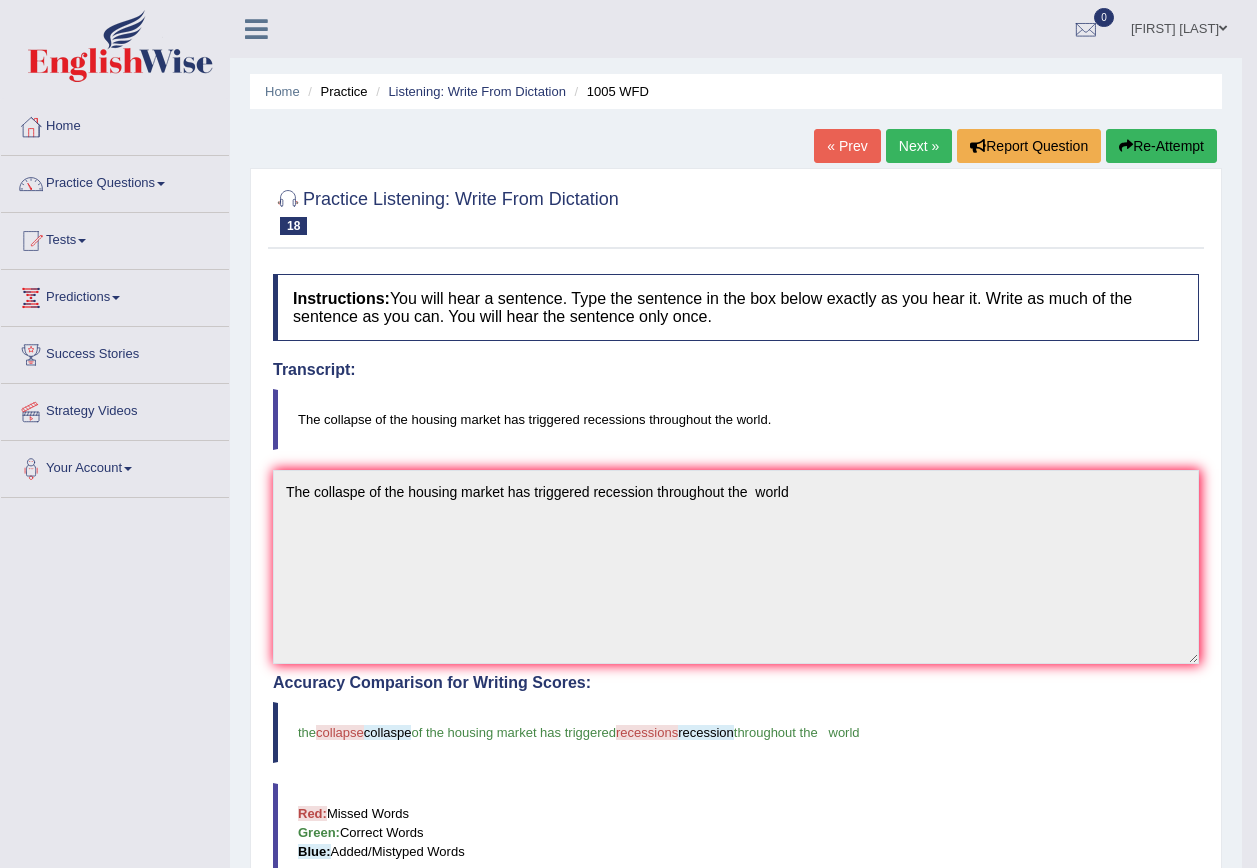 click on "Next »" at bounding box center [919, 146] 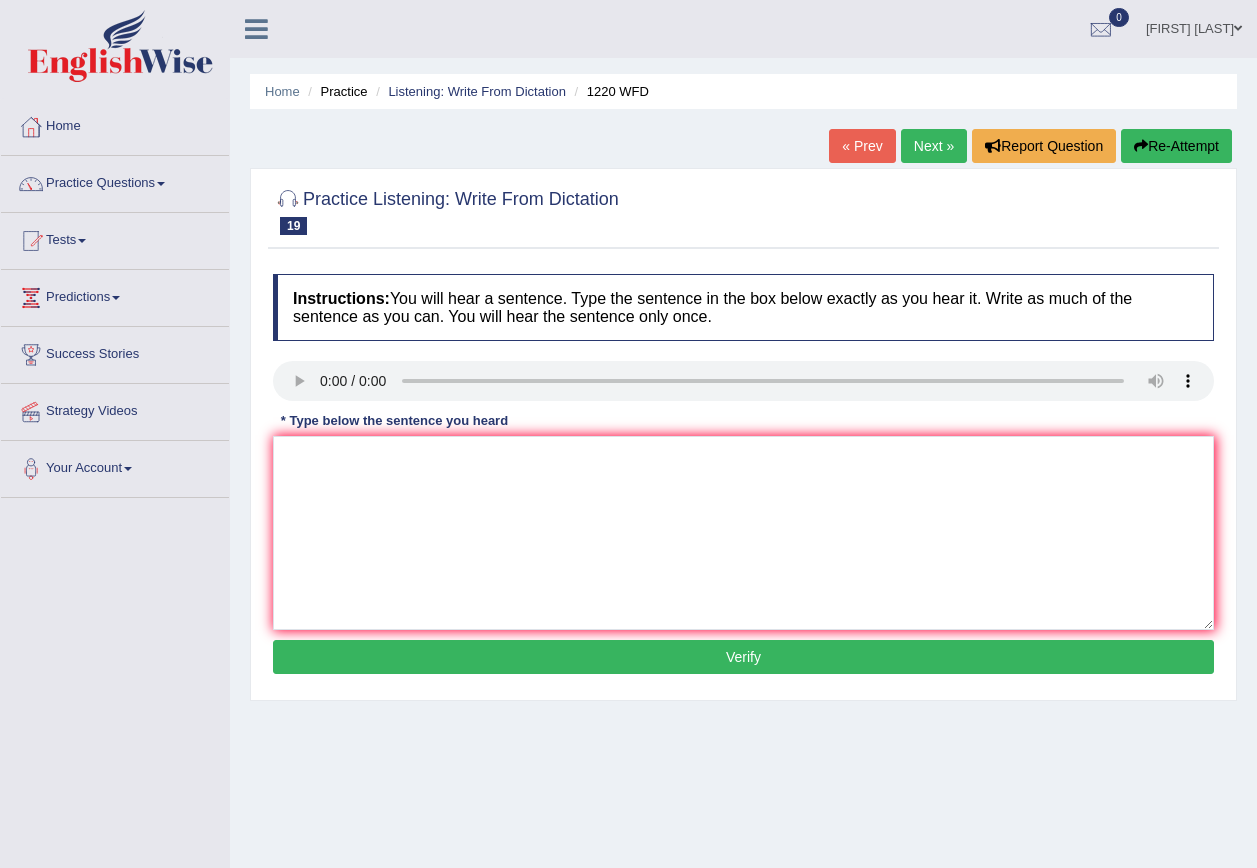 scroll, scrollTop: 0, scrollLeft: 0, axis: both 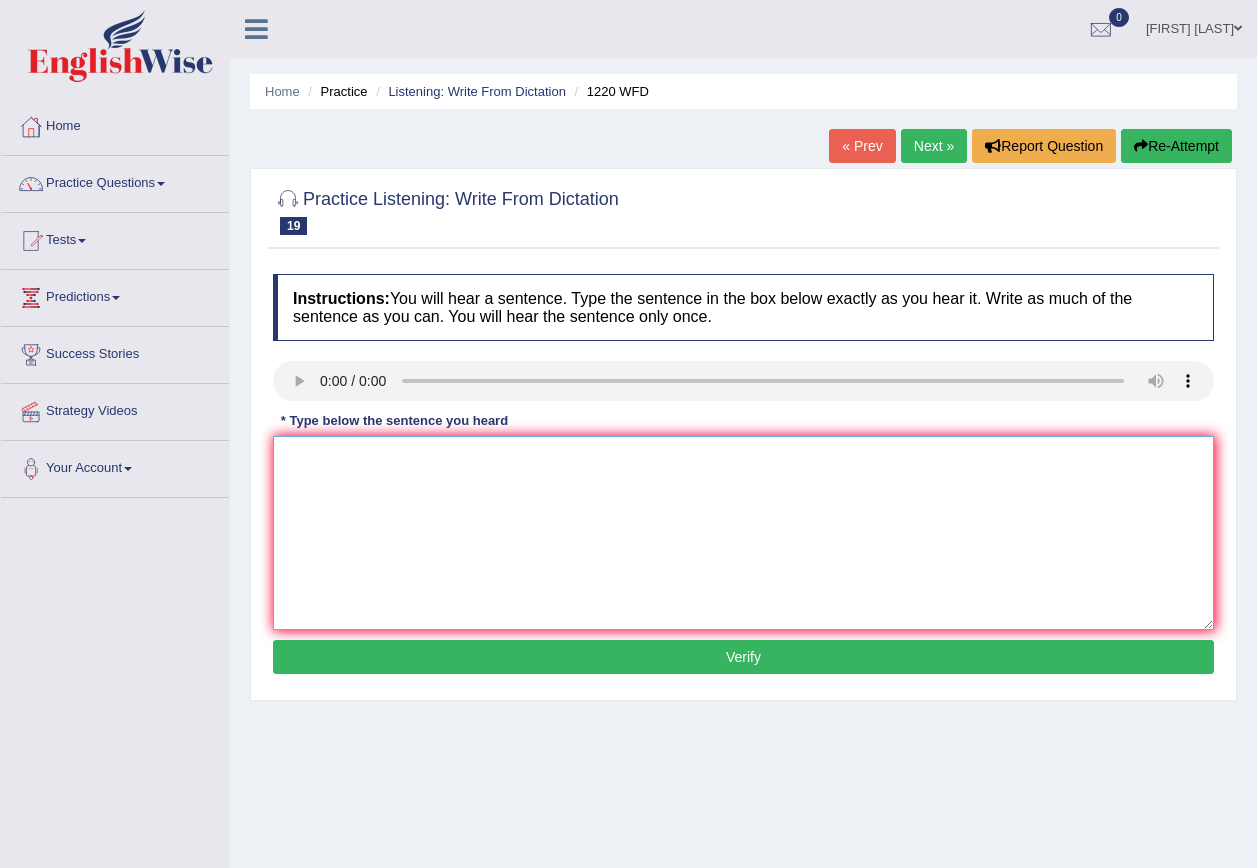 click at bounding box center [743, 533] 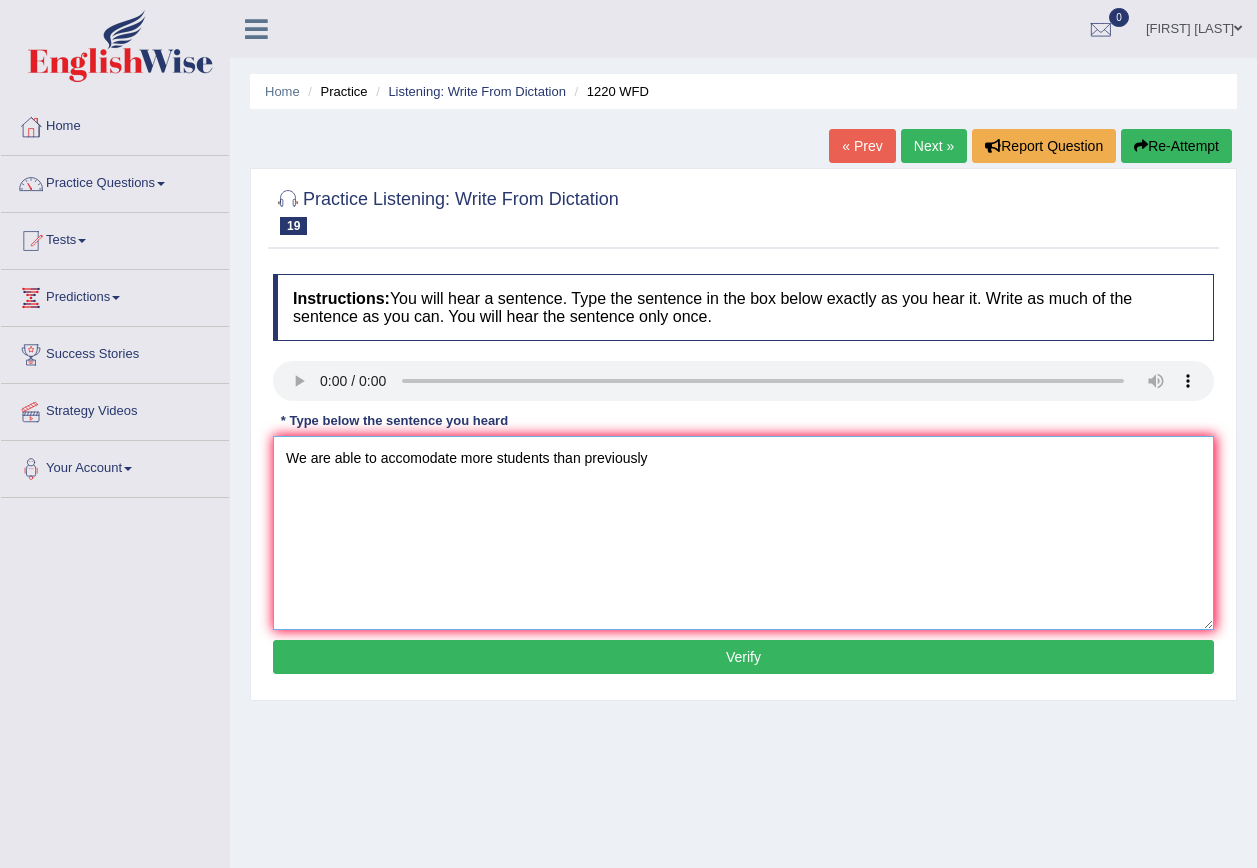 type on "We are able to accomodate more students than previously" 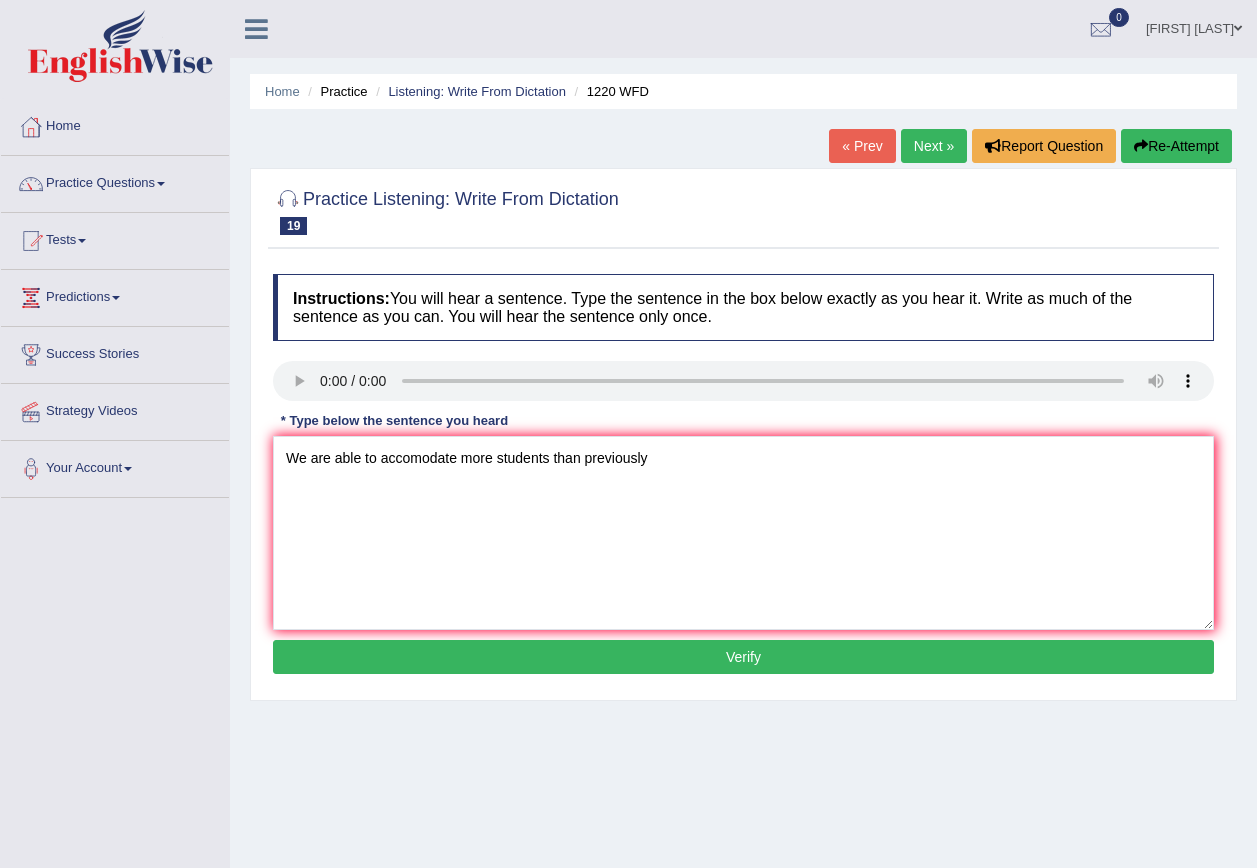 click on "Verify" at bounding box center (743, 657) 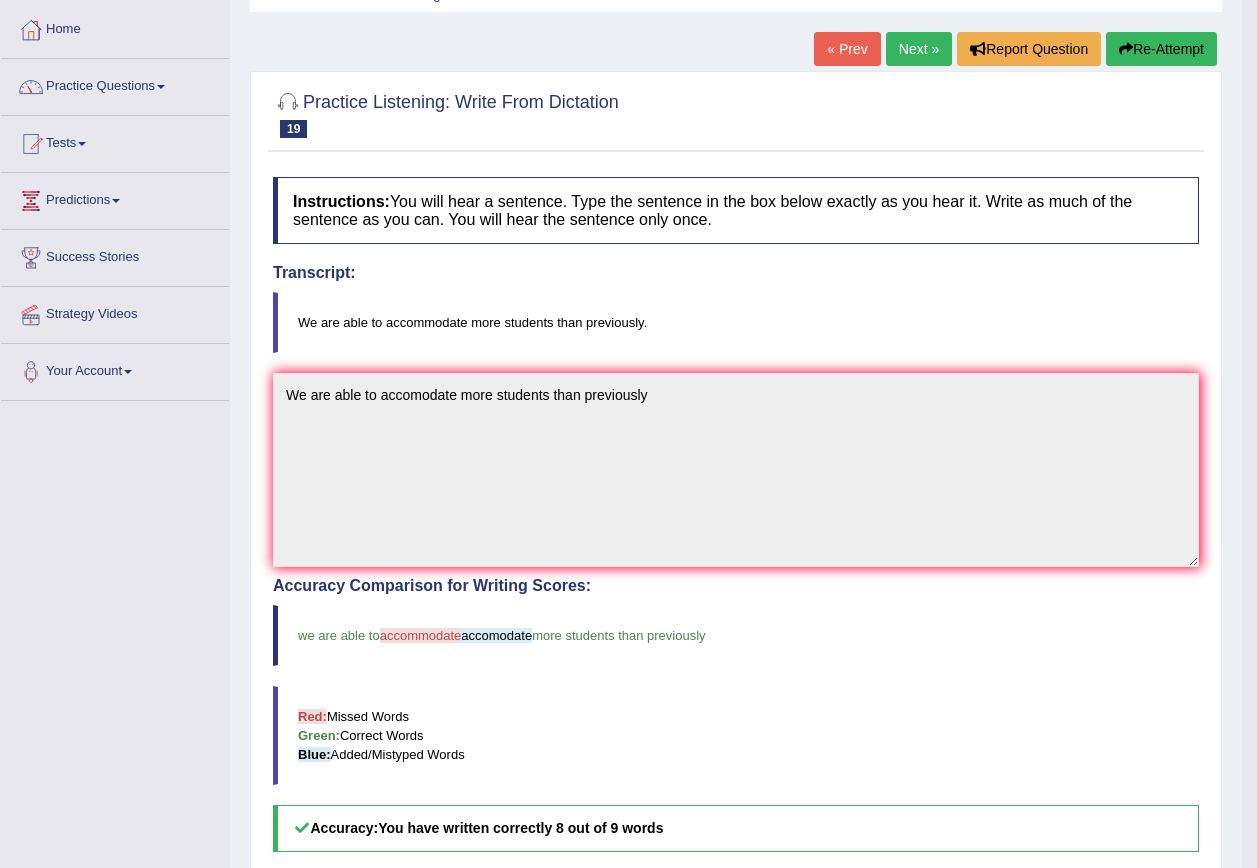 scroll, scrollTop: 0, scrollLeft: 0, axis: both 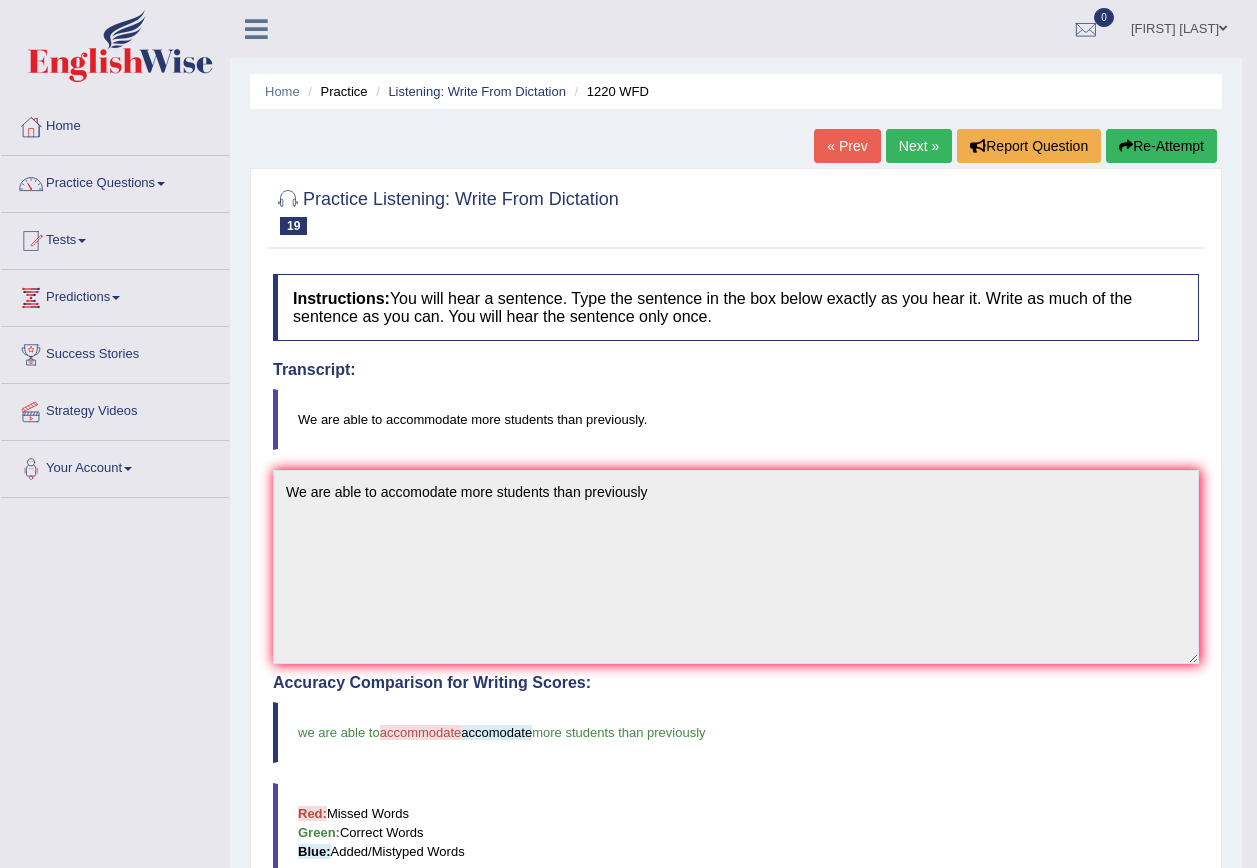 click on "Next »" at bounding box center (919, 146) 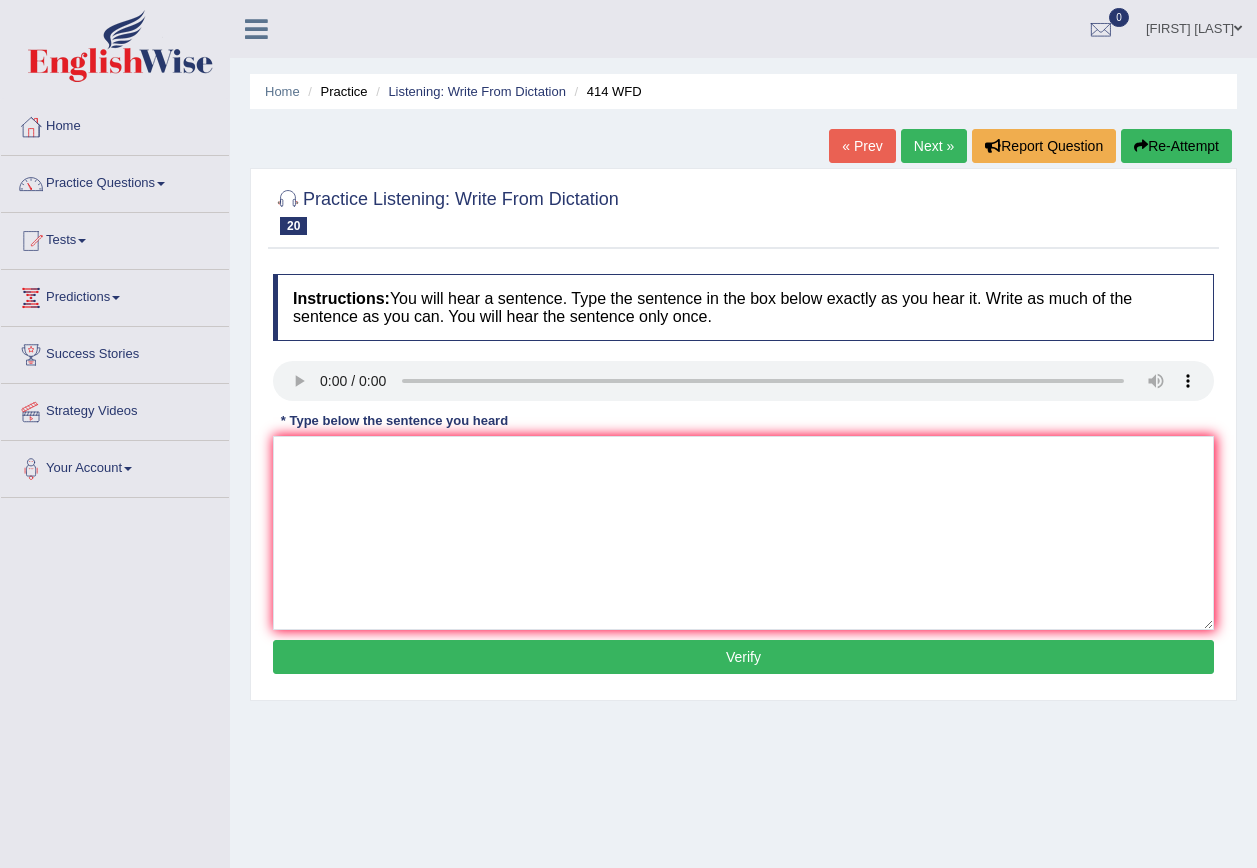 scroll, scrollTop: 0, scrollLeft: 0, axis: both 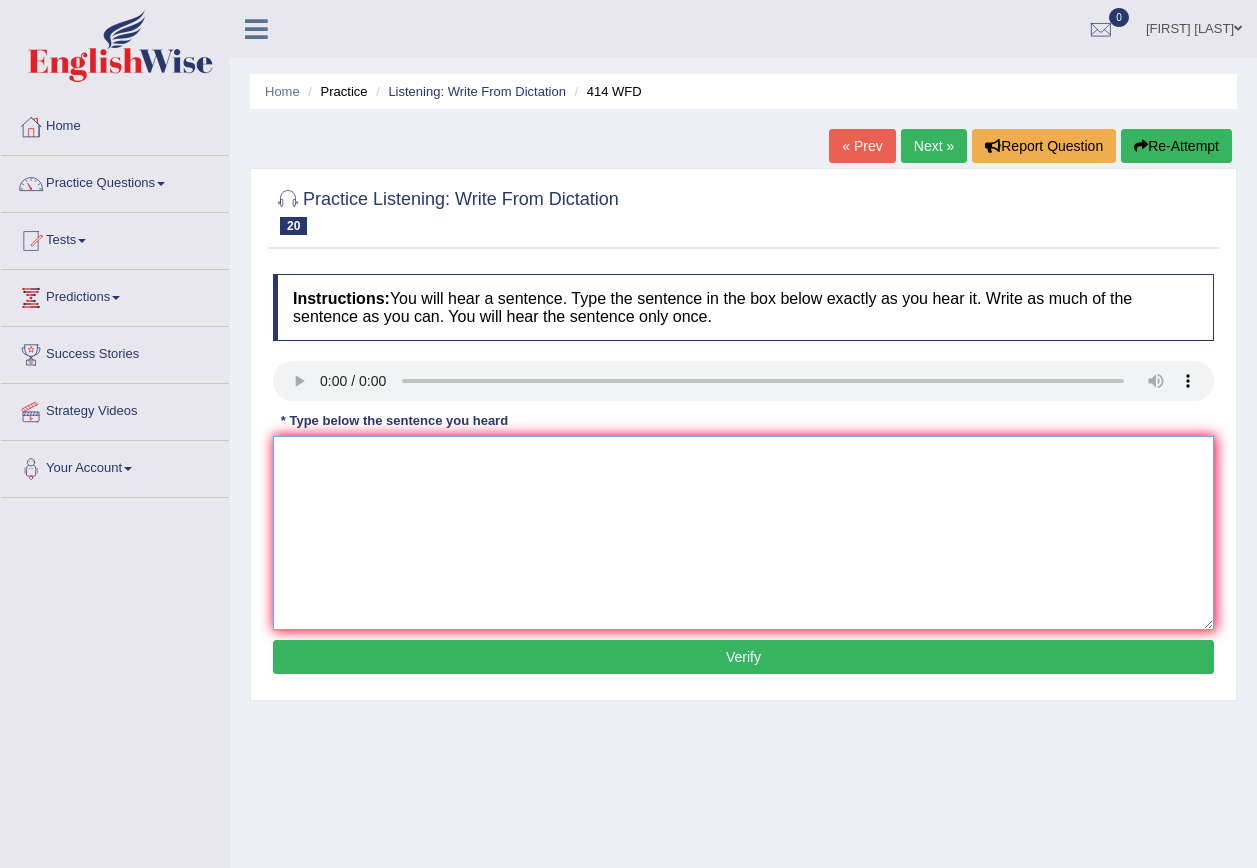 click at bounding box center [743, 533] 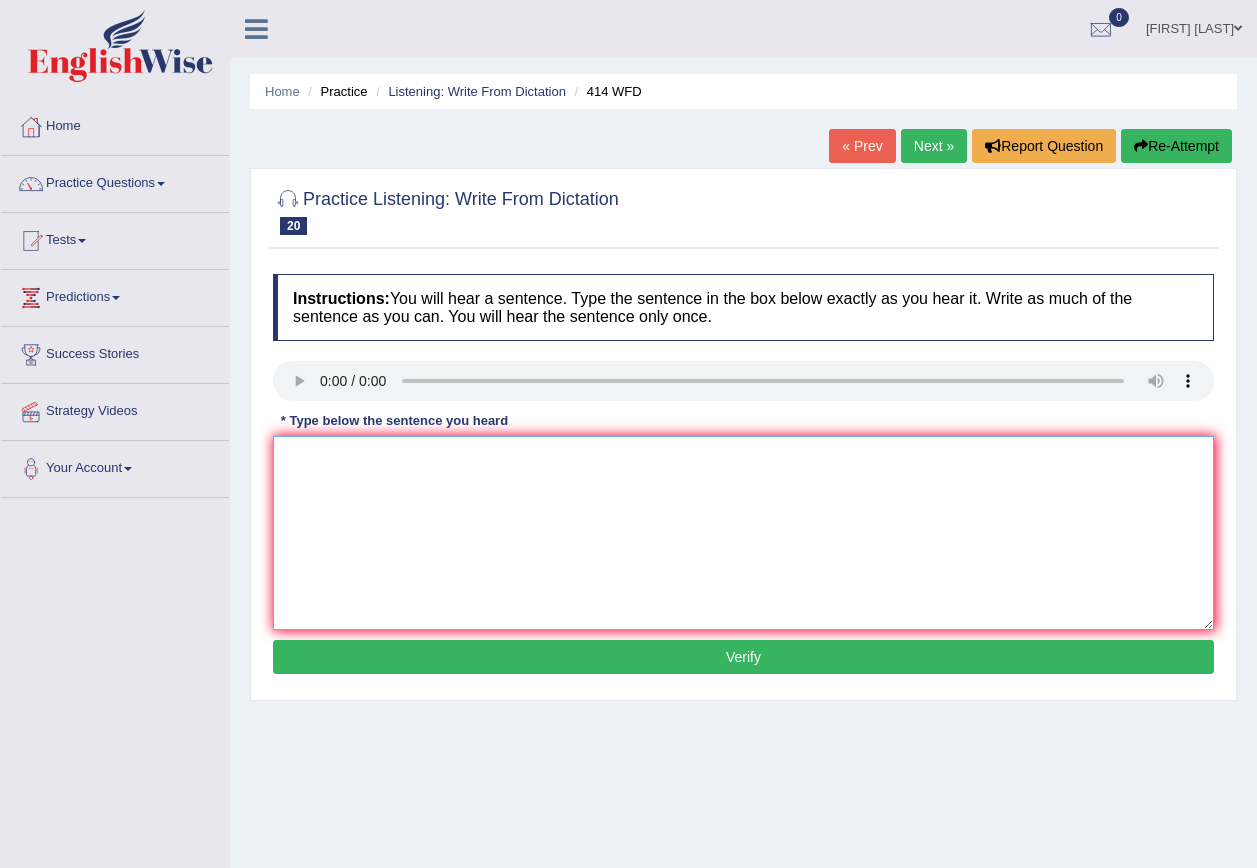 click at bounding box center [743, 533] 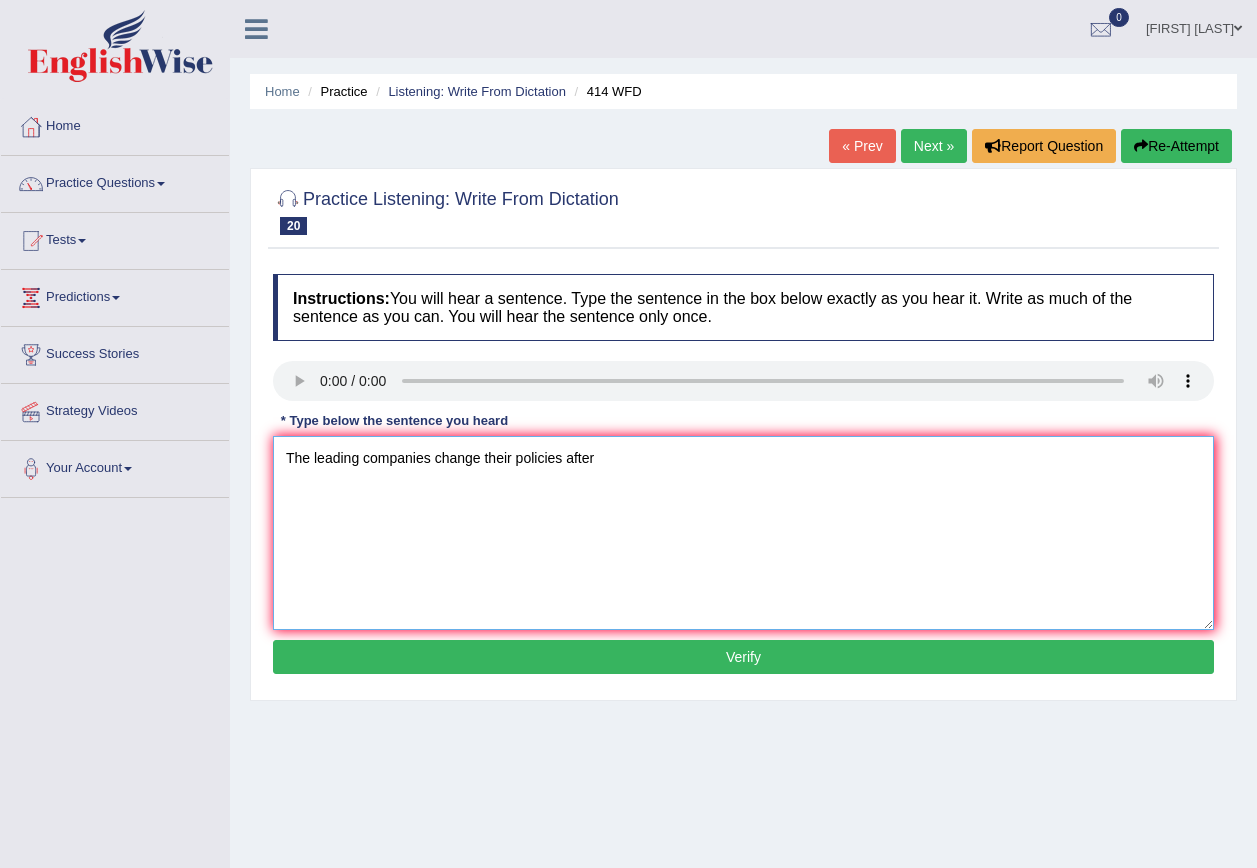 click on "The leading companies change their policies after" at bounding box center [743, 533] 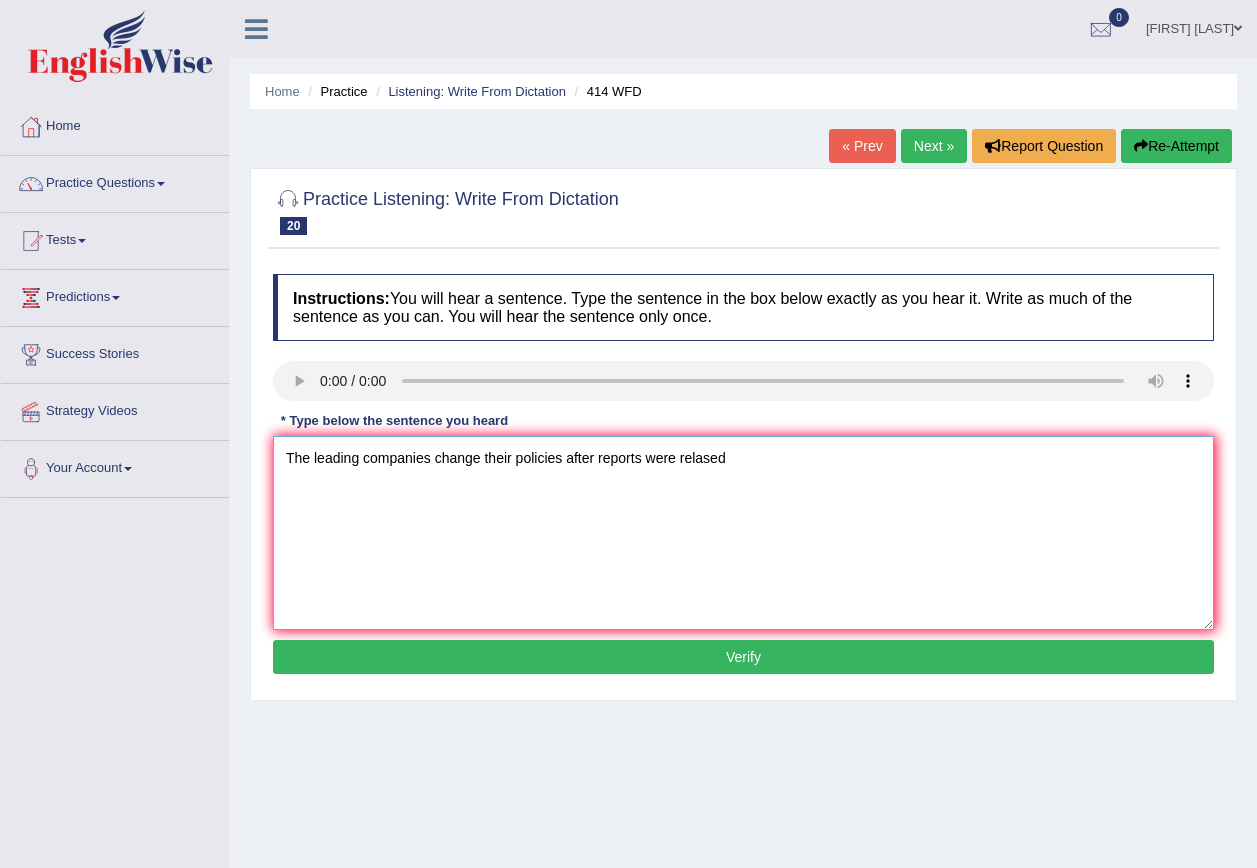 type on "The leading companies change their policies after reports were relased" 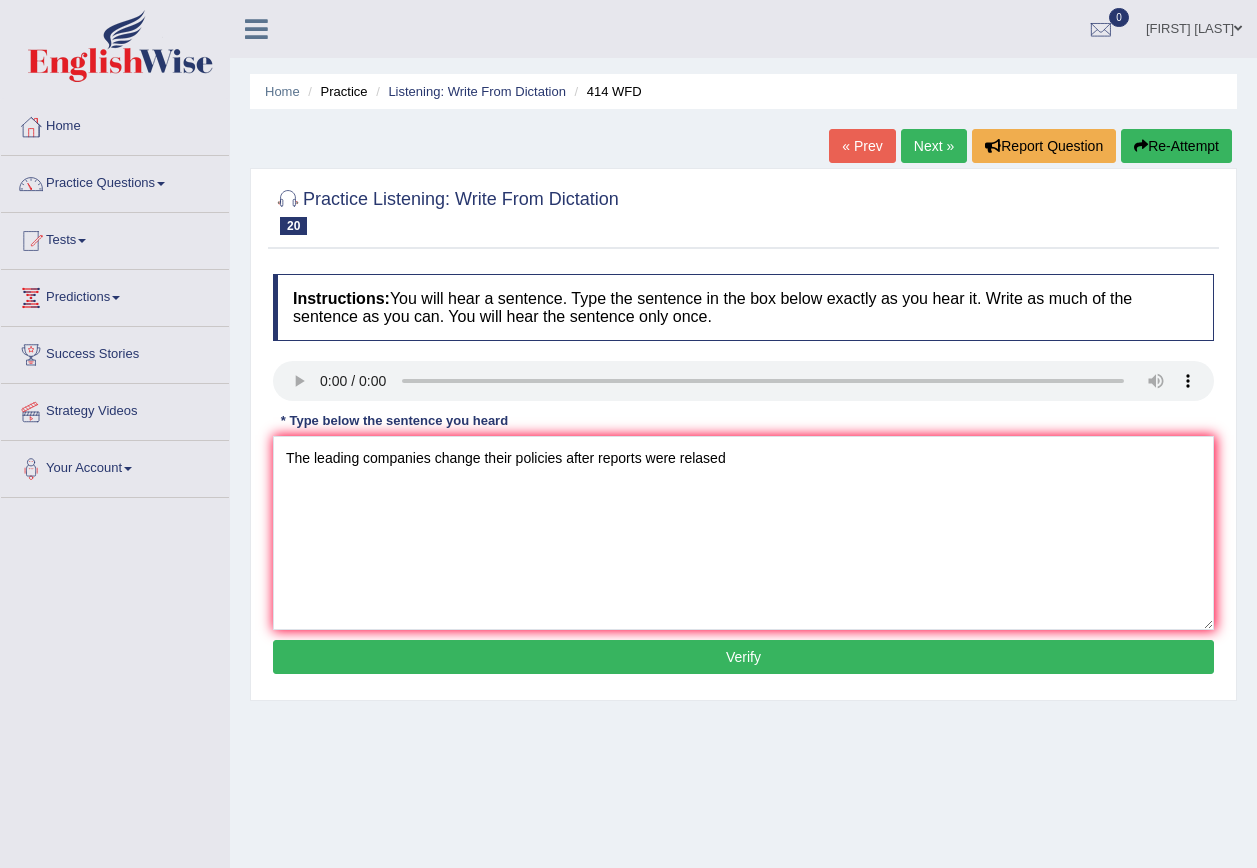 click on "Verify" at bounding box center (743, 657) 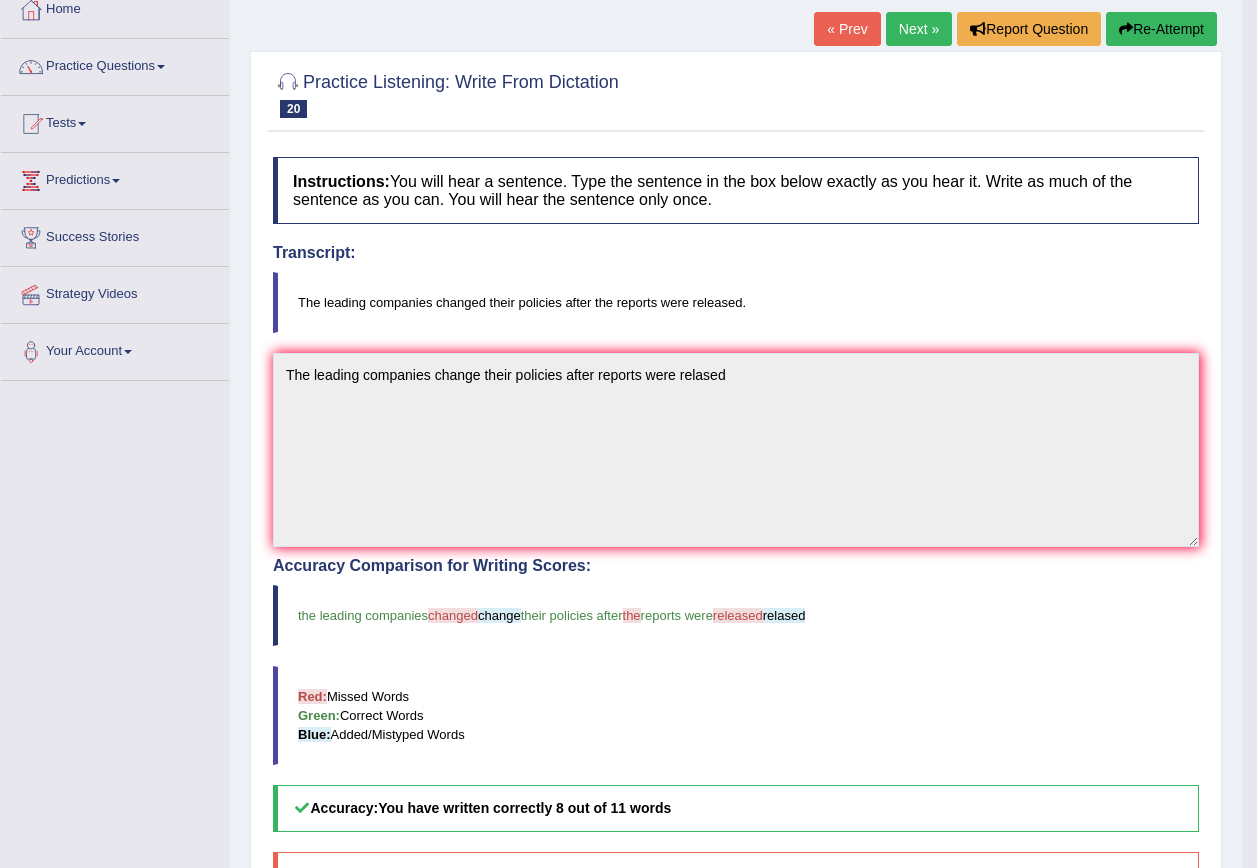 scroll, scrollTop: 0, scrollLeft: 0, axis: both 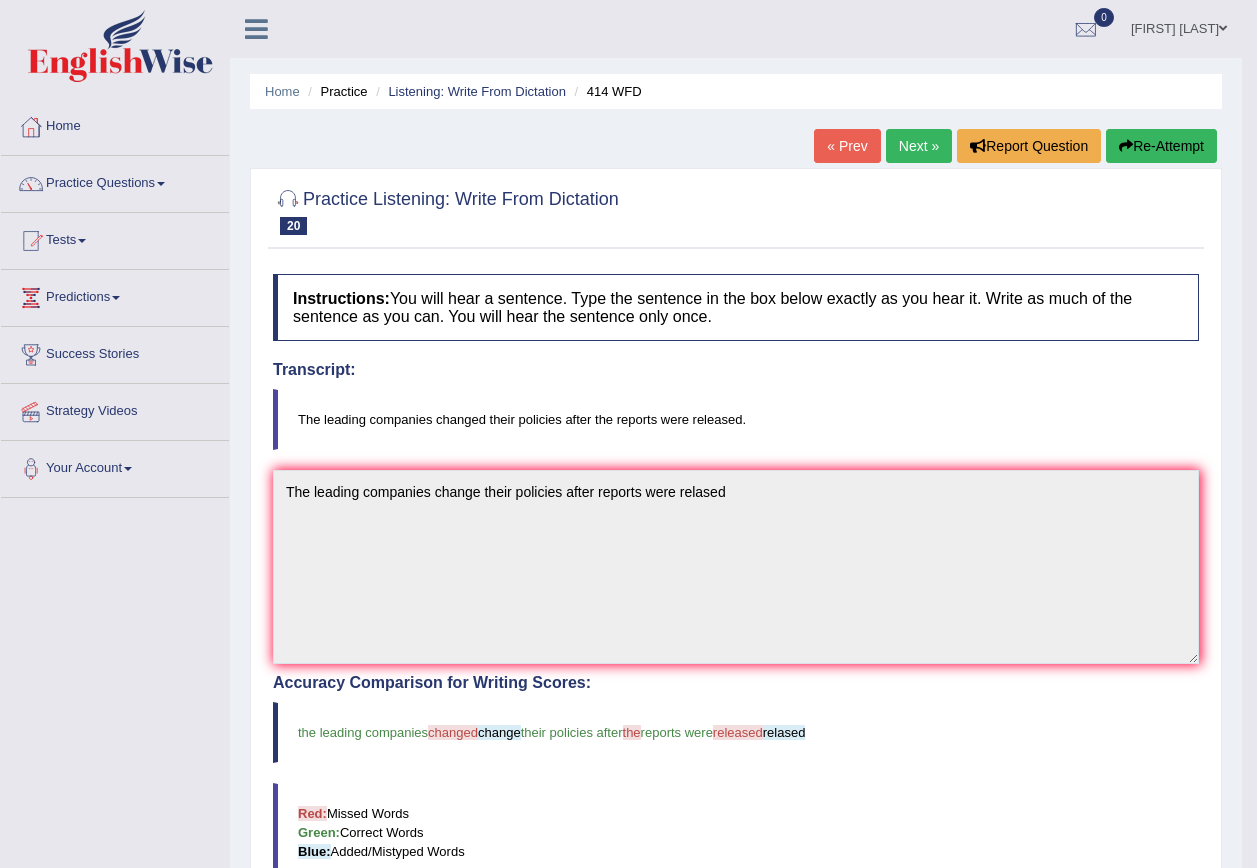 click on "Next »" at bounding box center (919, 146) 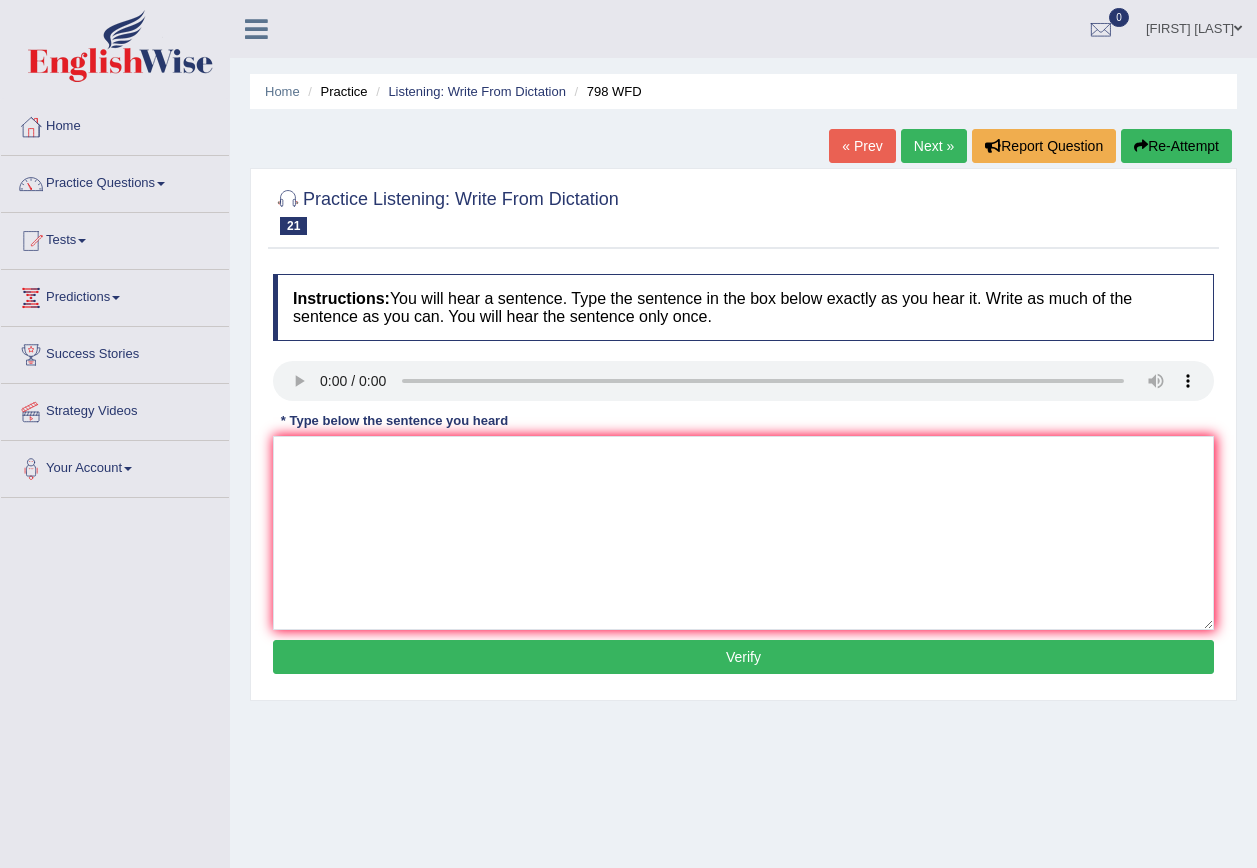 scroll, scrollTop: 0, scrollLeft: 0, axis: both 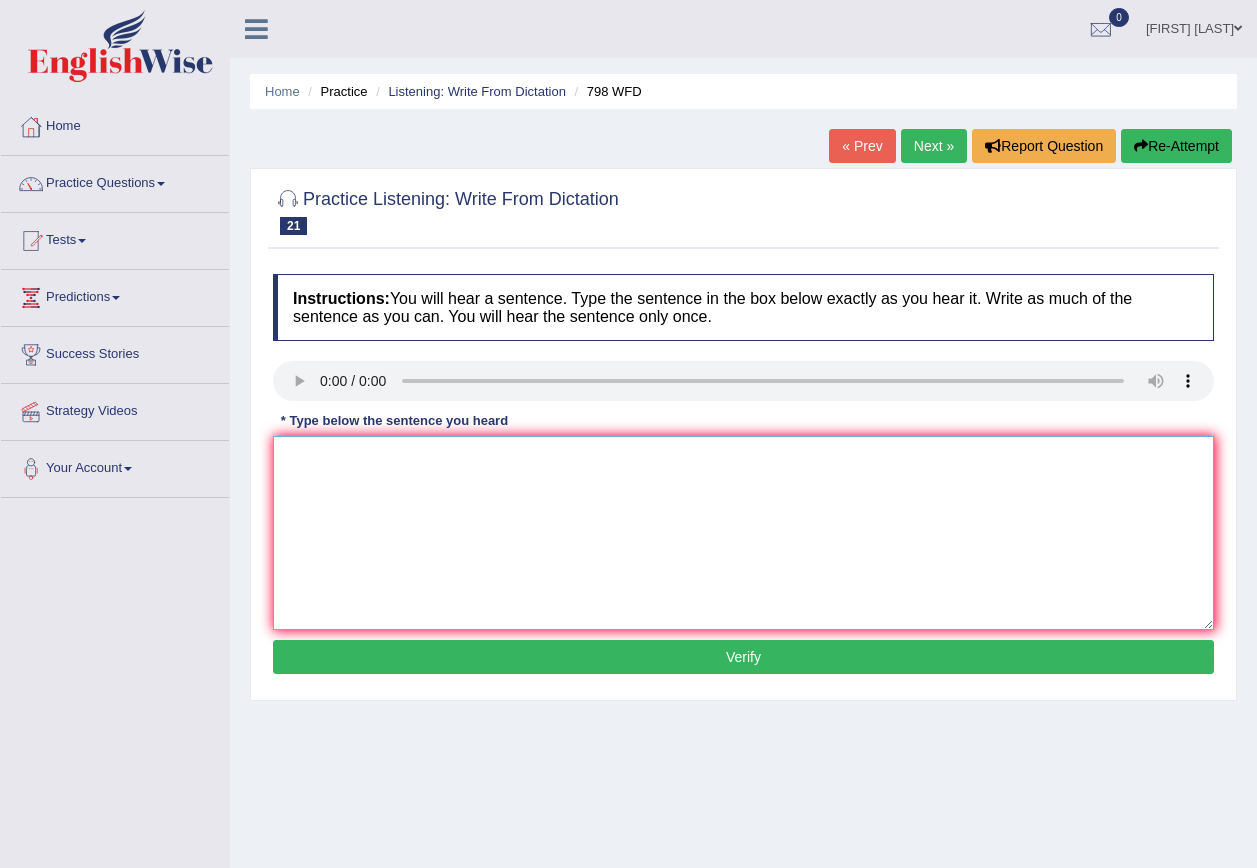 click at bounding box center (743, 533) 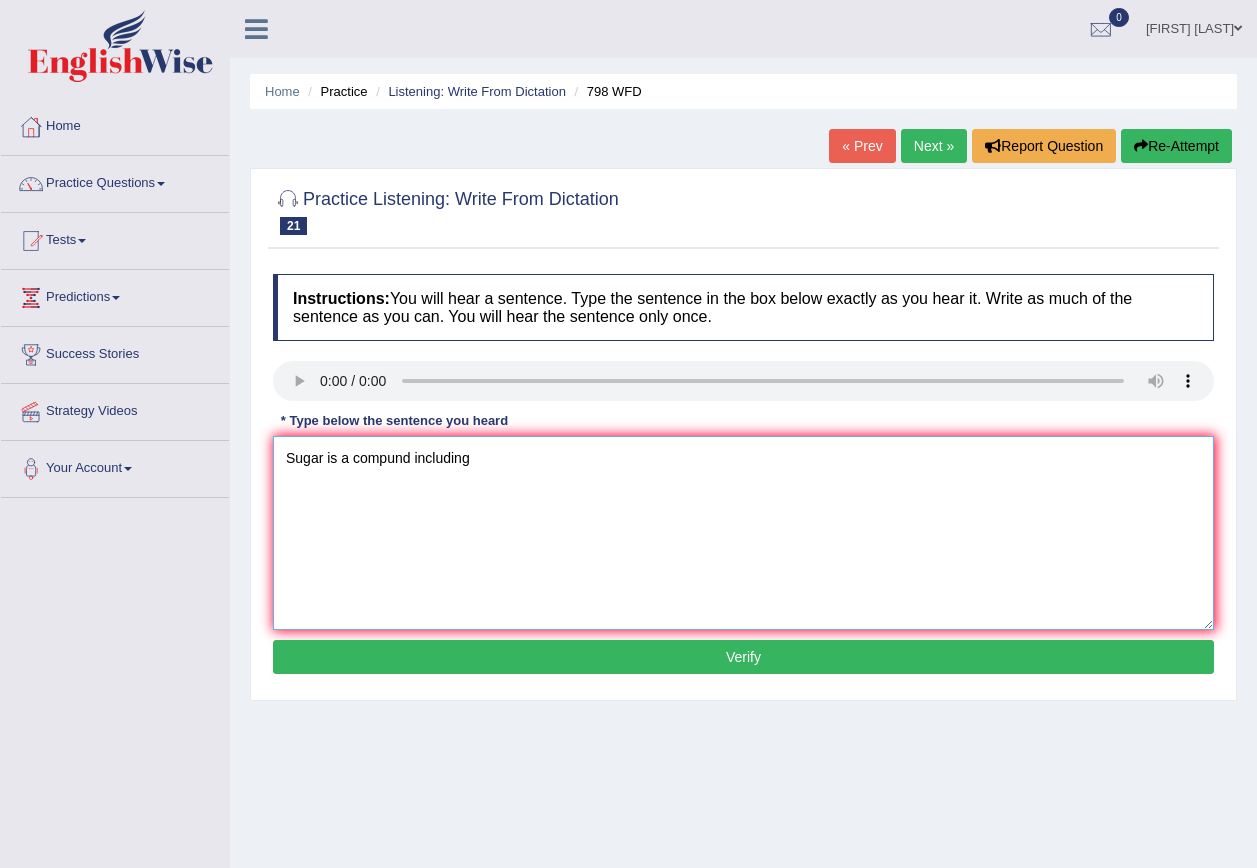 click on "Sugar is a compund including" at bounding box center (743, 533) 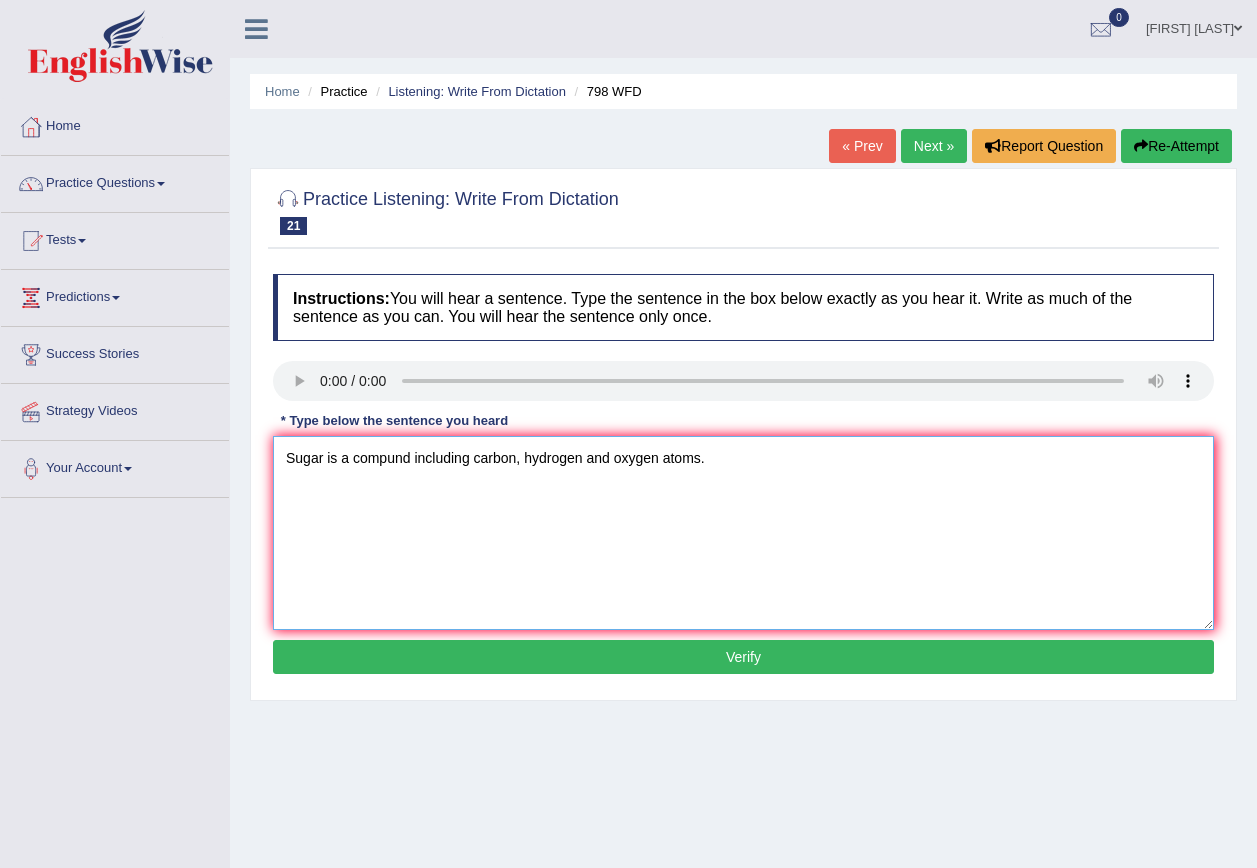 type on "Sugar is a compund including carbon, hydrogen and oxygen atoms." 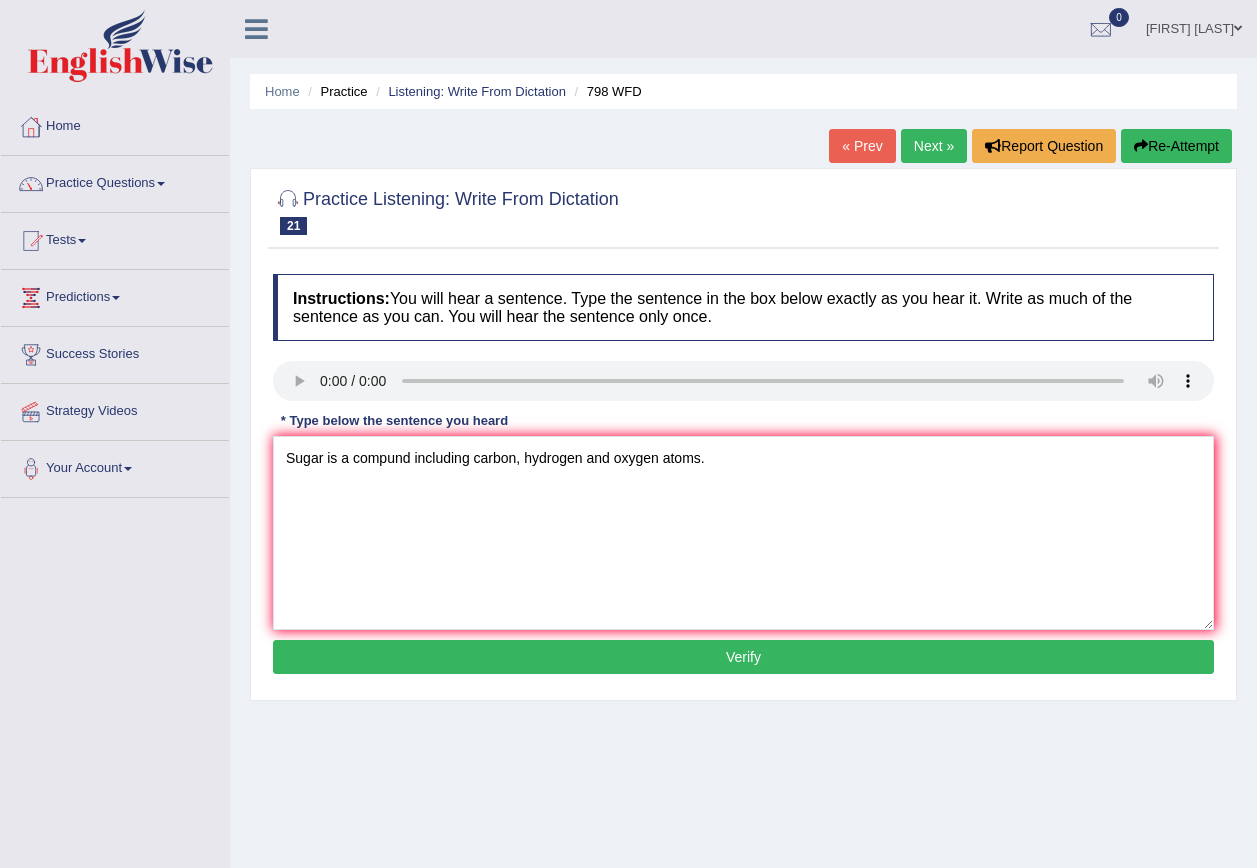 click on "Instructions:  You will hear a sentence. Type the sentence in the box below exactly as you hear it. You will hear the sentence only once.
Transcript: Sugar is a compound including carbon, hydrogen and oxygen atoms. * Type below the sentence you heard Sugar is a compund including carbon, hydrogen and oxygen atoms. Accuracy Comparison for Writing Scores:
Red:  Missed Words
Green:  Correct Words
Blue:  Added/Mistyped Words
Accuracy:   Punctuation at the end  You wrote first capital letter A.I. Engine Result:  Processing... Verify" at bounding box center (743, 477) 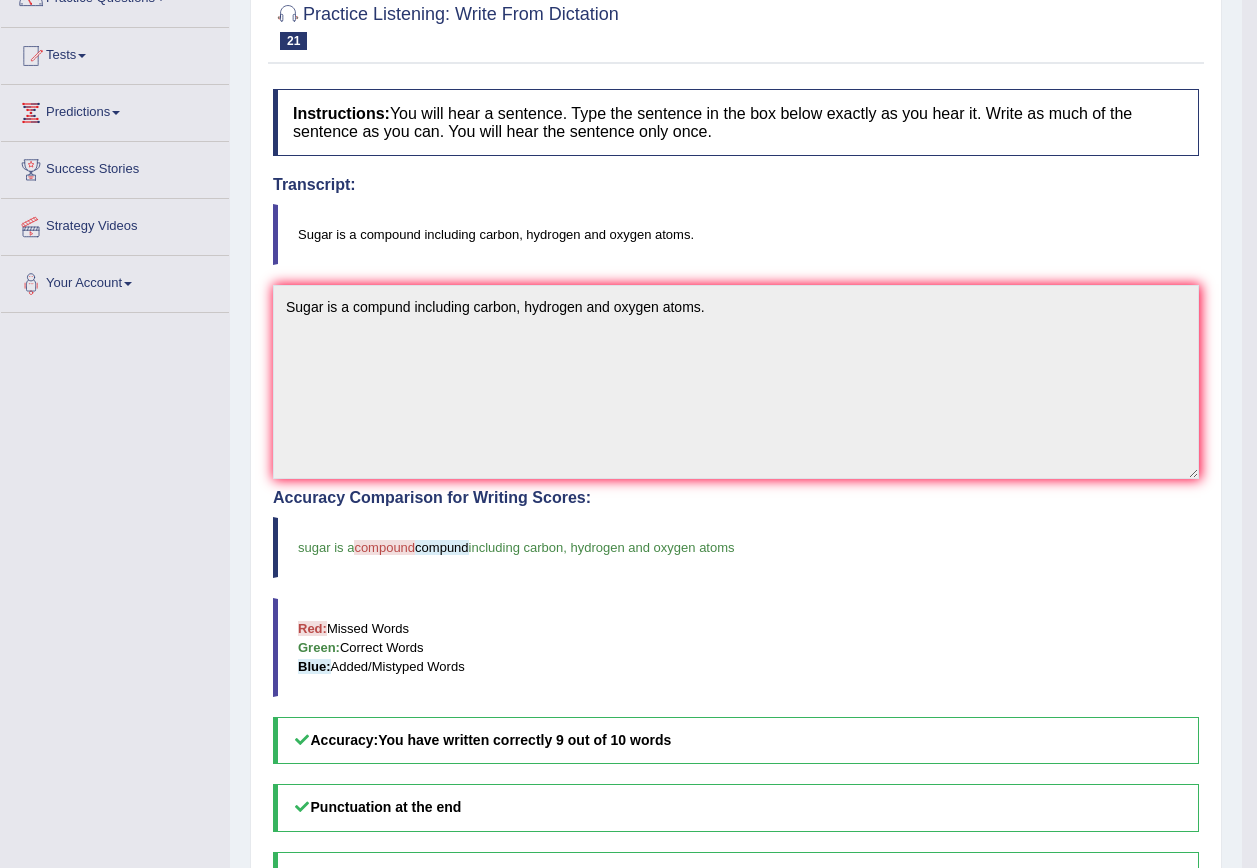 scroll, scrollTop: 0, scrollLeft: 0, axis: both 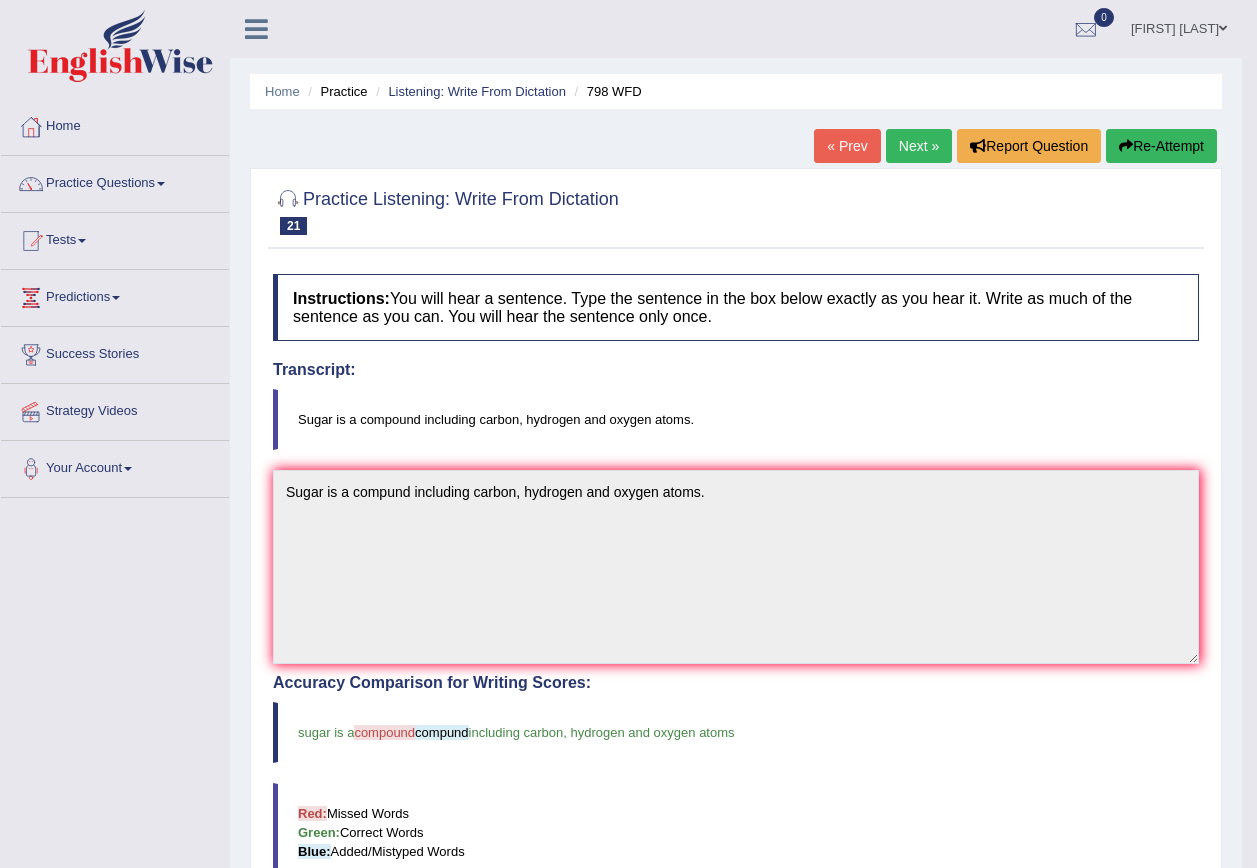 click on "Next »" at bounding box center [919, 146] 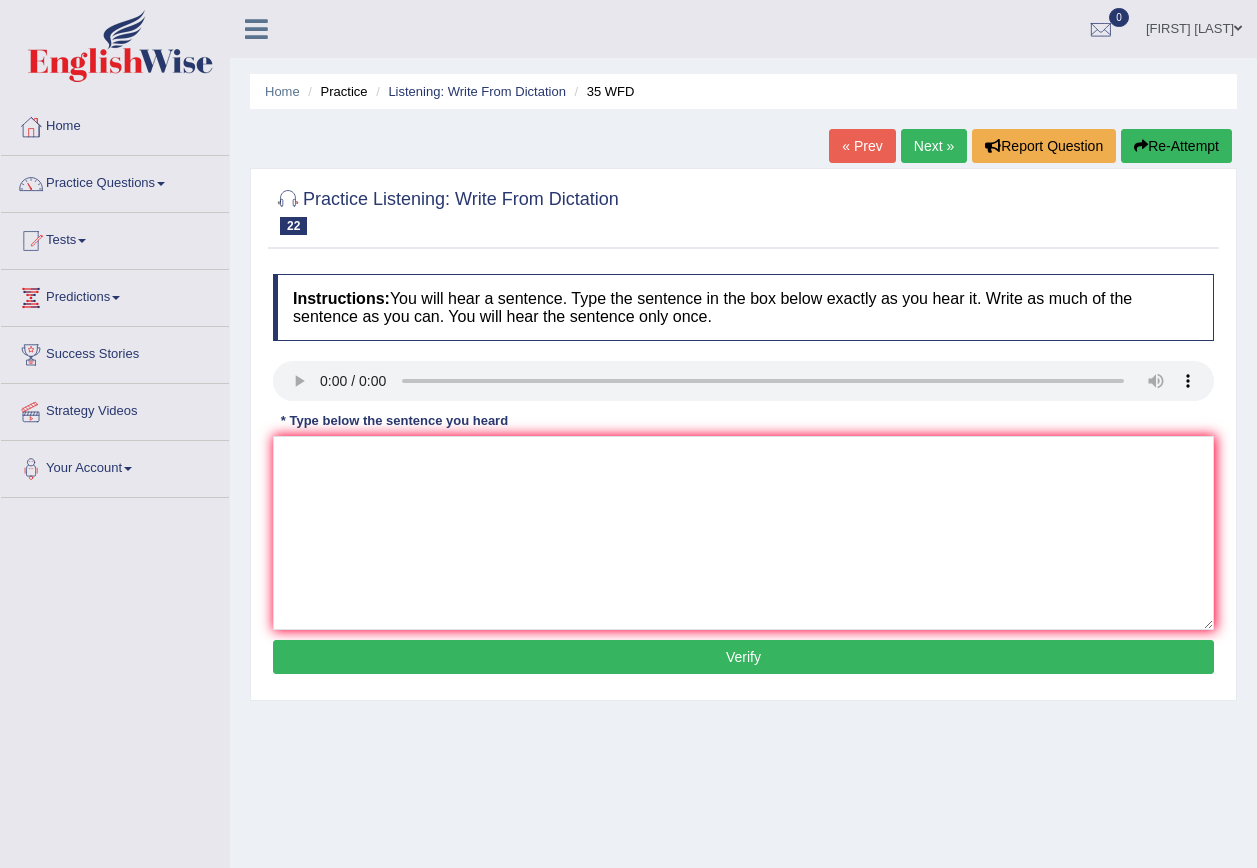 scroll, scrollTop: 0, scrollLeft: 0, axis: both 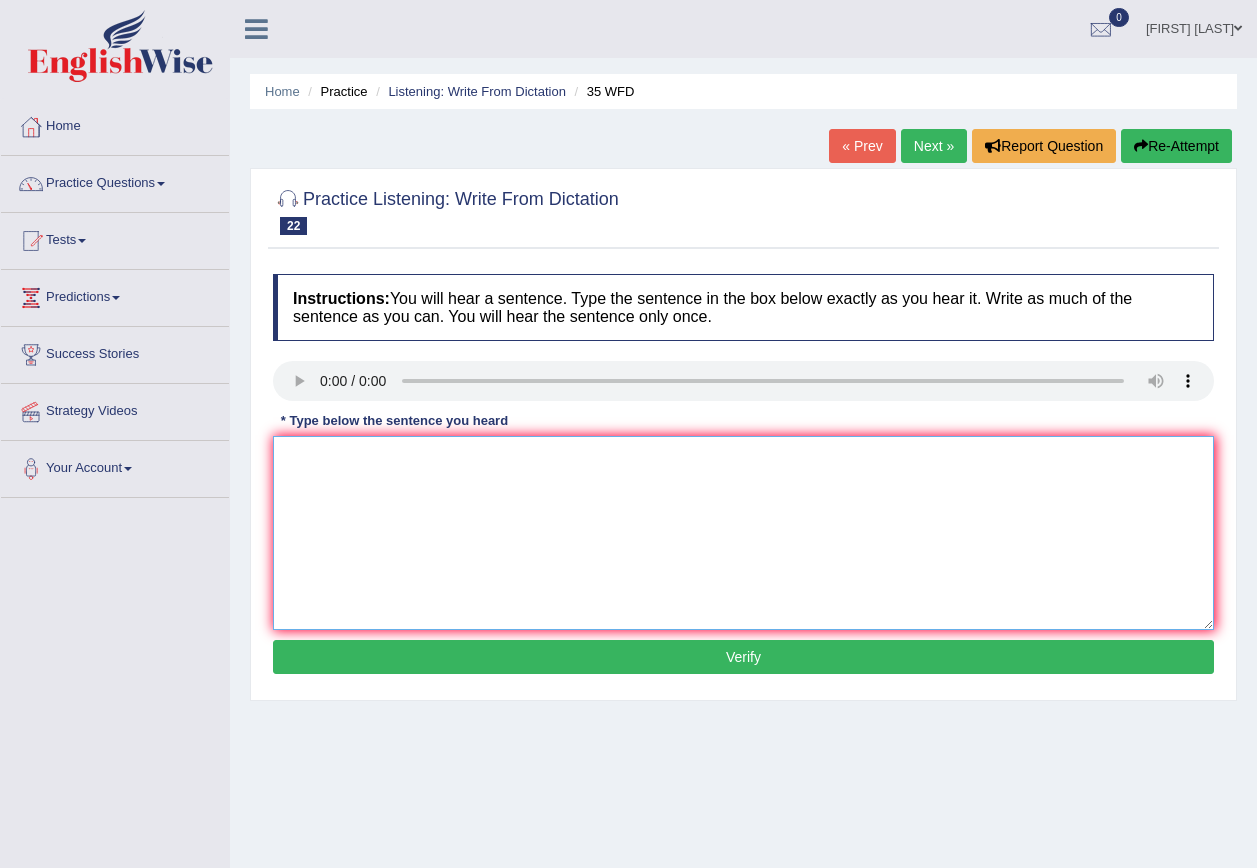 click at bounding box center [743, 533] 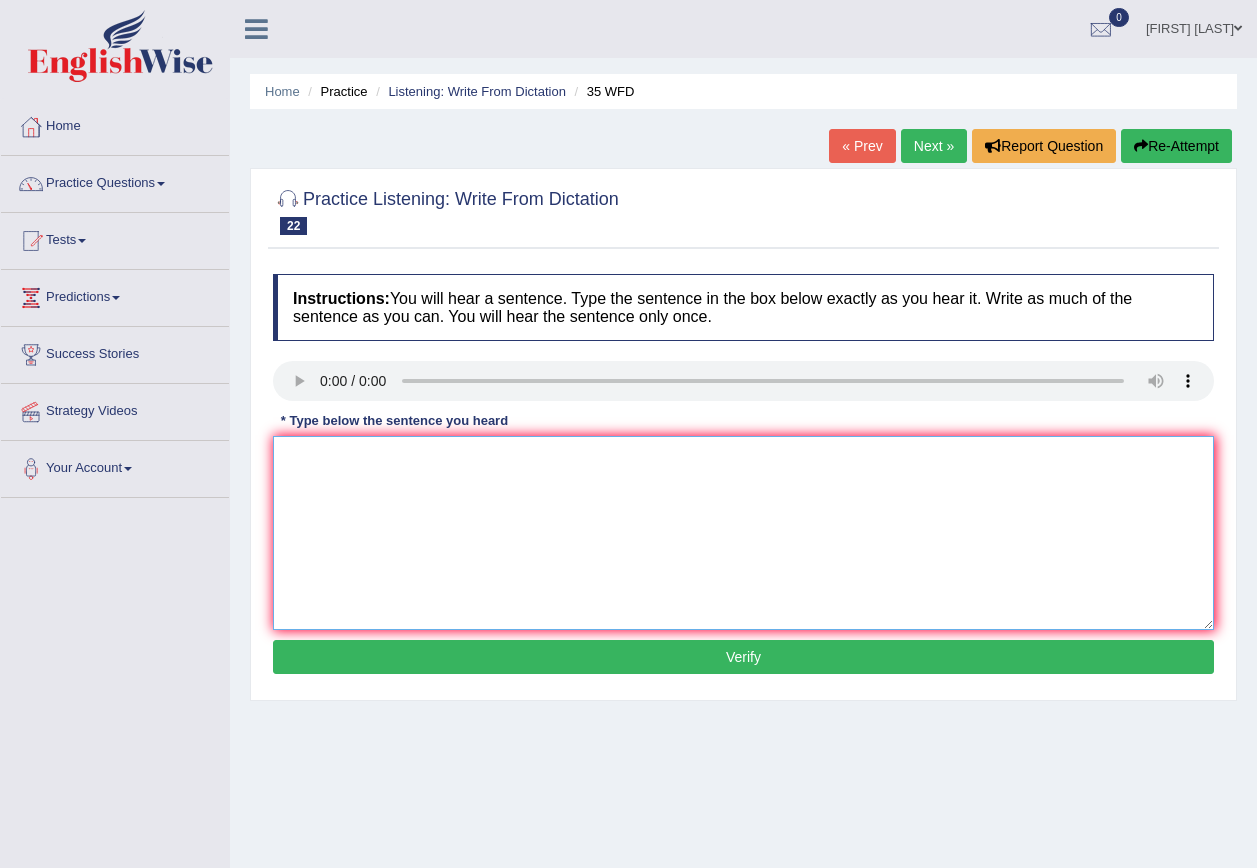 click at bounding box center (743, 533) 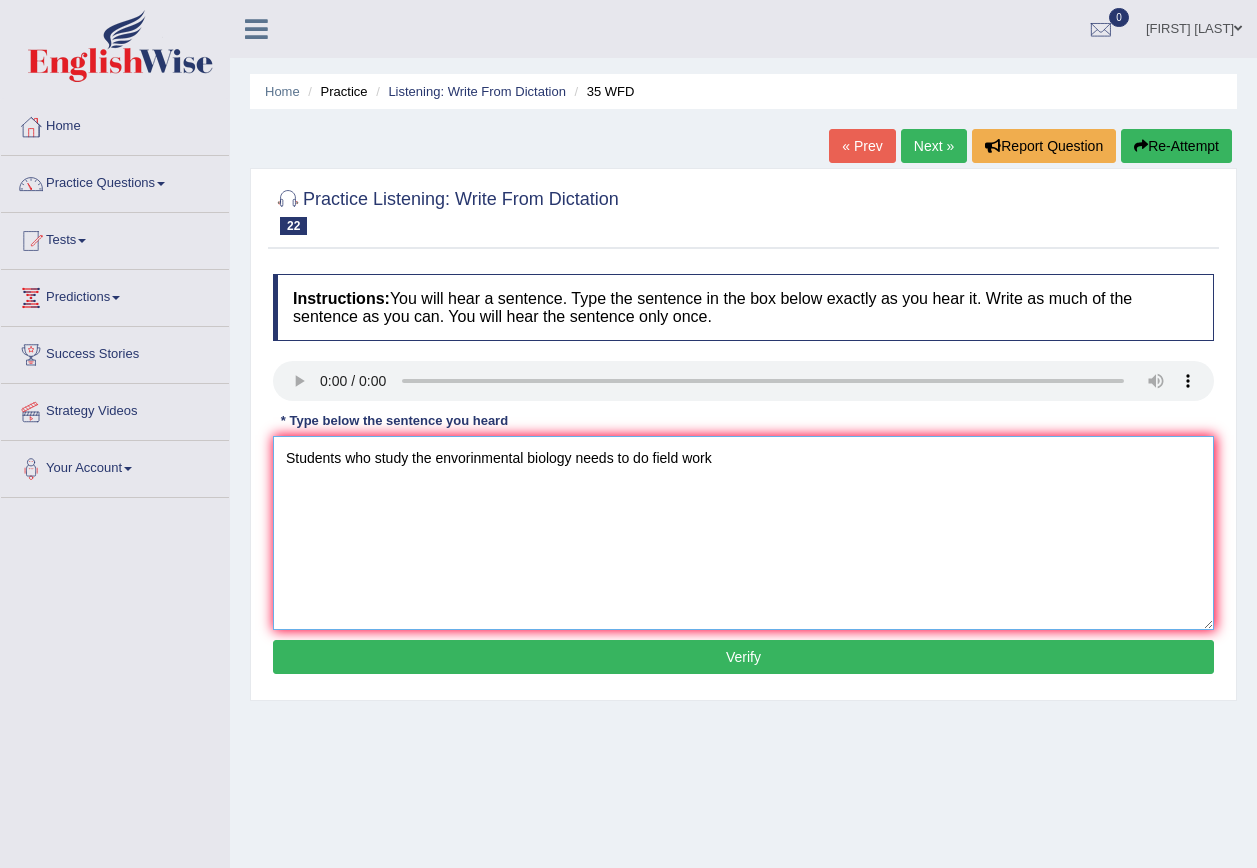 type on "Students who study the envorinmental biology needs to do field work" 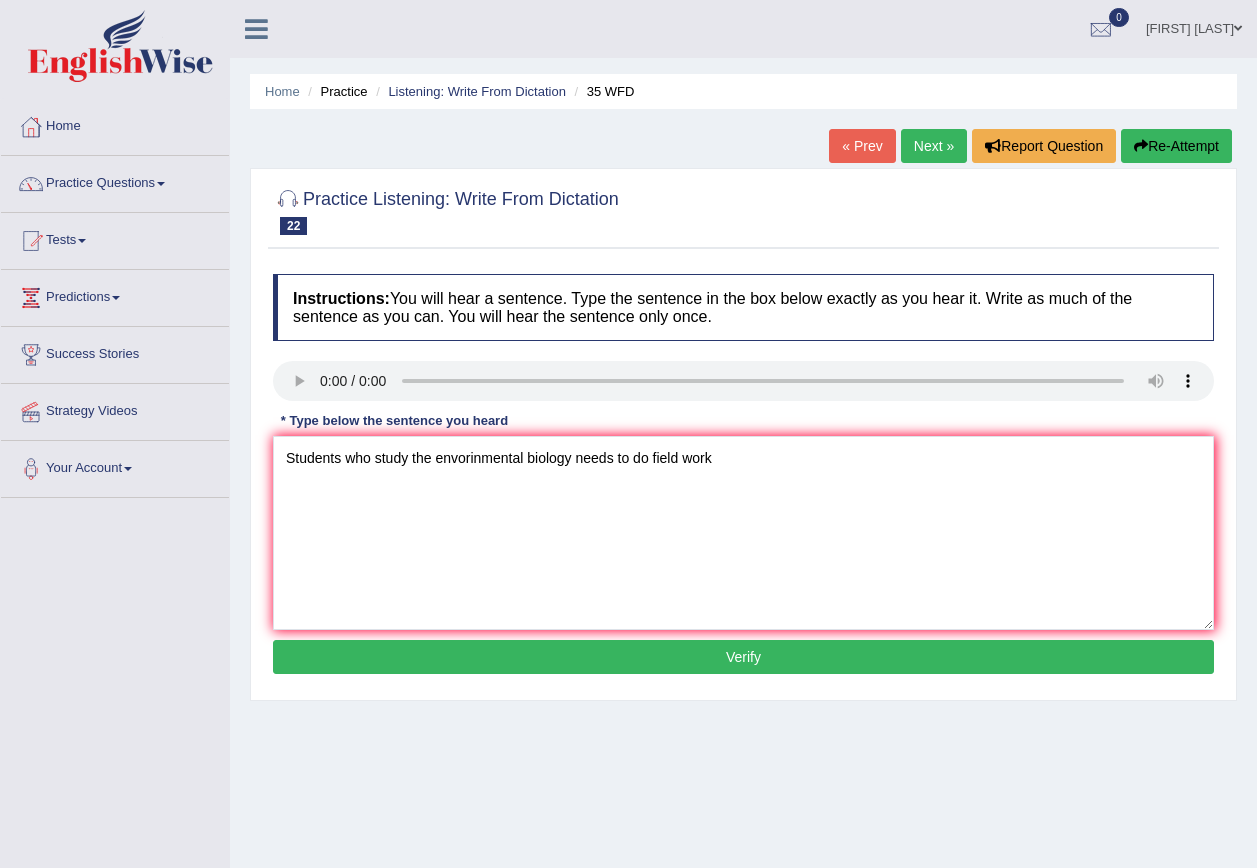 click on "Verify" at bounding box center (743, 657) 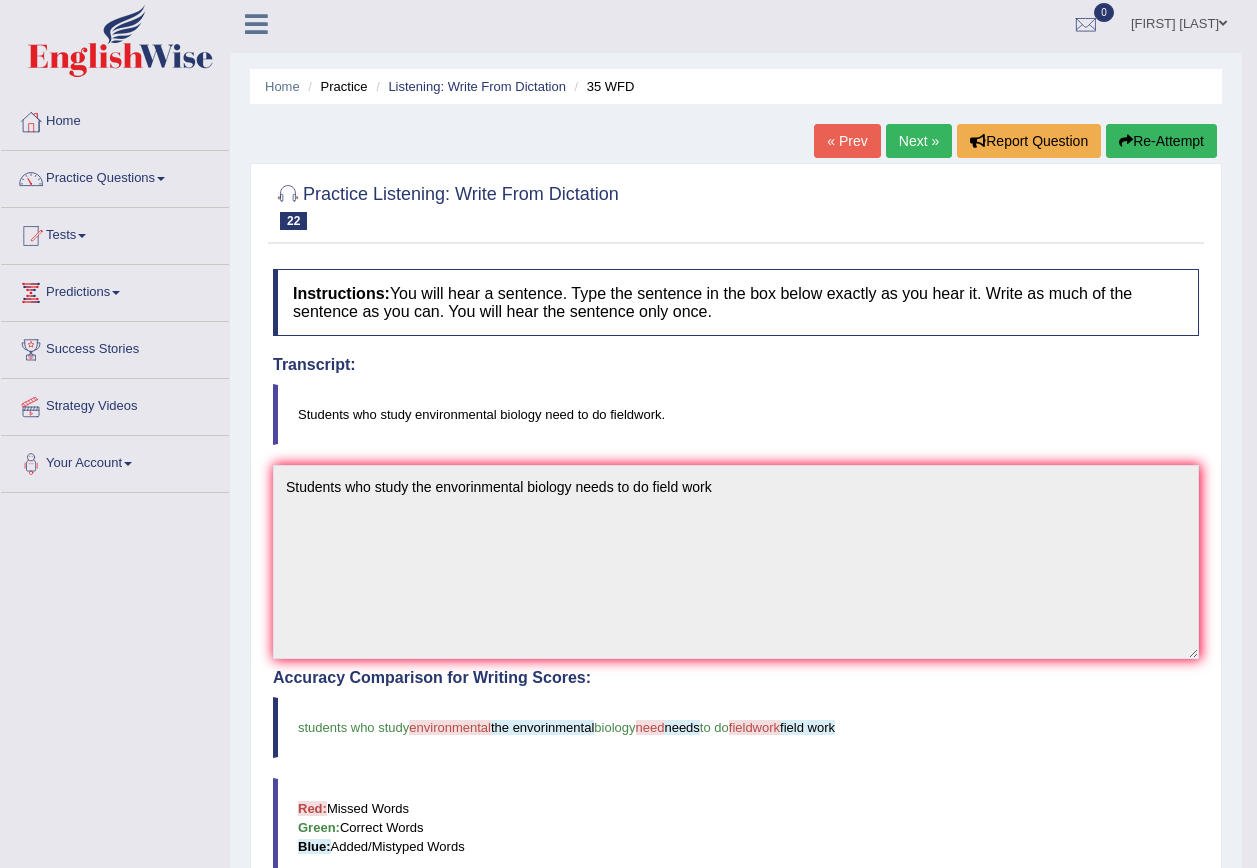 scroll, scrollTop: 0, scrollLeft: 0, axis: both 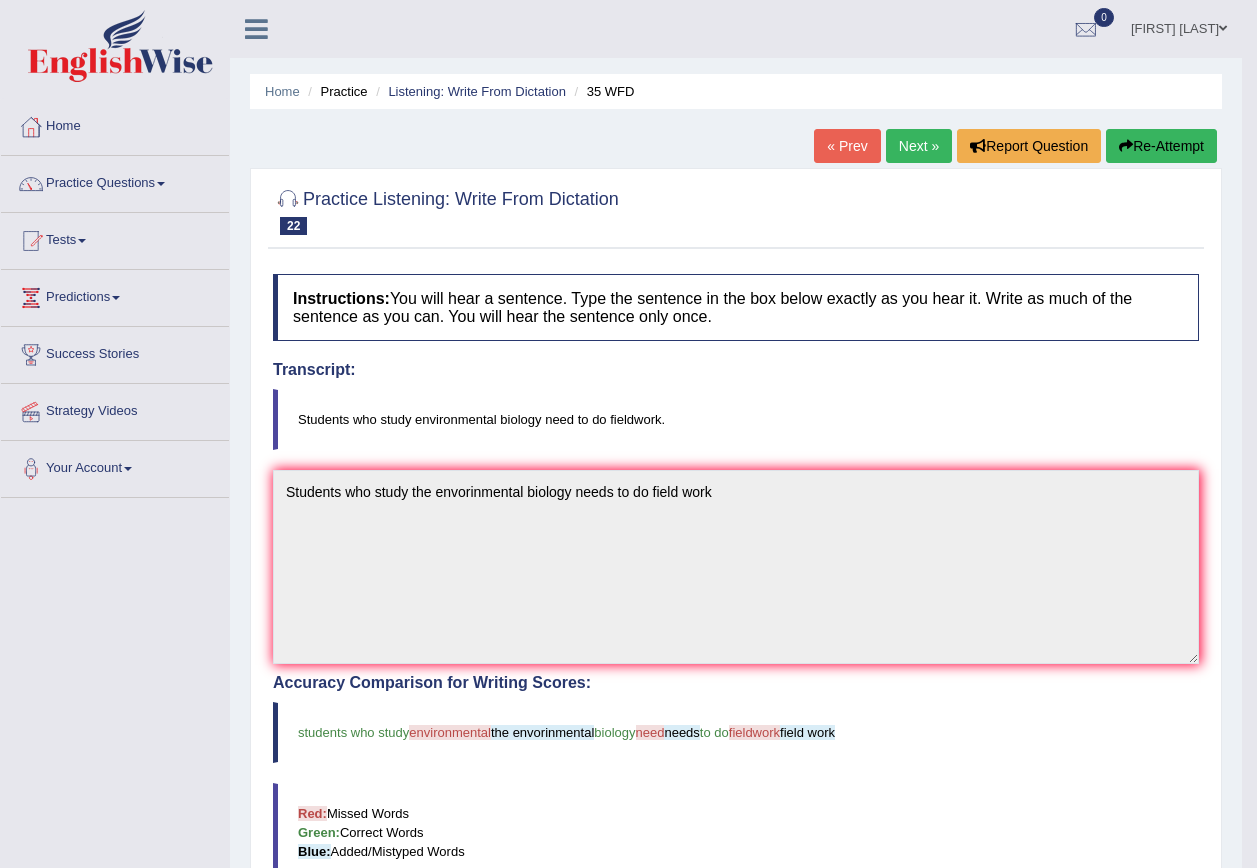 click on "Next »" at bounding box center (919, 146) 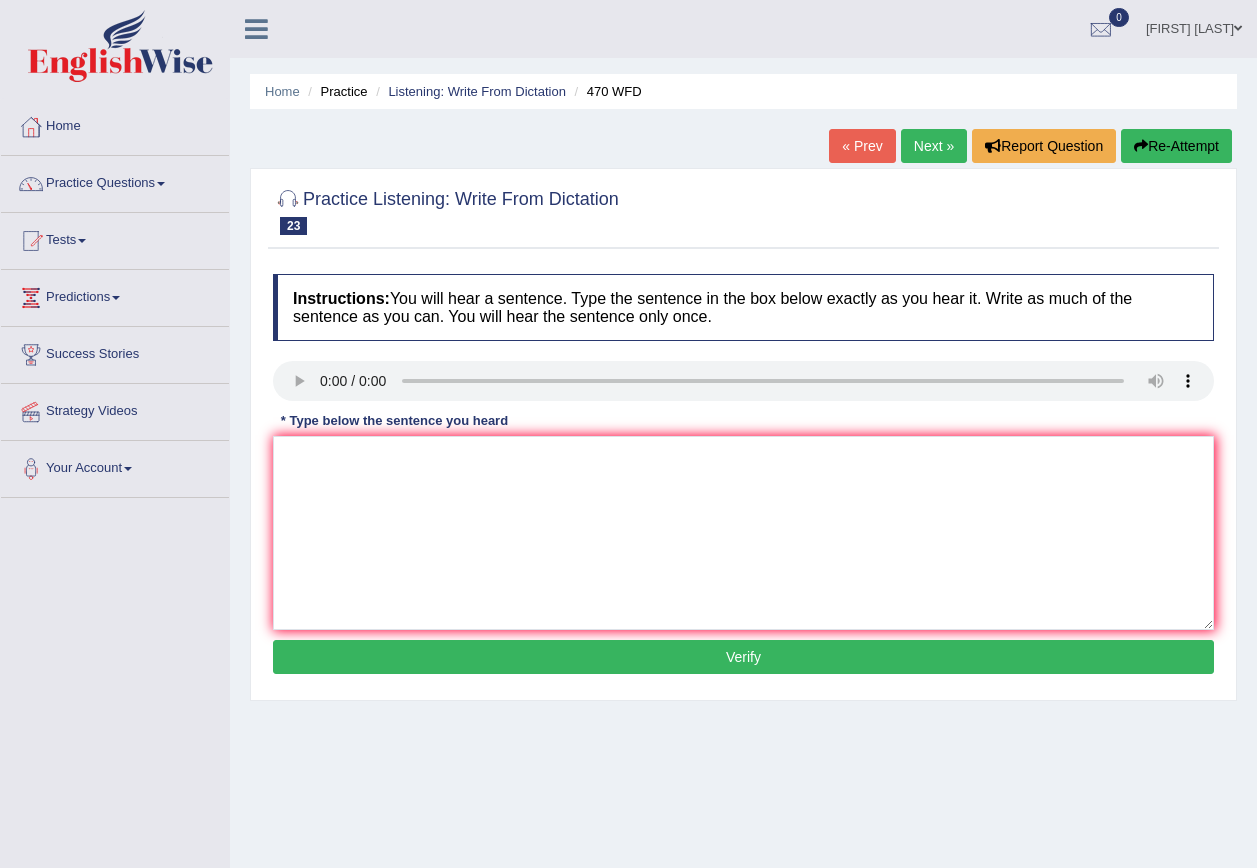 scroll, scrollTop: 0, scrollLeft: 0, axis: both 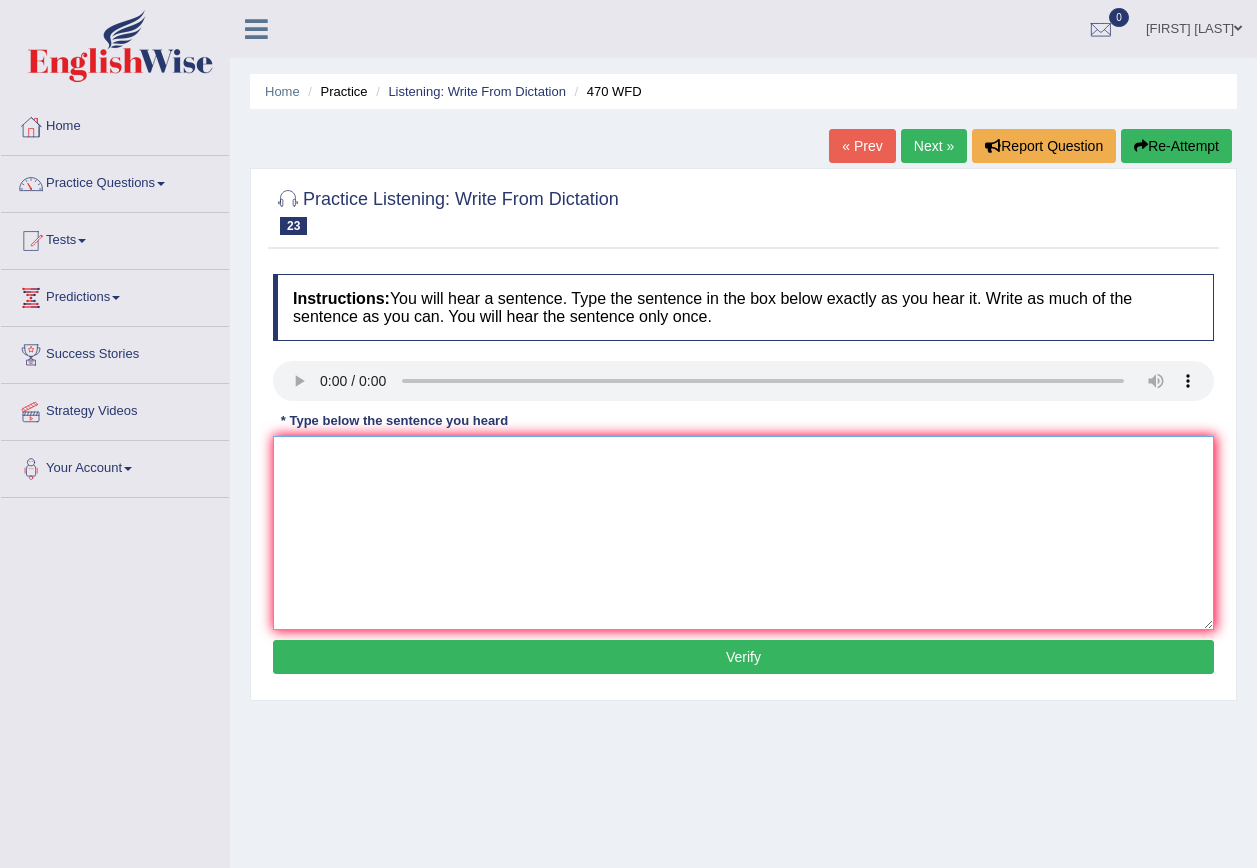 click at bounding box center (743, 533) 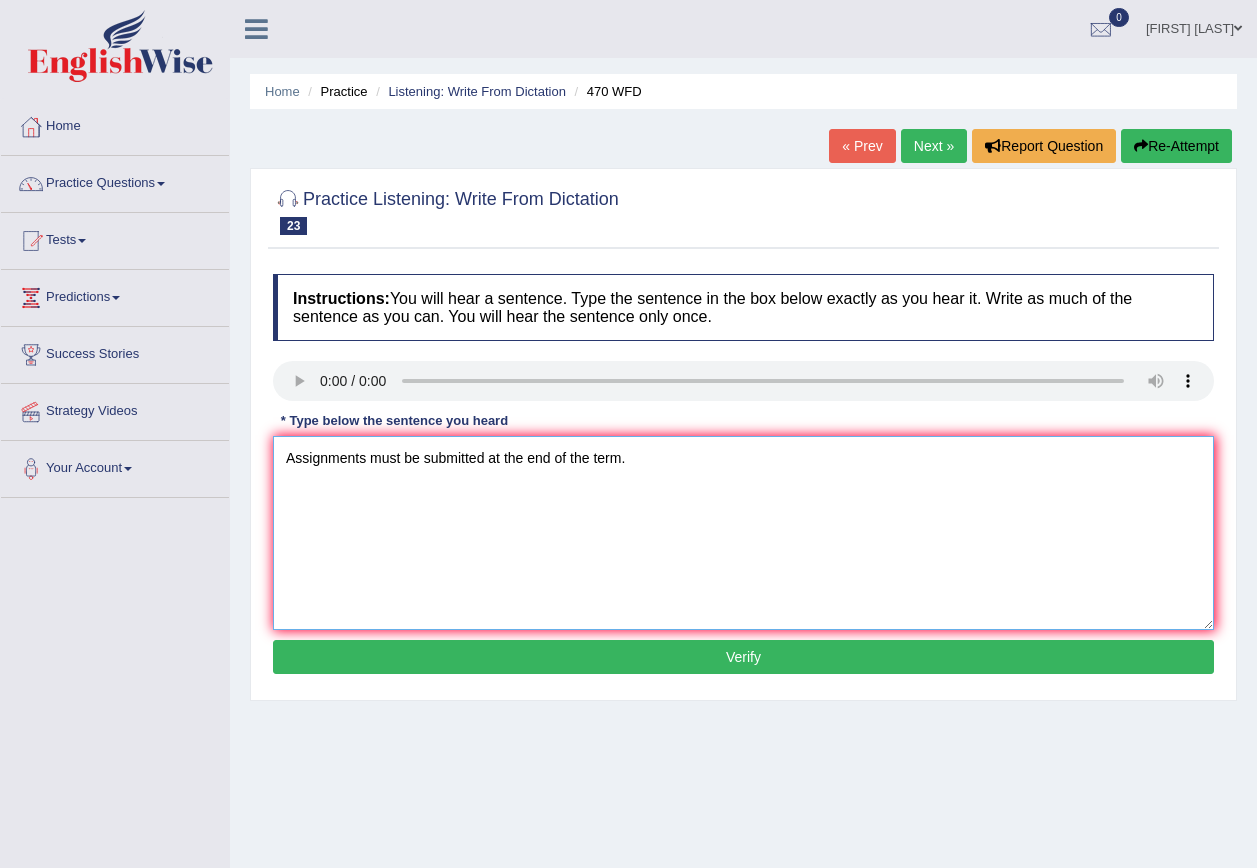 type on "Assignments must be submitted at the end of the term." 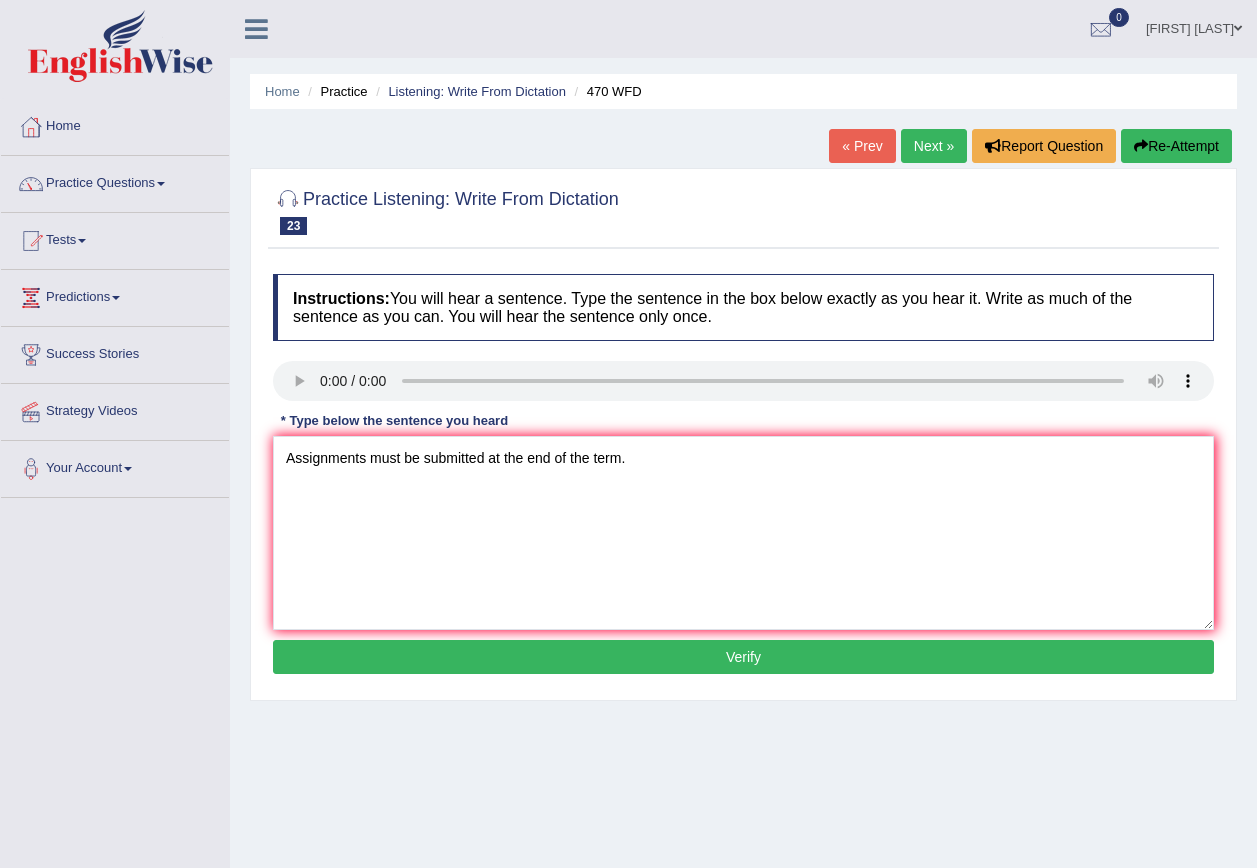 click on "Verify" at bounding box center [743, 657] 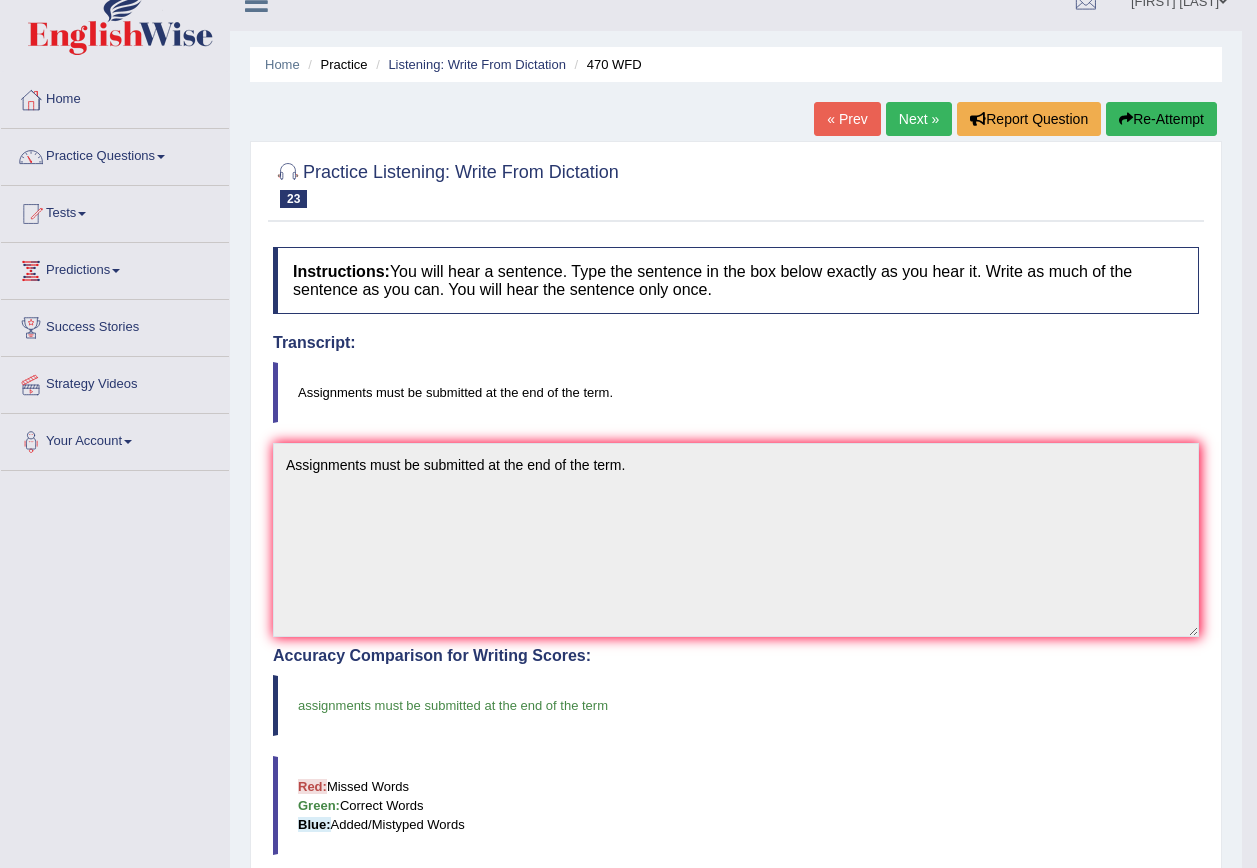 scroll, scrollTop: 0, scrollLeft: 0, axis: both 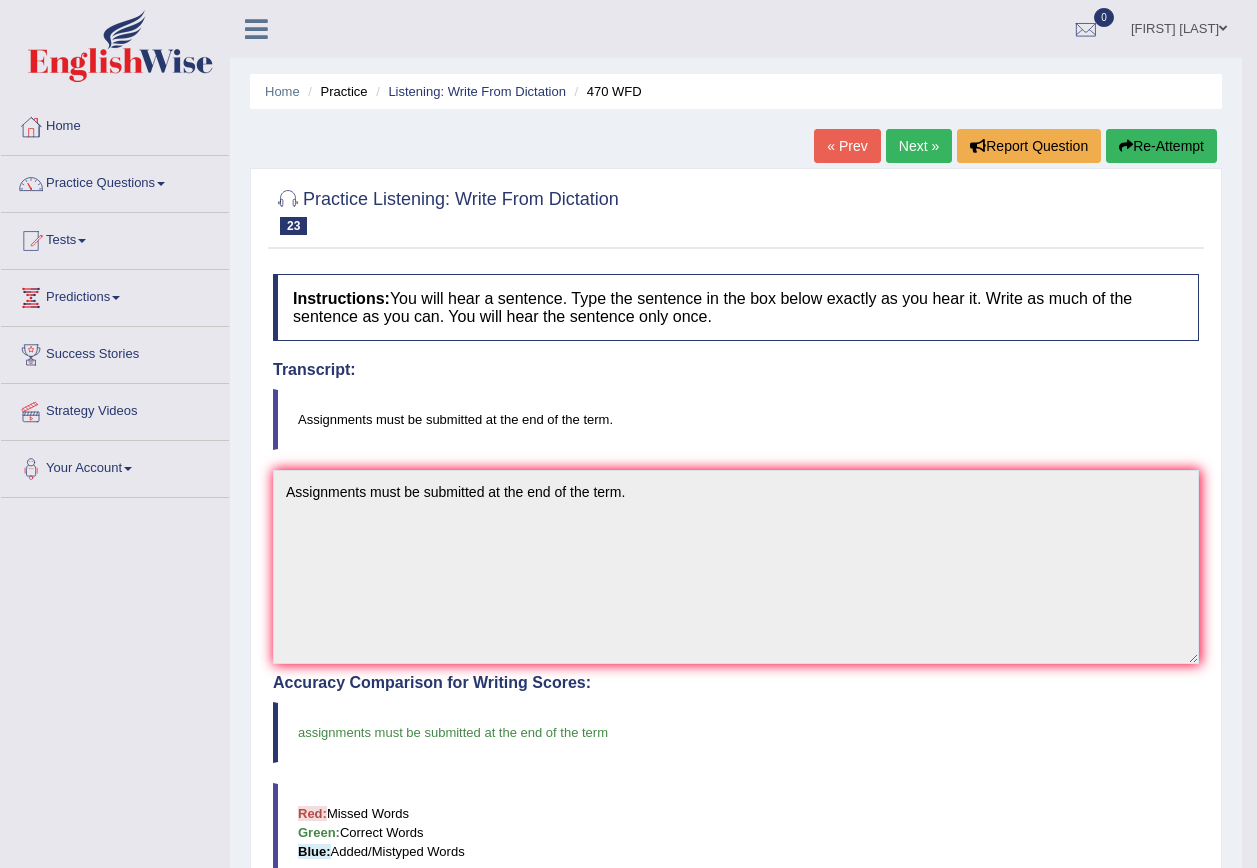 click on "Next »" at bounding box center (919, 146) 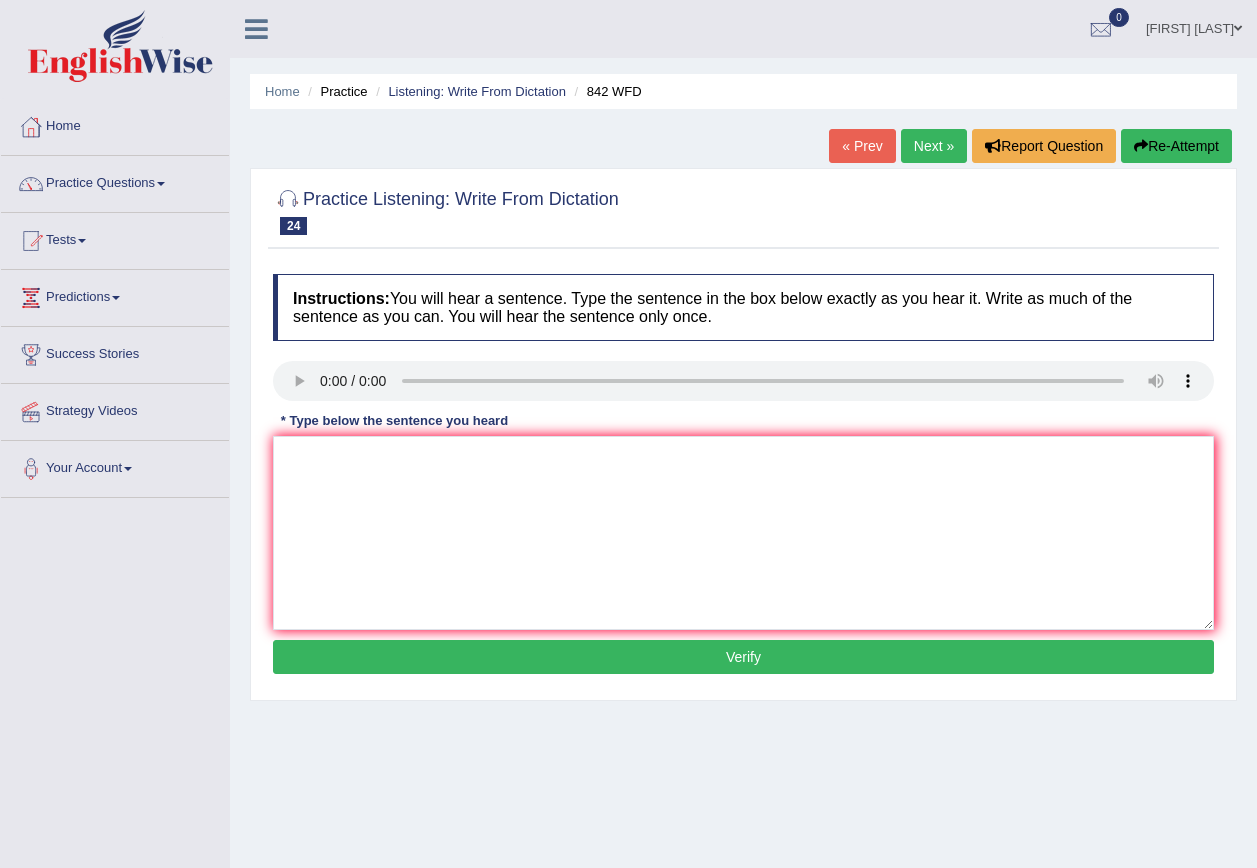 scroll, scrollTop: 0, scrollLeft: 0, axis: both 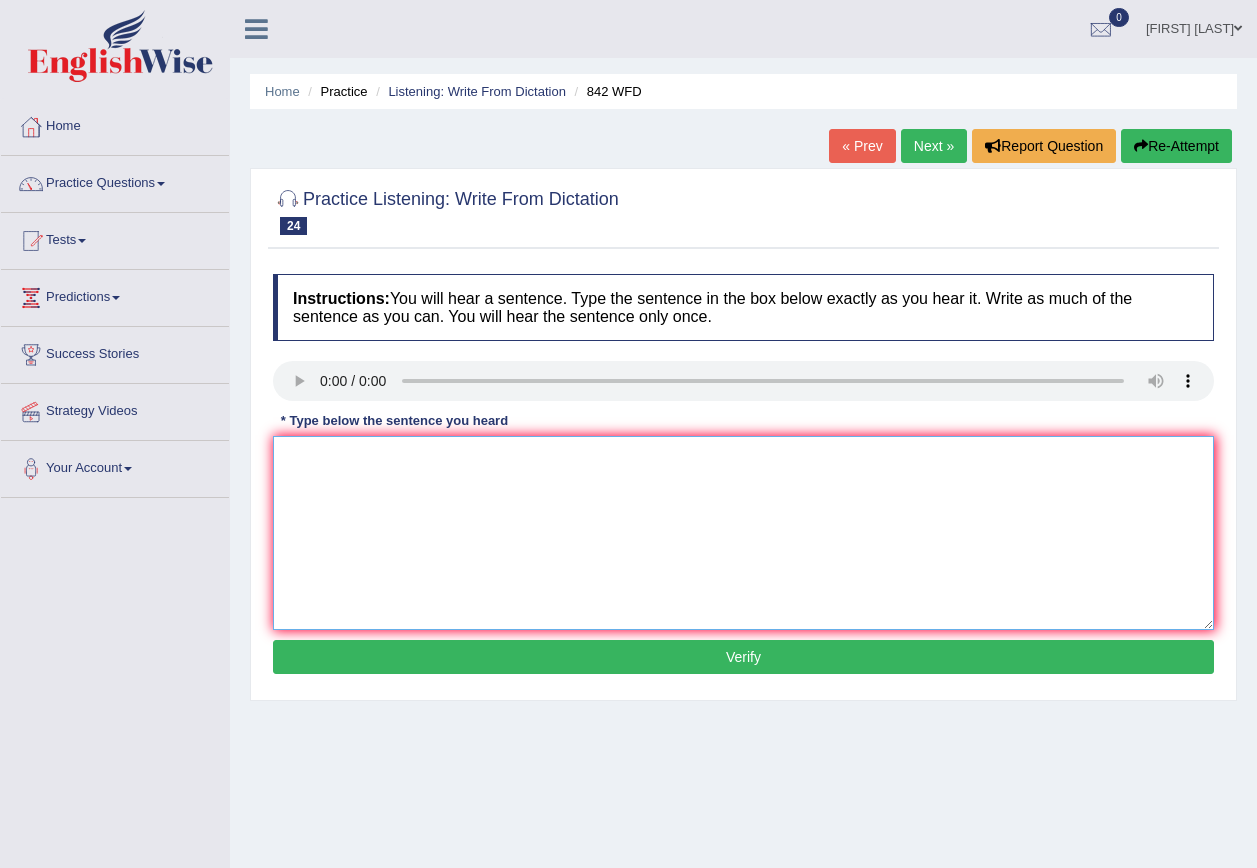 click at bounding box center [743, 533] 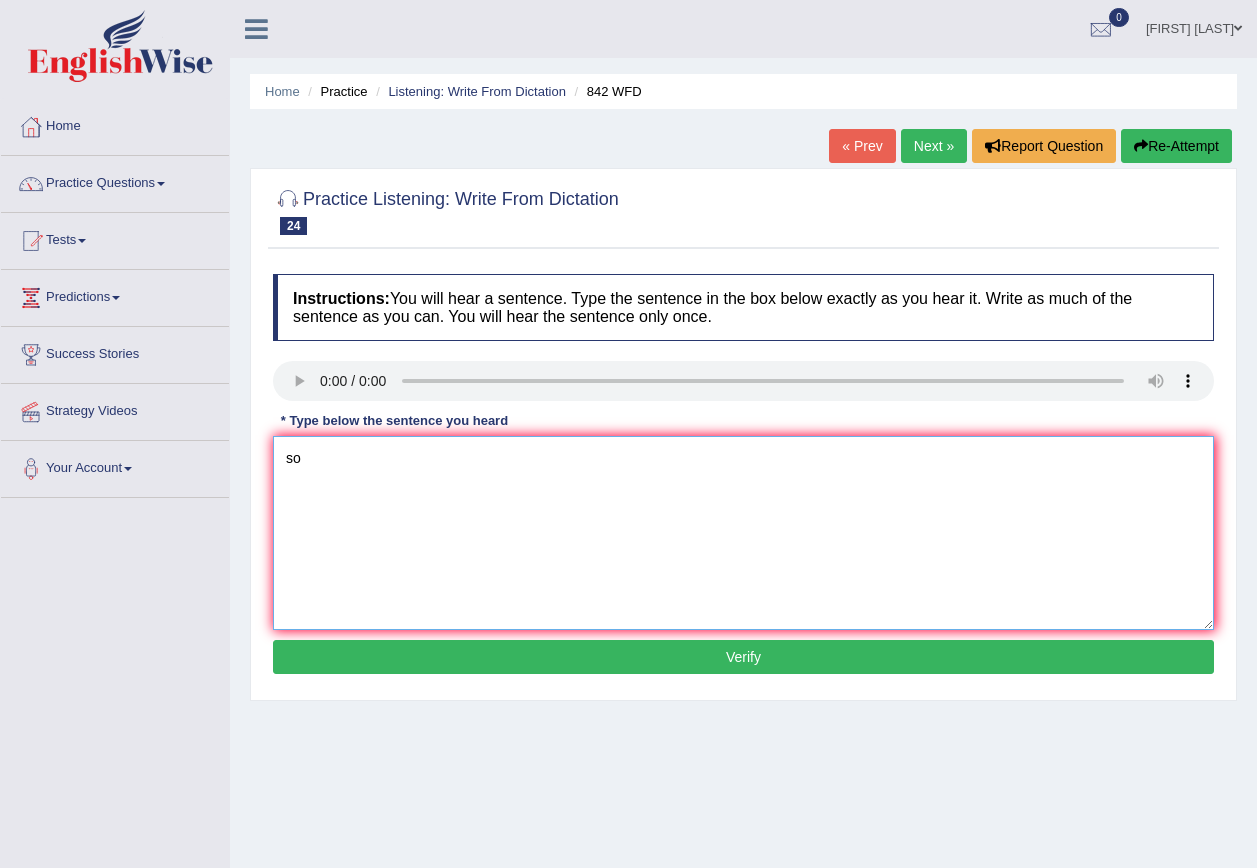 type on "s" 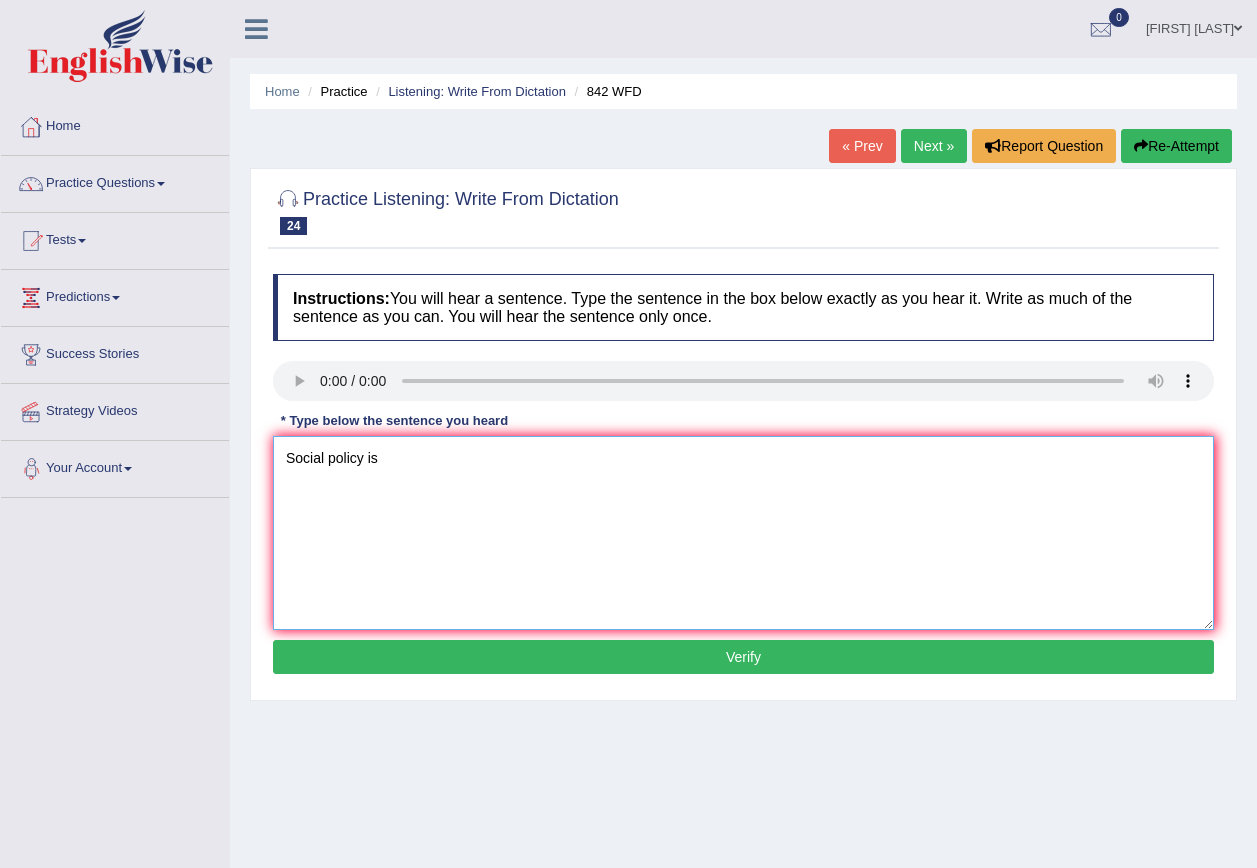 click on "Social policy is" at bounding box center (743, 533) 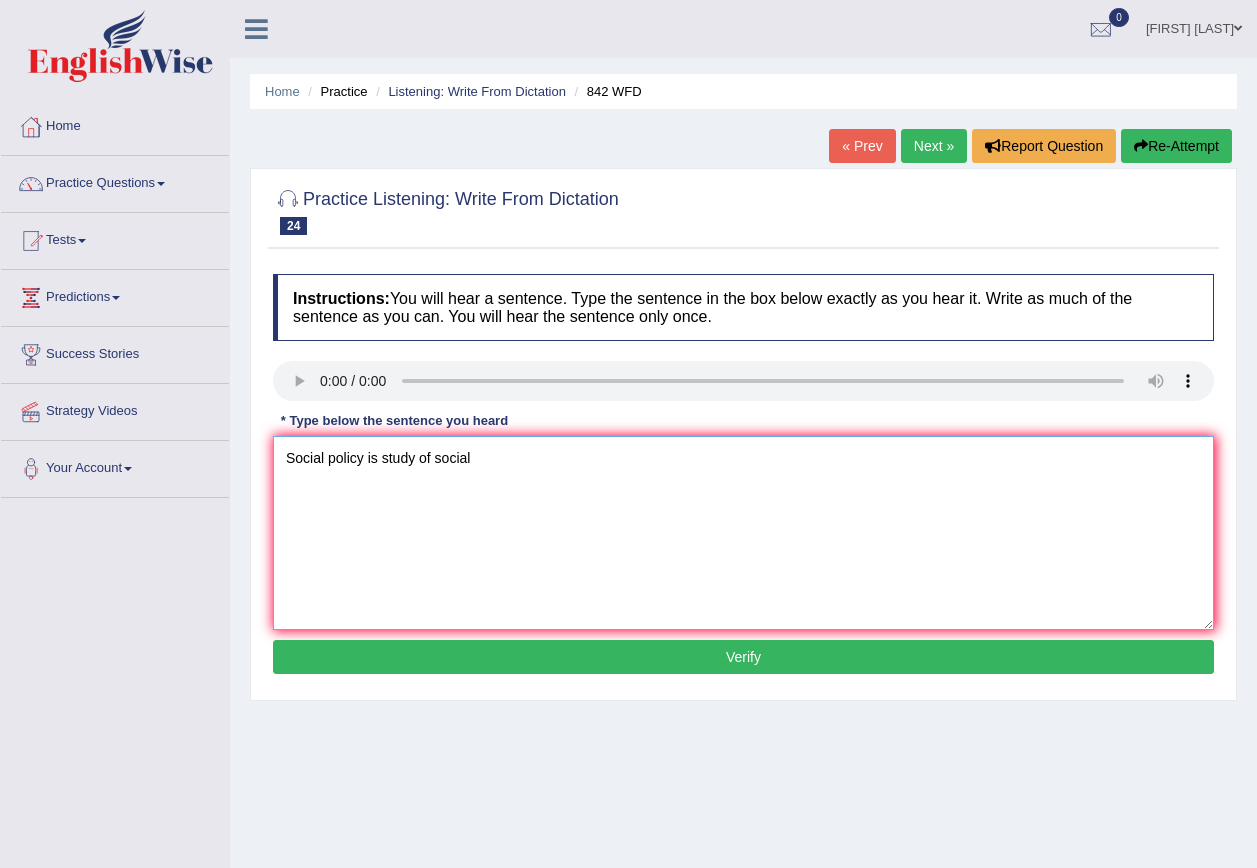 click on "Social policy is study of social" at bounding box center [743, 533] 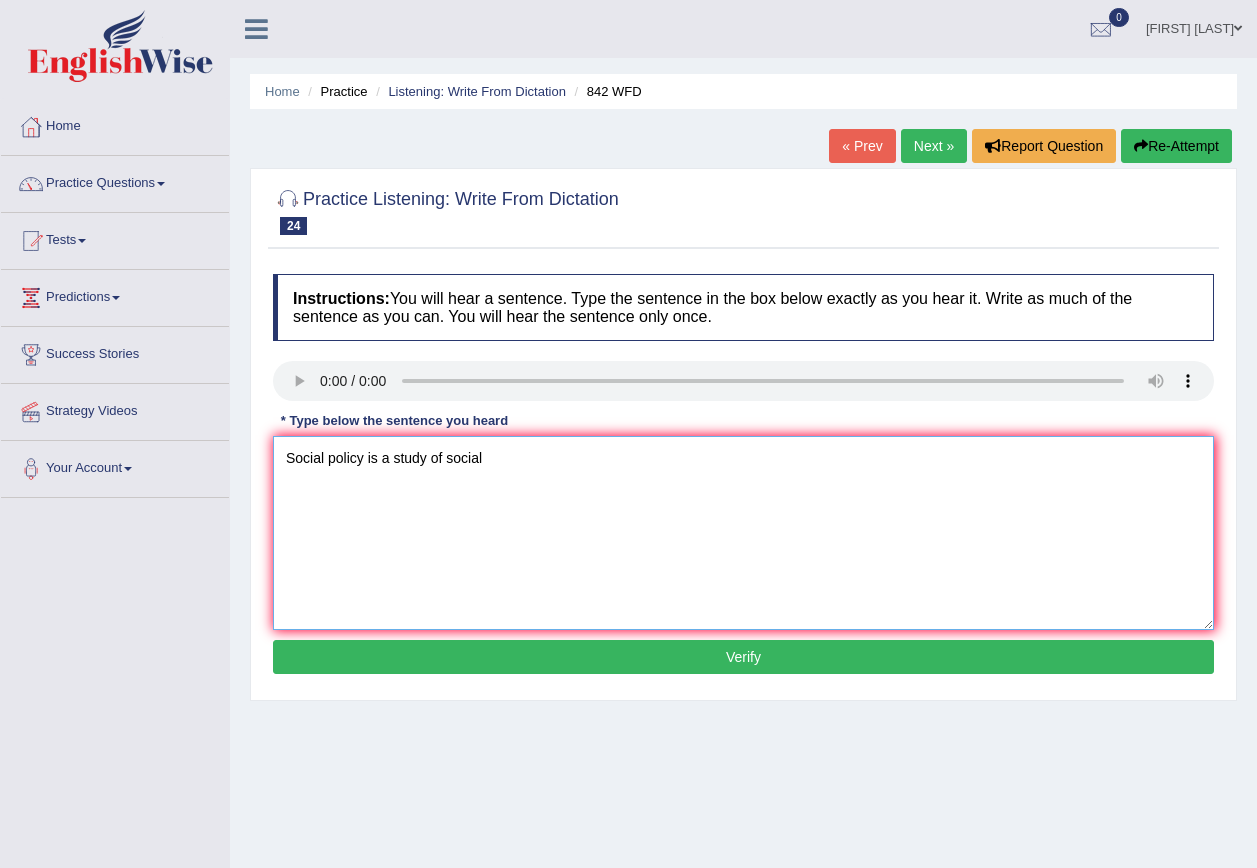 click on "Social policy is a study of social" at bounding box center (743, 533) 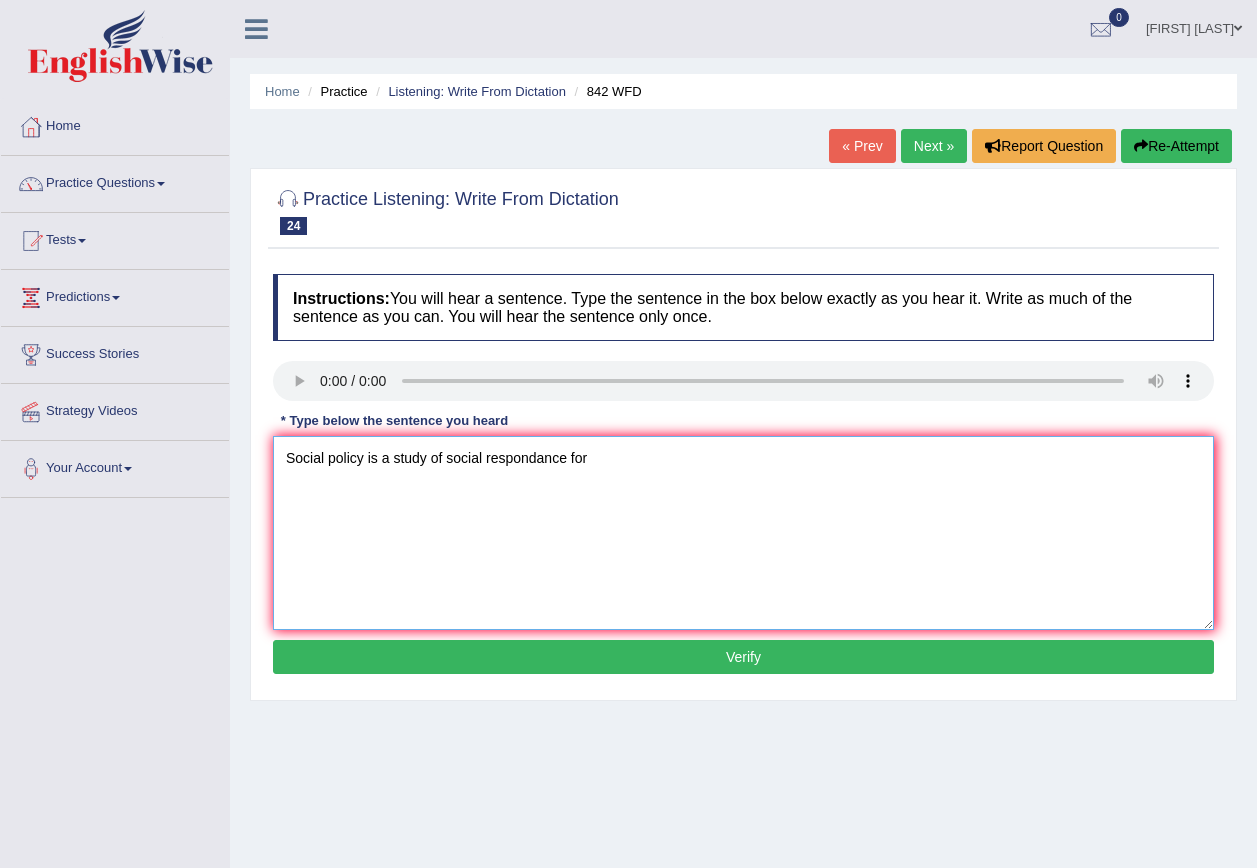 click on "Social policy is a study of social respondance for" at bounding box center (743, 533) 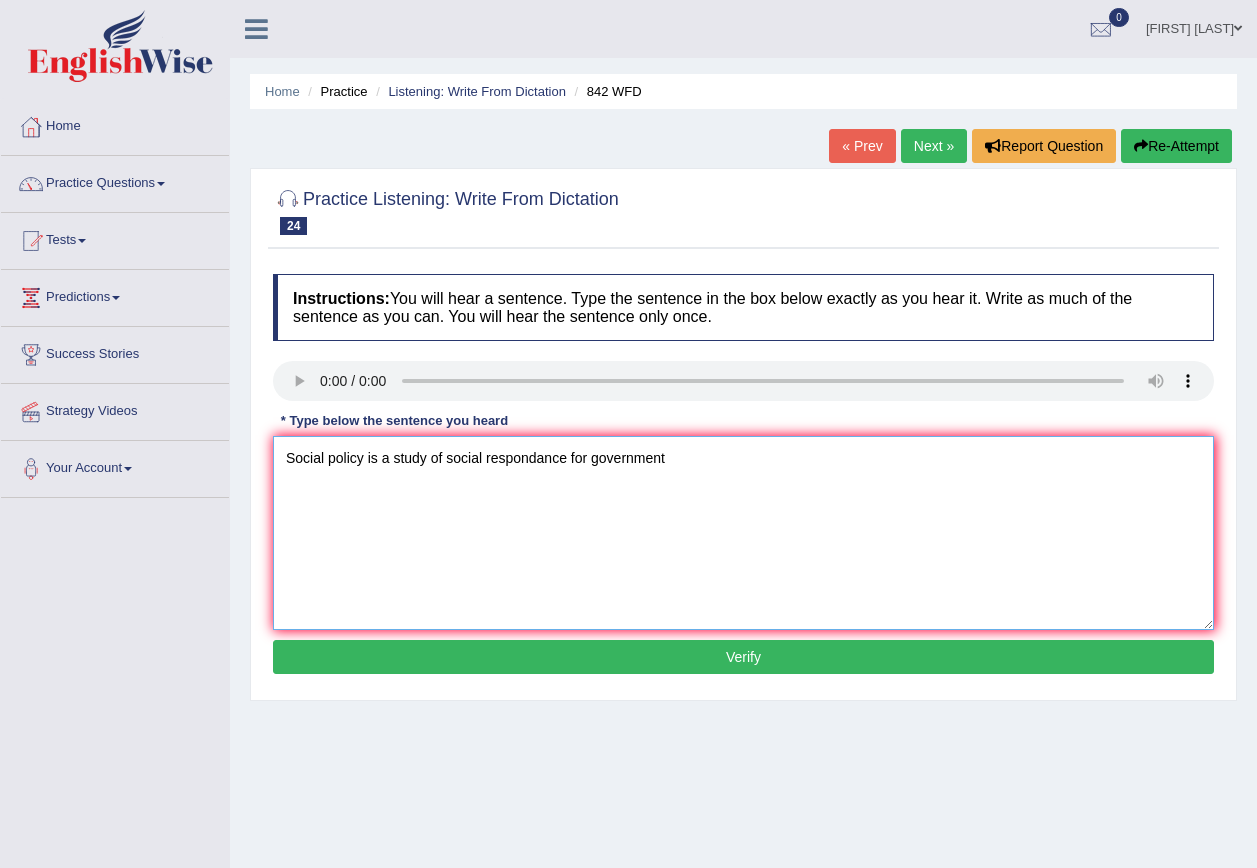 click on "Social policy is a study of social respondance for government" at bounding box center (743, 533) 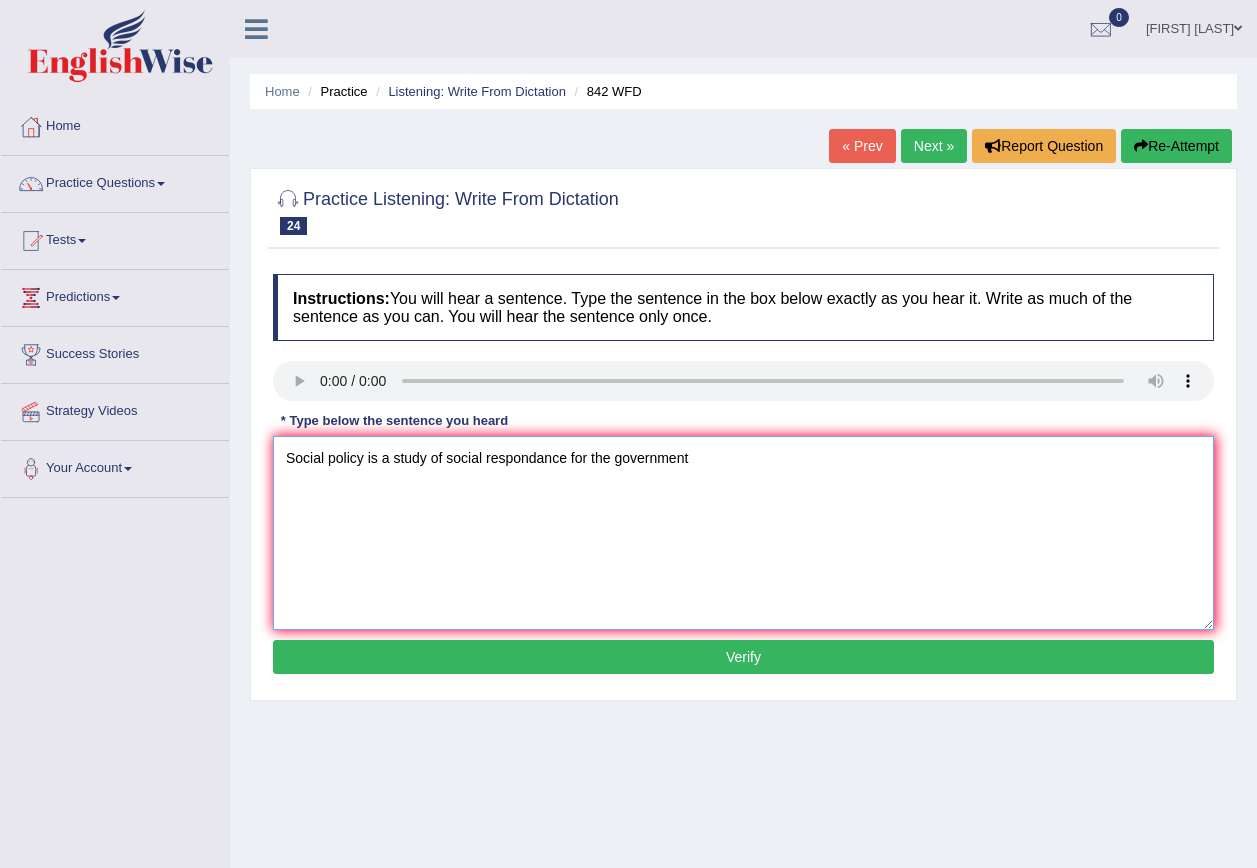 type on "Social policy is a study of social respondance for the government" 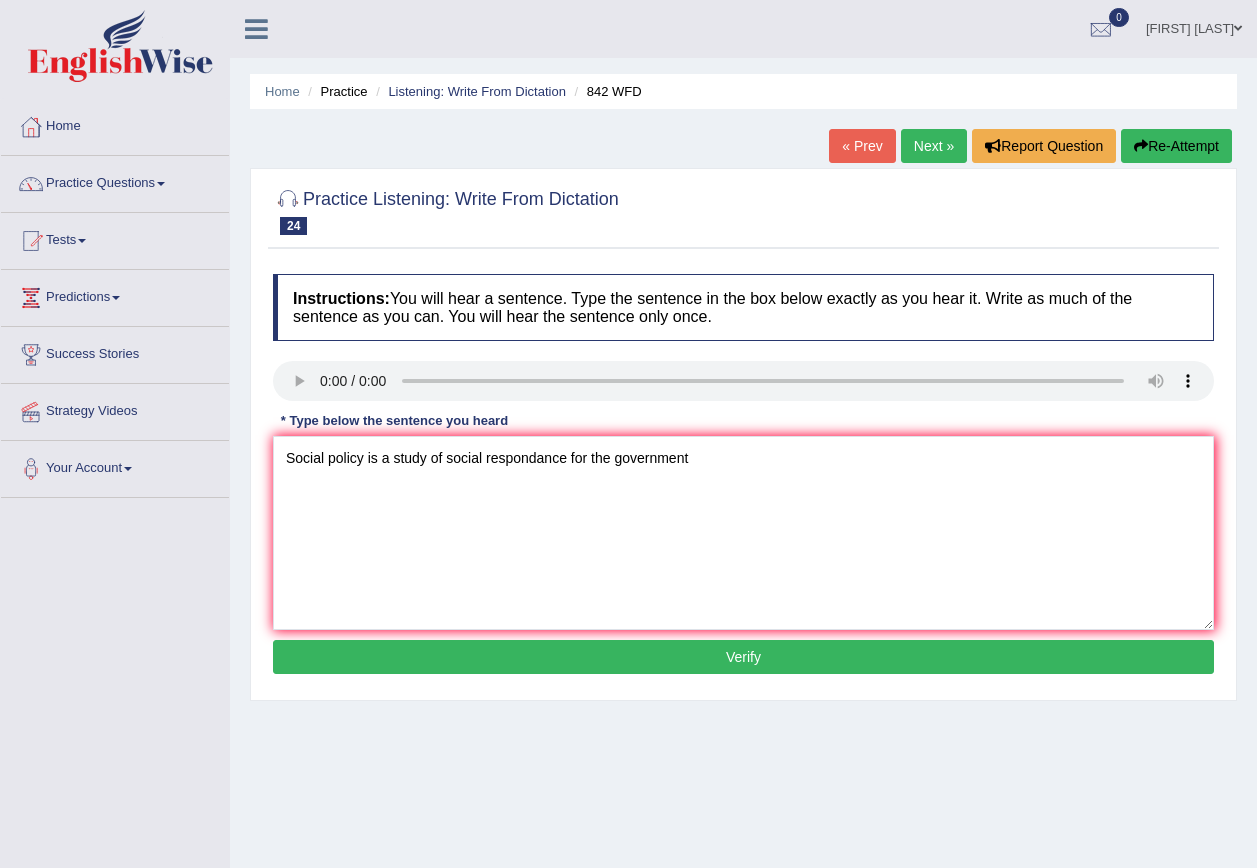 click on "Verify" at bounding box center [743, 657] 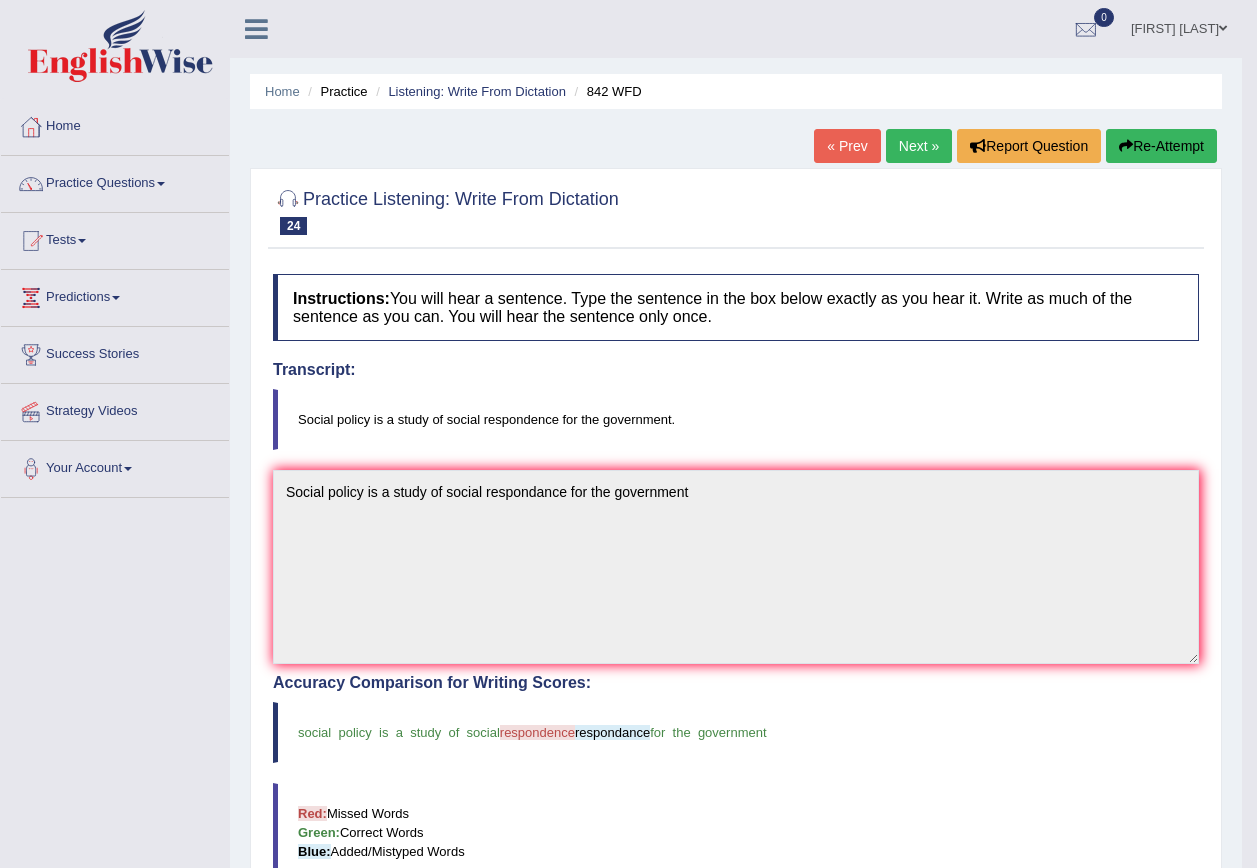 click on "Next »" at bounding box center (919, 146) 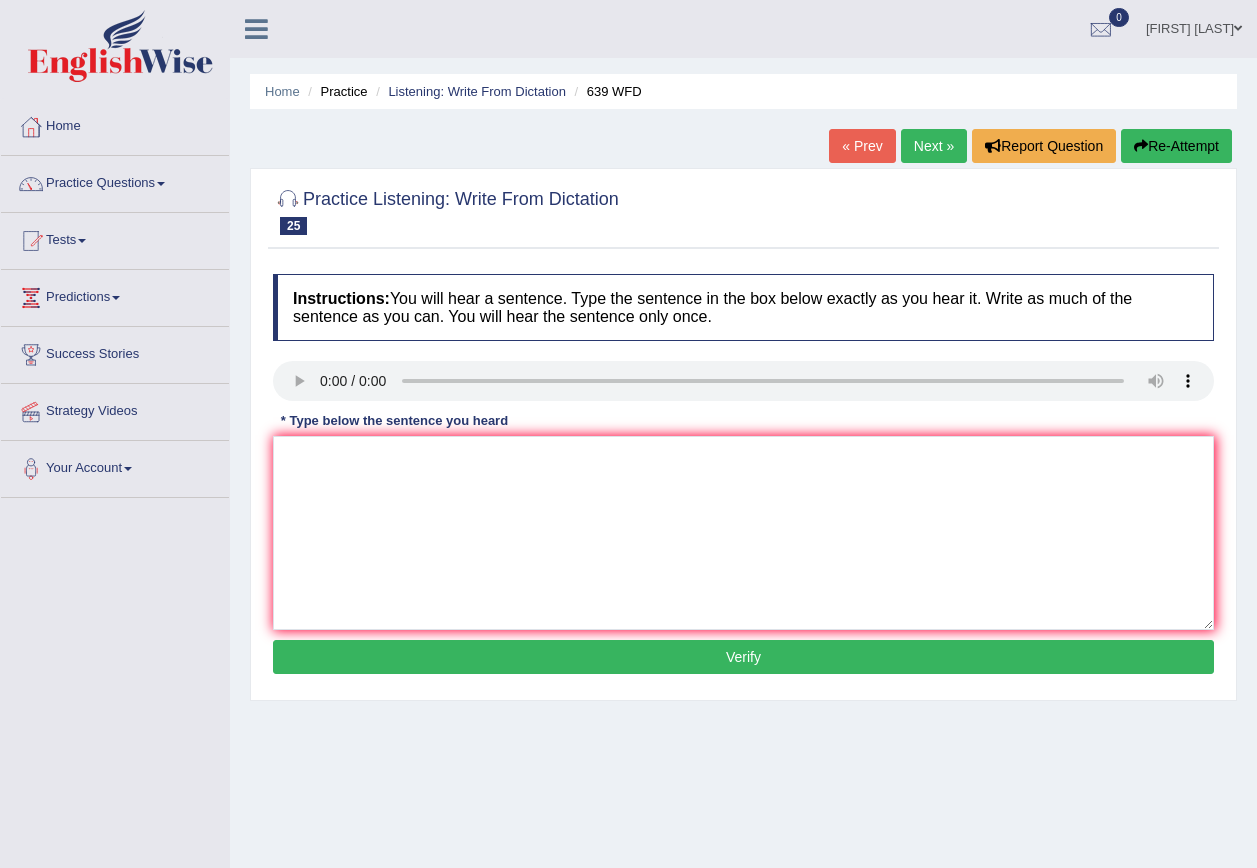 scroll, scrollTop: 0, scrollLeft: 0, axis: both 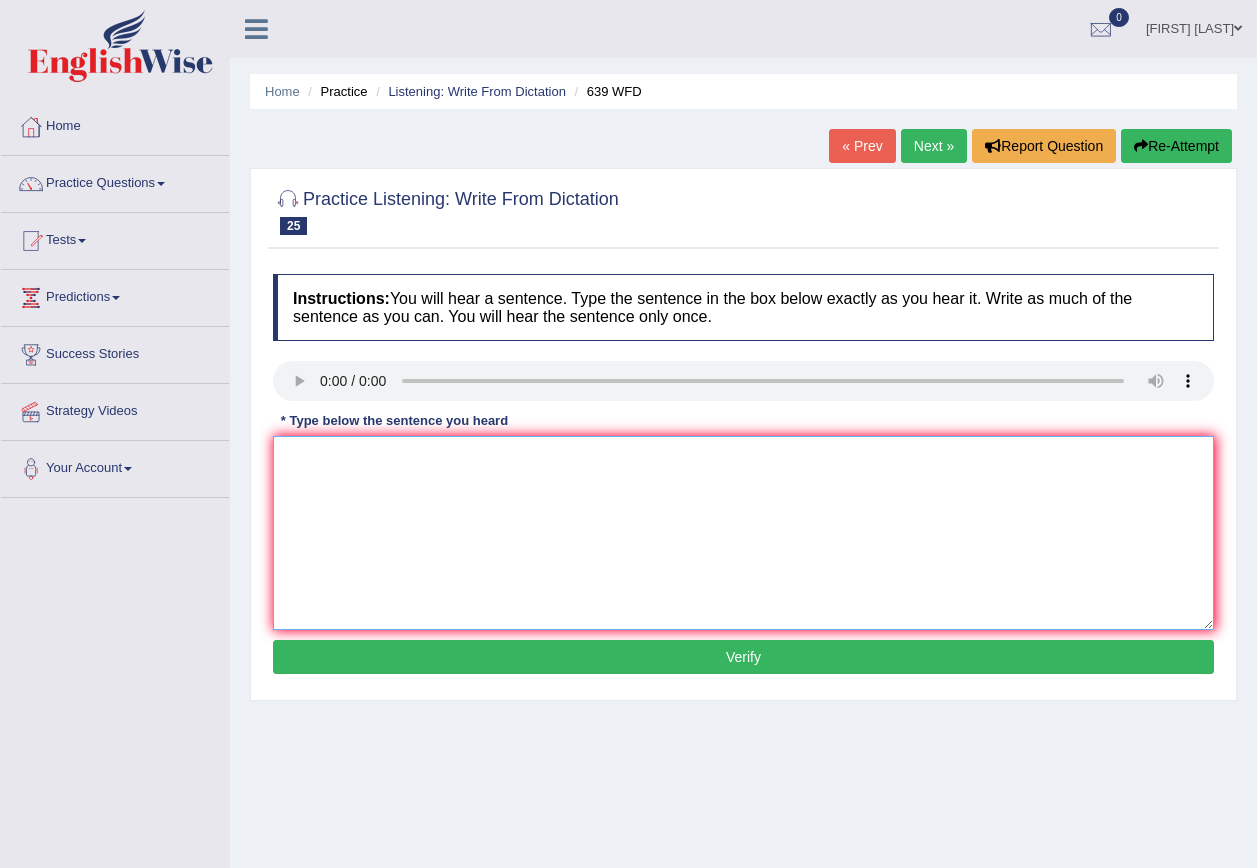 click at bounding box center (743, 533) 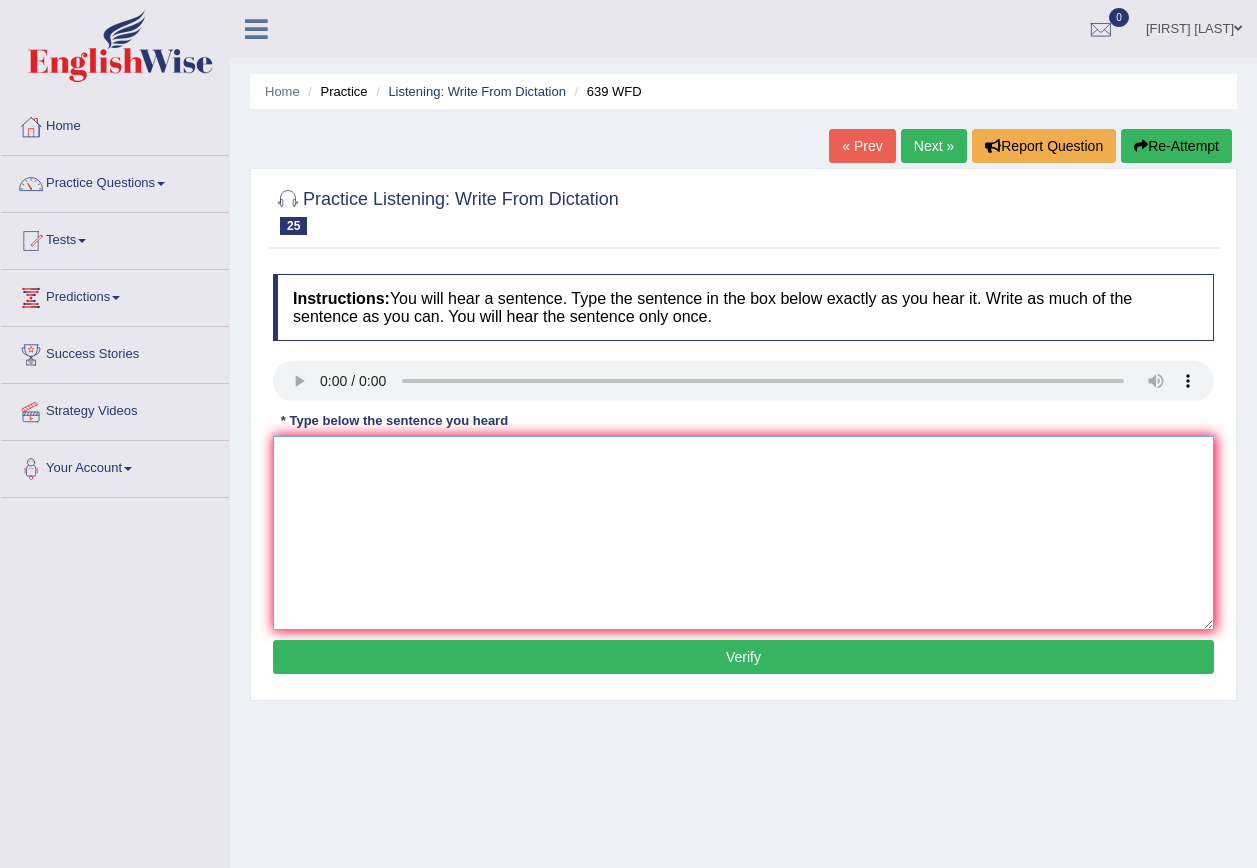 click at bounding box center (743, 533) 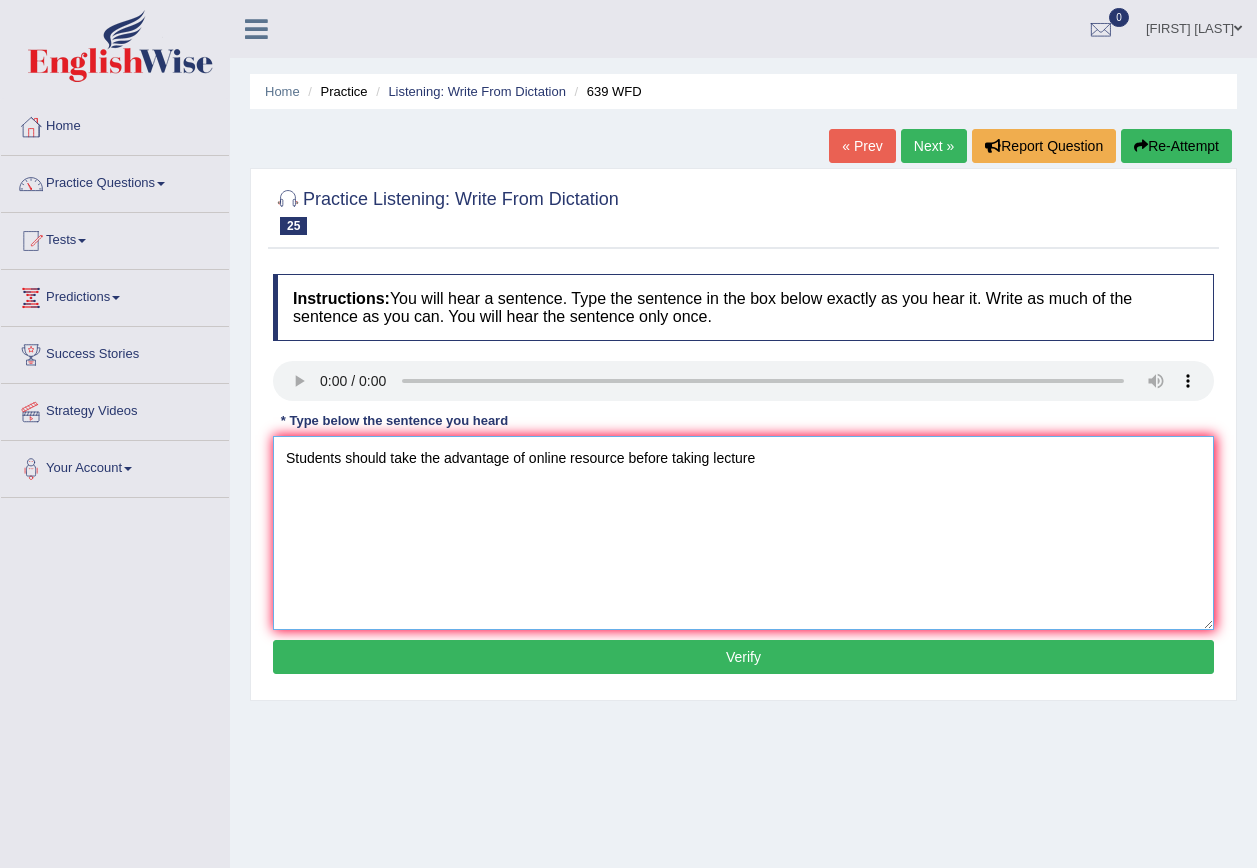 click on "Students should take the advantage of online resource before taking lecture" at bounding box center (743, 533) 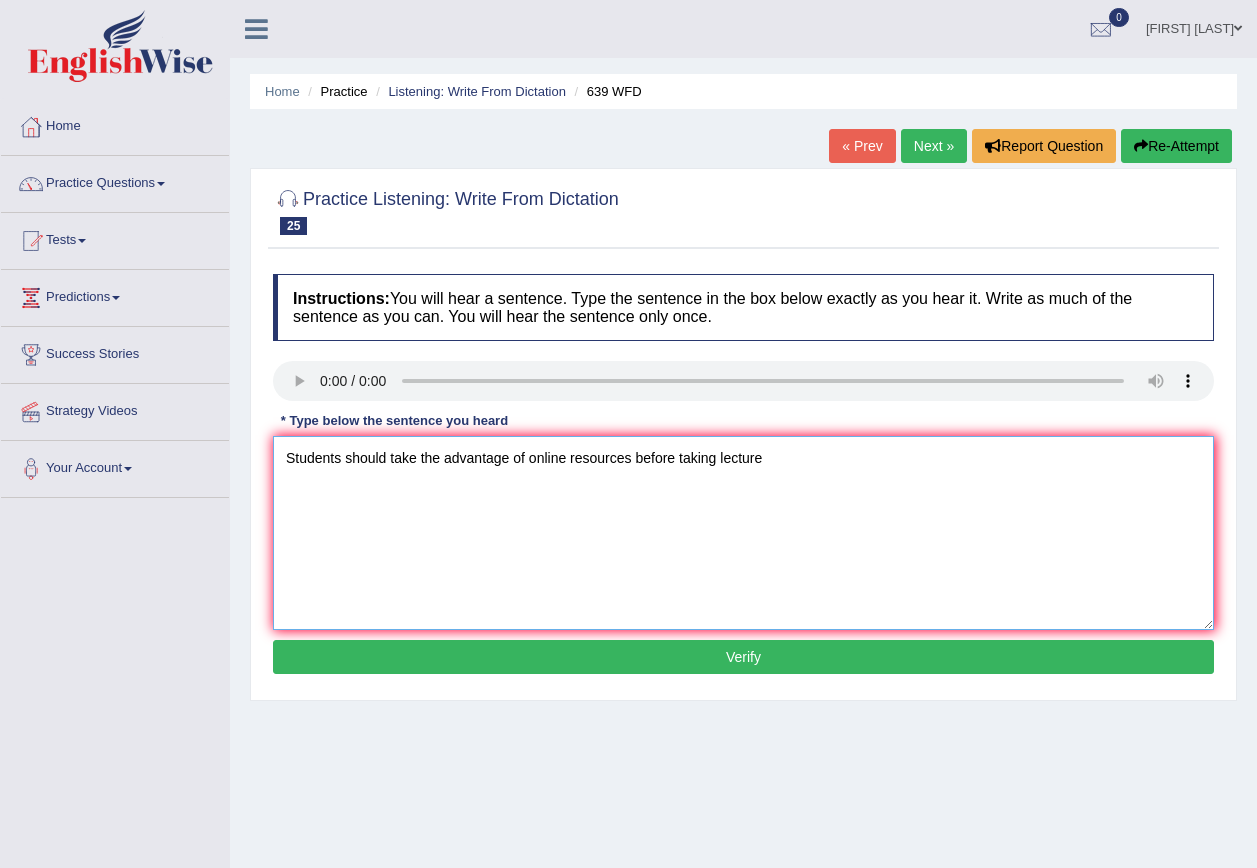 type on "Students should take the advantage of online resources before taking lecture" 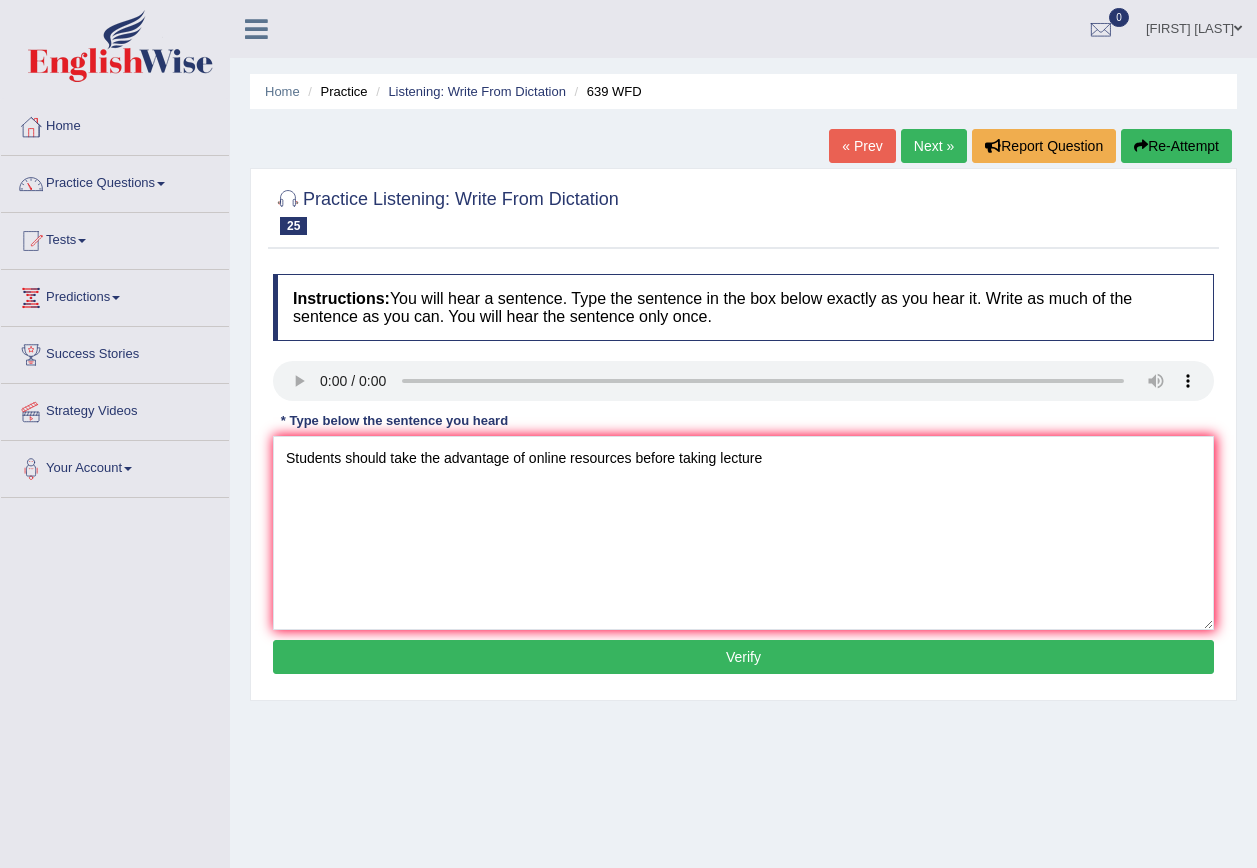 click on "Verify" at bounding box center [743, 657] 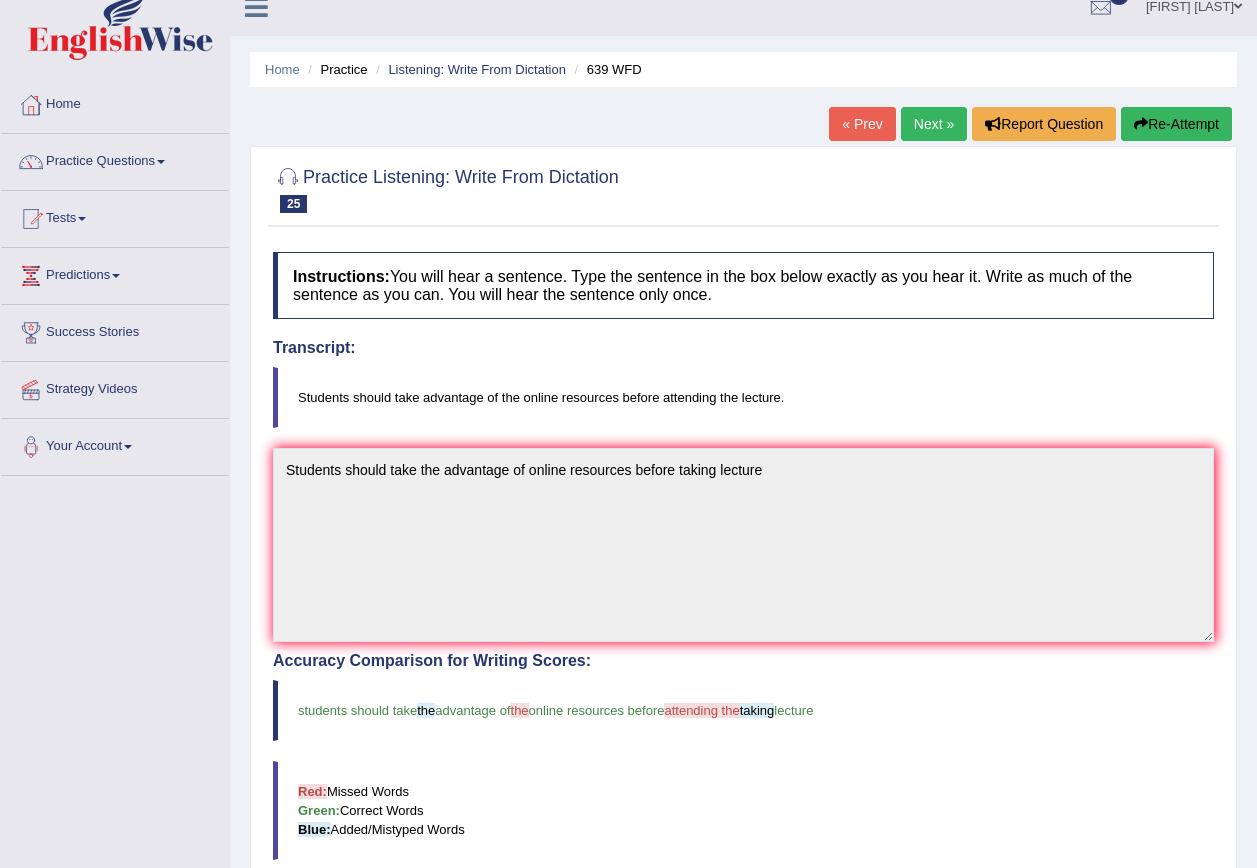 scroll, scrollTop: 0, scrollLeft: 0, axis: both 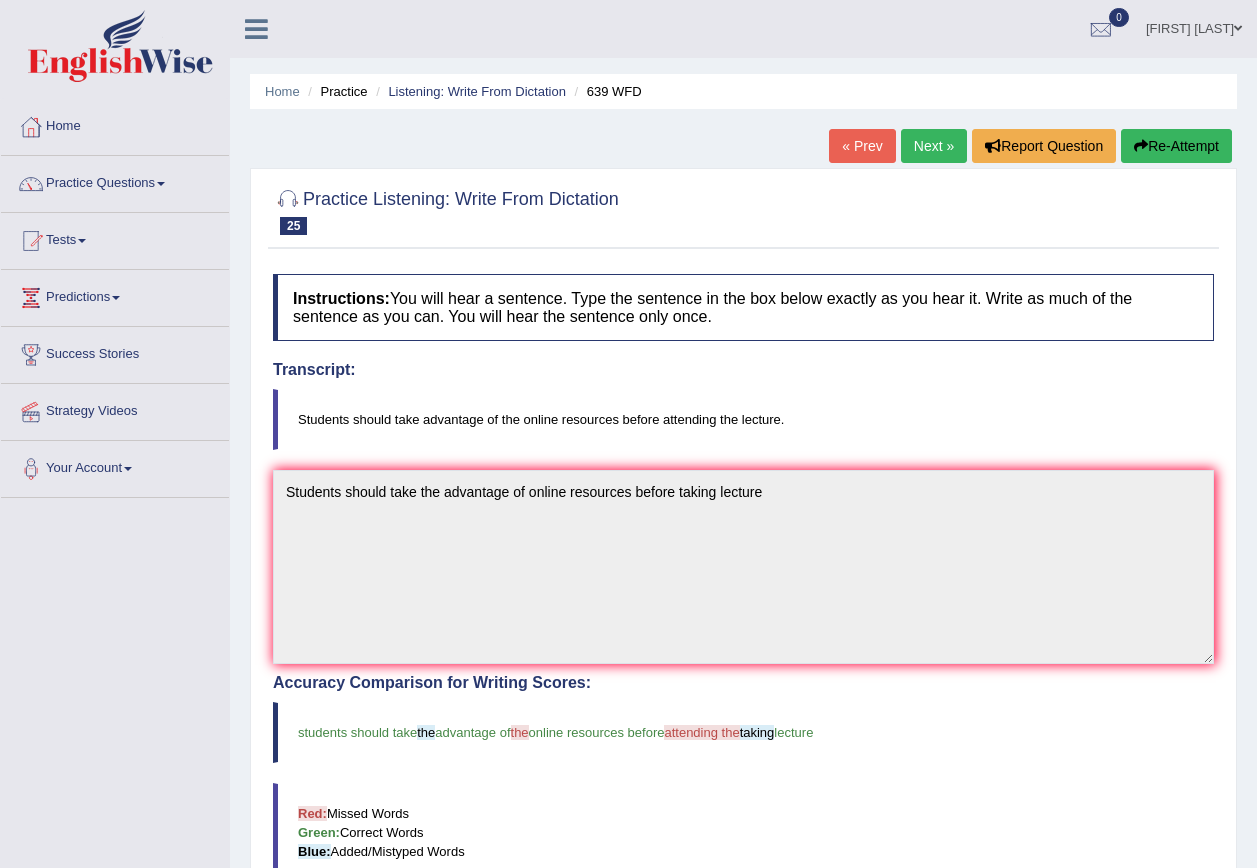click on "Next »" at bounding box center (934, 146) 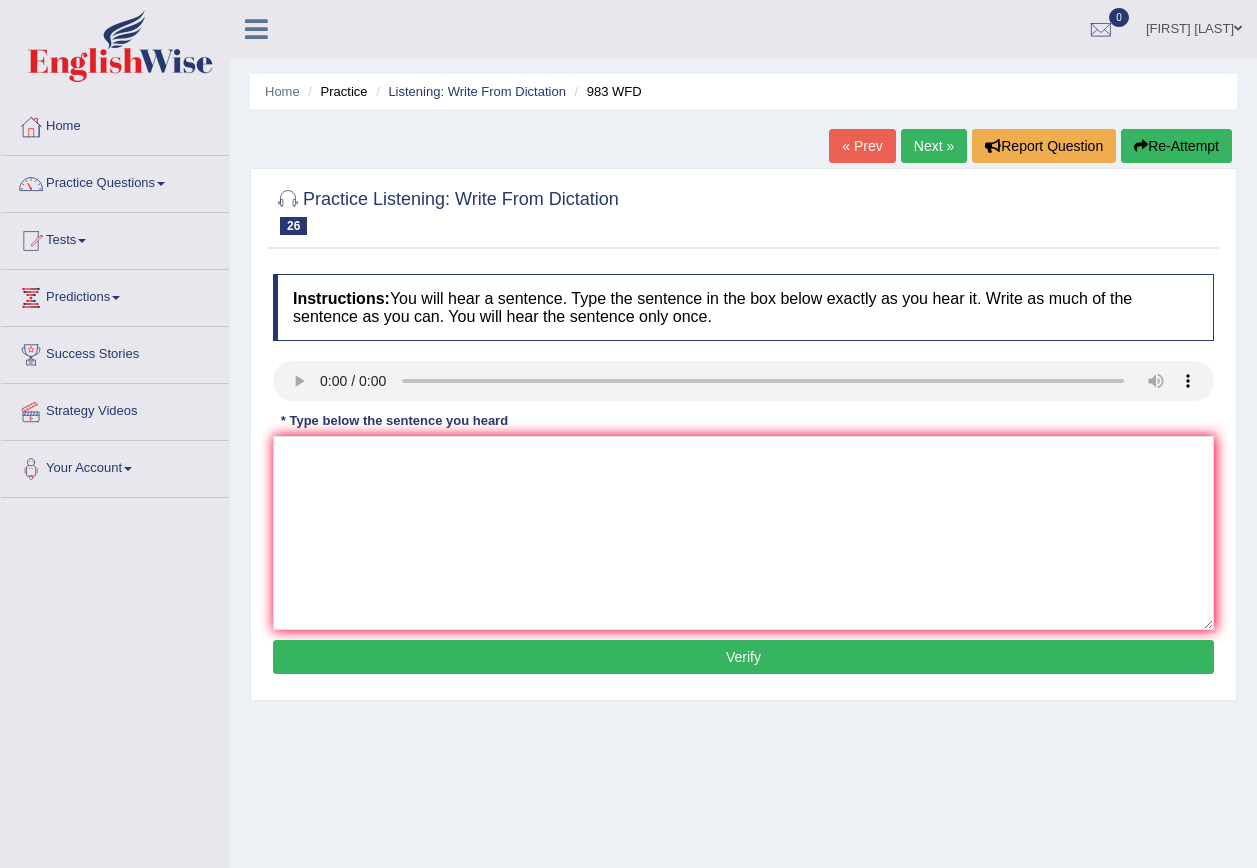 scroll, scrollTop: 0, scrollLeft: 0, axis: both 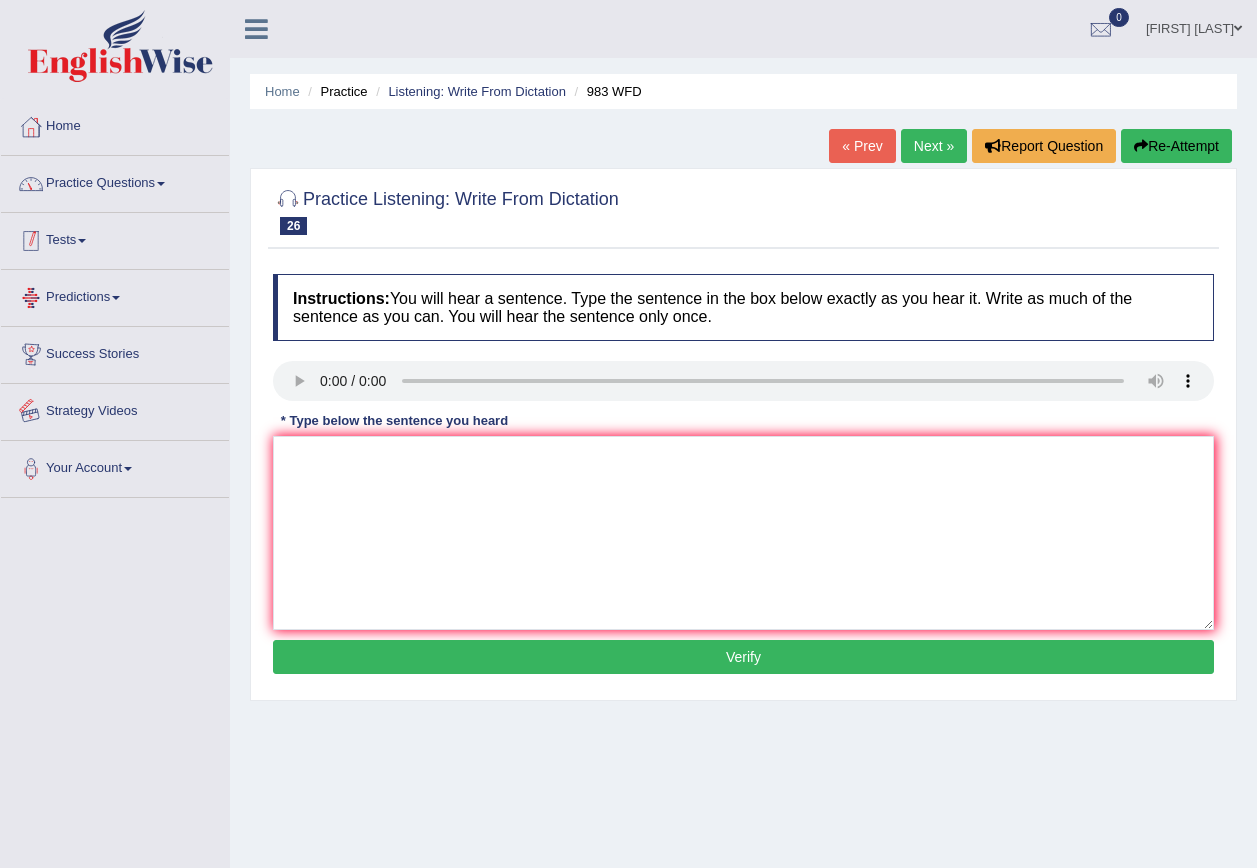 click on "Practice Questions" at bounding box center (115, 181) 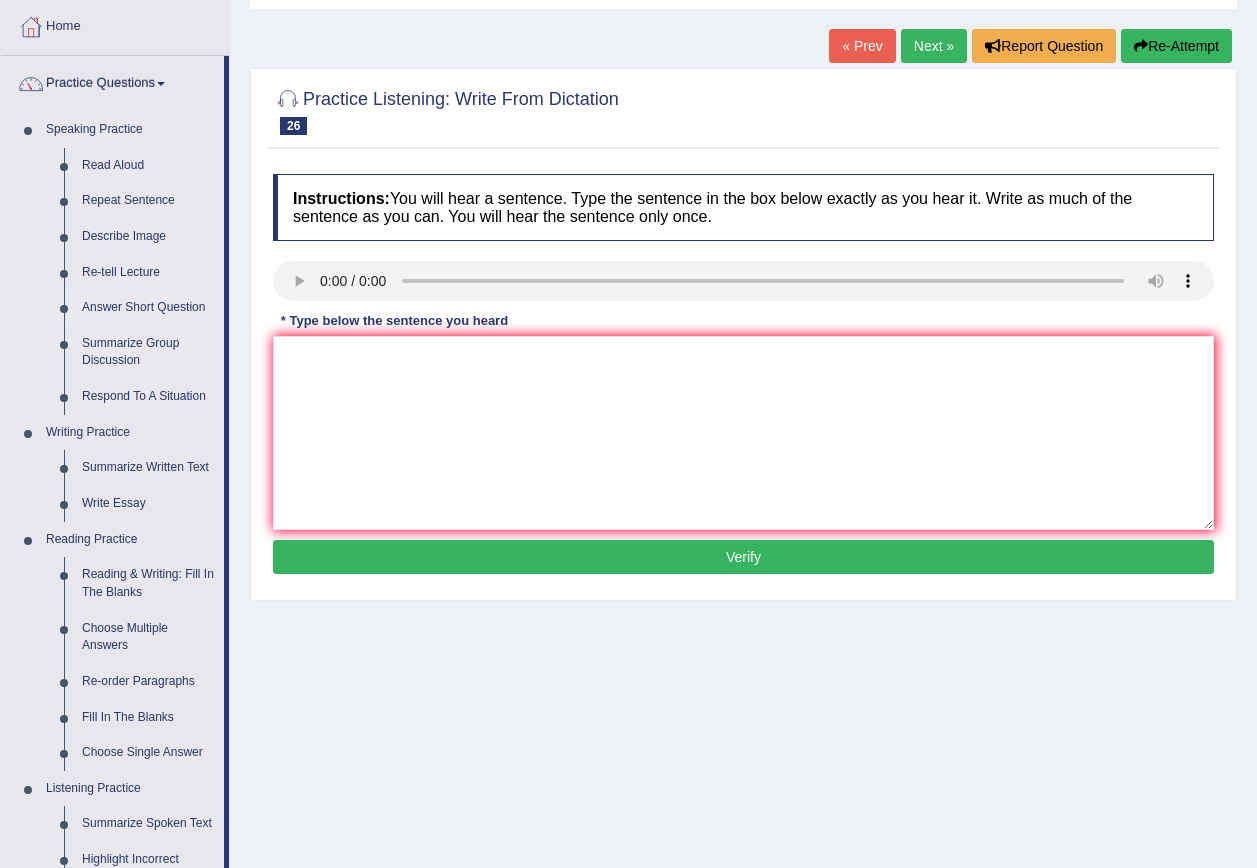scroll, scrollTop: 500, scrollLeft: 0, axis: vertical 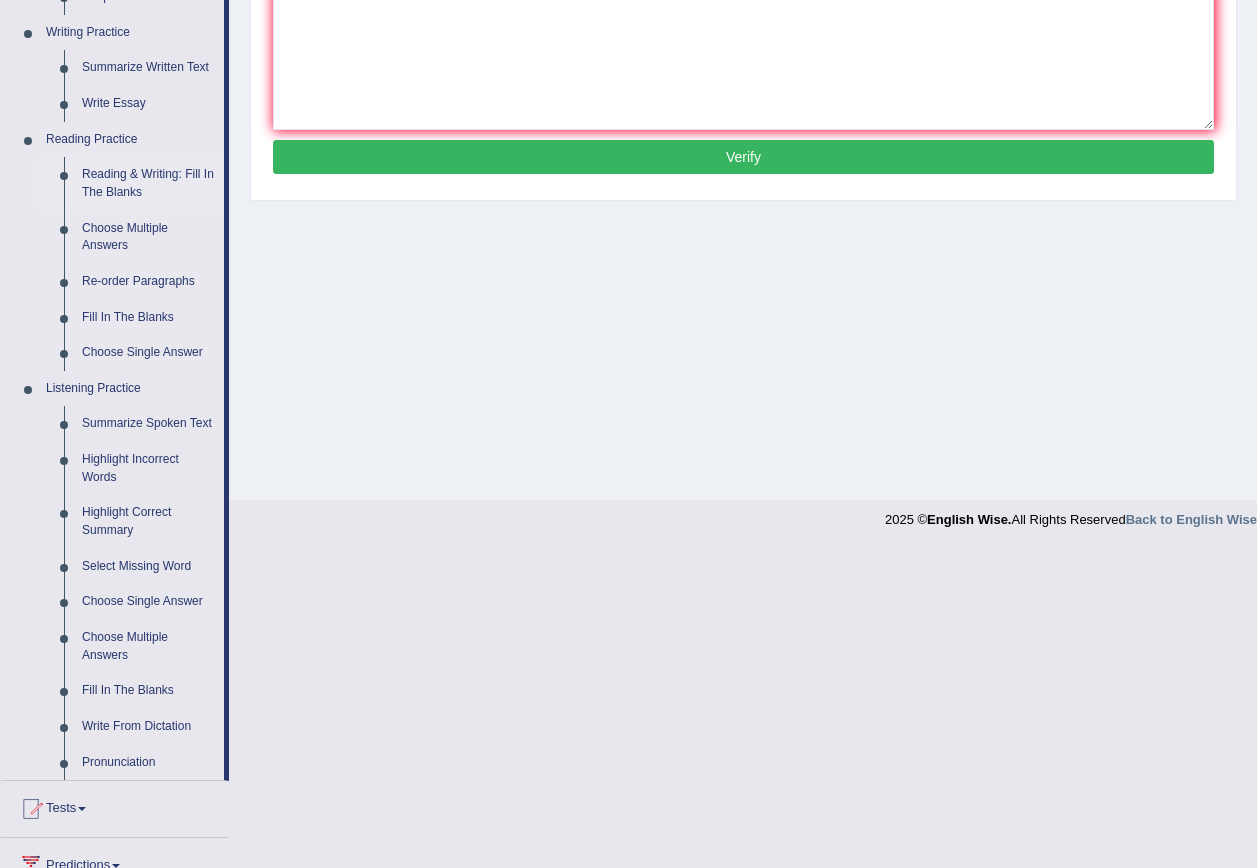 click on "Reading & Writing: Fill In The Blanks" at bounding box center (148, 183) 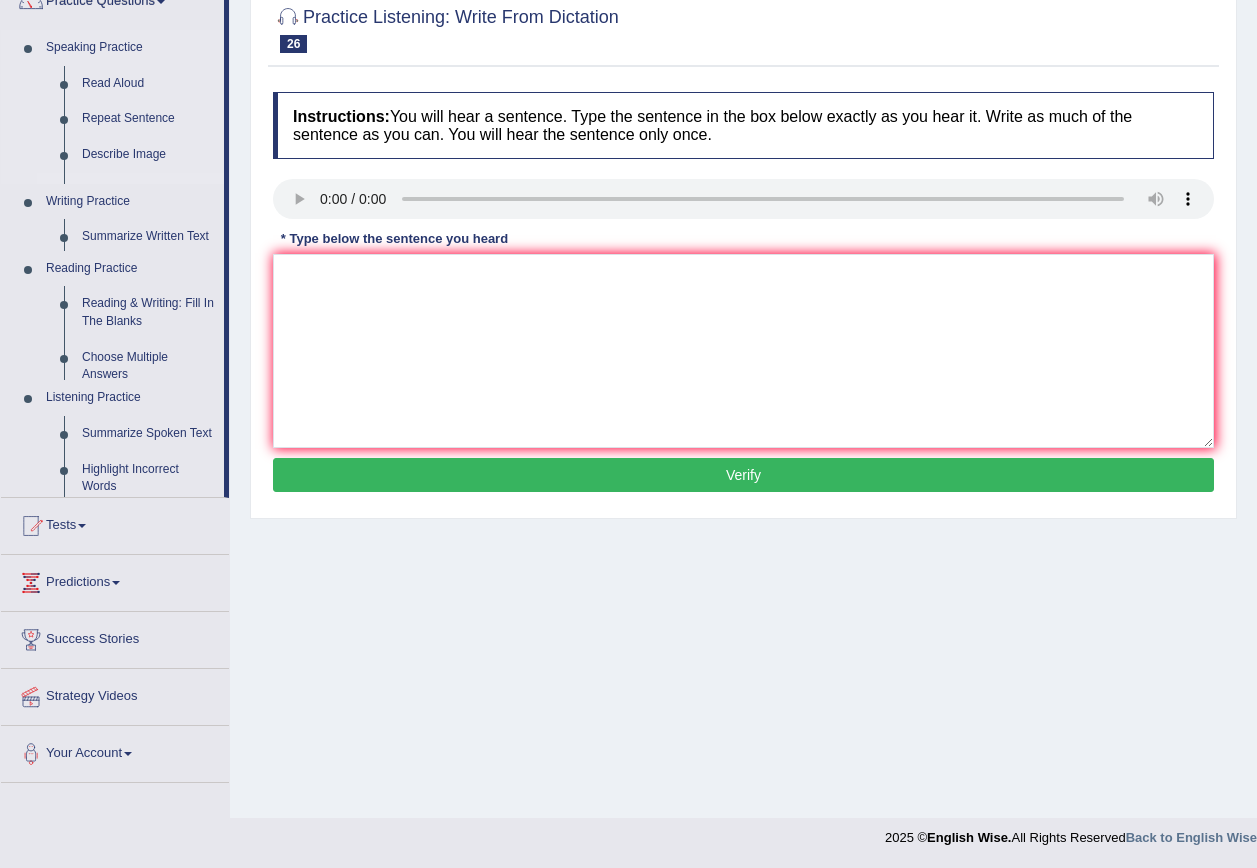 scroll, scrollTop: 182, scrollLeft: 0, axis: vertical 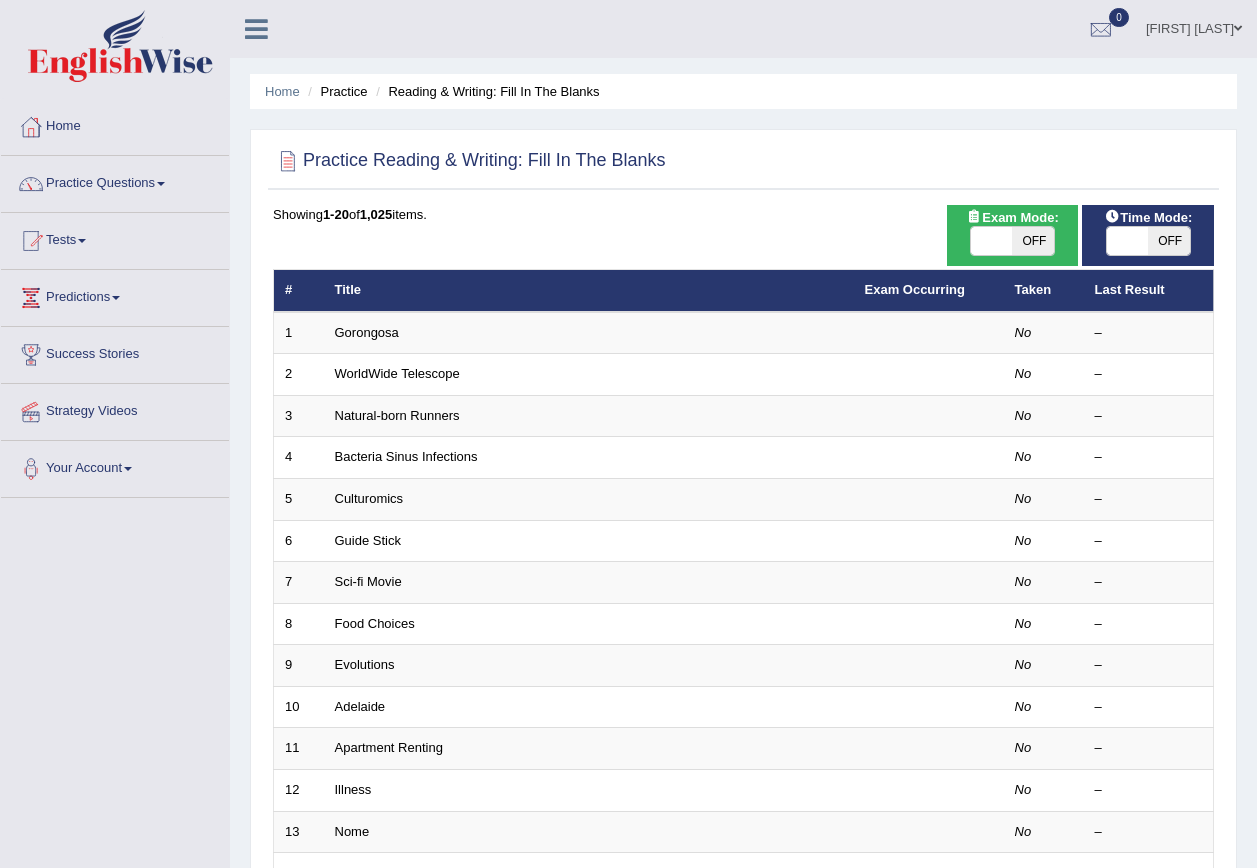 click on "Gorongosa" at bounding box center [367, 332] 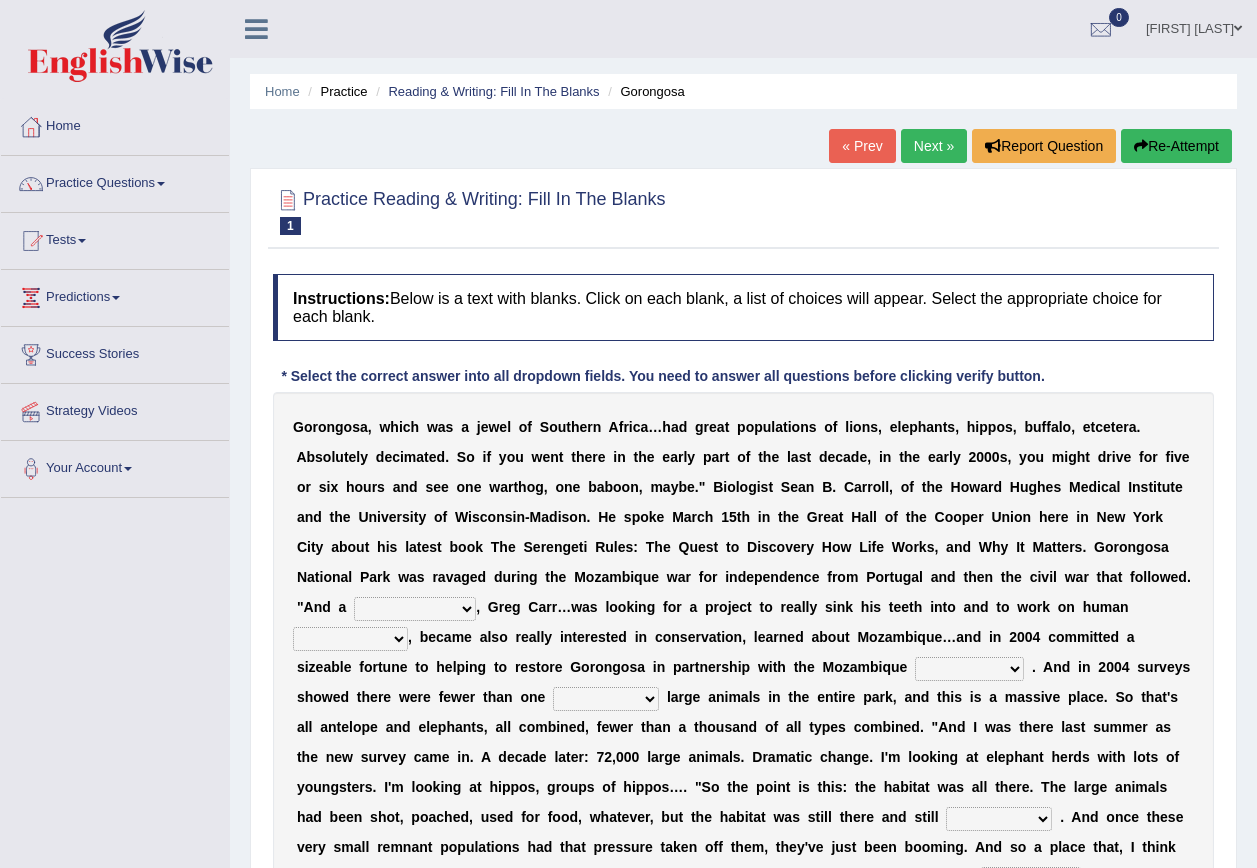 scroll, scrollTop: 0, scrollLeft: 0, axis: both 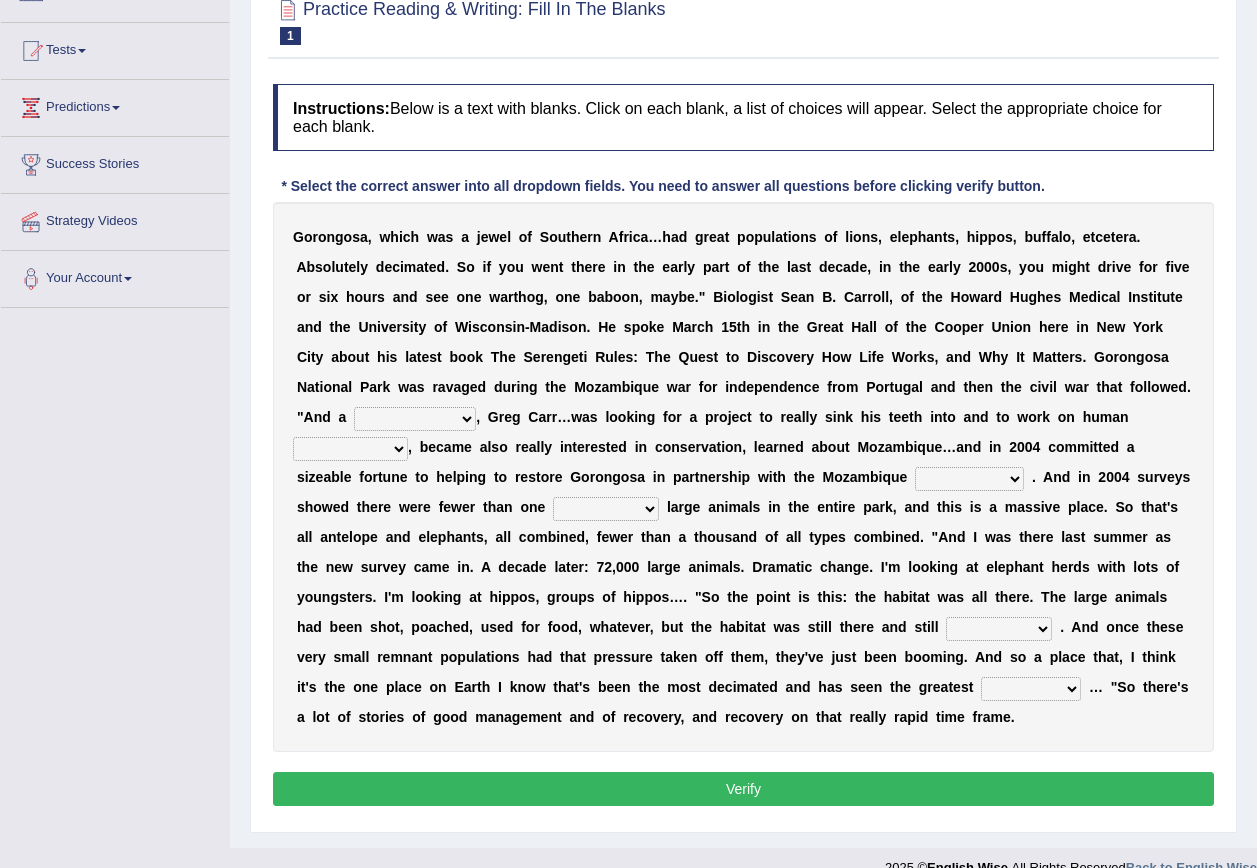 click on "passion solstice ballast philanthropist" at bounding box center (415, 419) 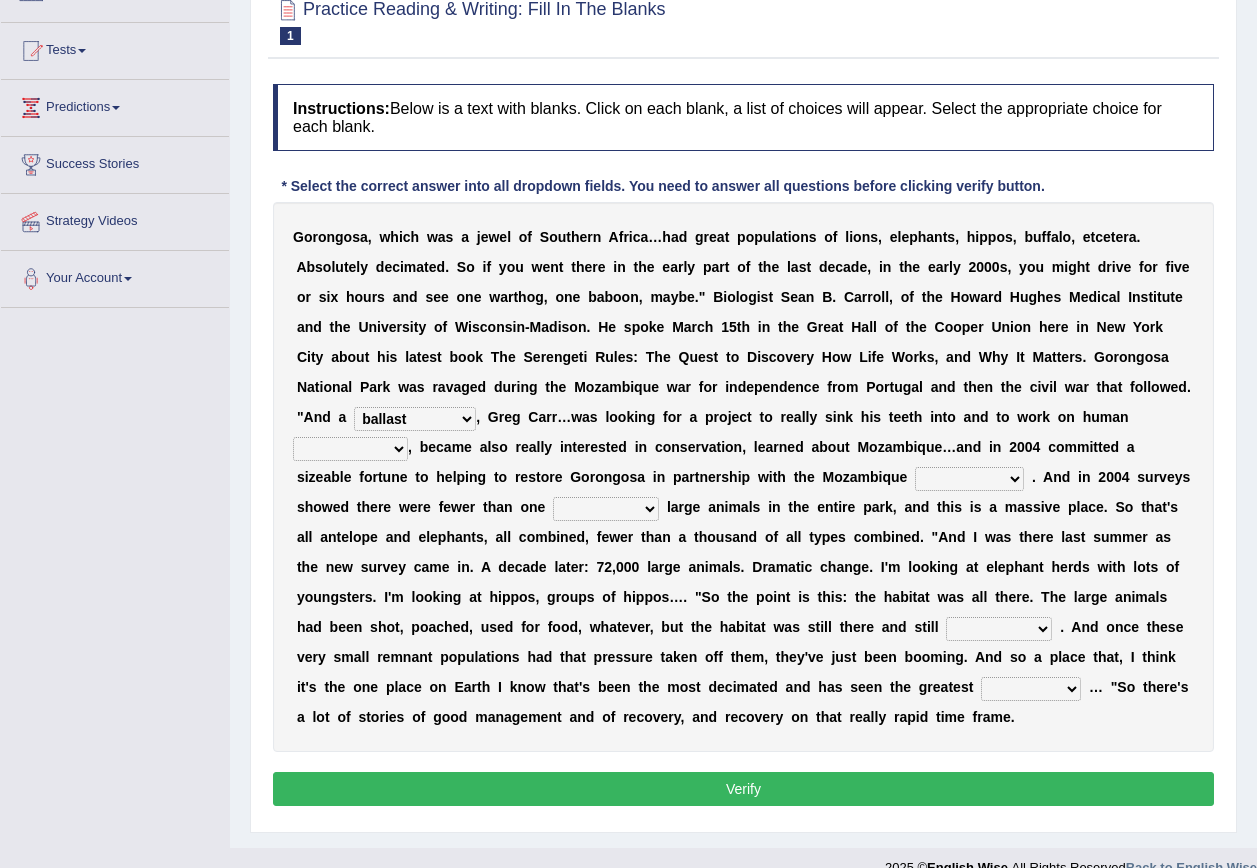 click on "passion solstice ballast philanthropist" at bounding box center [415, 419] 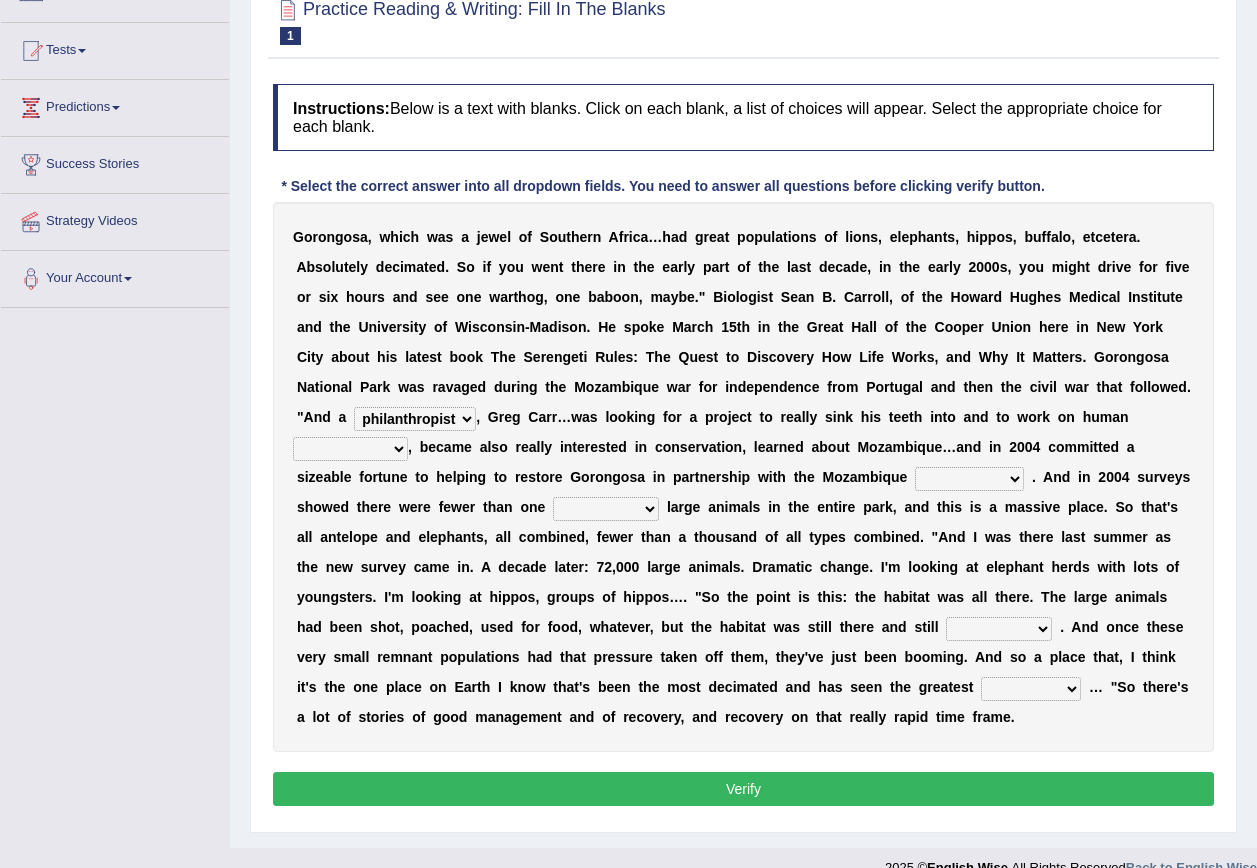 click on "passion solstice ballast philanthropist" at bounding box center [415, 419] 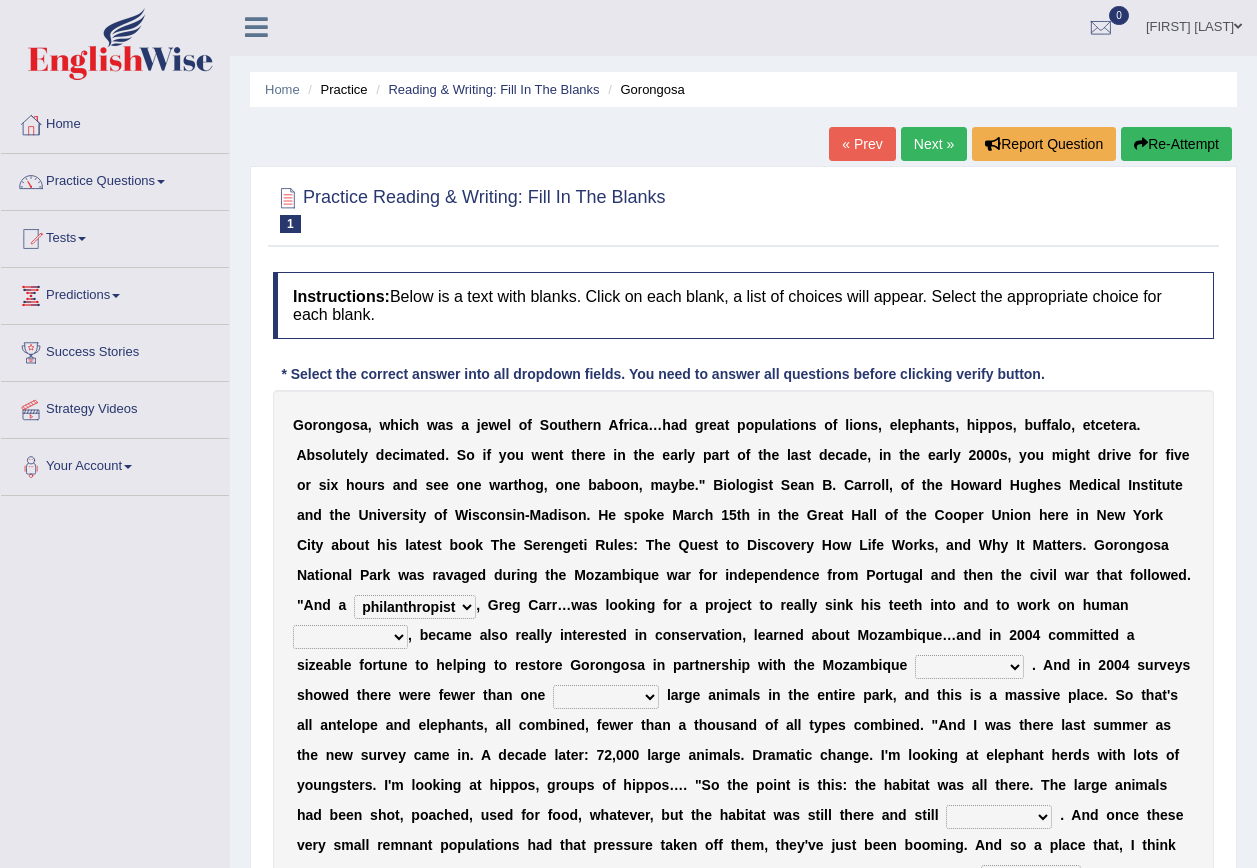 scroll, scrollTop: 0, scrollLeft: 0, axis: both 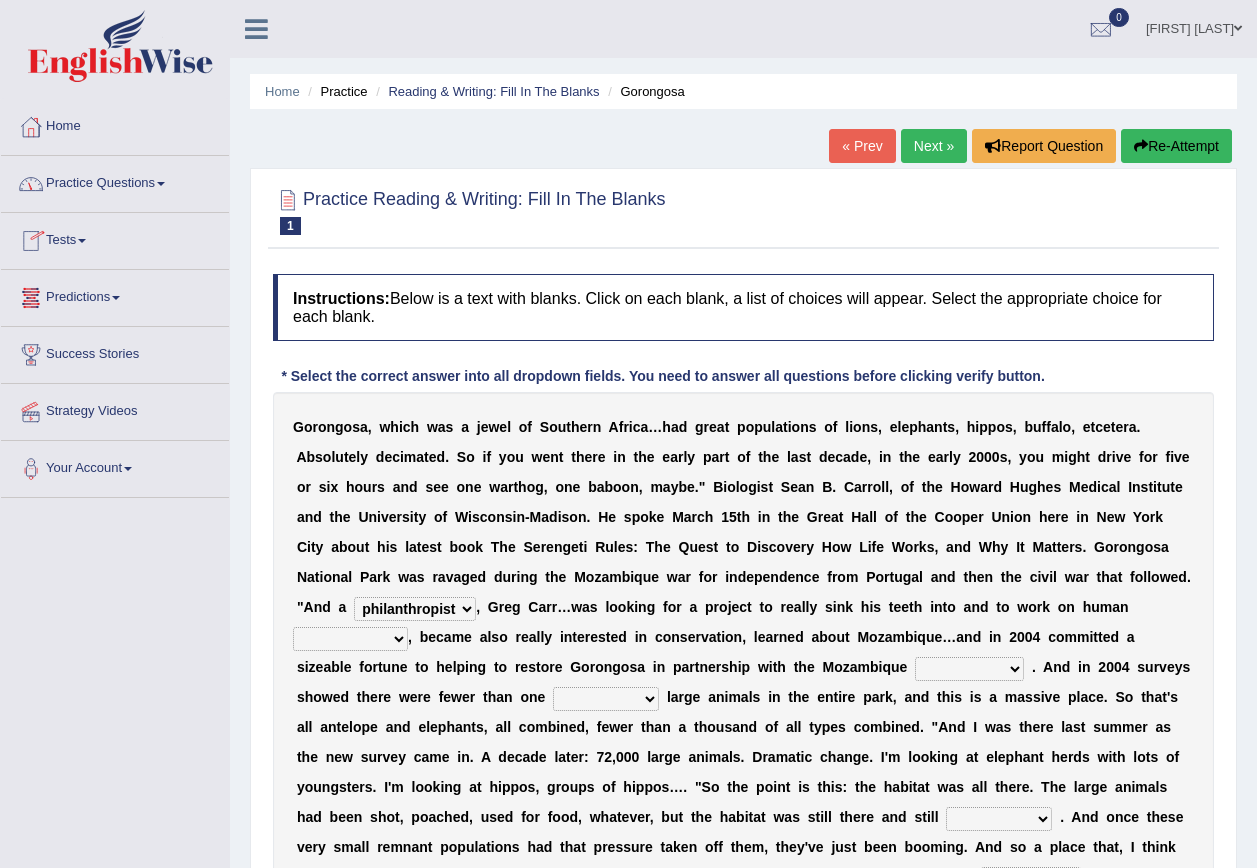 click on "Practice Questions" at bounding box center [115, 181] 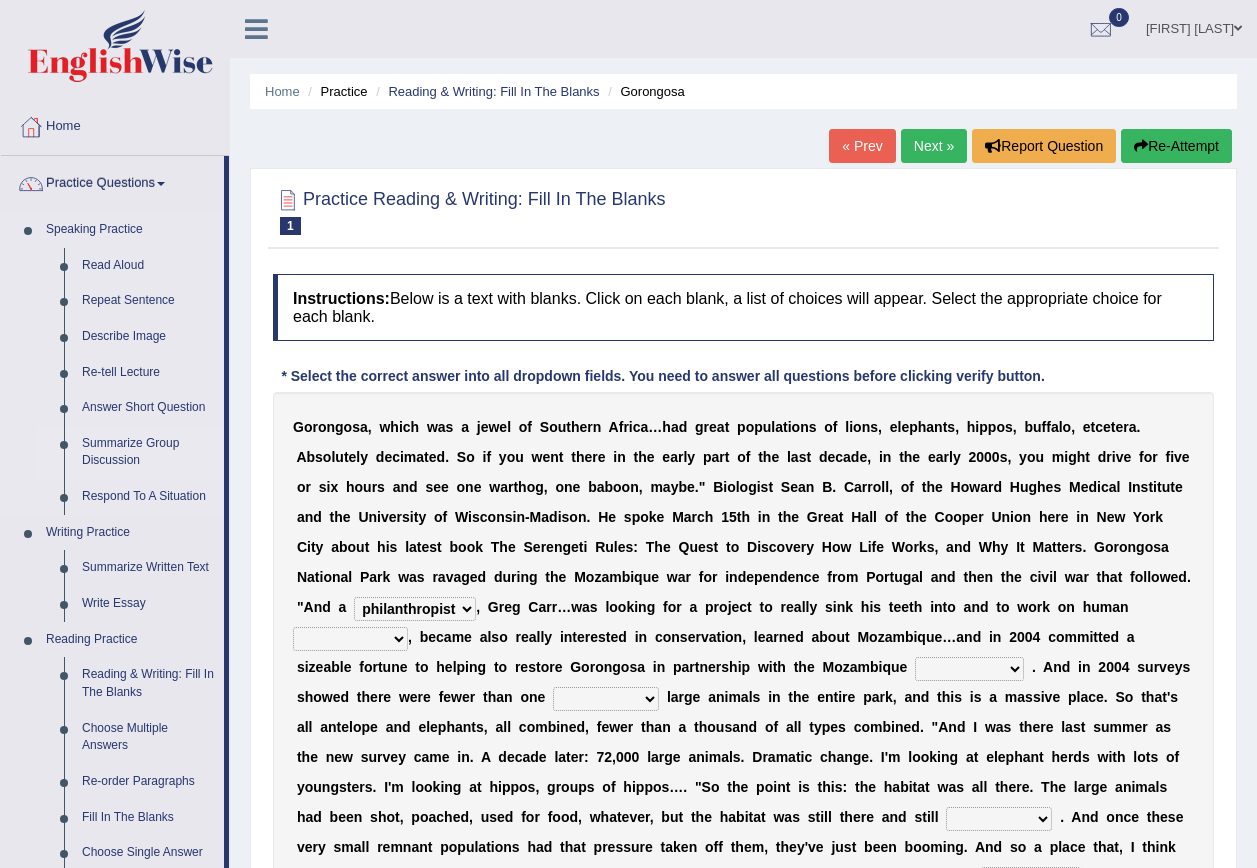click on "Summarize Group Discussion" at bounding box center (148, 452) 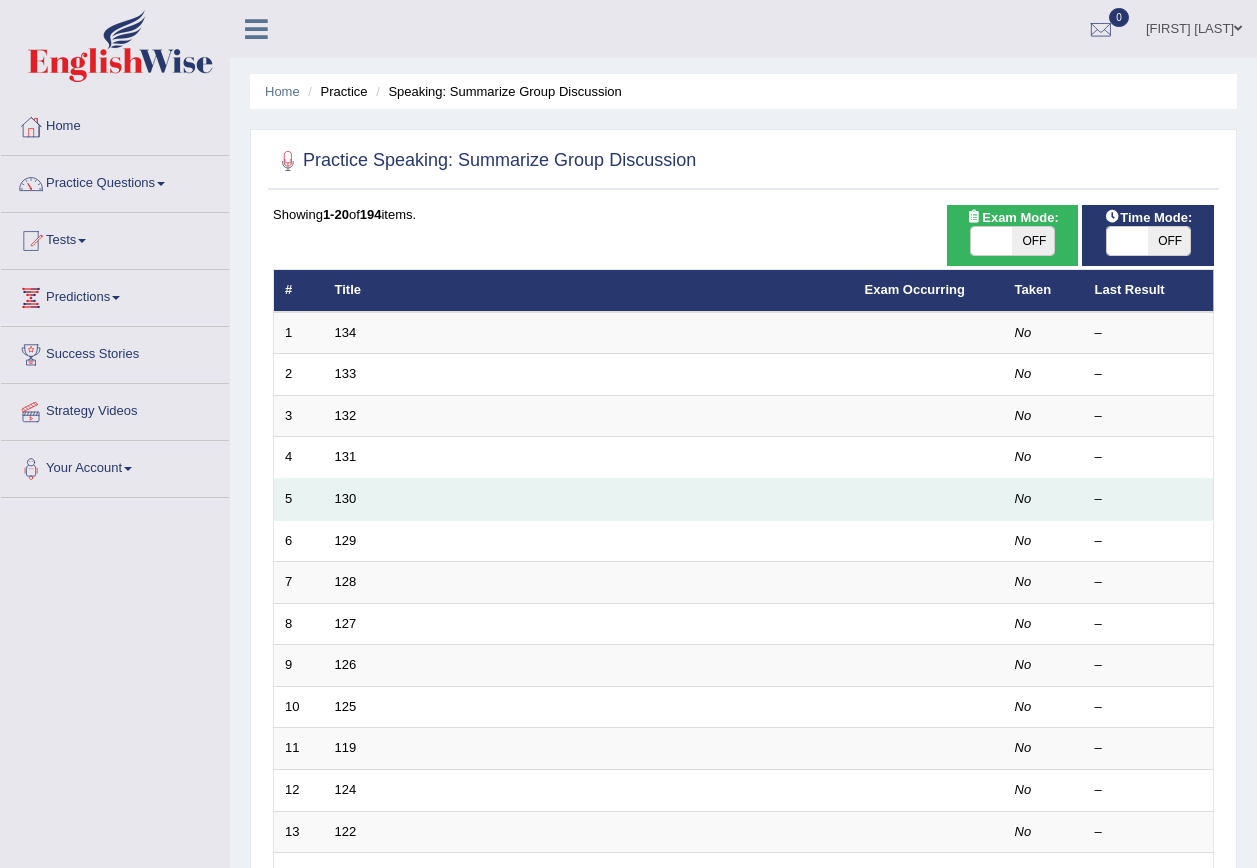 scroll, scrollTop: 0, scrollLeft: 0, axis: both 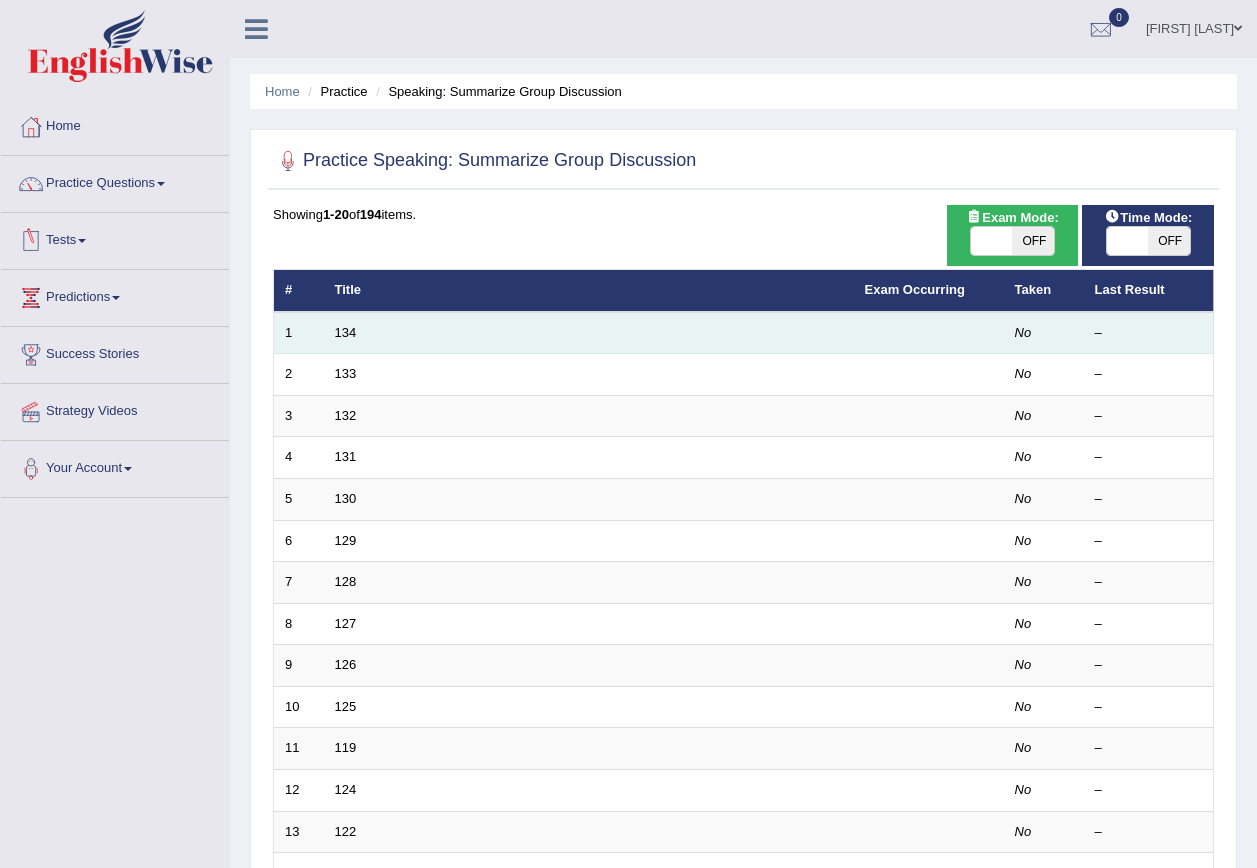 click on "134" at bounding box center [589, 333] 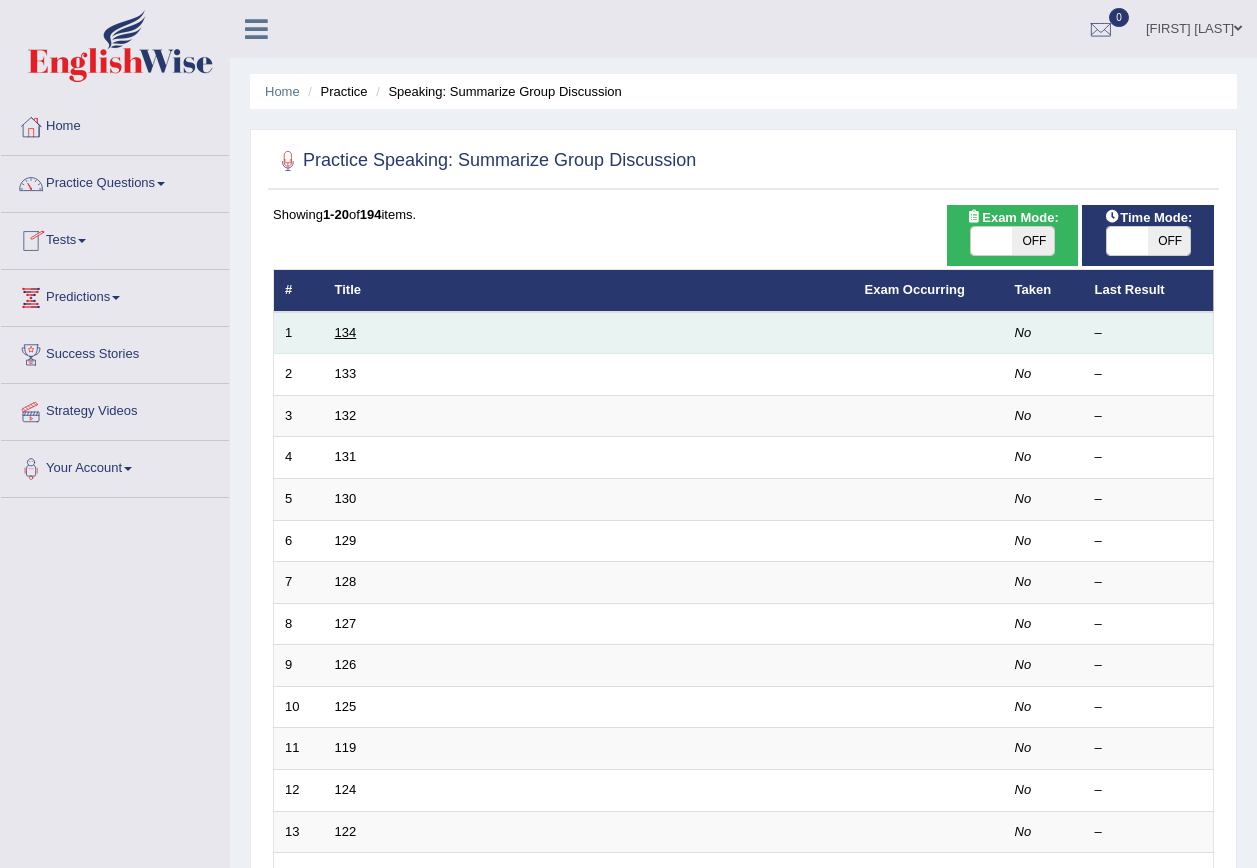 click on "134" at bounding box center [346, 332] 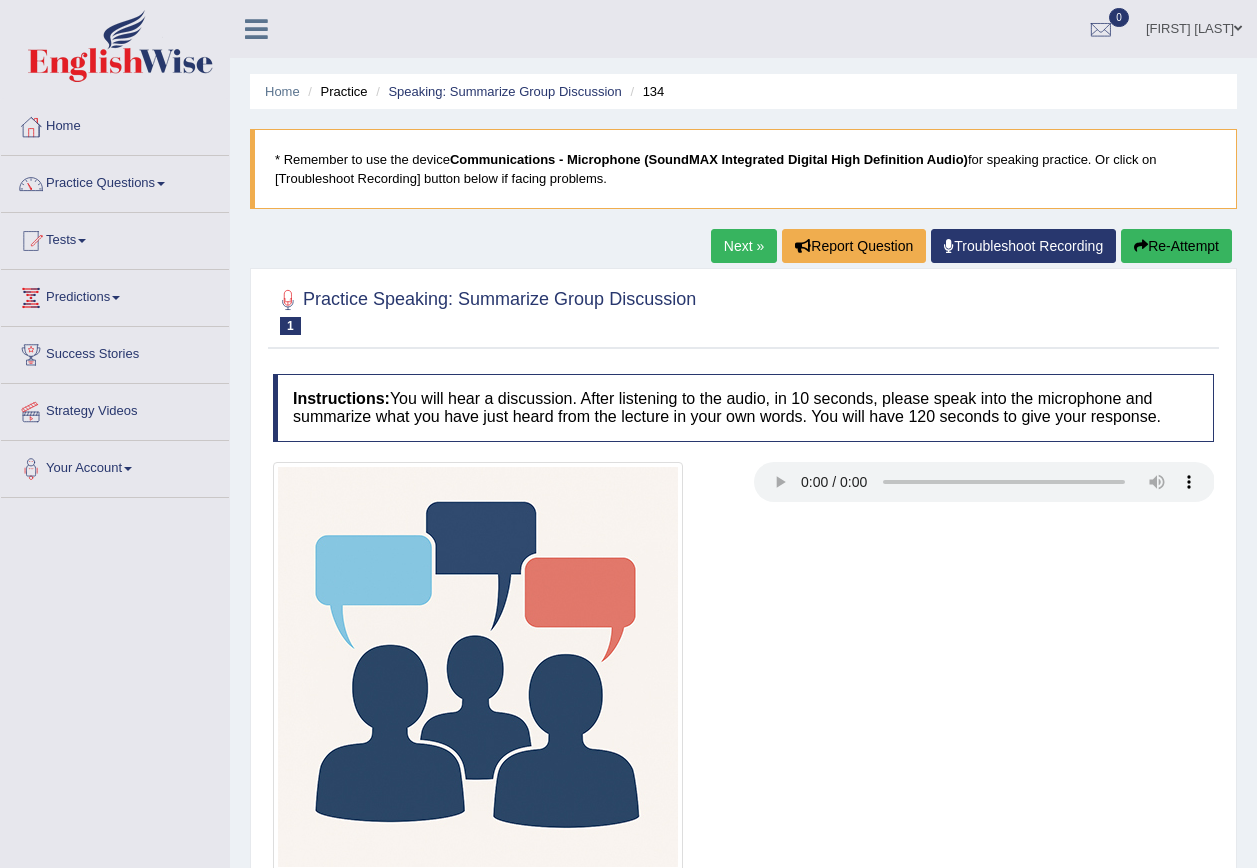 scroll, scrollTop: 0, scrollLeft: 0, axis: both 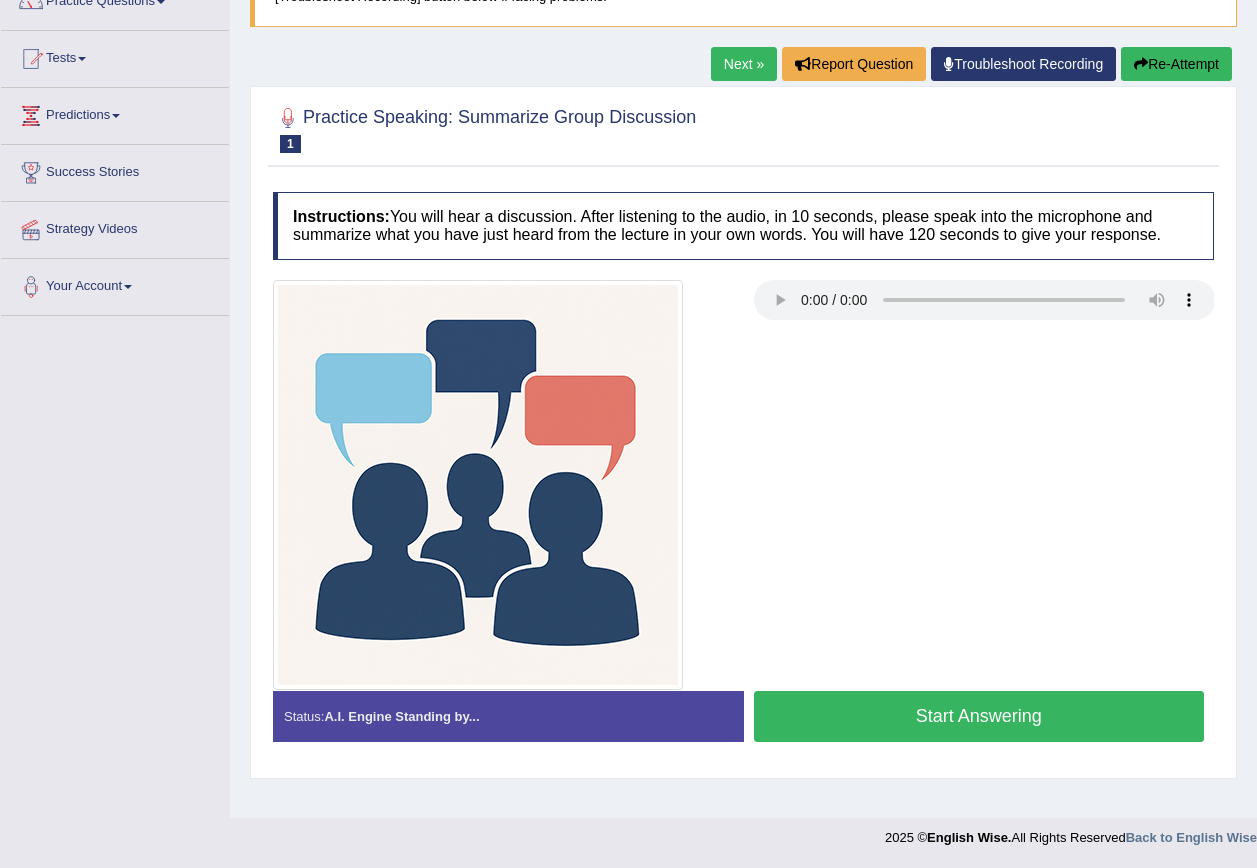 type 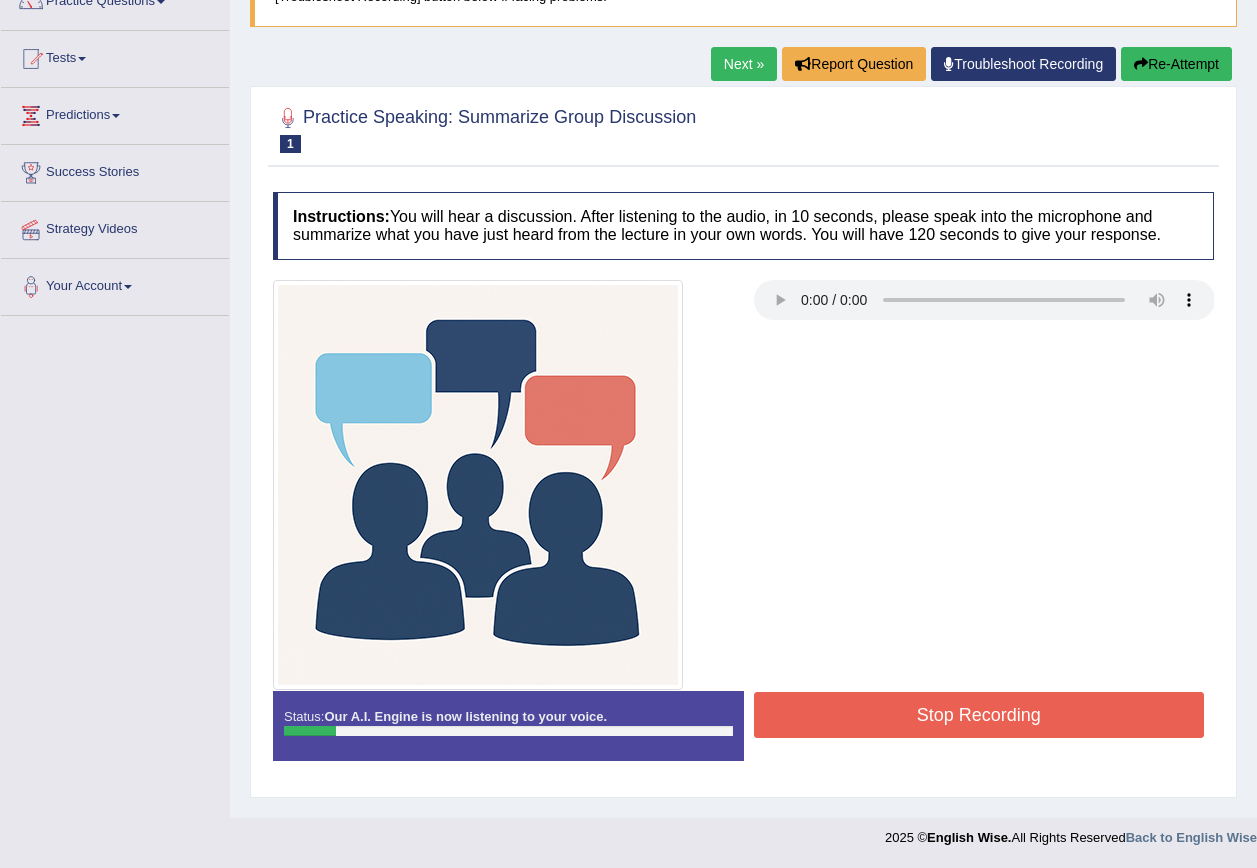 click on "Stop Recording" at bounding box center (979, 715) 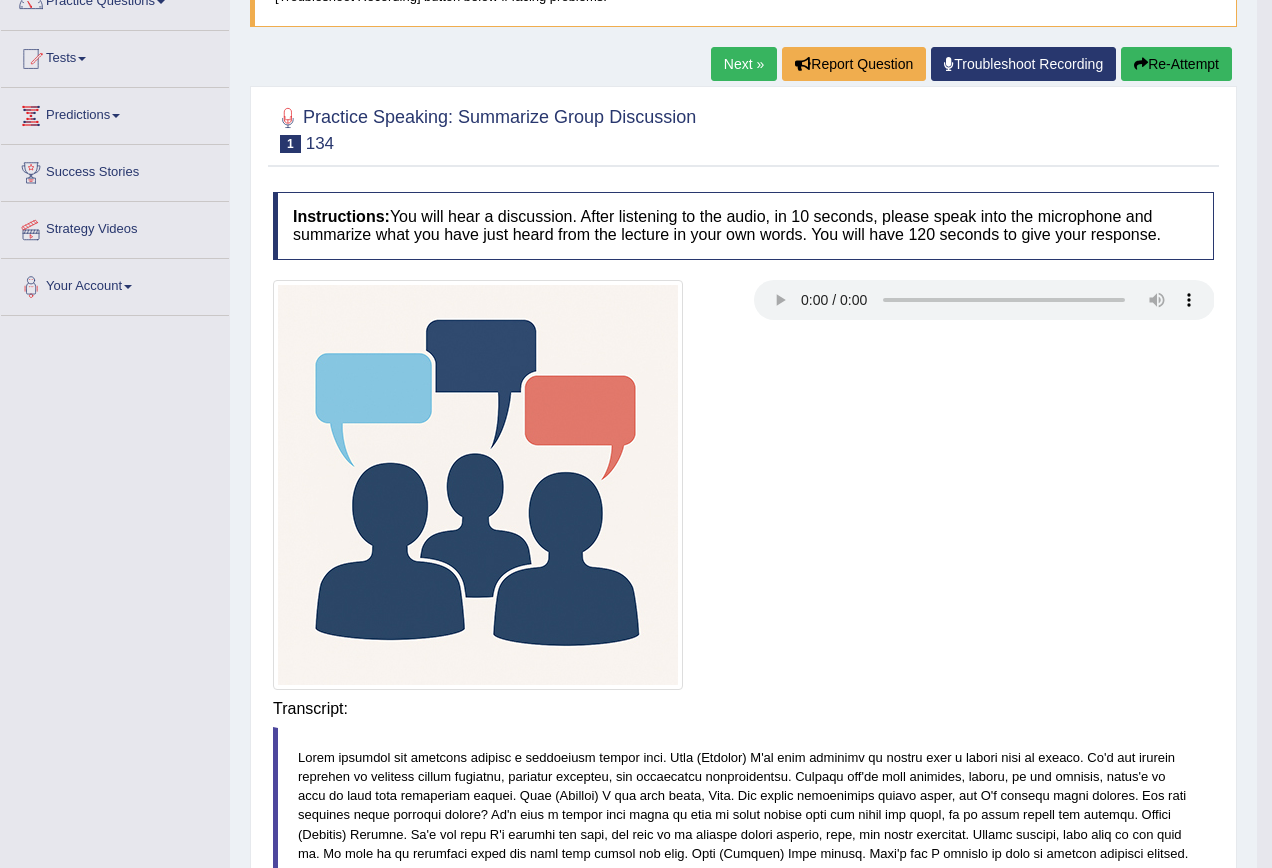 click on "Saving your answer..." at bounding box center (0, 0) 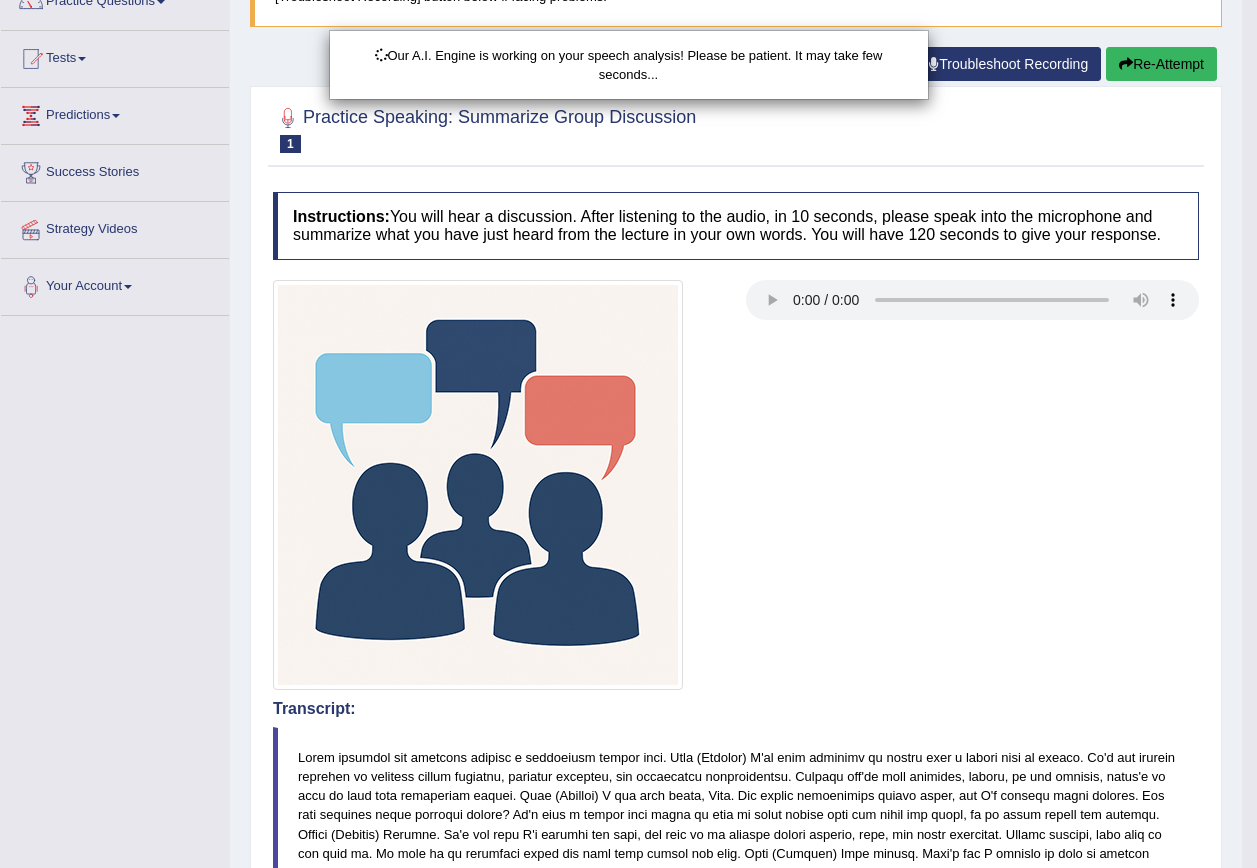 click on "Our A.I. Engine is working on your speech analysis! Please be patient. It may take few seconds..." at bounding box center (628, 434) 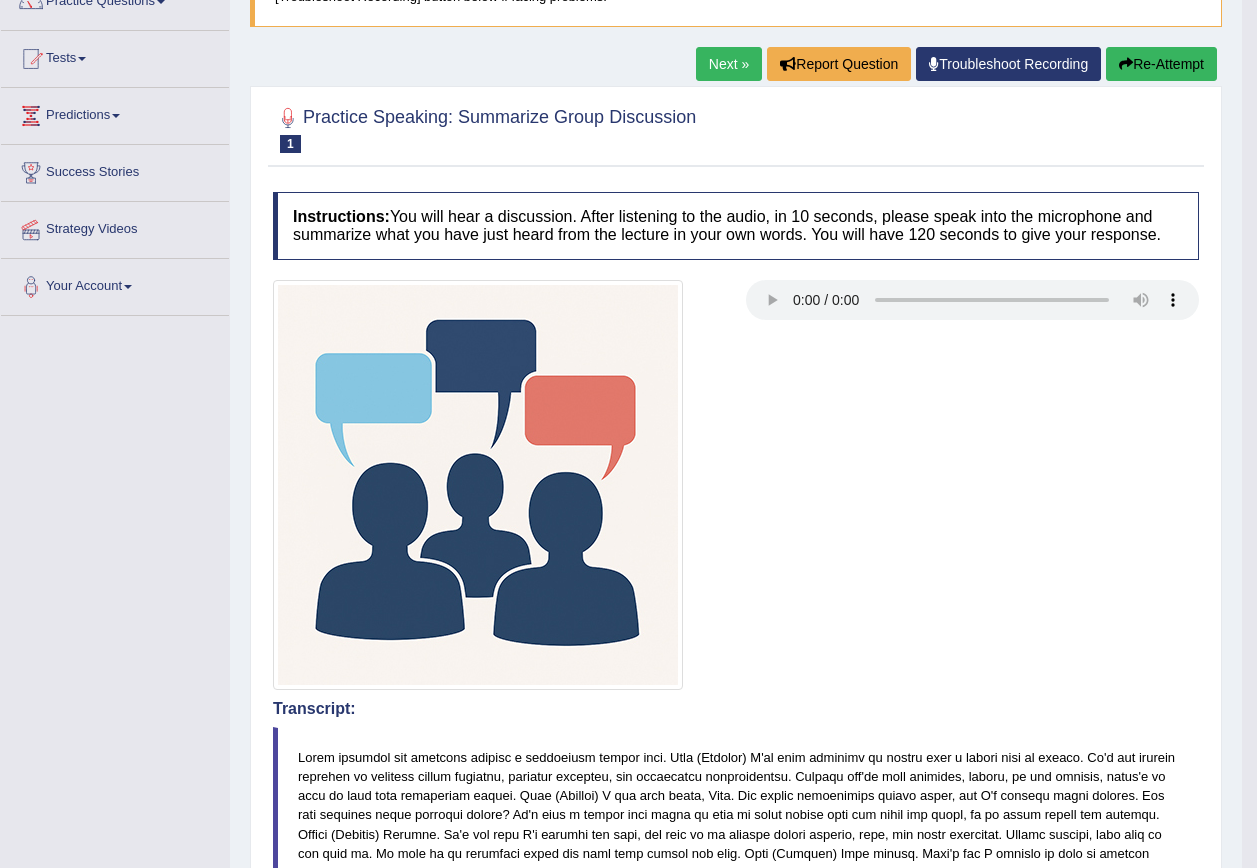 click on "Re-Attempt" at bounding box center [1161, 64] 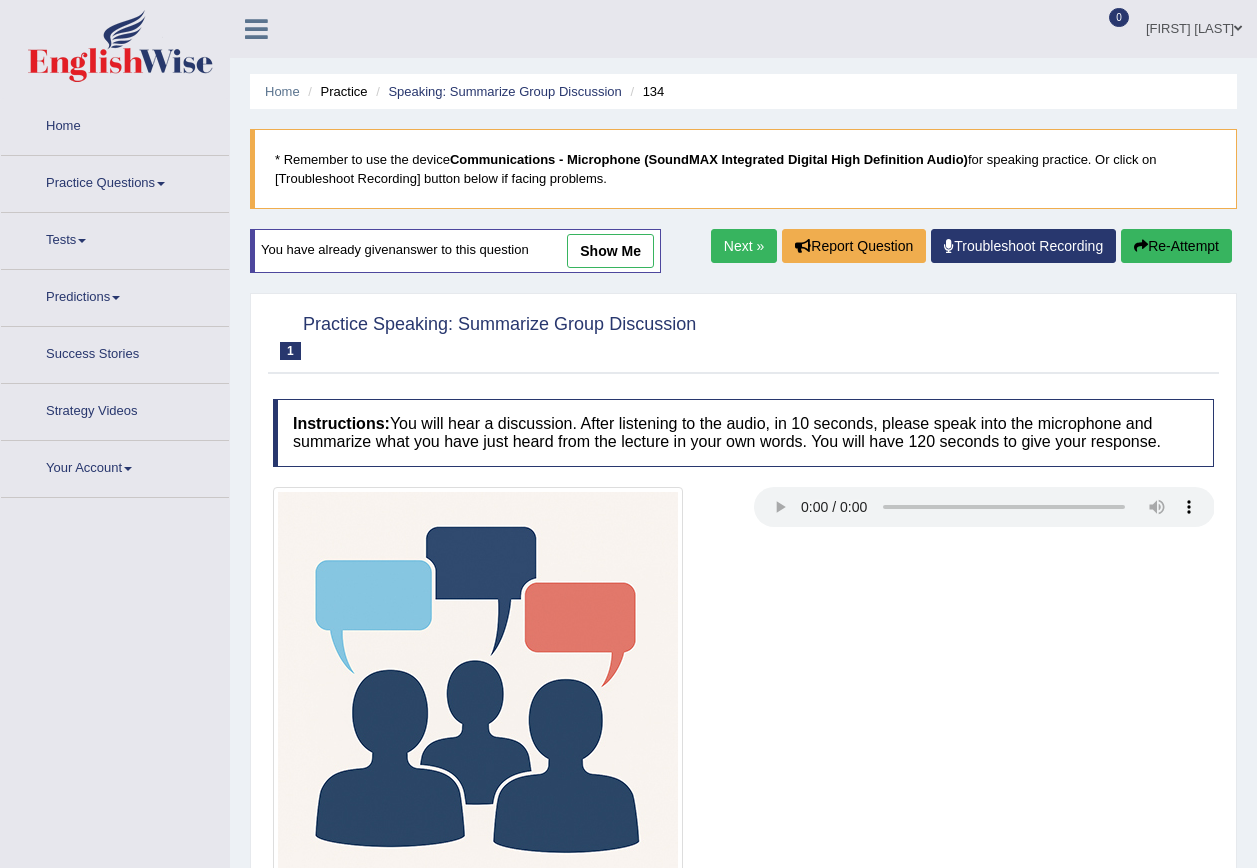 scroll, scrollTop: 182, scrollLeft: 0, axis: vertical 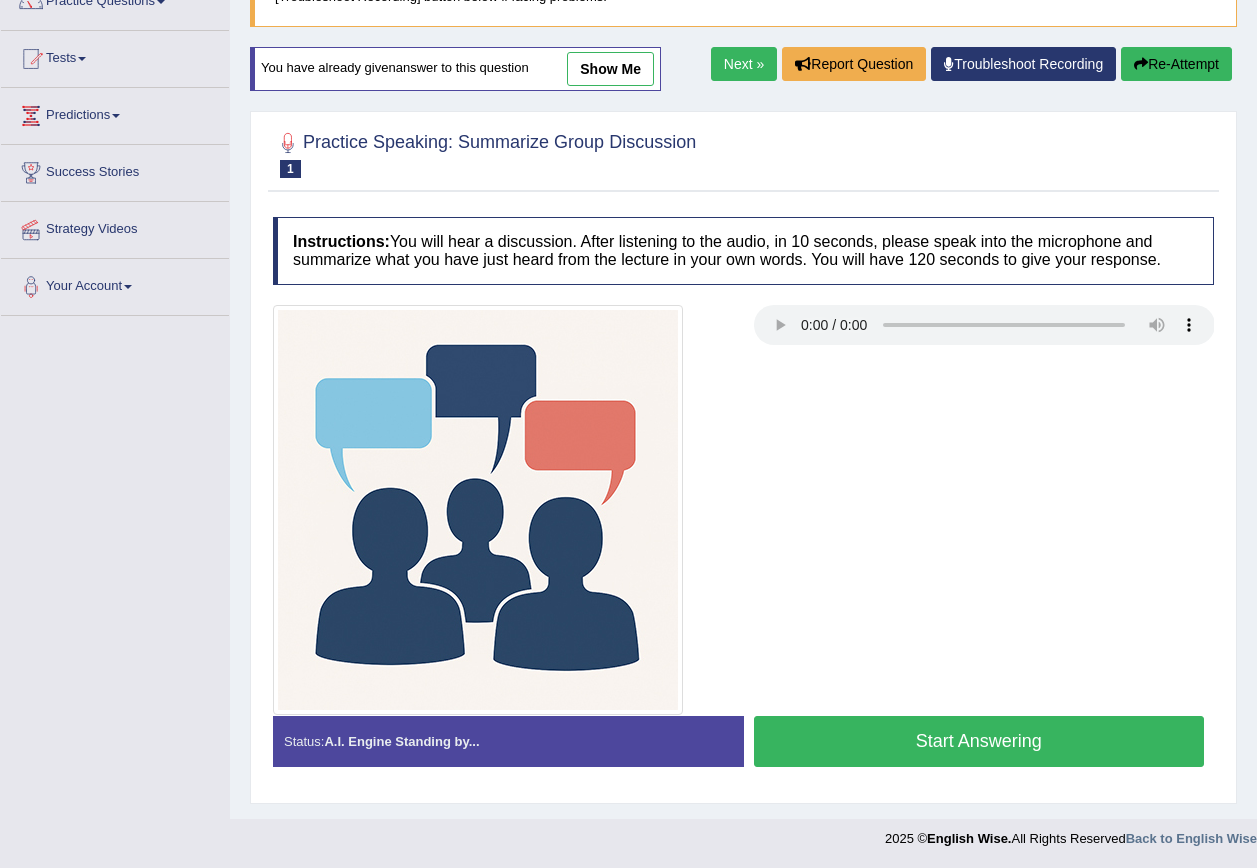 click on "Start Answering" at bounding box center (979, 741) 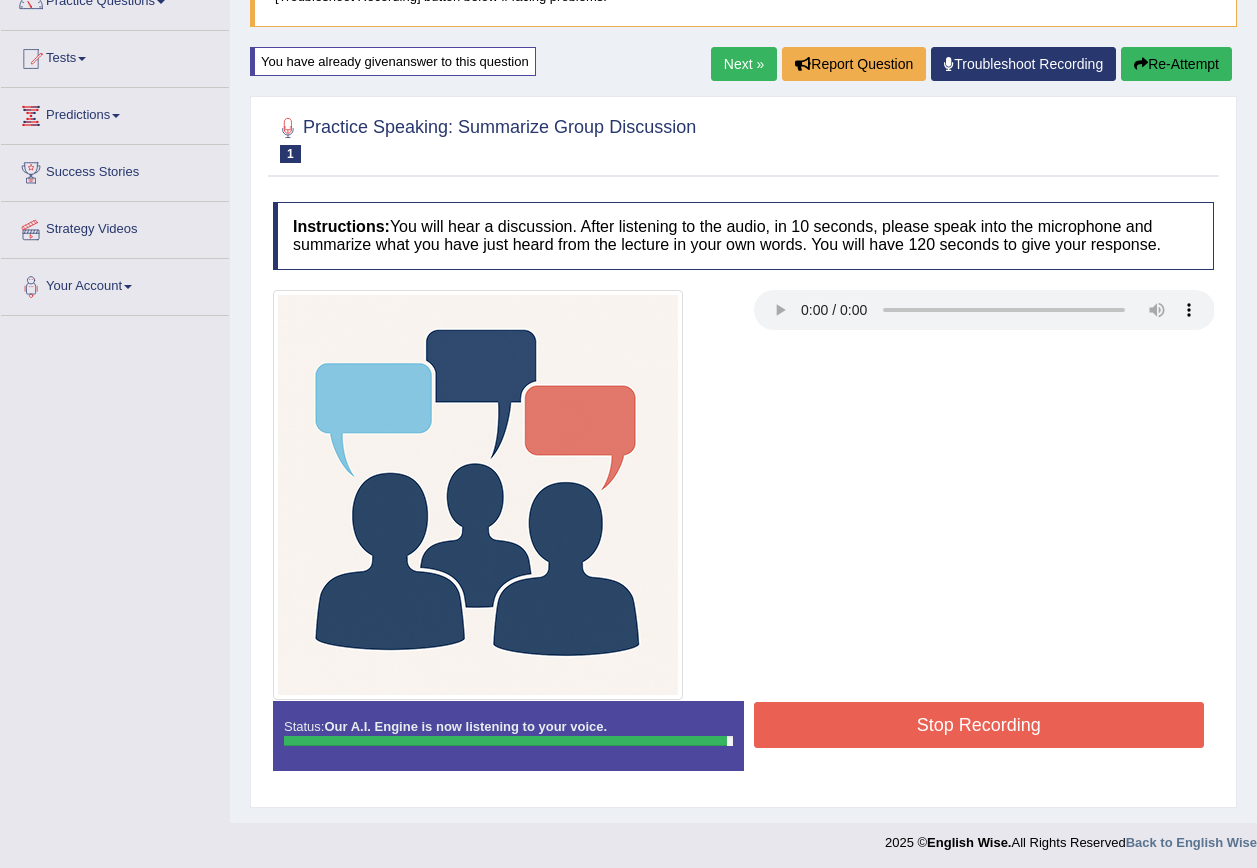click on "Stop Recording" at bounding box center (979, 725) 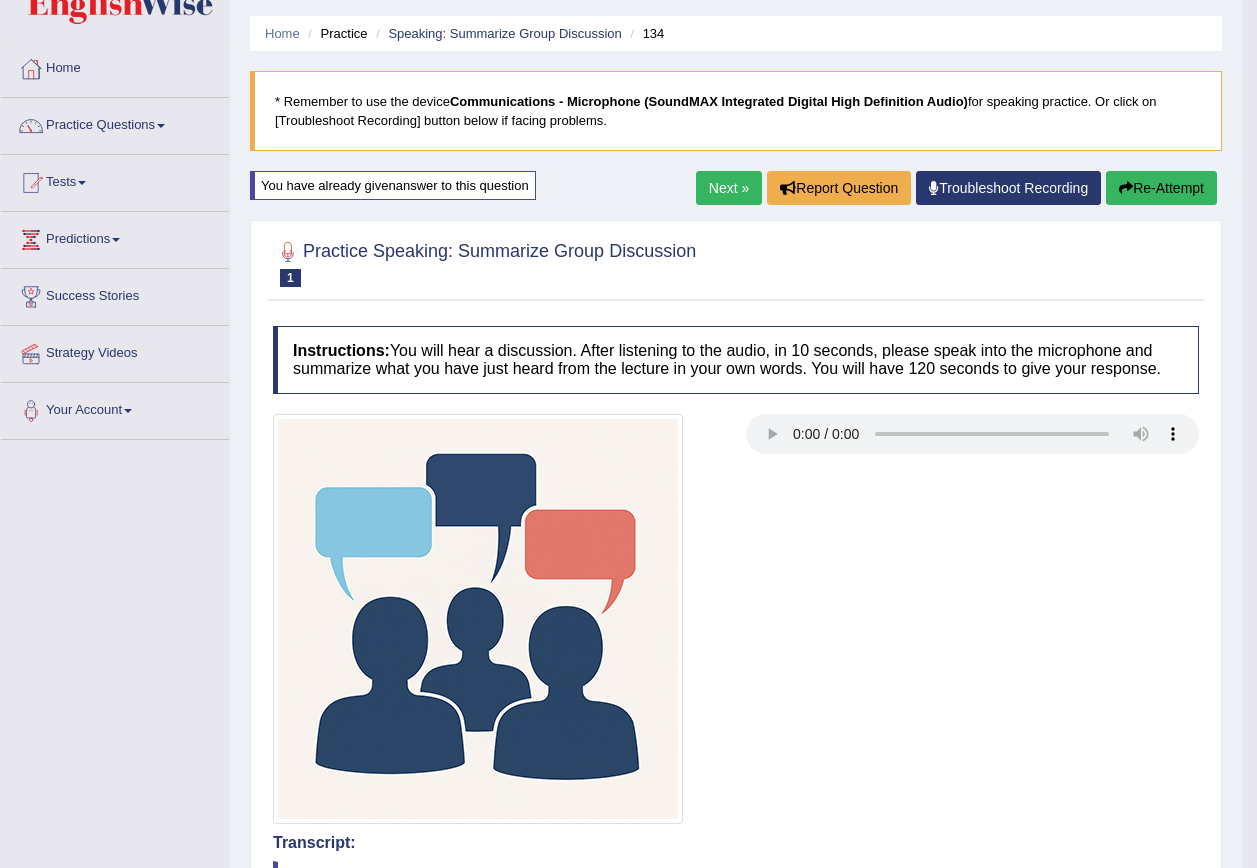 scroll, scrollTop: 0, scrollLeft: 0, axis: both 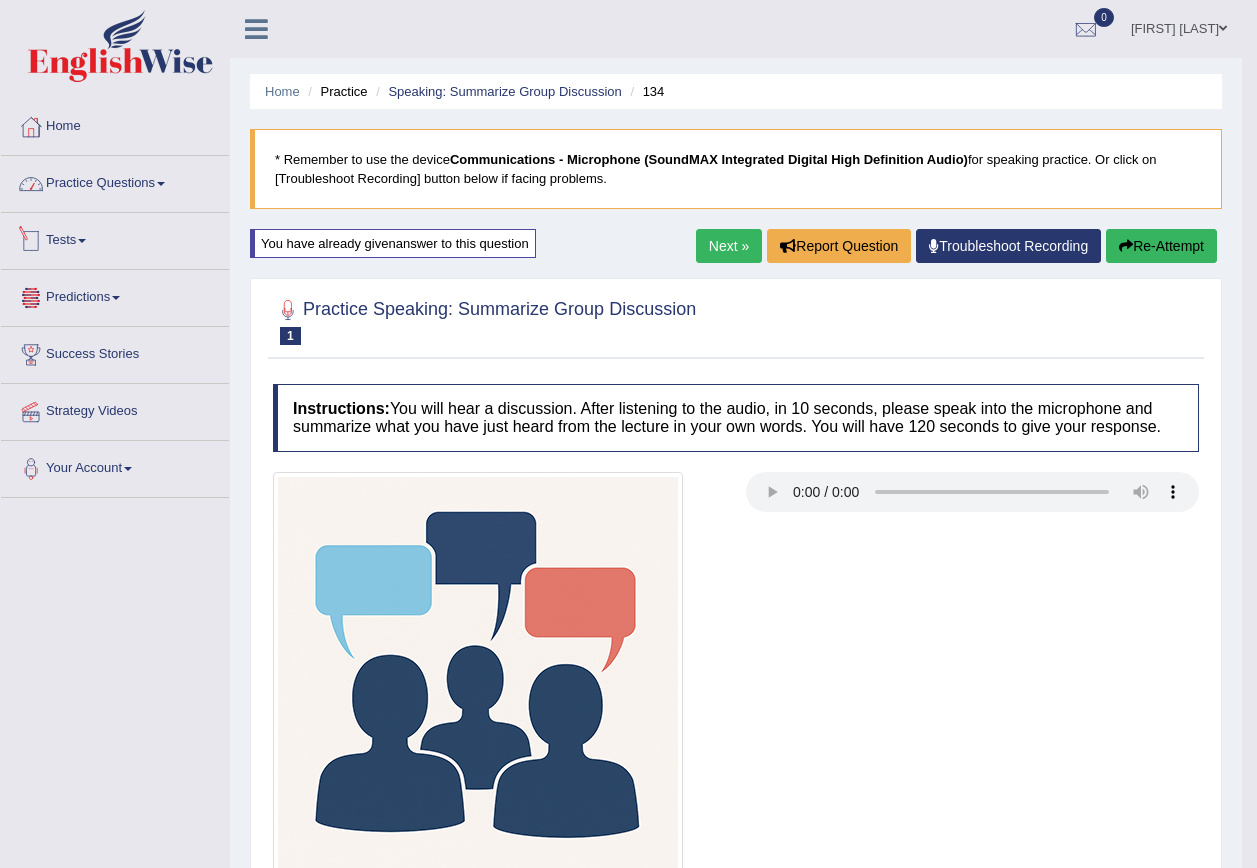 click on "Practice Questions" at bounding box center (115, 181) 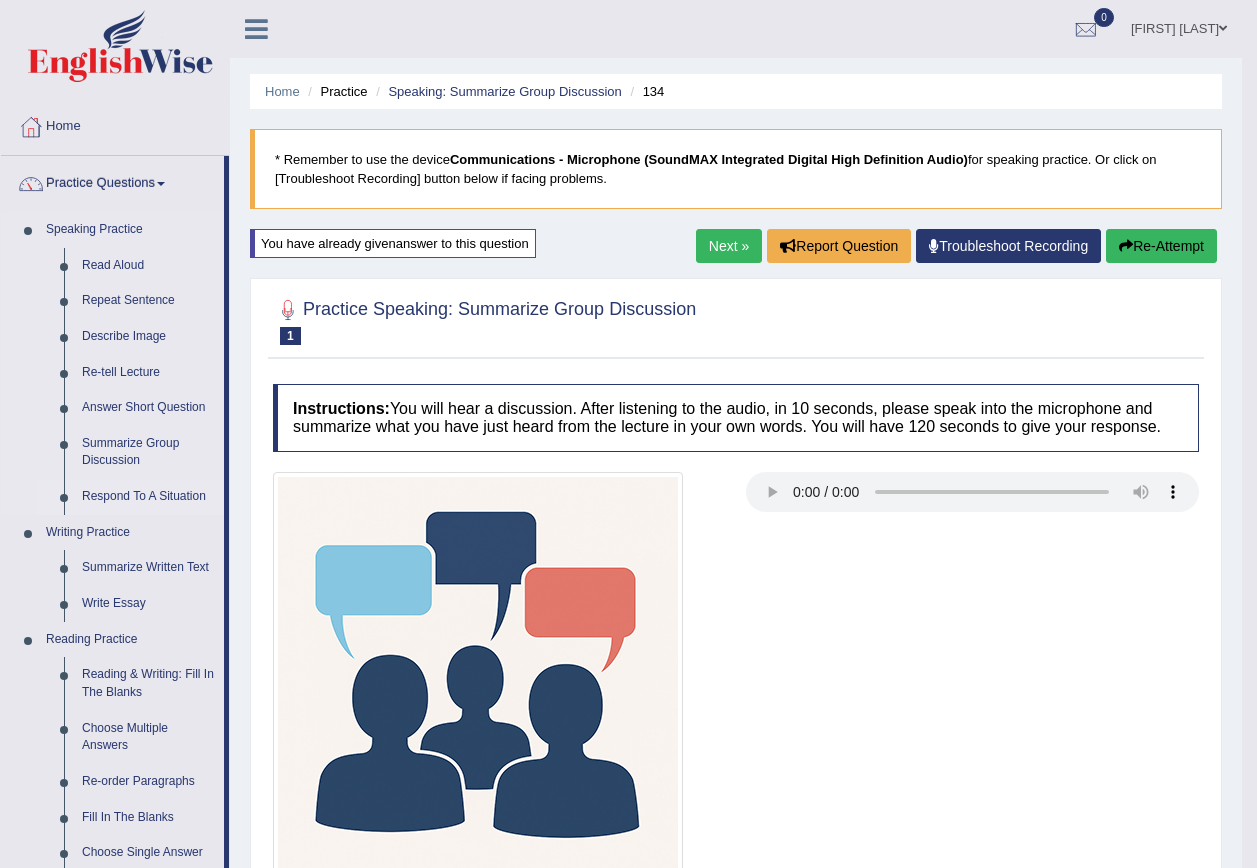 click on "Respond To A Situation" at bounding box center (148, 497) 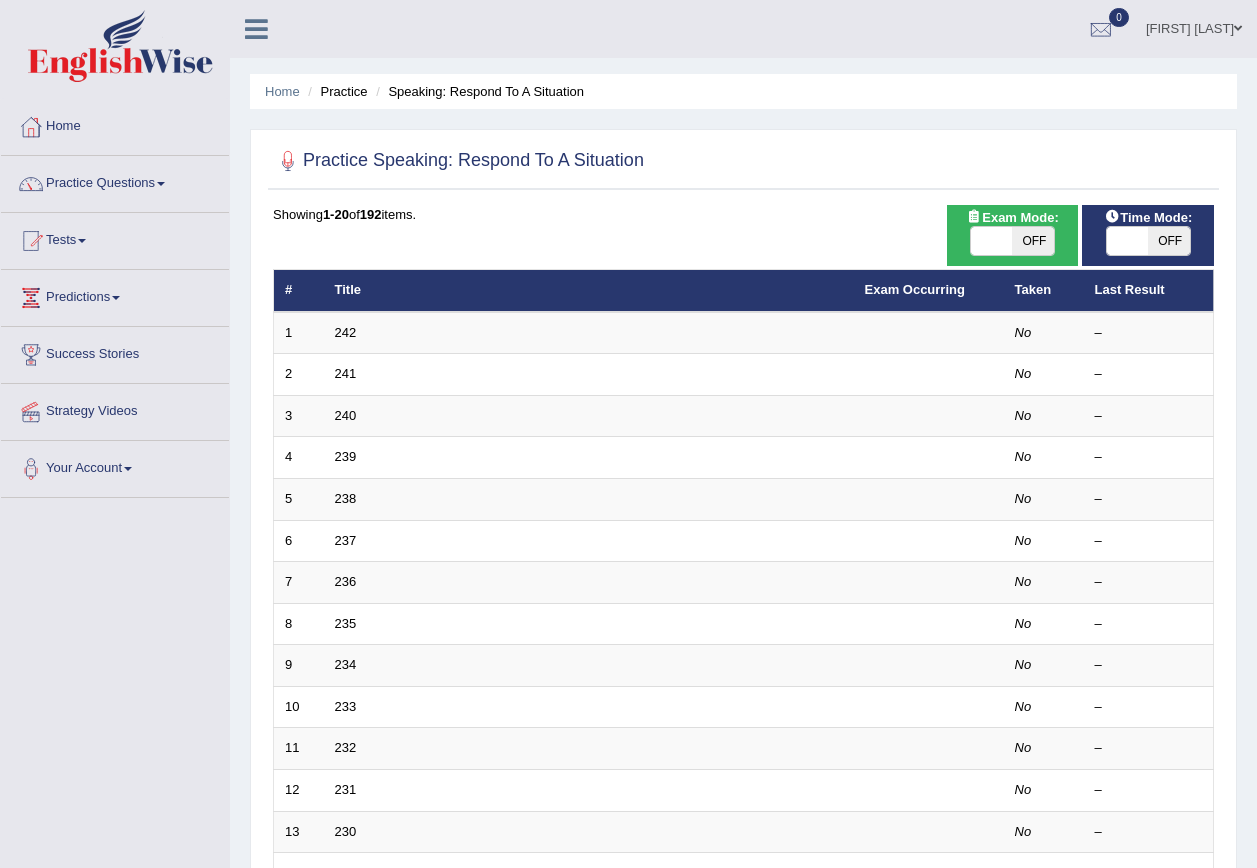 scroll, scrollTop: 0, scrollLeft: 0, axis: both 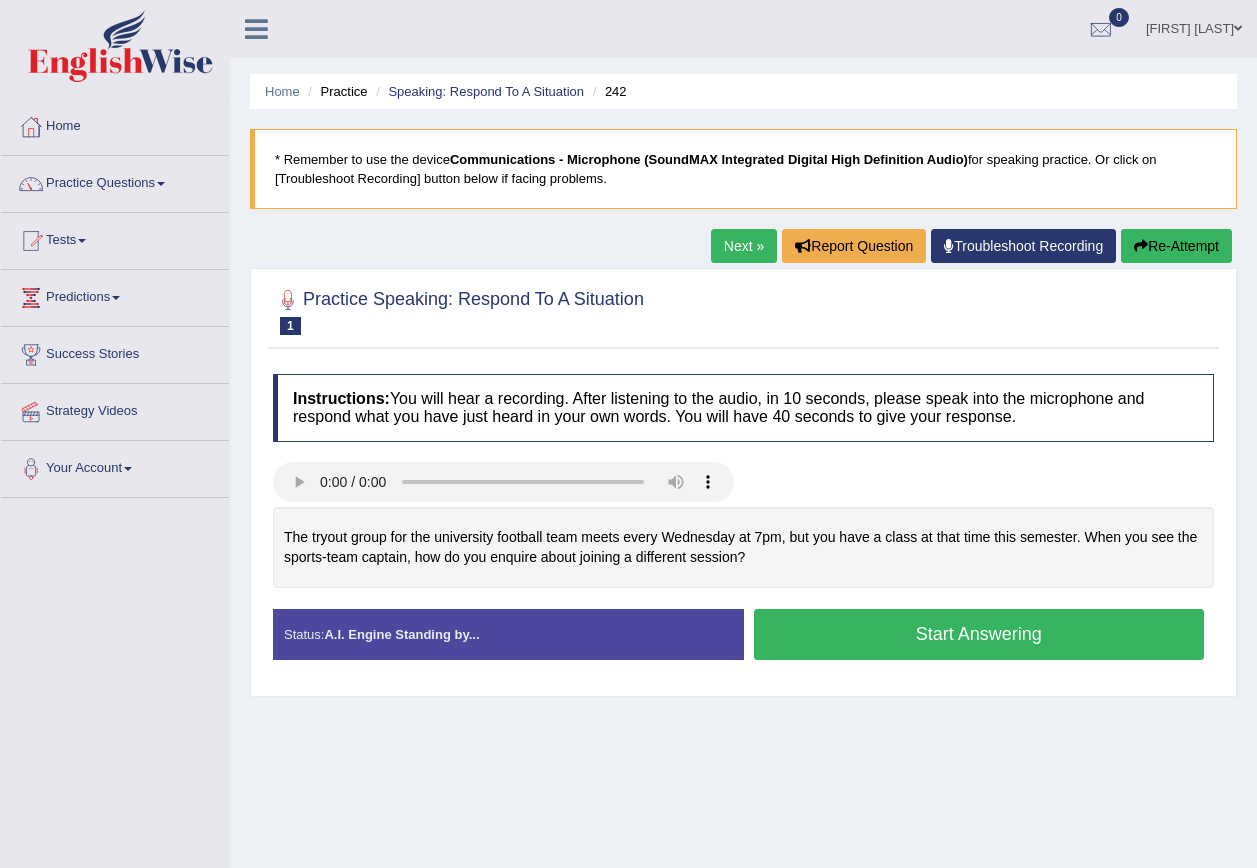 click on "Next »" at bounding box center [744, 246] 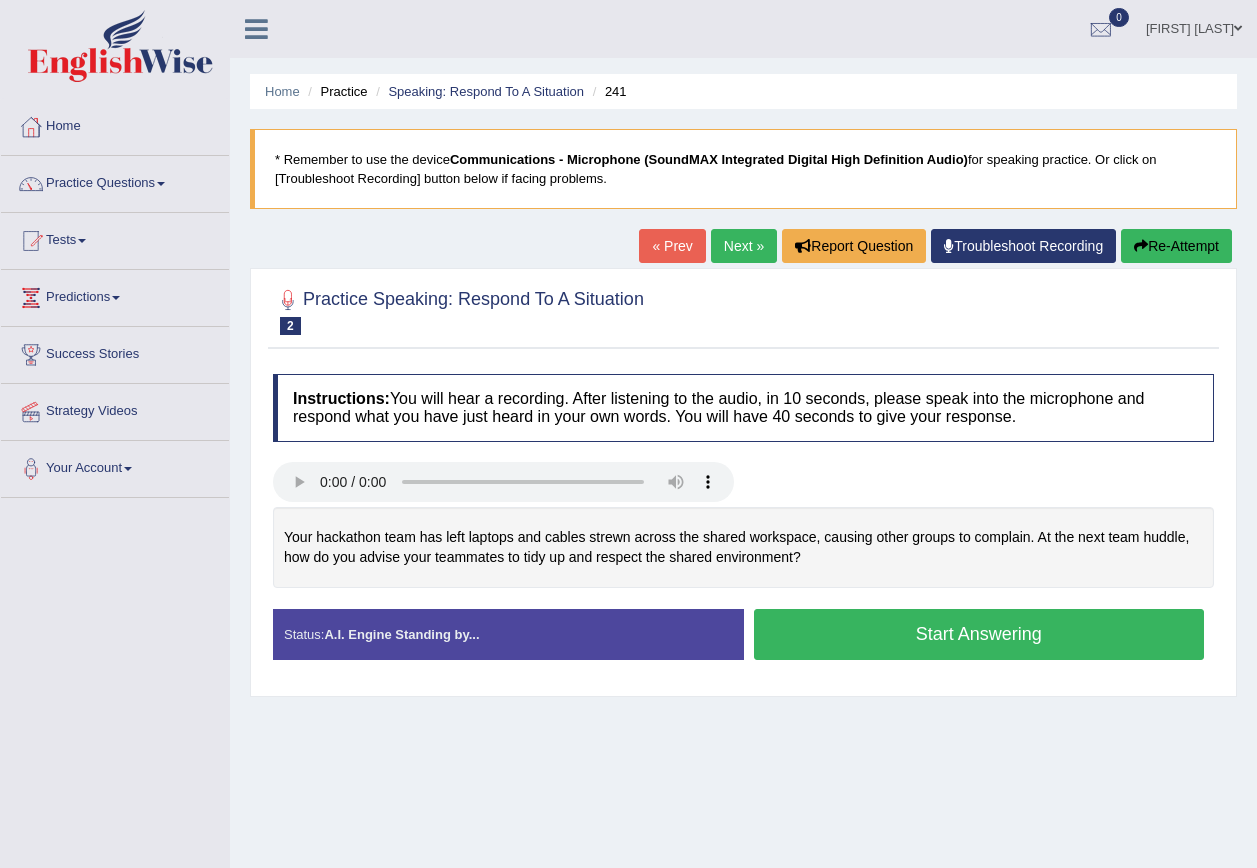 scroll, scrollTop: 0, scrollLeft: 0, axis: both 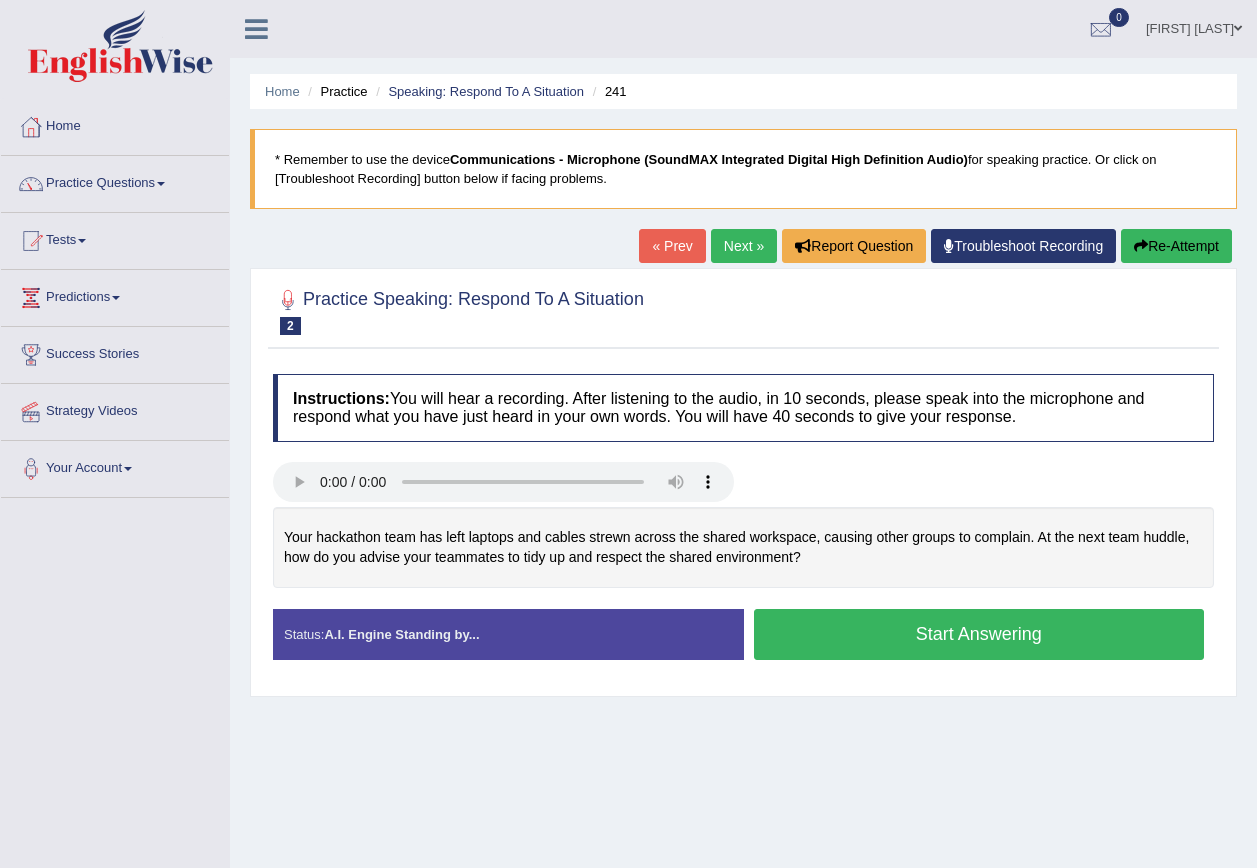 type 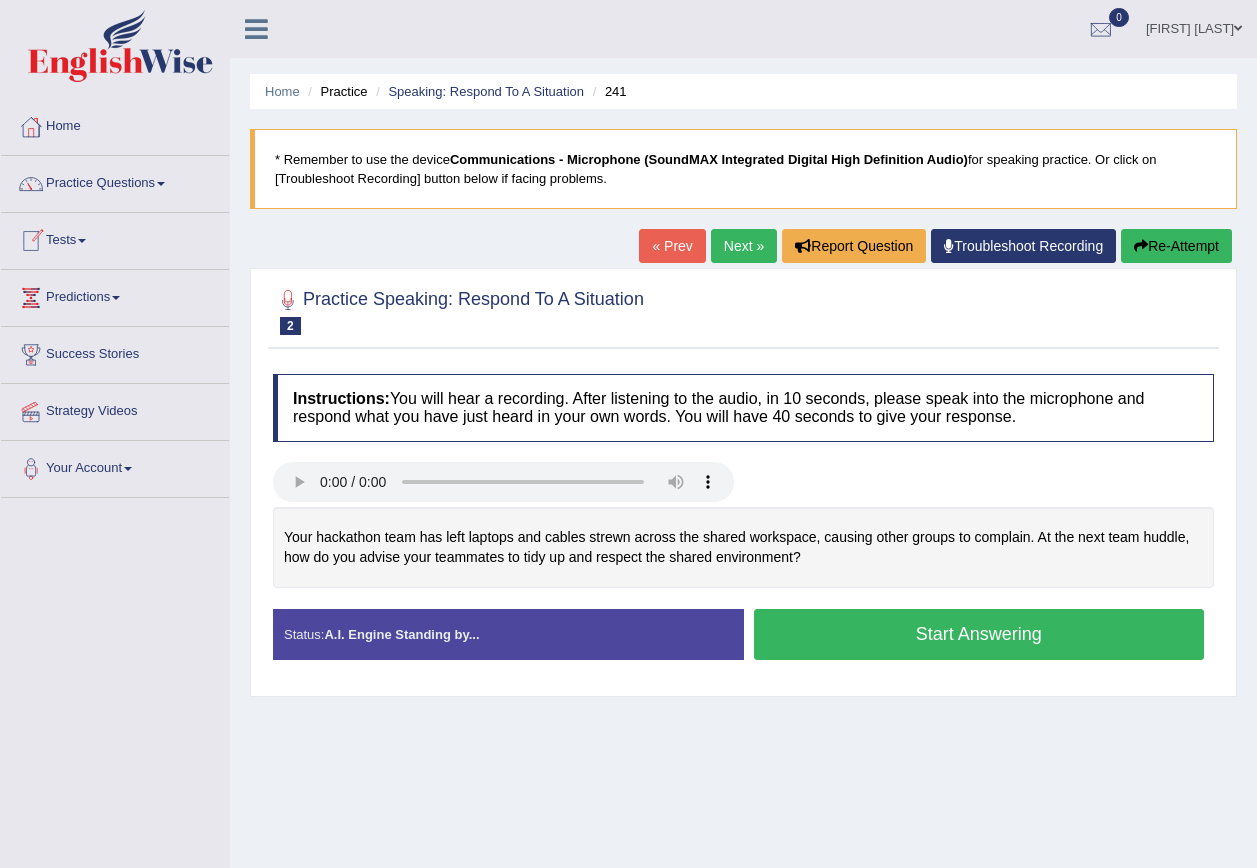 click on "Next »" at bounding box center [744, 246] 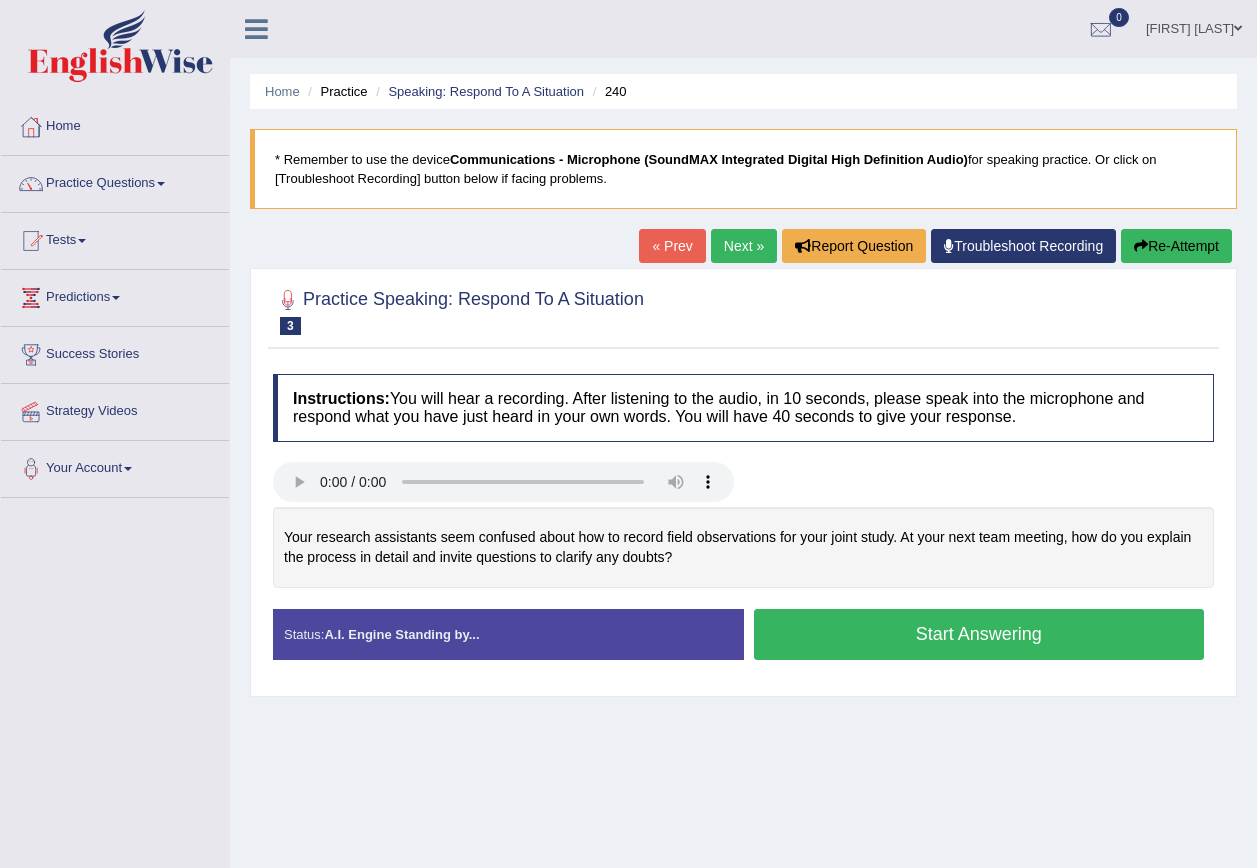 scroll, scrollTop: 0, scrollLeft: 0, axis: both 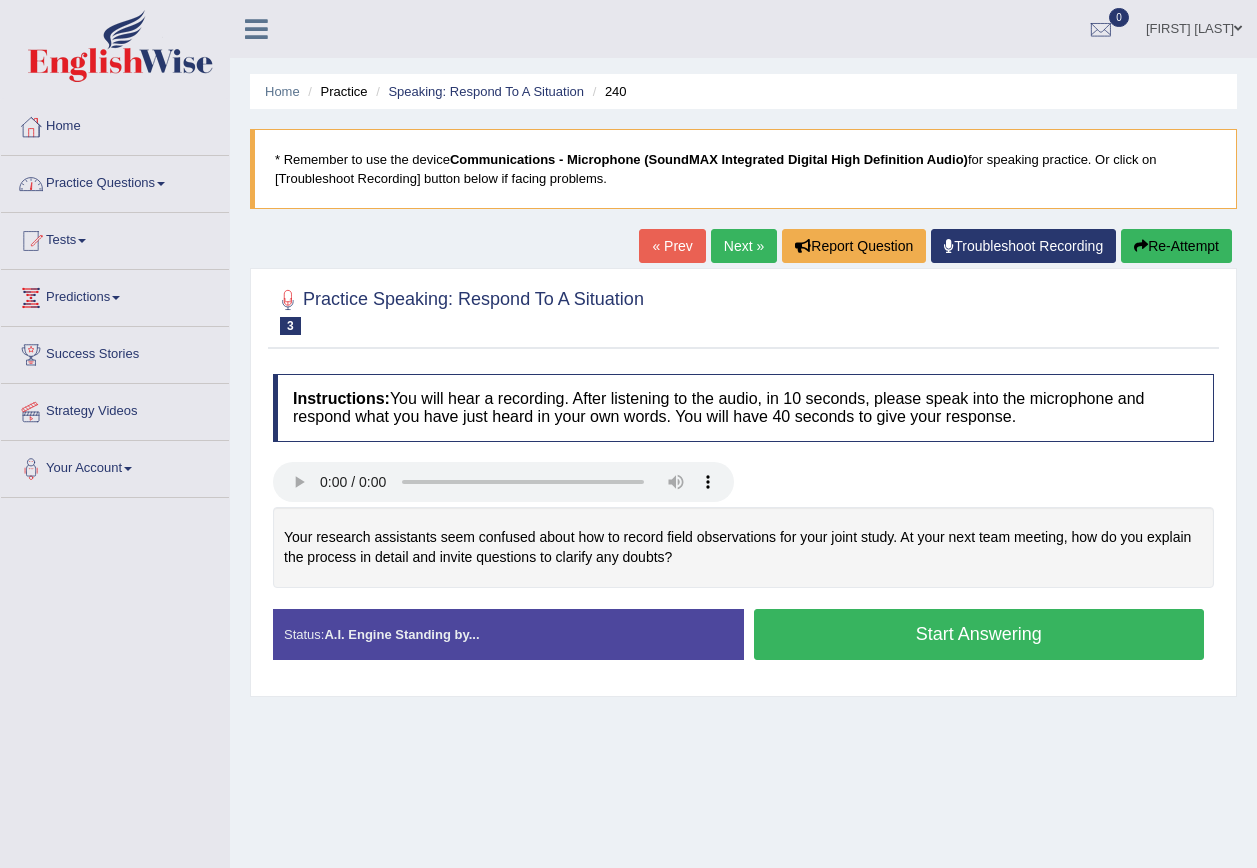 click on "Practice Questions" at bounding box center [115, 181] 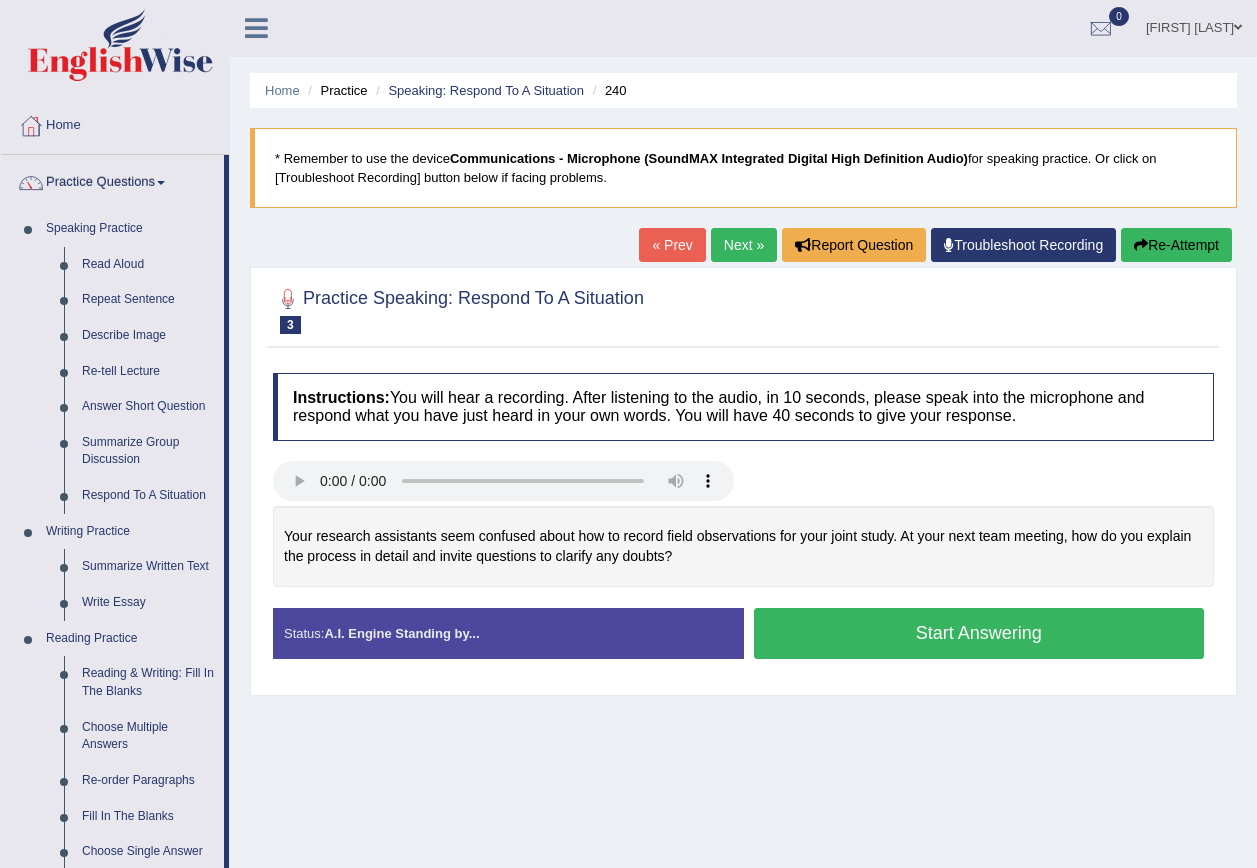 scroll, scrollTop: 0, scrollLeft: 0, axis: both 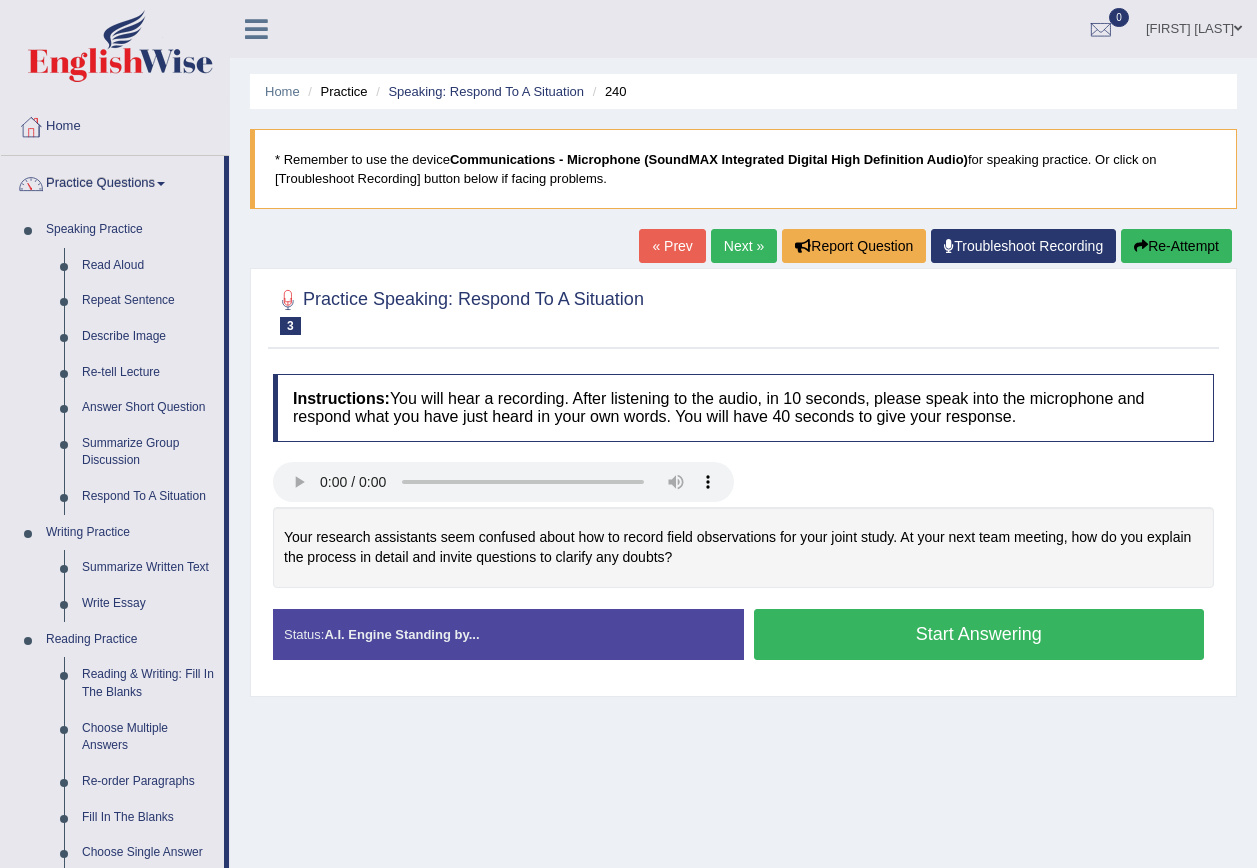 click on "[FIRST] [LAST]" at bounding box center [1194, 26] 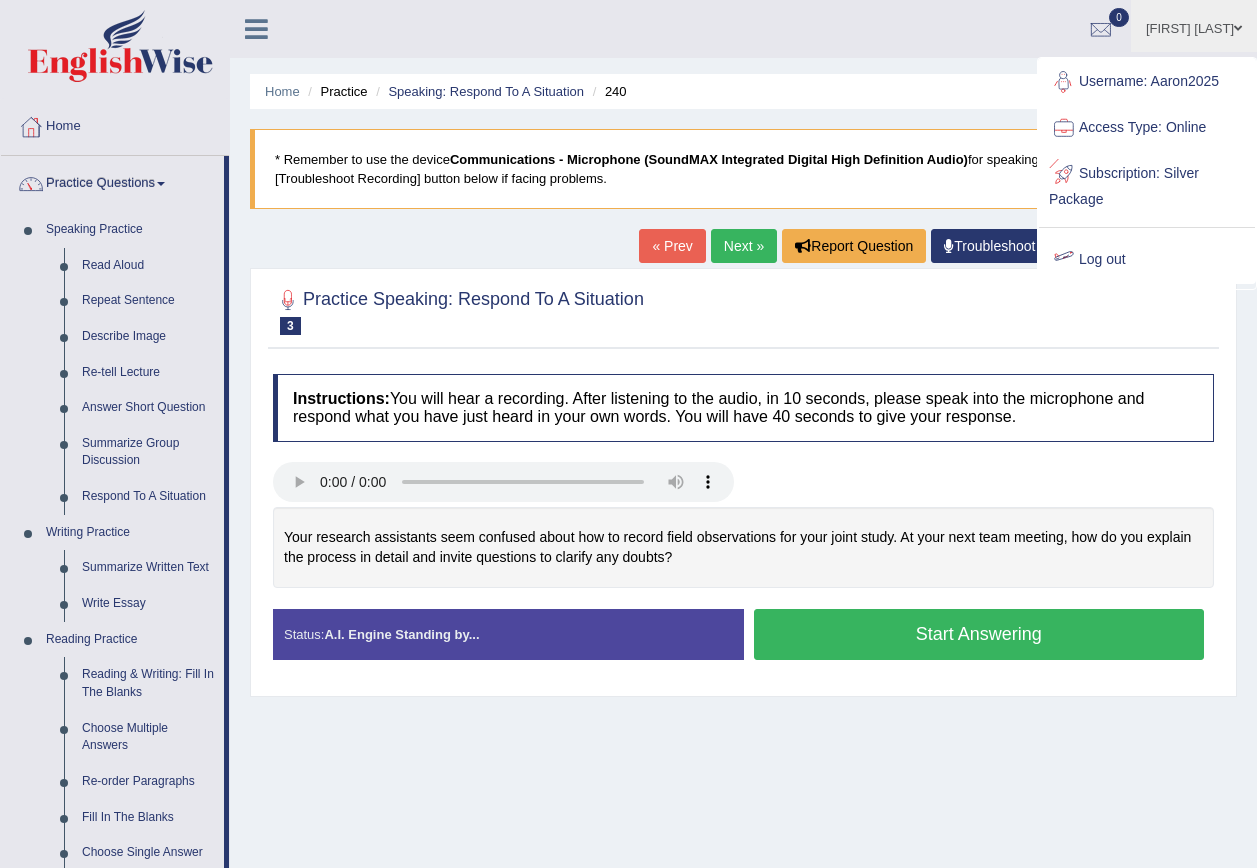 click on "Log out" at bounding box center (1147, 260) 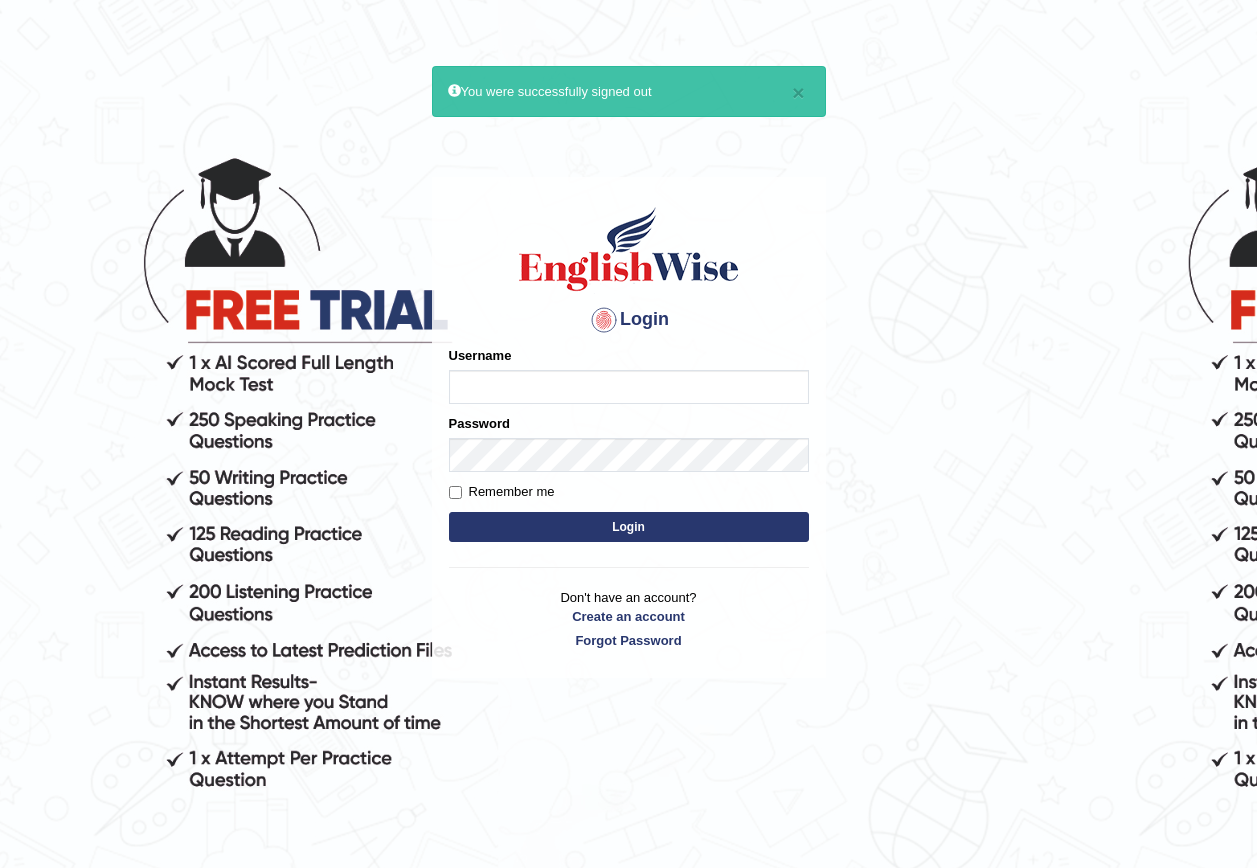 scroll, scrollTop: 0, scrollLeft: 0, axis: both 